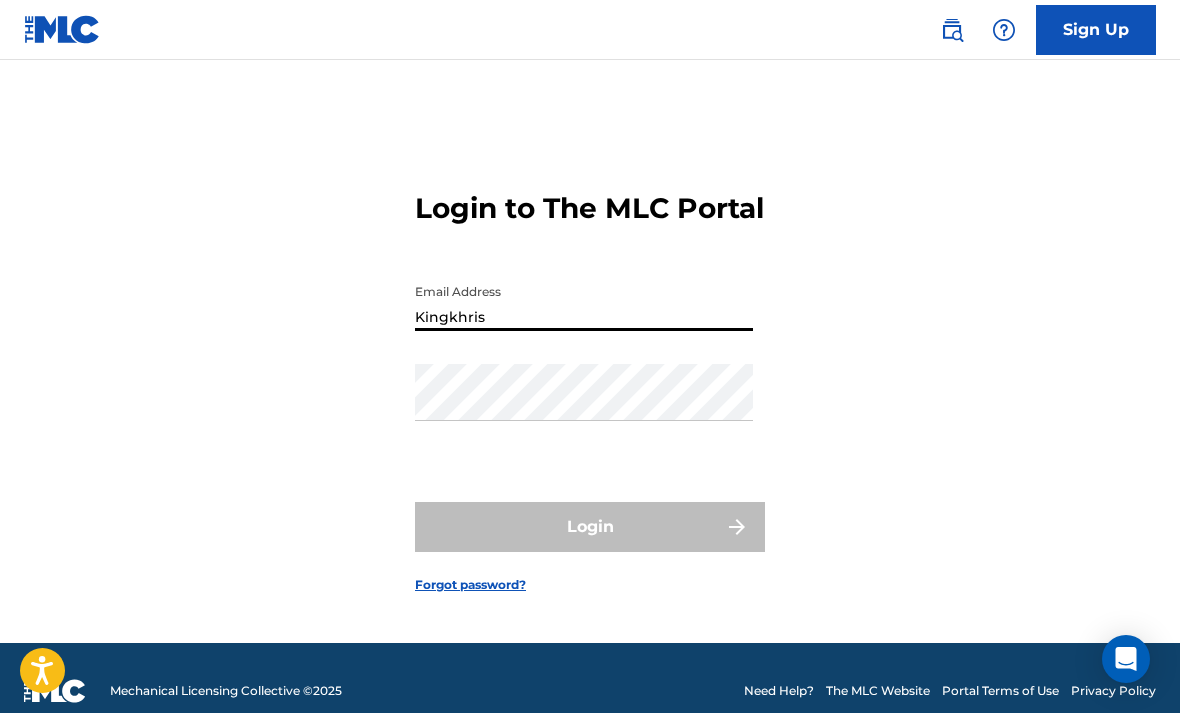 scroll, scrollTop: 0, scrollLeft: 0, axis: both 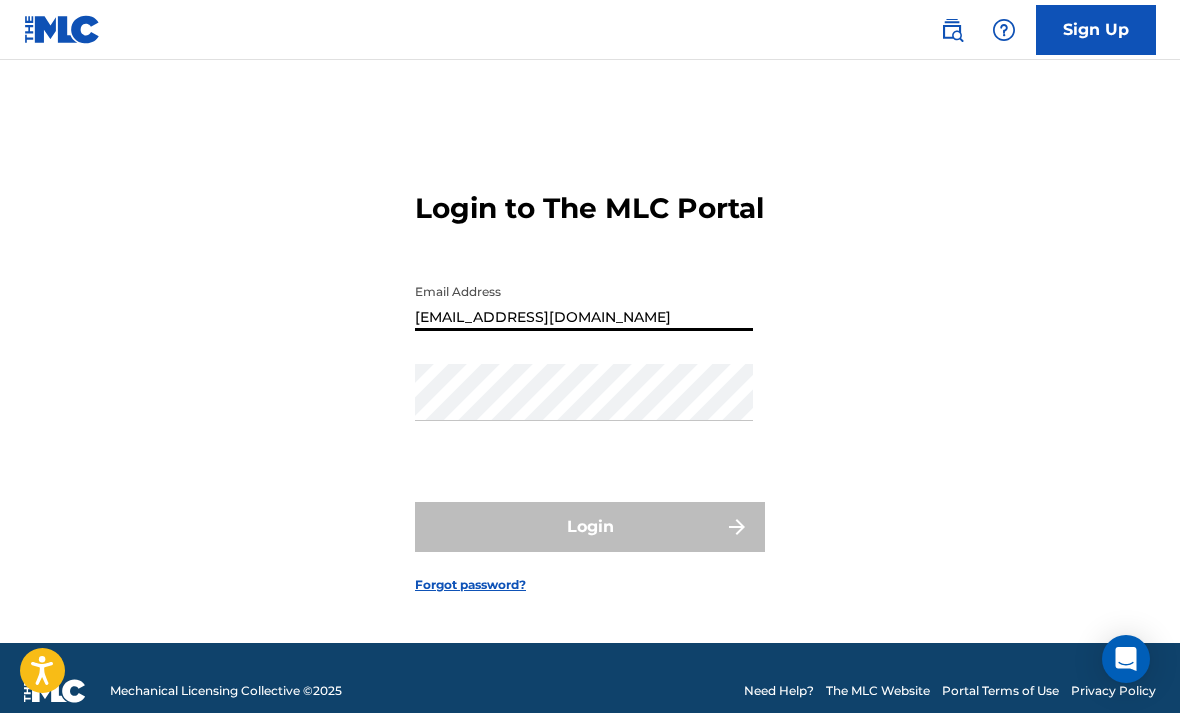 type on "[EMAIL_ADDRESS][DOMAIN_NAME]" 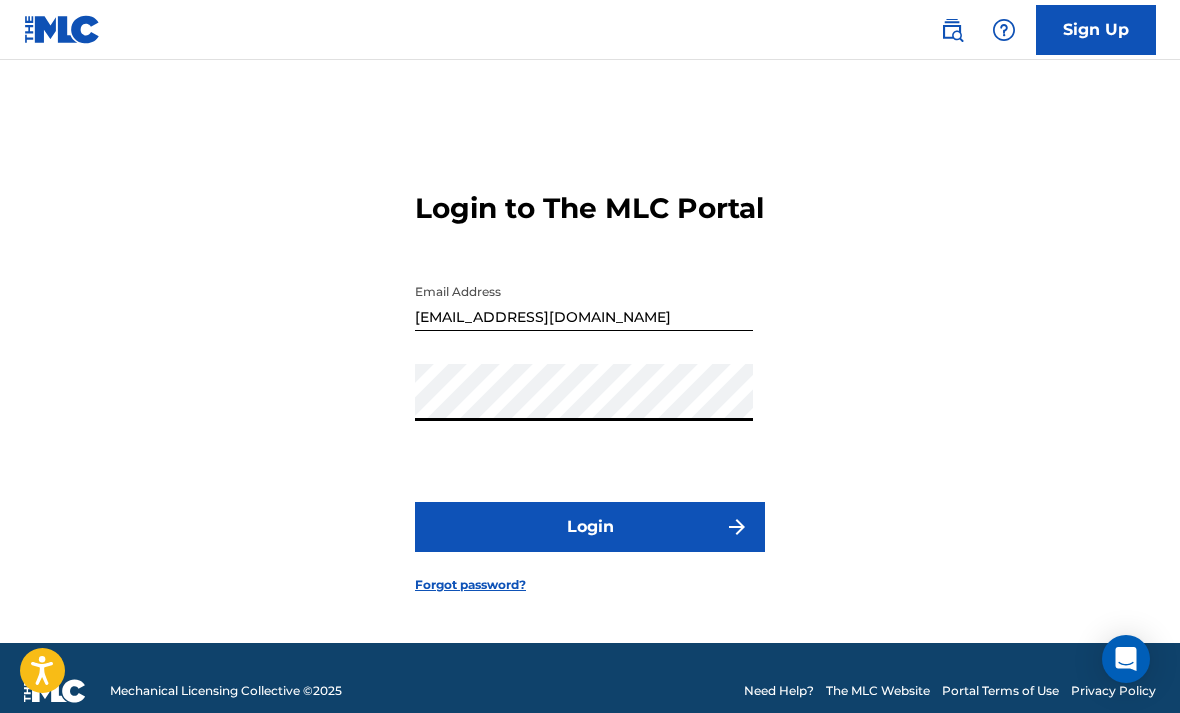 click on "Login" at bounding box center [590, 527] 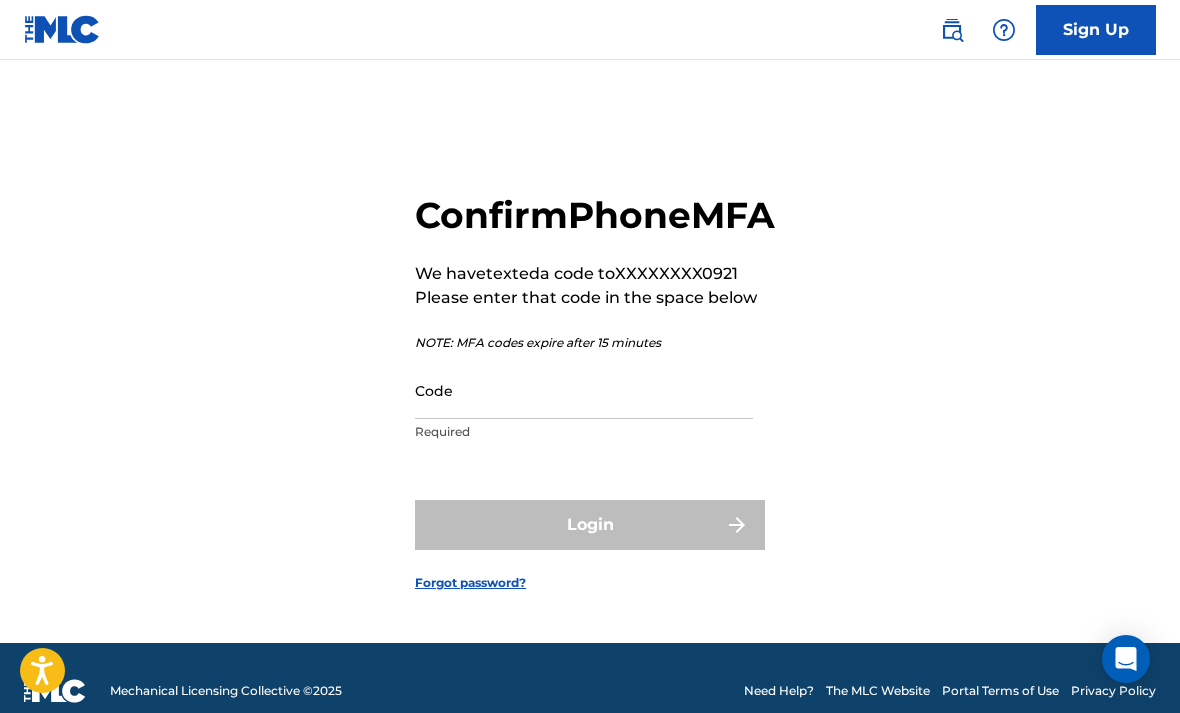 click on "Code" at bounding box center [584, 390] 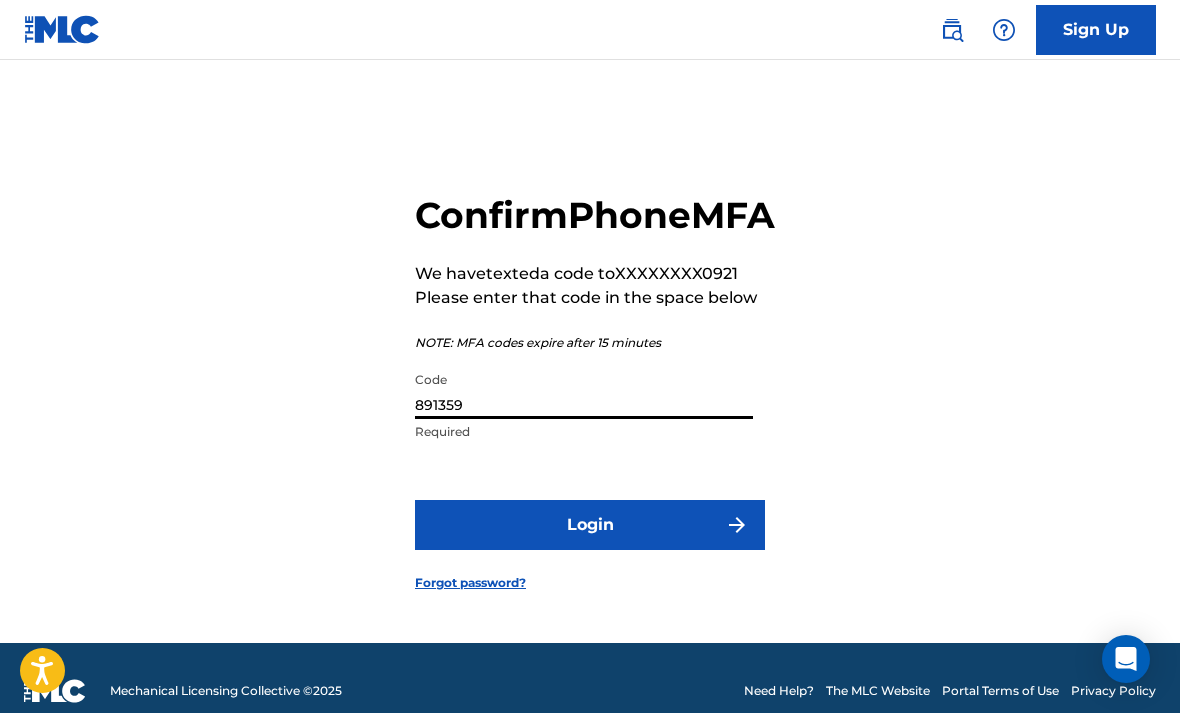 type on "891359" 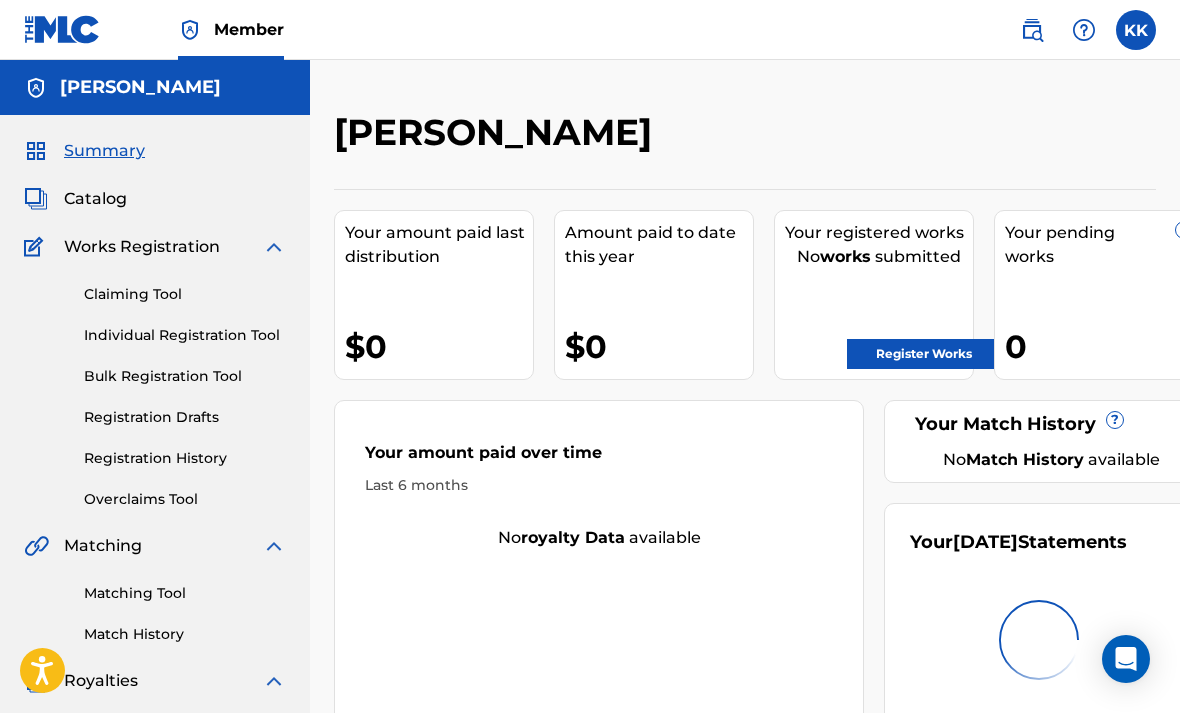 scroll, scrollTop: 0, scrollLeft: 0, axis: both 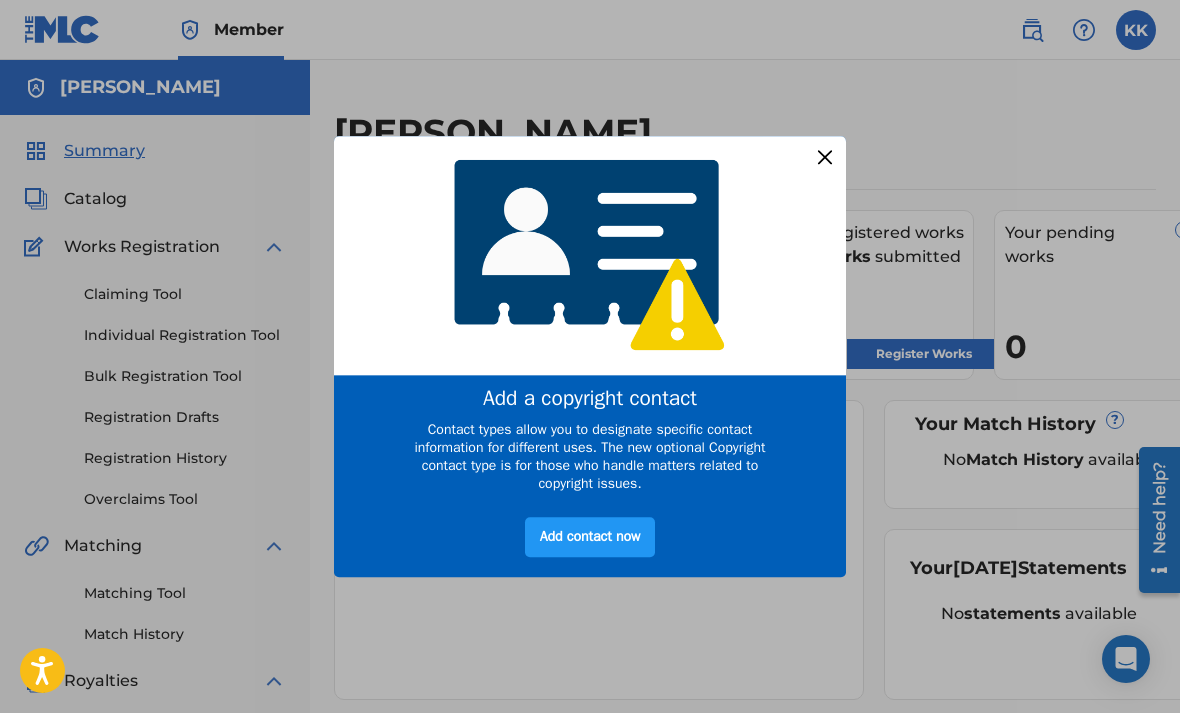 click at bounding box center [825, 157] 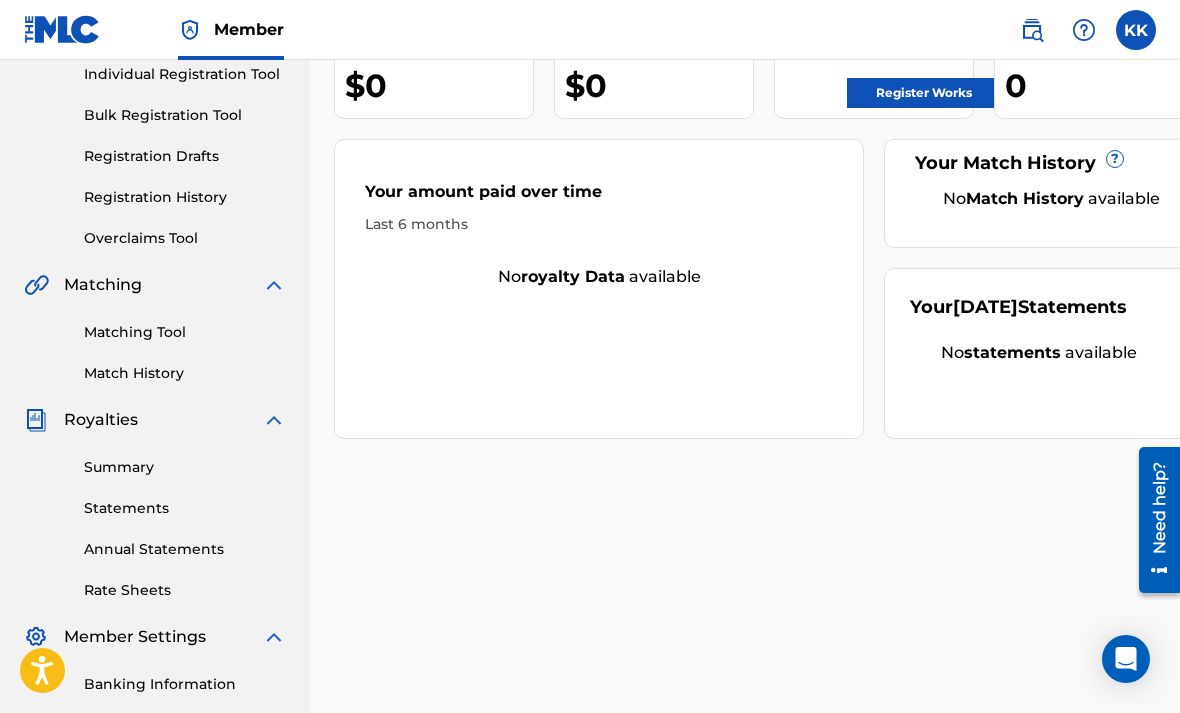 scroll, scrollTop: 0, scrollLeft: 0, axis: both 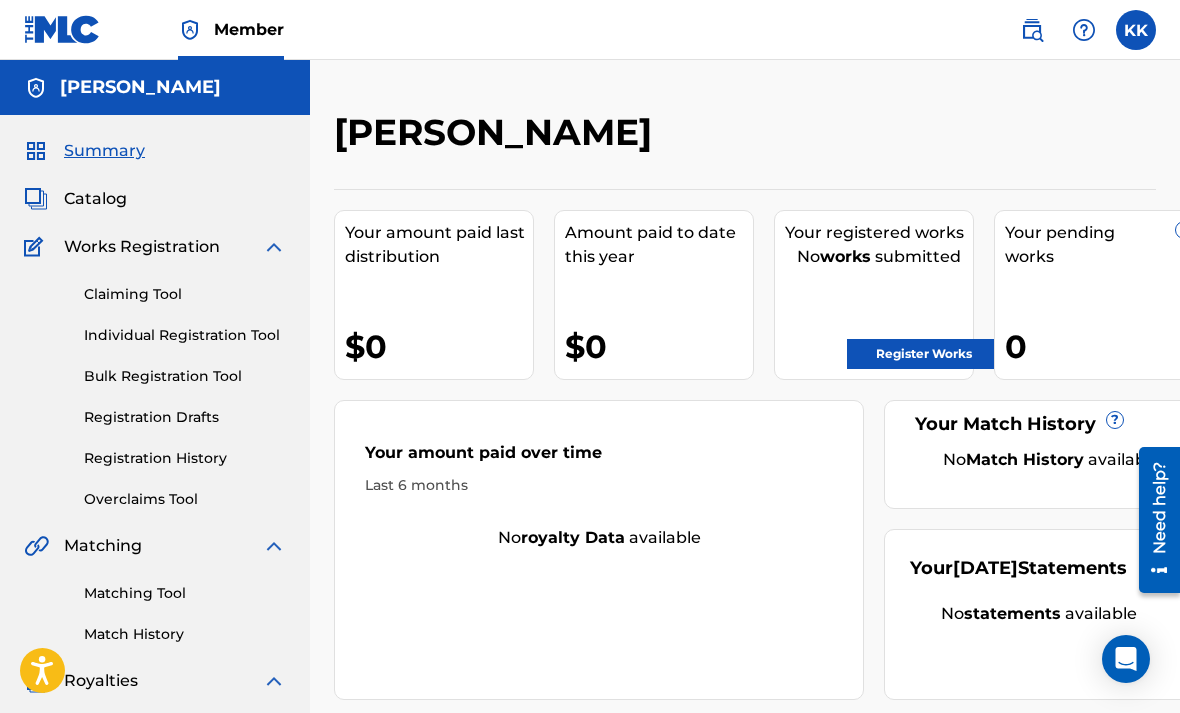 click on "Register Works" at bounding box center (924, 354) 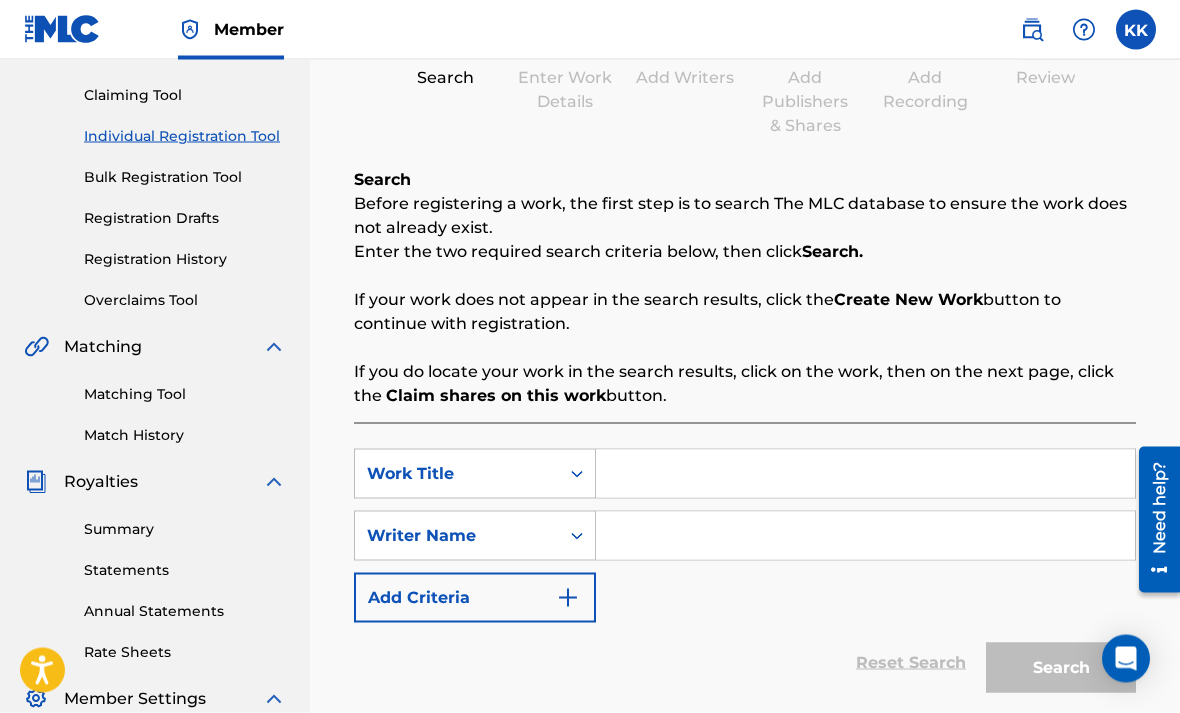 scroll, scrollTop: 242, scrollLeft: 0, axis: vertical 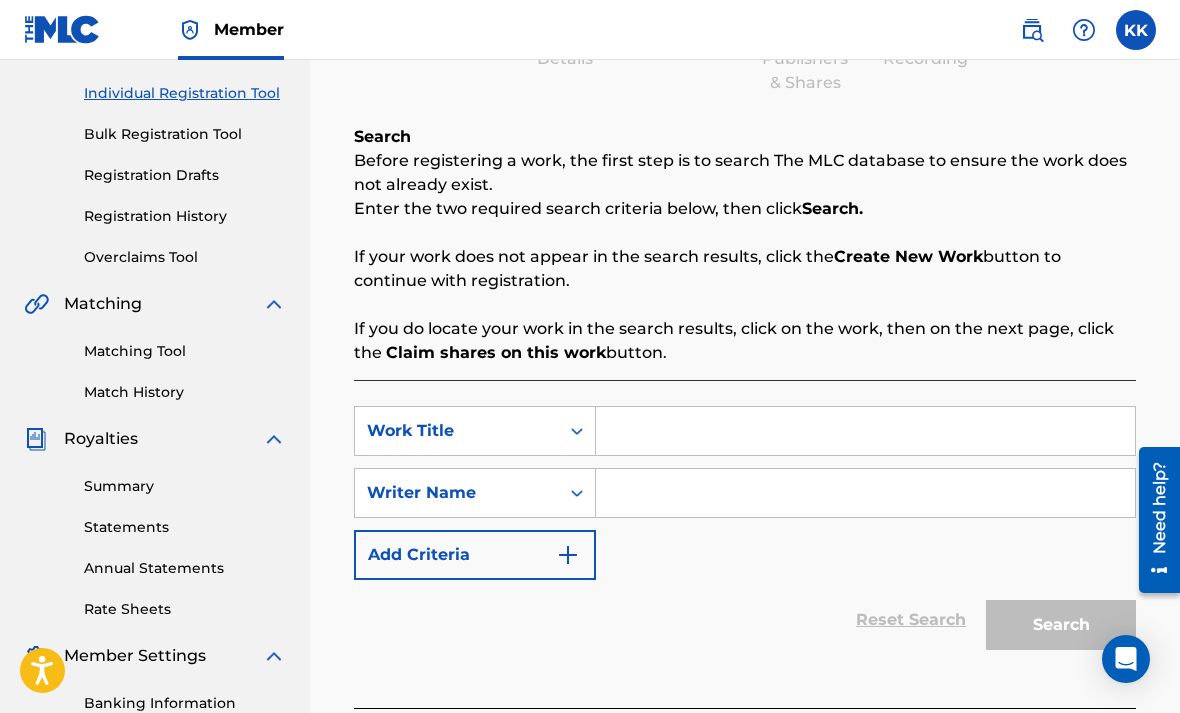 click on "Reset Search Search" at bounding box center (745, 620) 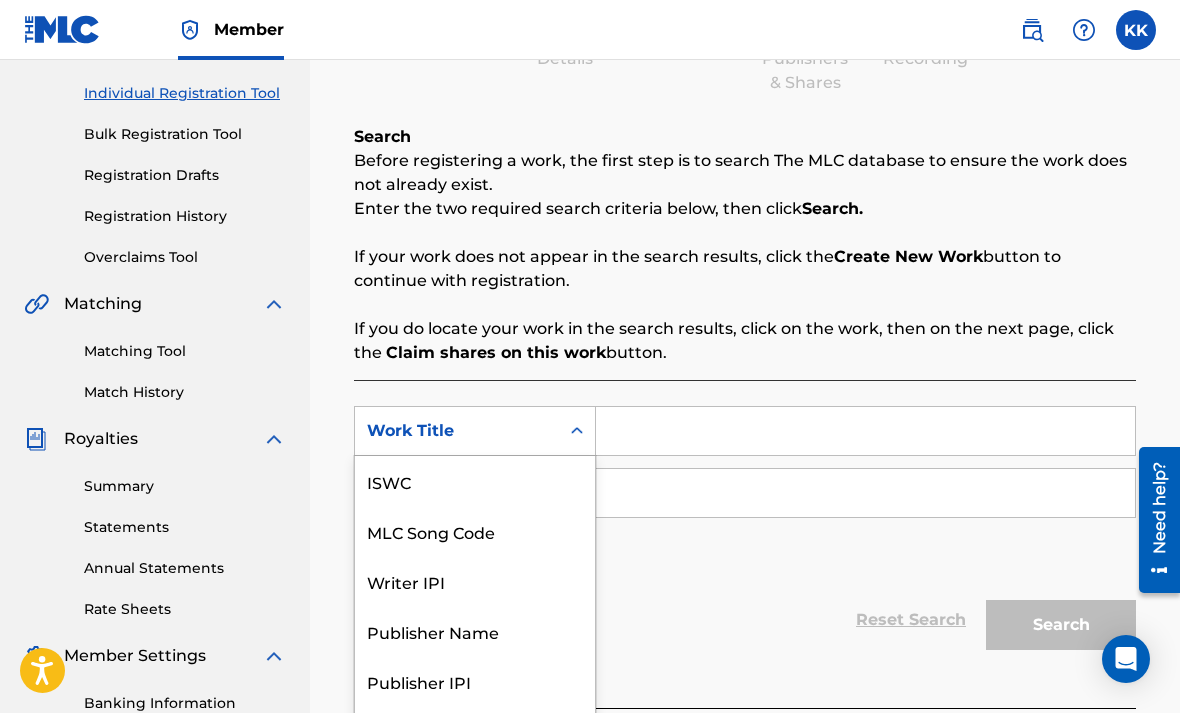 scroll, scrollTop: 50, scrollLeft: 0, axis: vertical 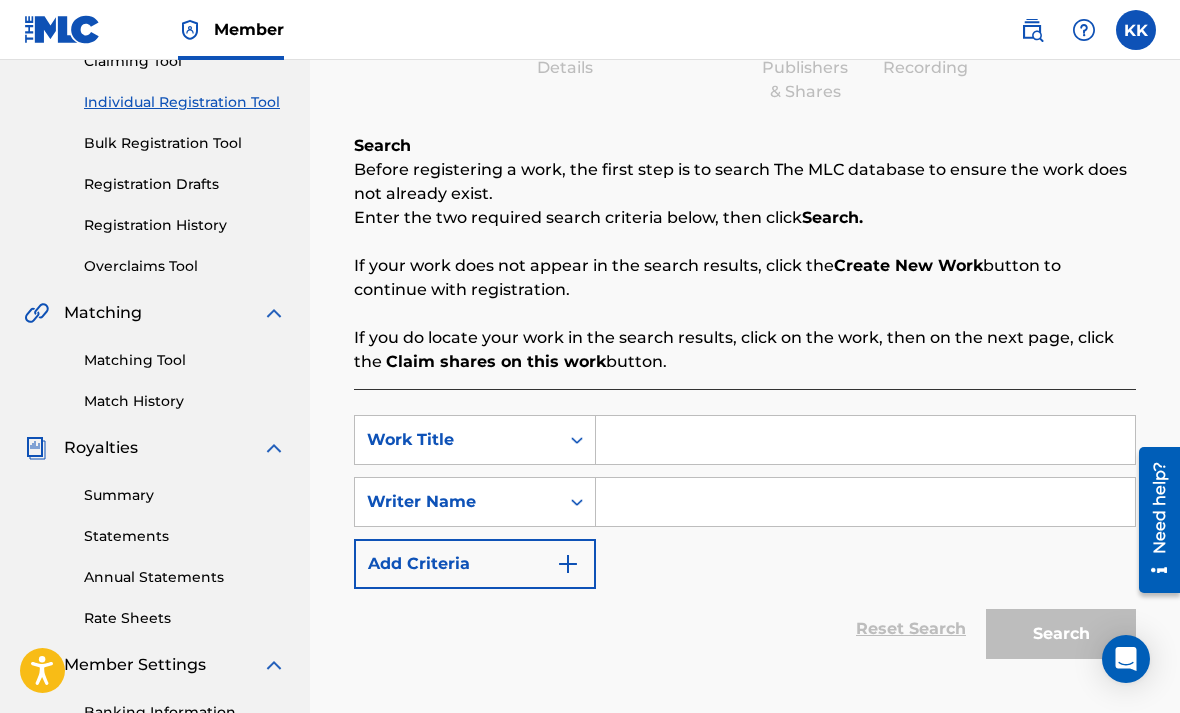 click on "Reset Search Search" at bounding box center (745, 629) 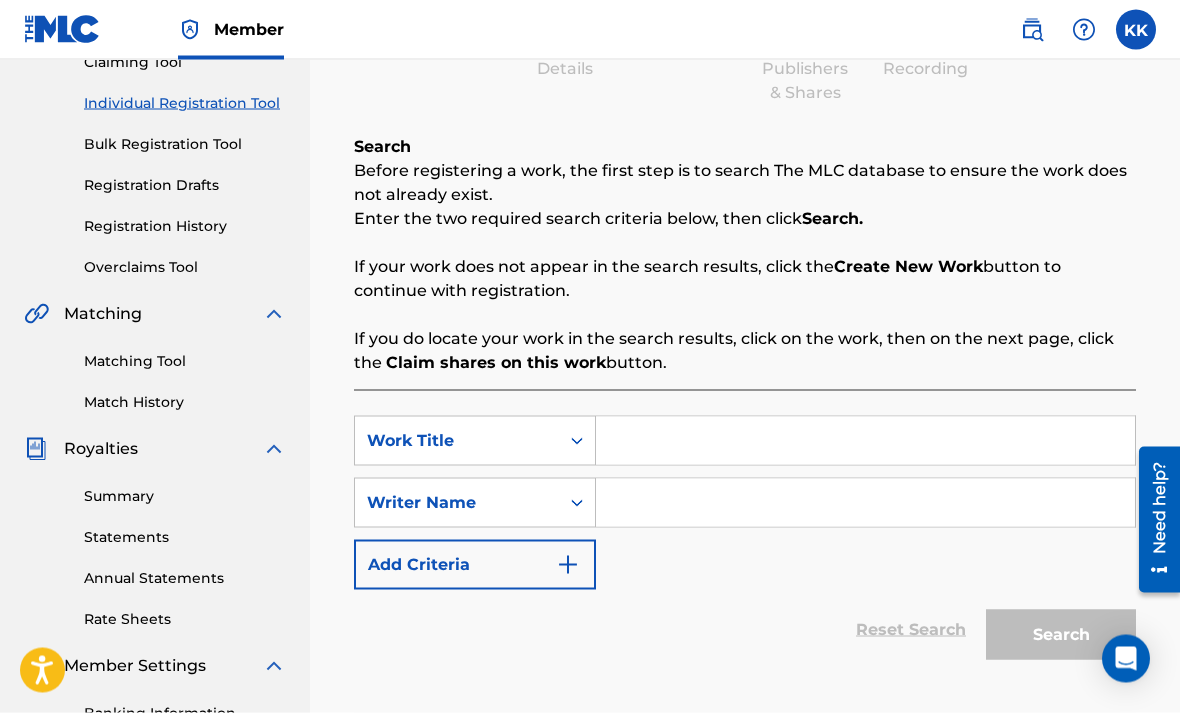 click at bounding box center [865, 441] 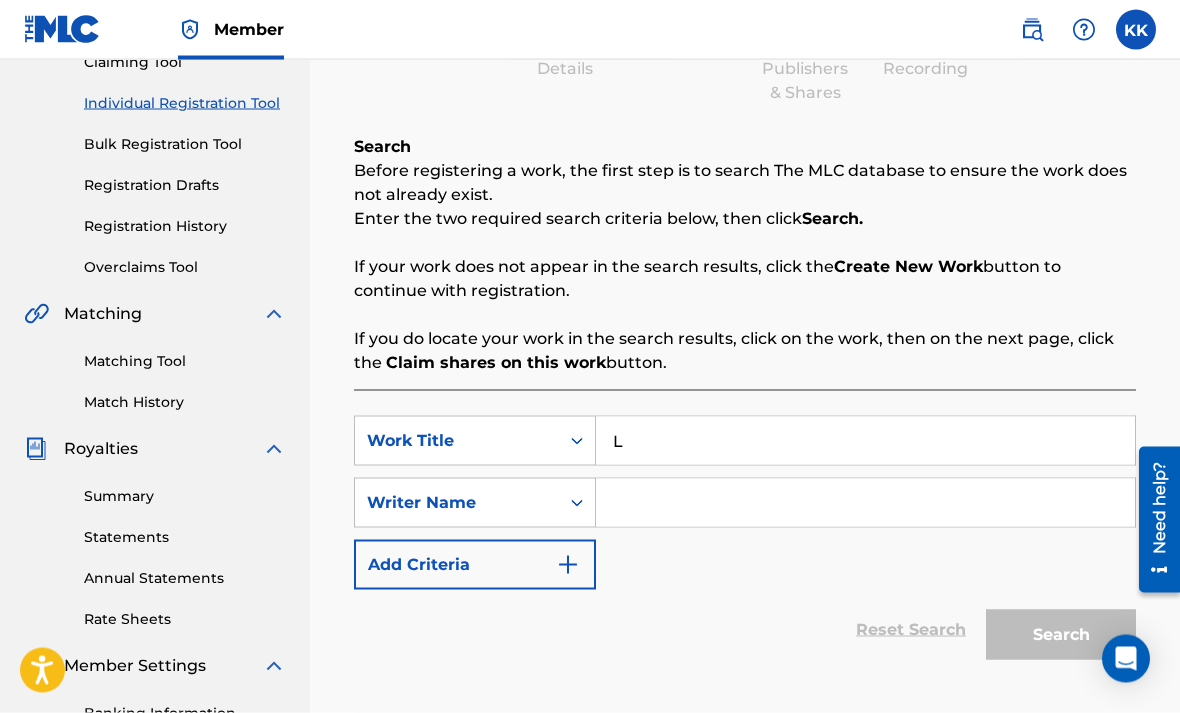 scroll, scrollTop: 233, scrollLeft: 0, axis: vertical 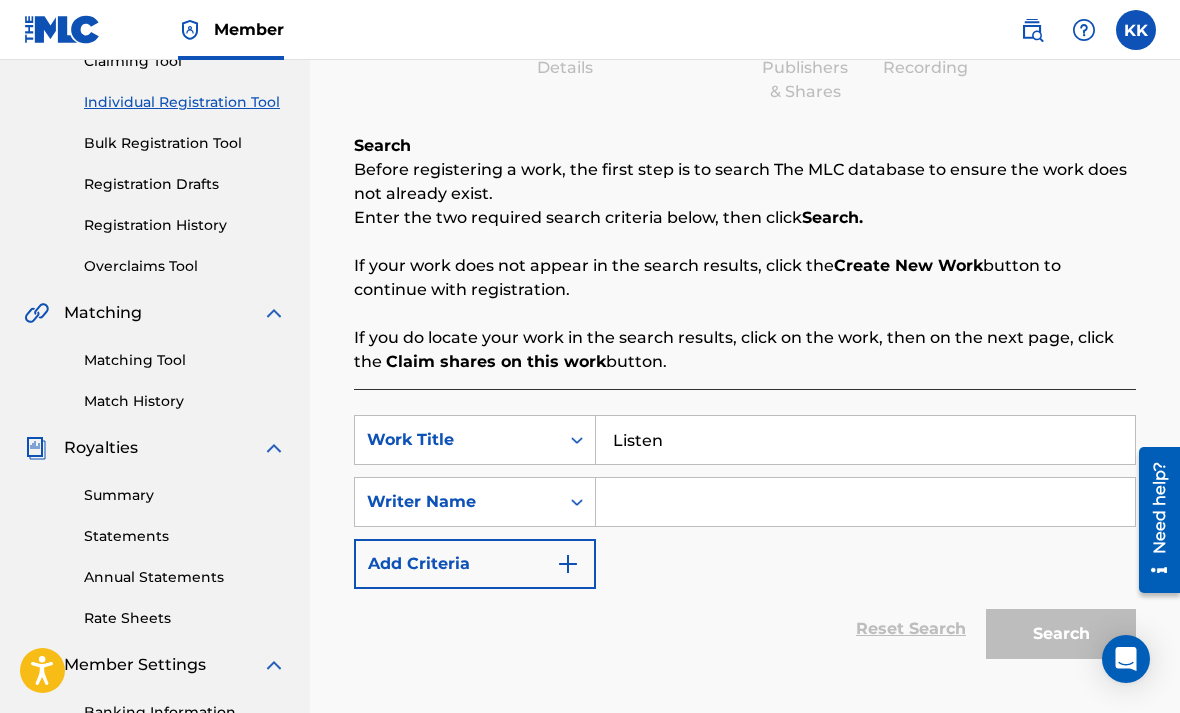type on "Listen" 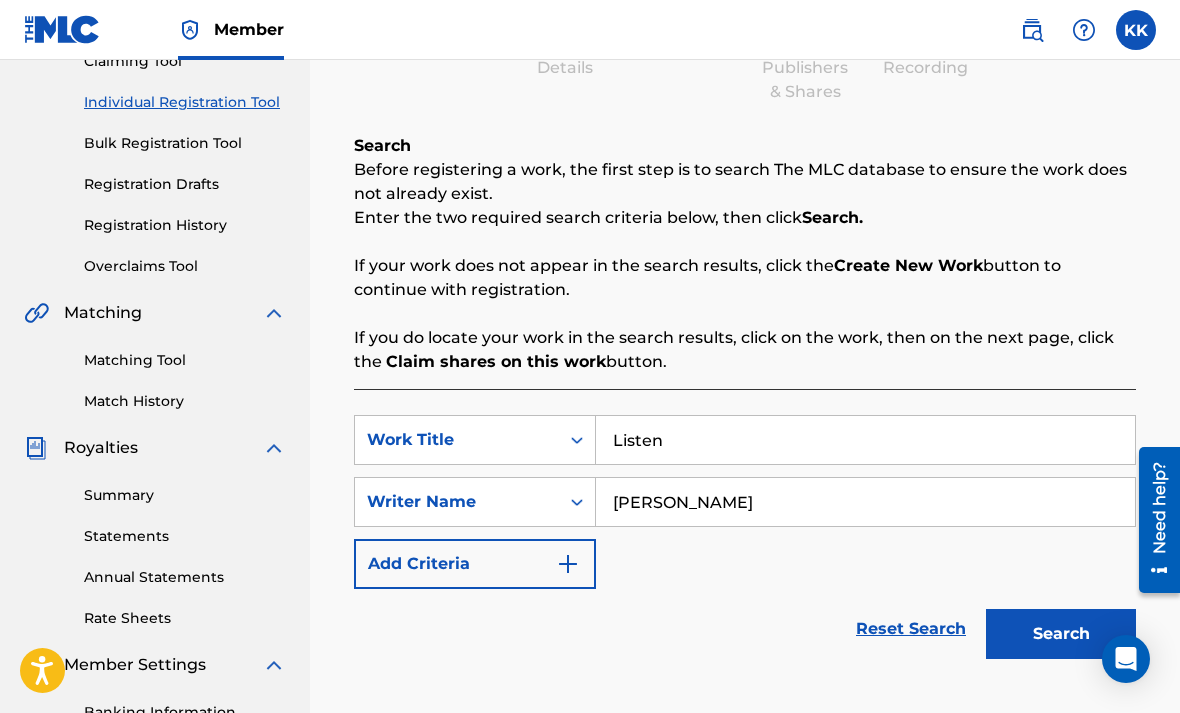 type on "[PERSON_NAME]" 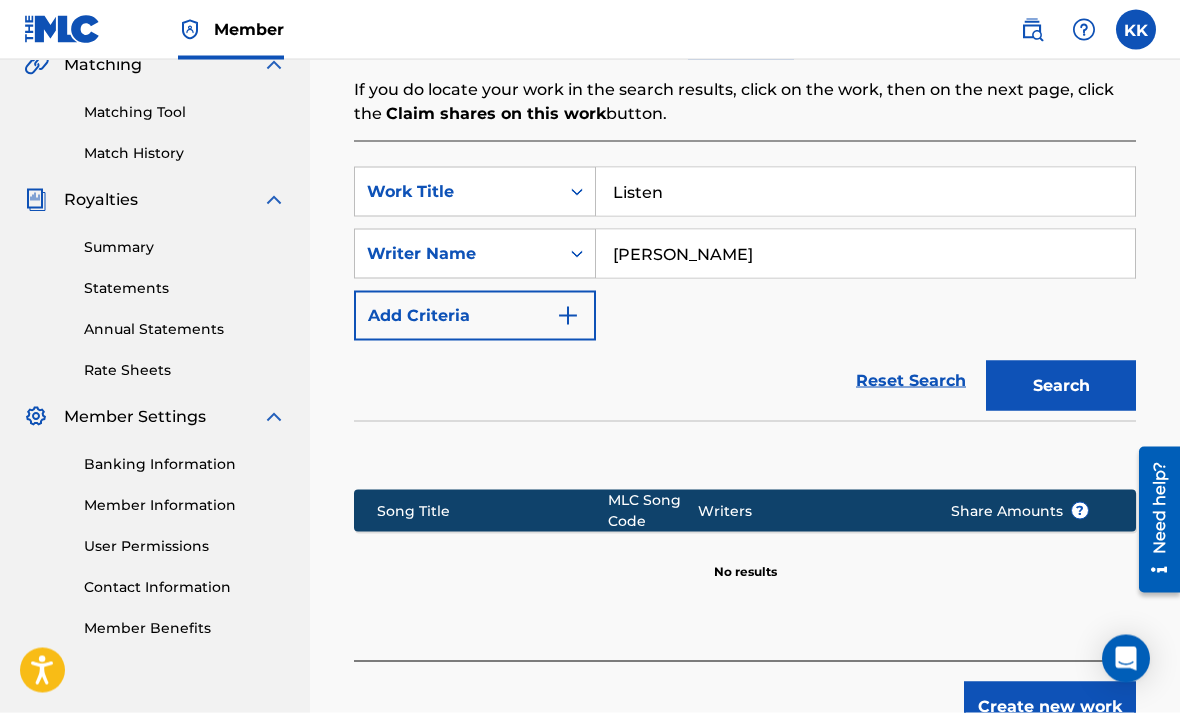 scroll, scrollTop: 552, scrollLeft: 0, axis: vertical 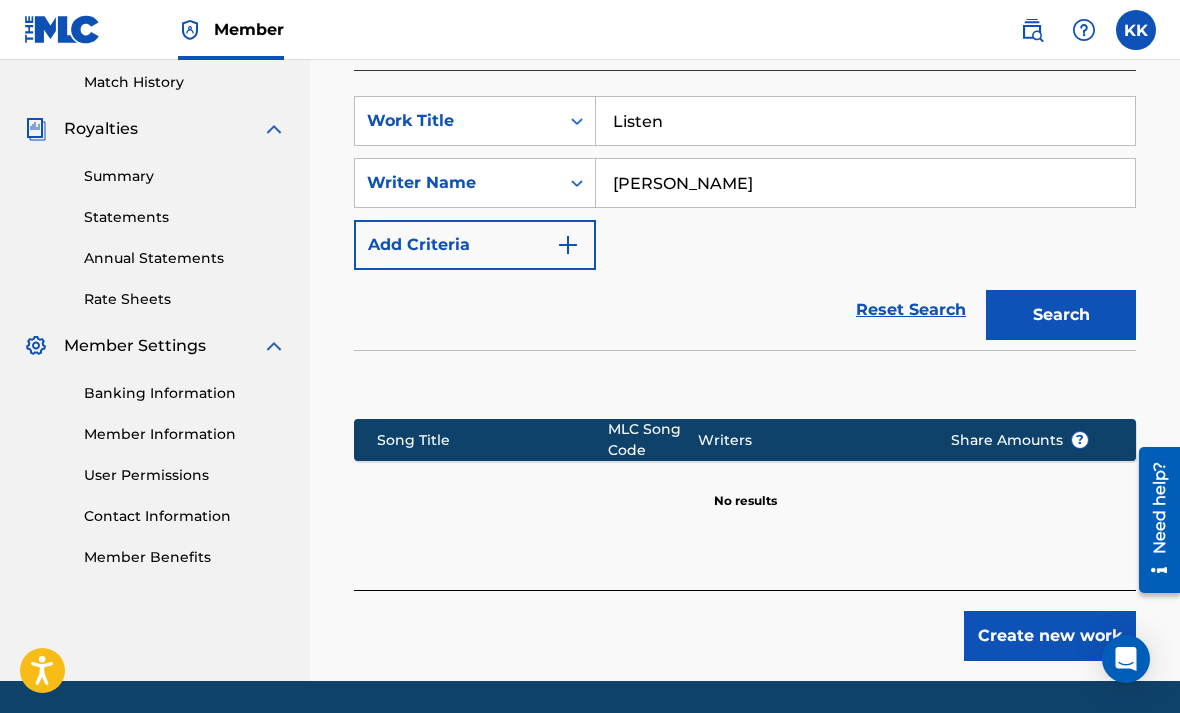 click on "Create new work" at bounding box center [1050, 636] 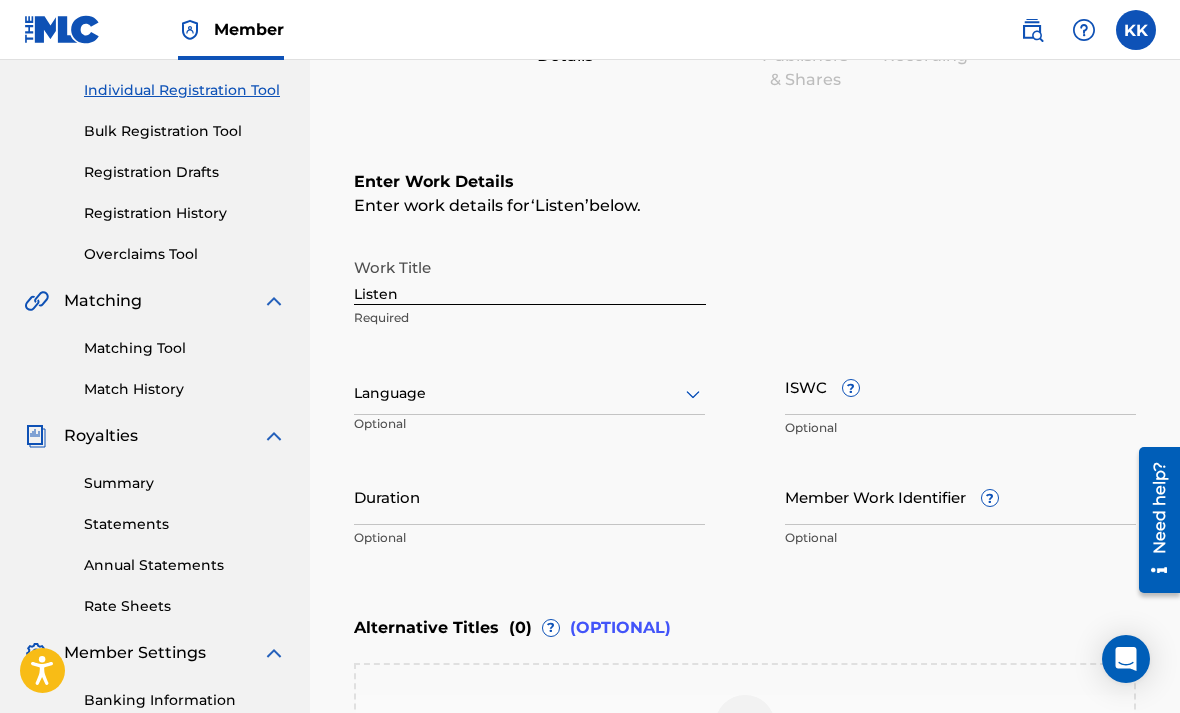 scroll, scrollTop: 244, scrollLeft: 0, axis: vertical 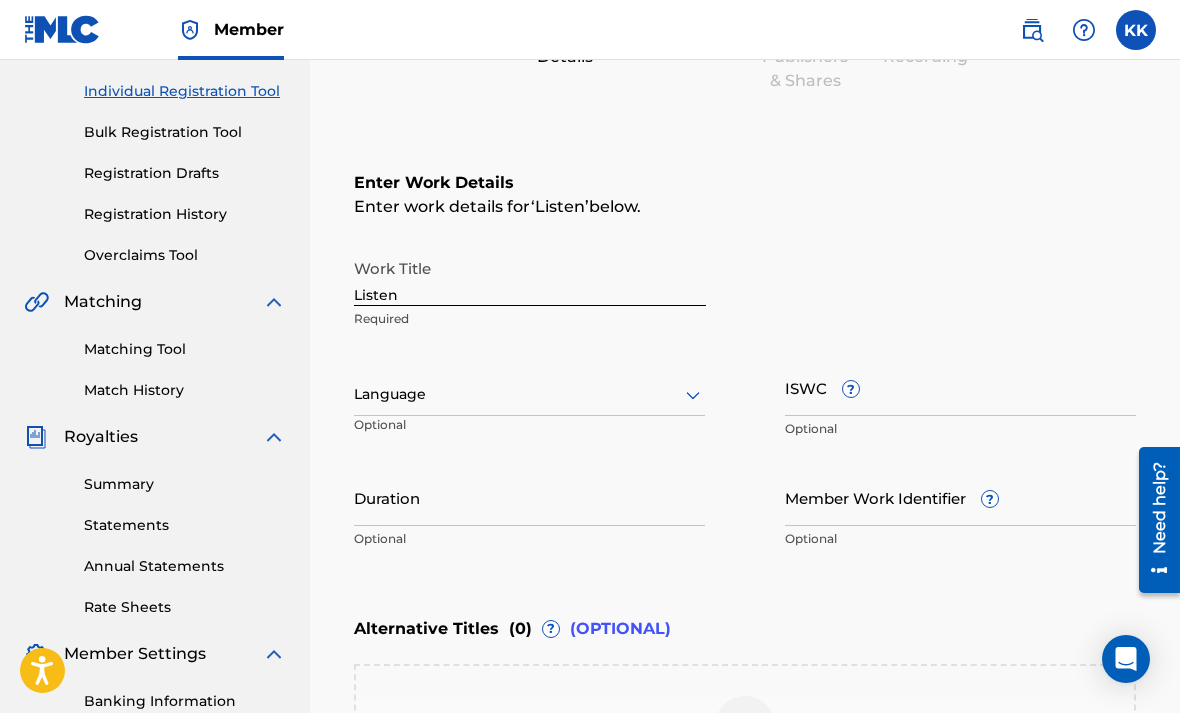 click on "ISWC   ?" at bounding box center (960, 387) 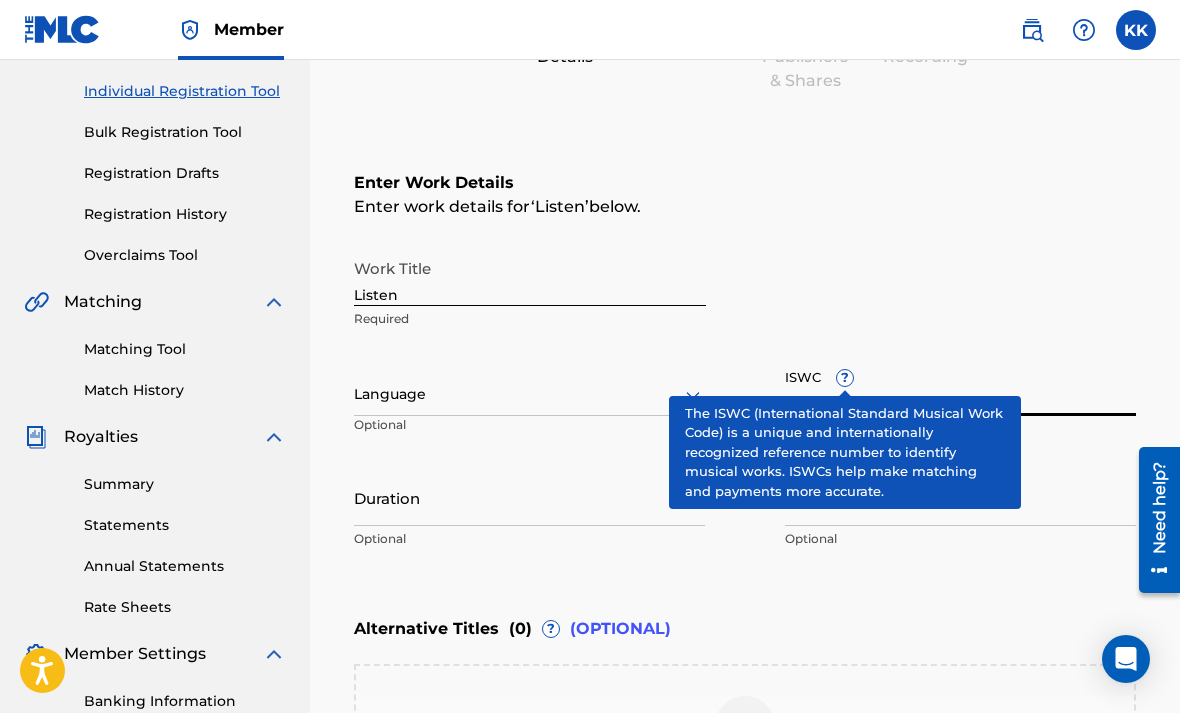 click on "?" at bounding box center (845, 378) 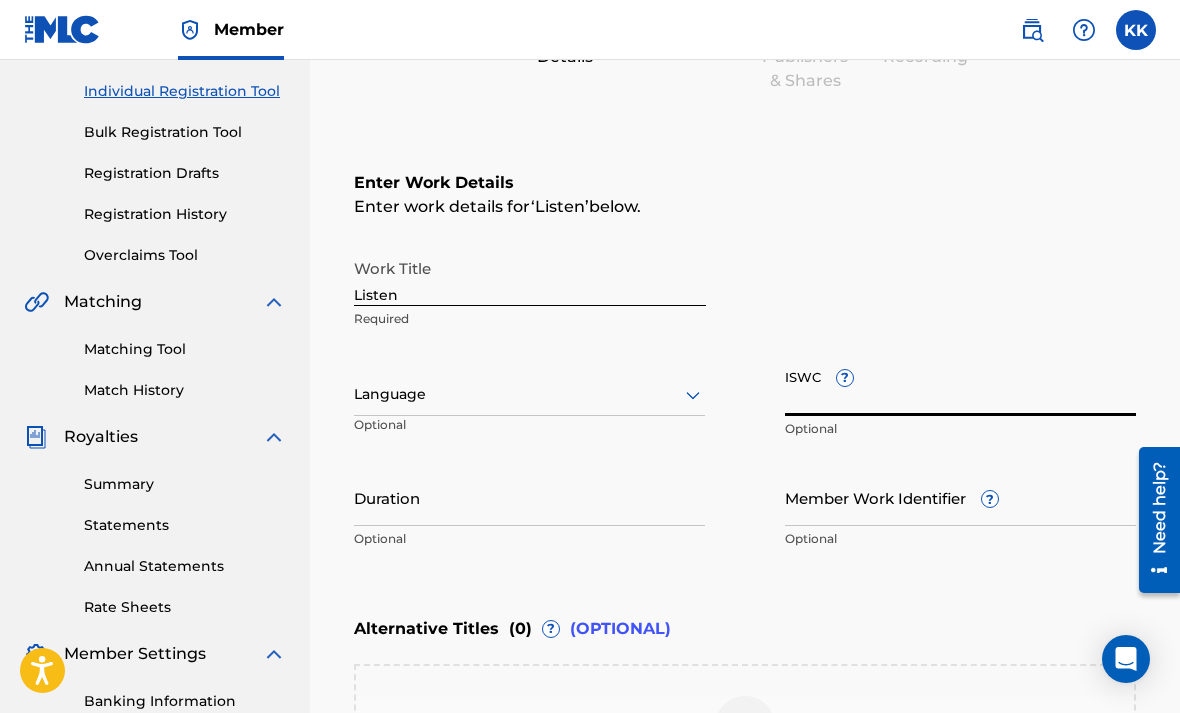 click on "Enter work details for  ‘ Listen ’  below." at bounding box center [745, 207] 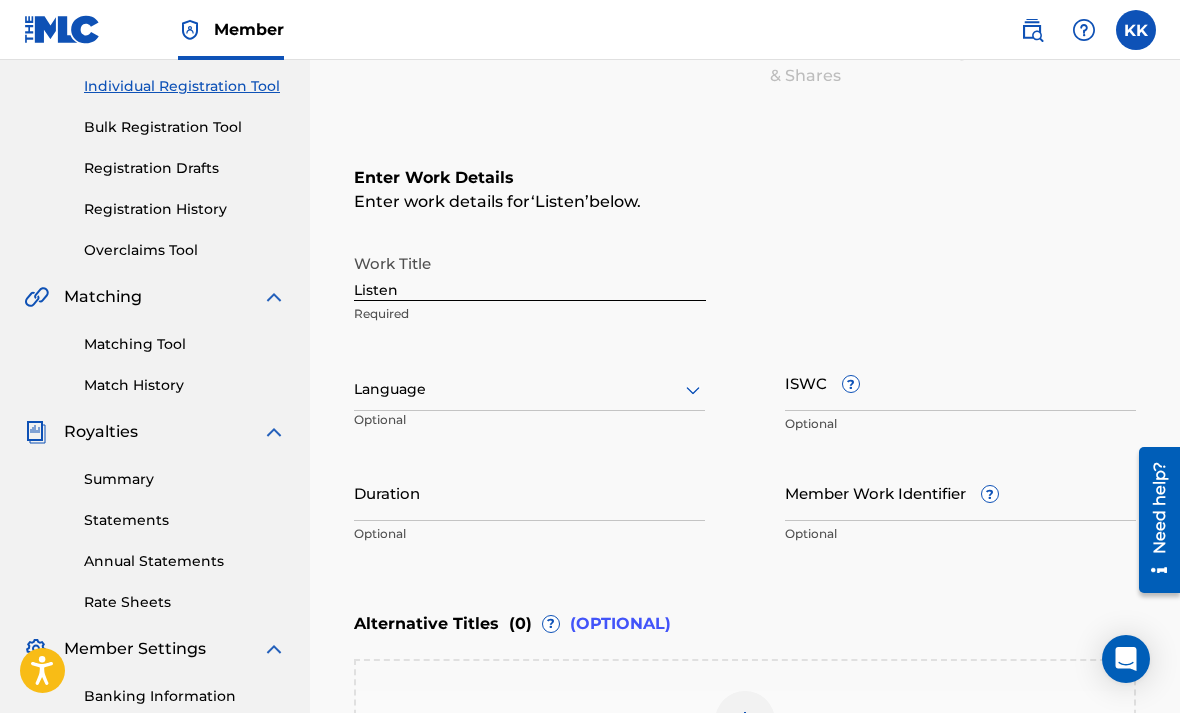 scroll, scrollTop: 254, scrollLeft: 0, axis: vertical 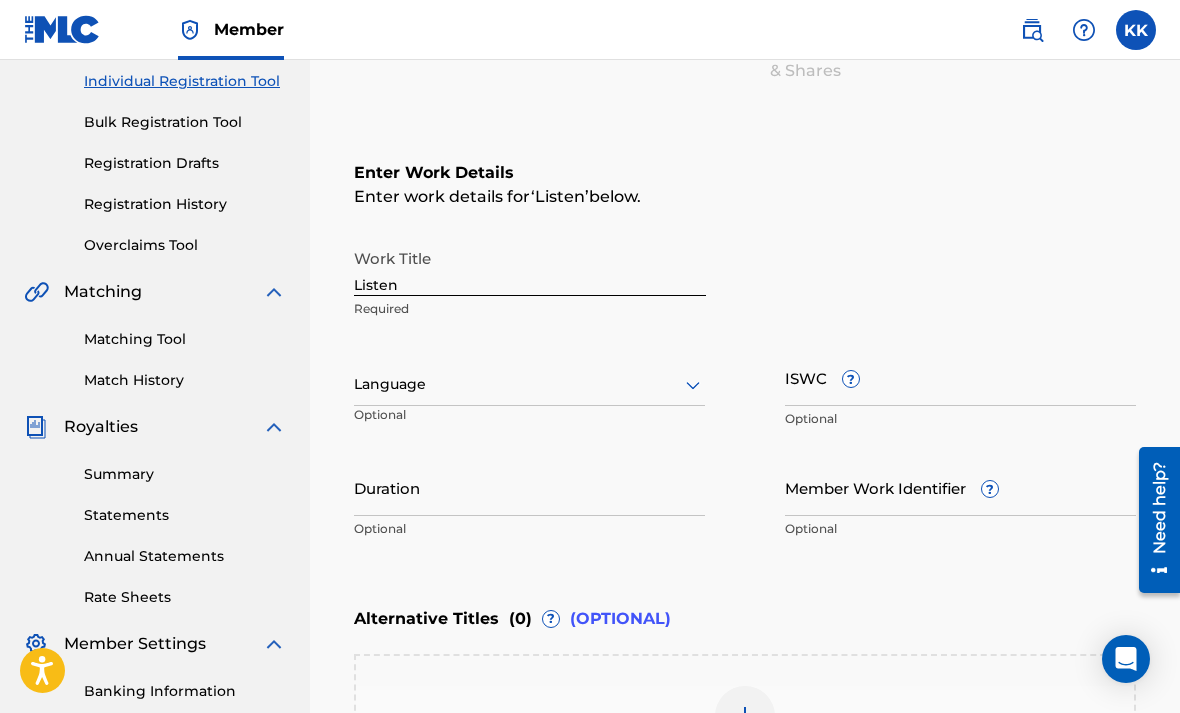 click on "ISWC   ?" at bounding box center [960, 377] 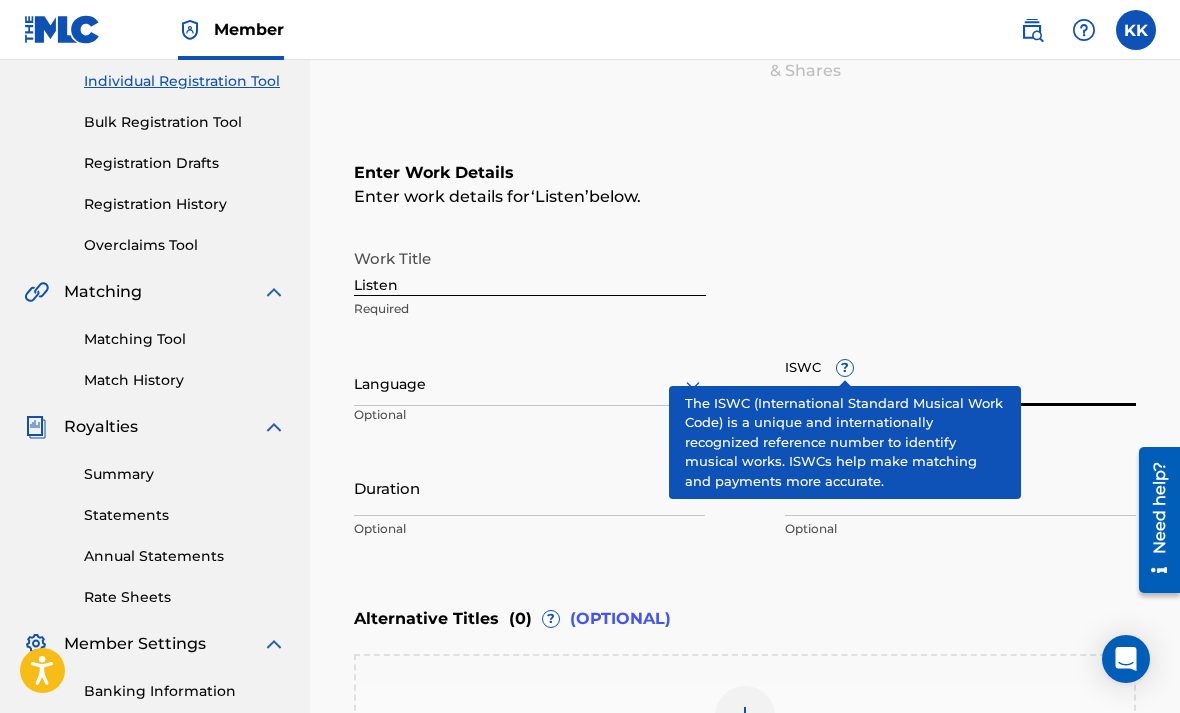 click on "?" at bounding box center [845, 368] 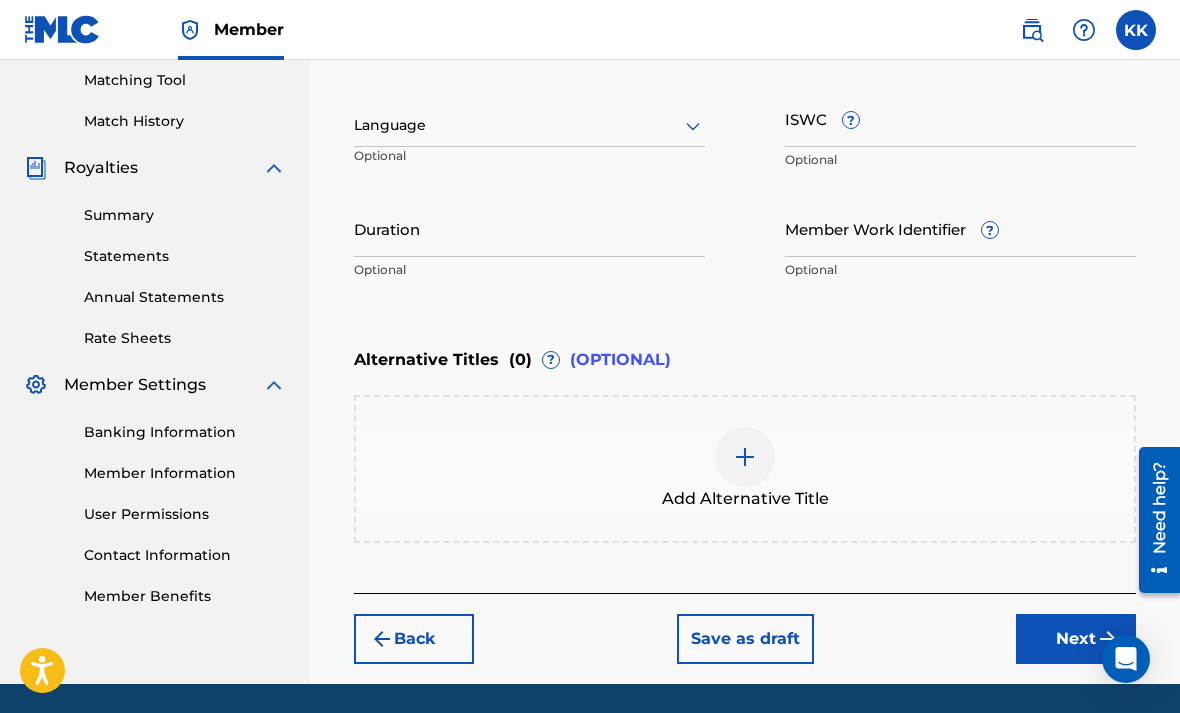 scroll, scrollTop: 516, scrollLeft: 0, axis: vertical 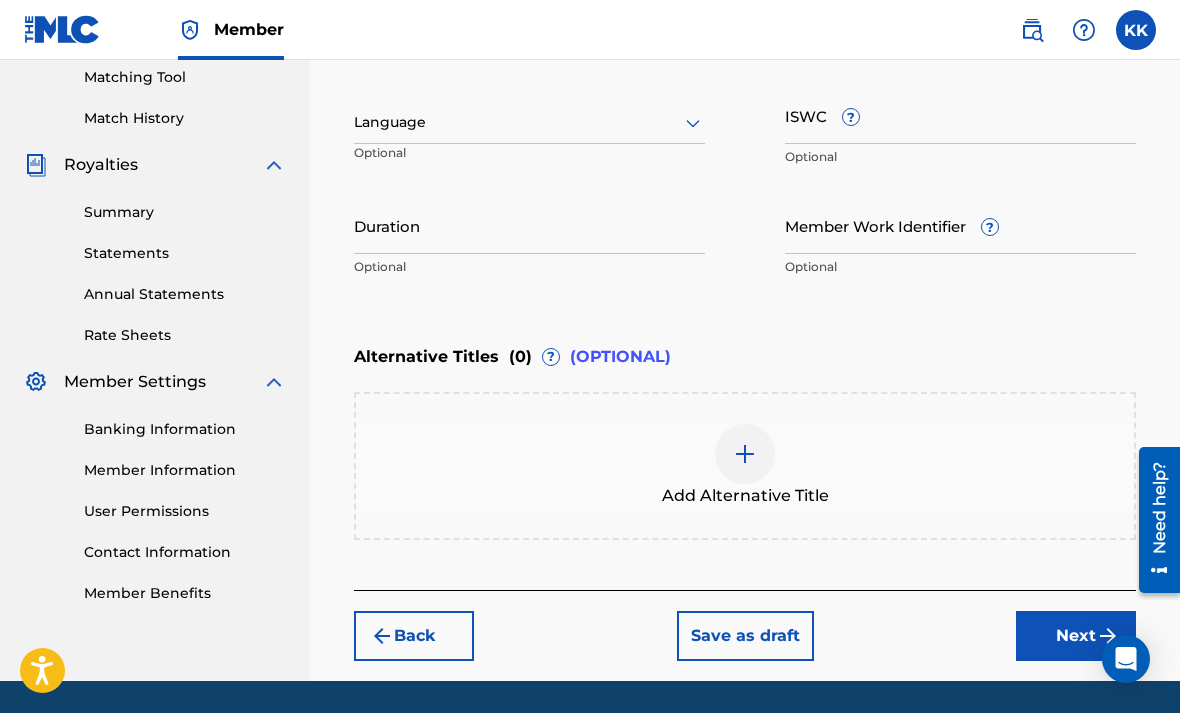 click on "Next" at bounding box center [1076, 636] 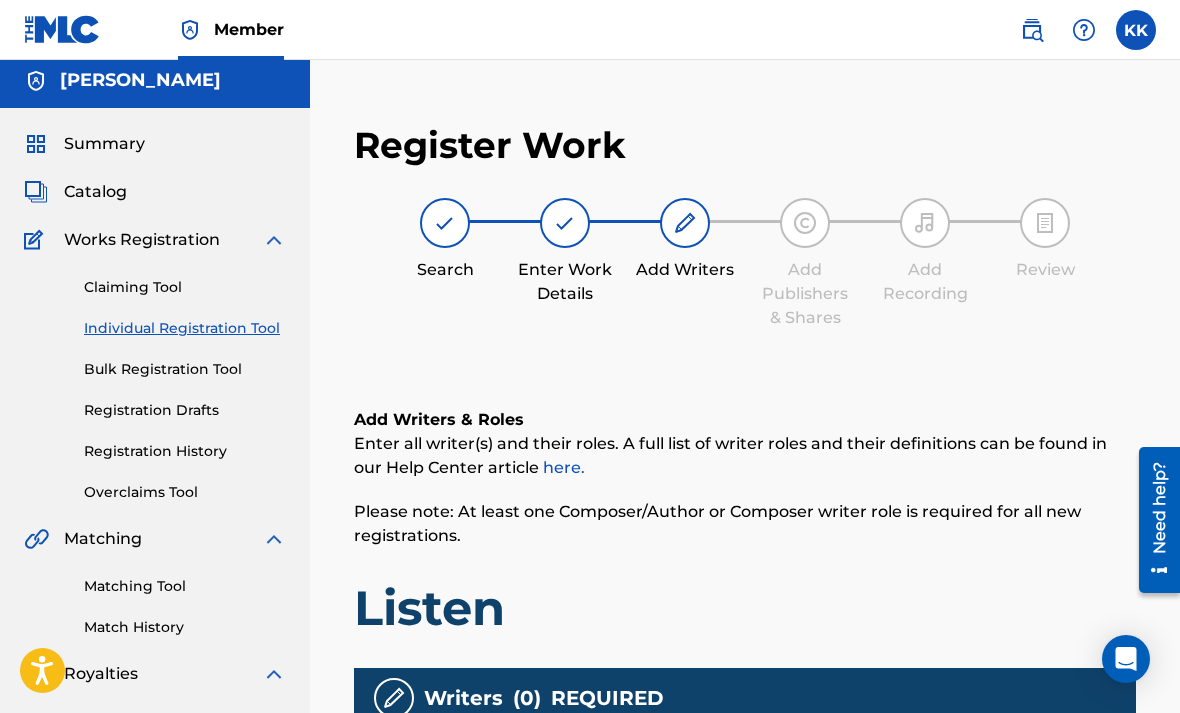scroll, scrollTop: 0, scrollLeft: 0, axis: both 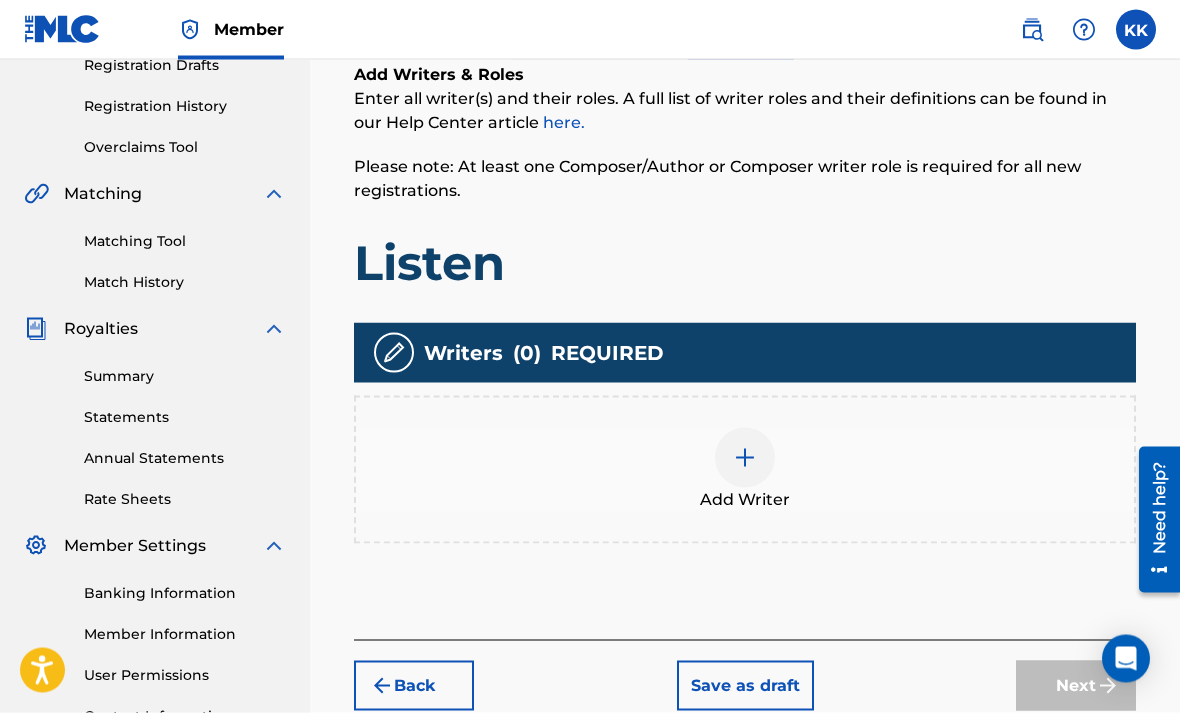 click at bounding box center [745, 458] 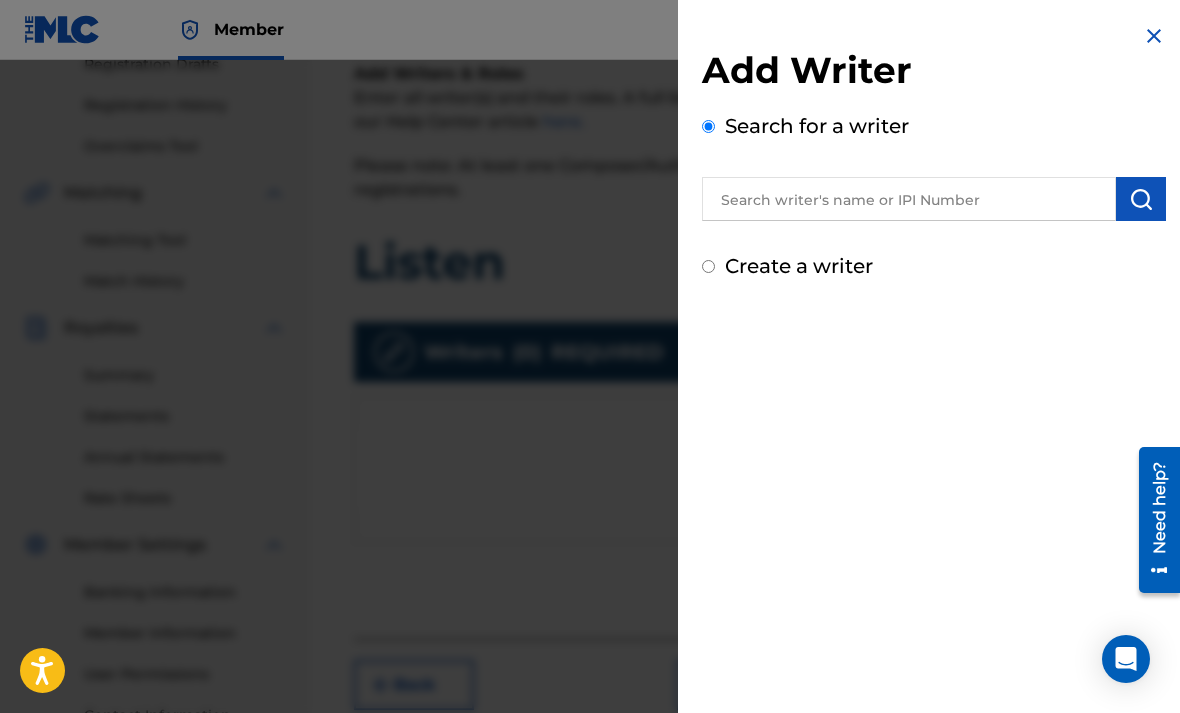 click at bounding box center (909, 199) 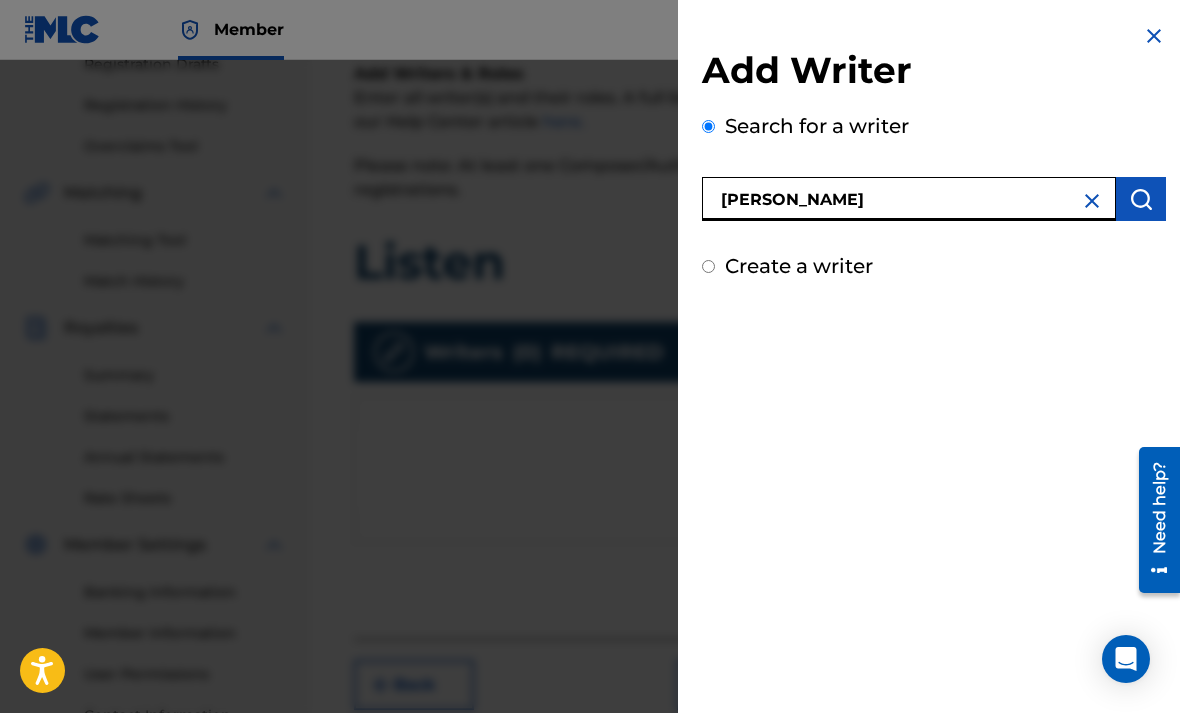 type on "[PERSON_NAME]" 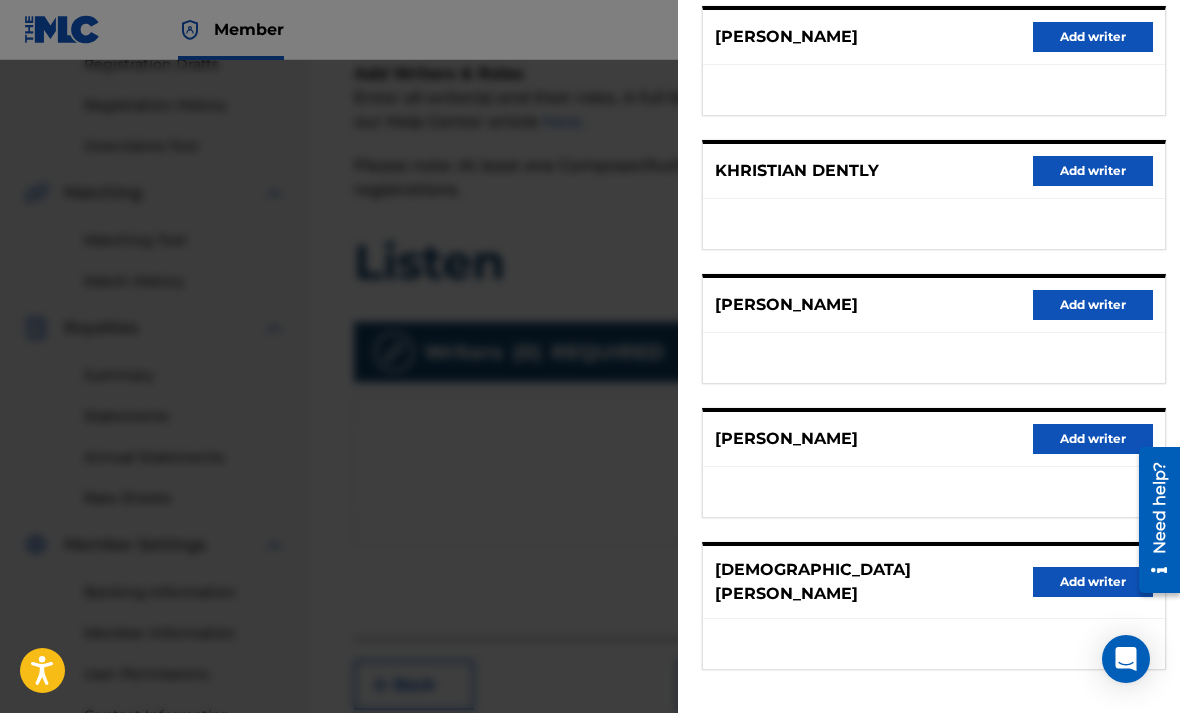 click on "Create a writer" at bounding box center (799, 757) 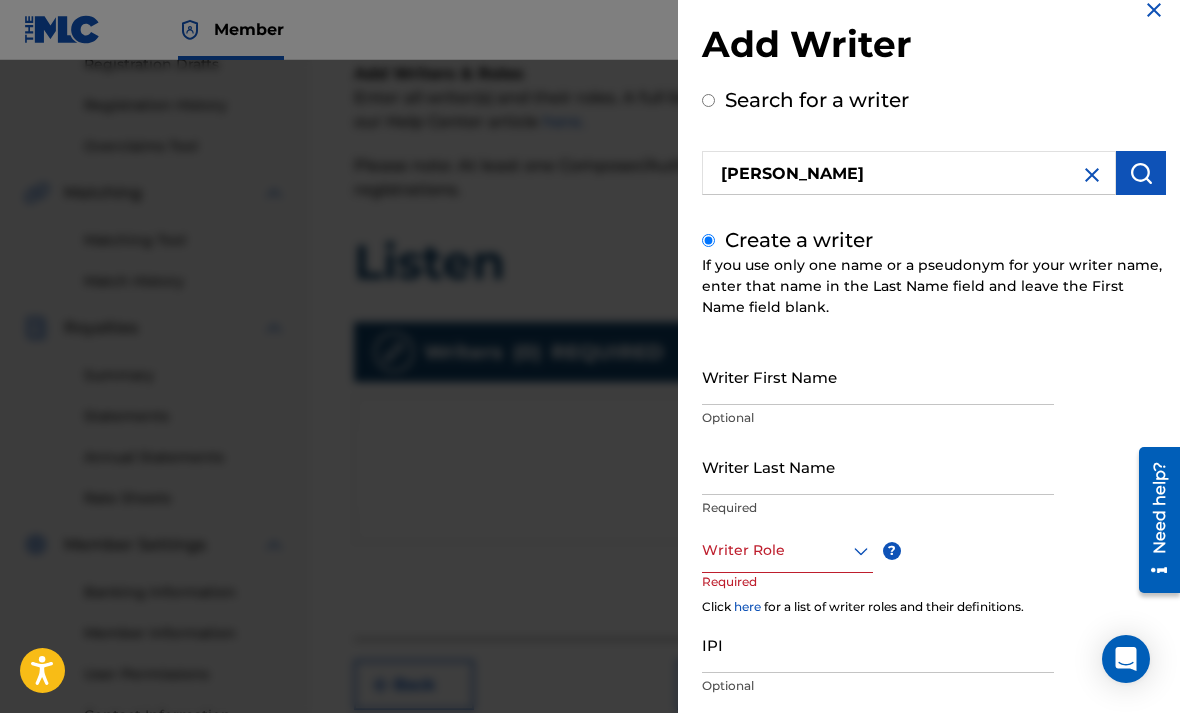 click on "Writer First Name" at bounding box center [878, 376] 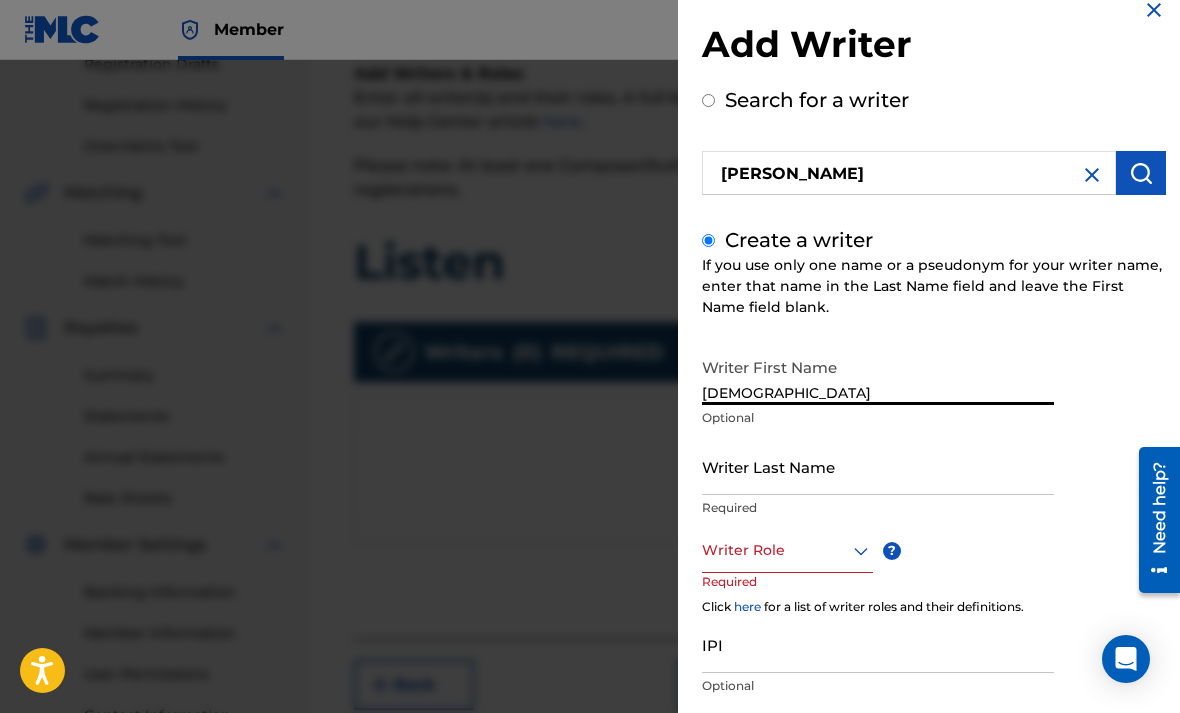 type on "[DEMOGRAPHIC_DATA]" 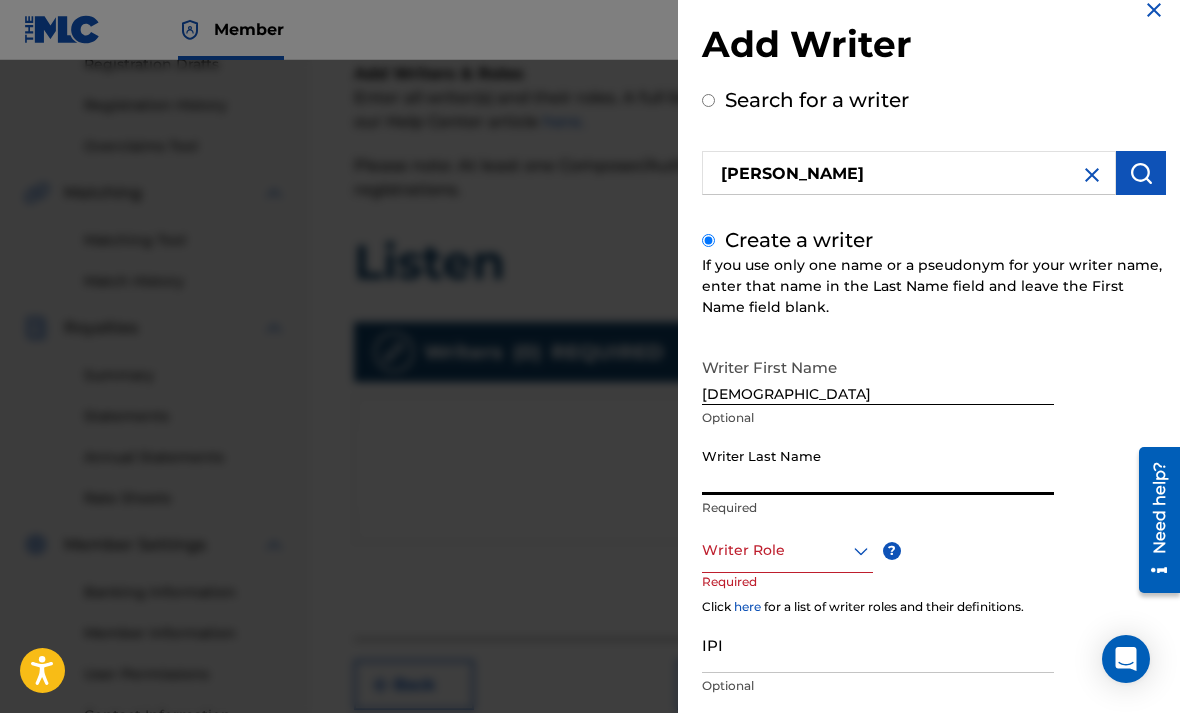 type on "k" 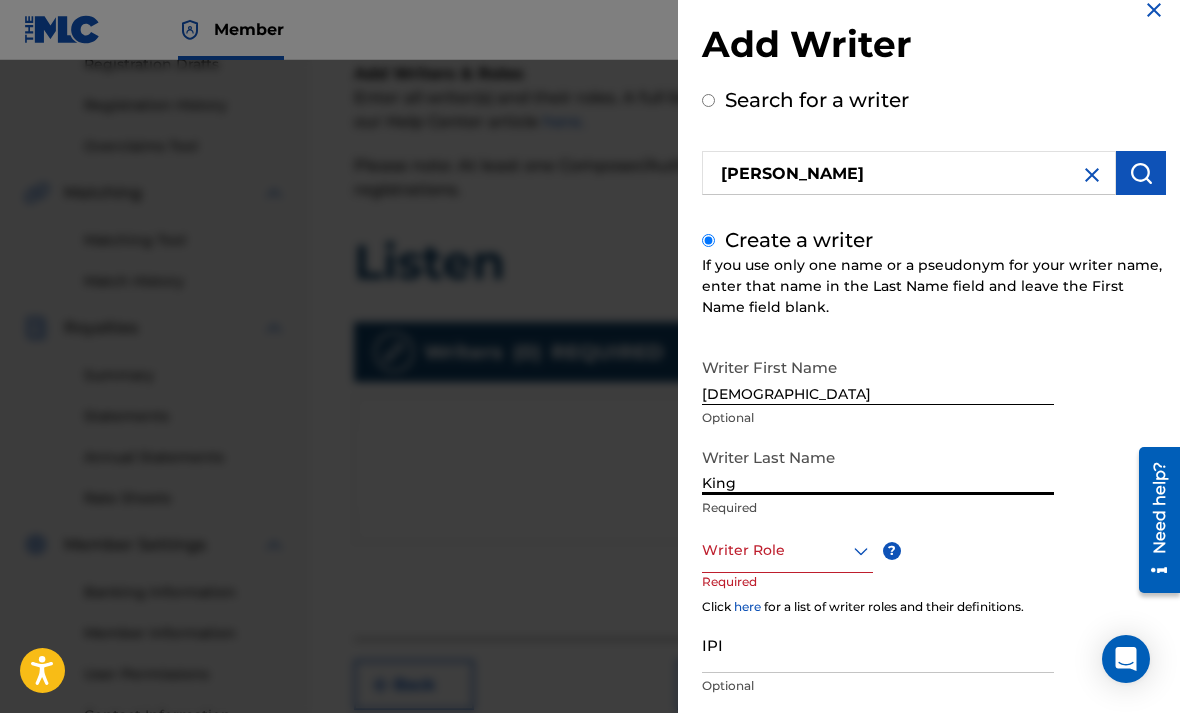 type on "King" 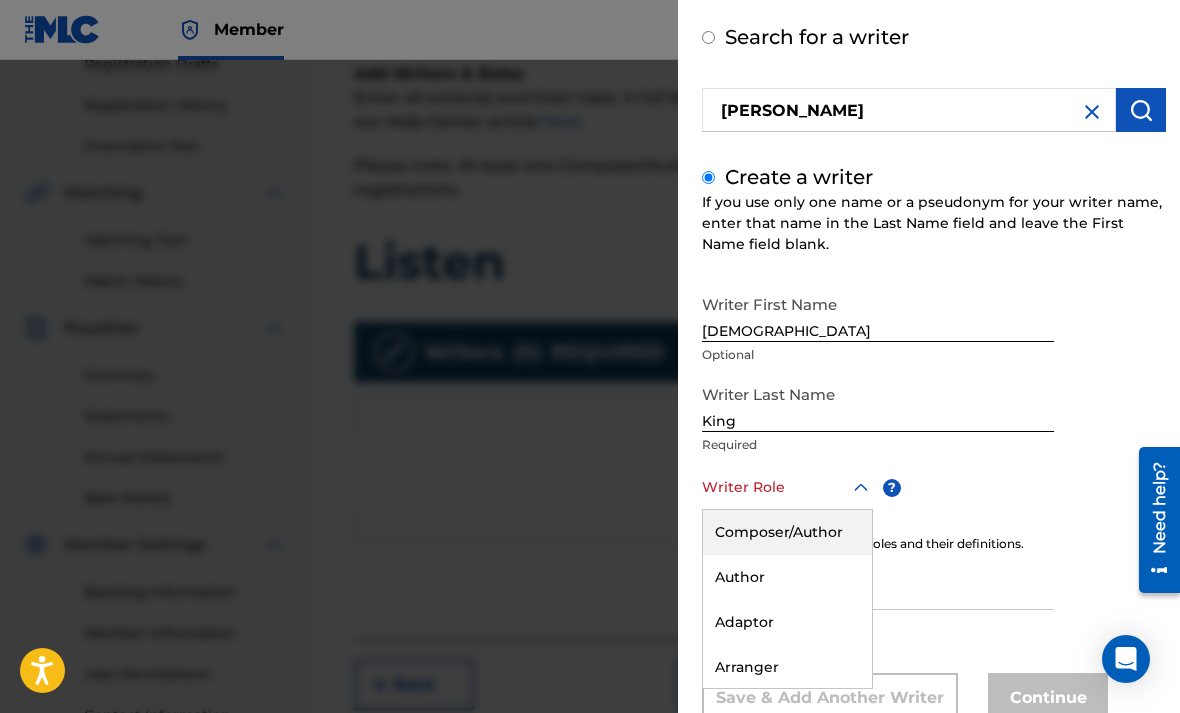 scroll, scrollTop: 0, scrollLeft: 0, axis: both 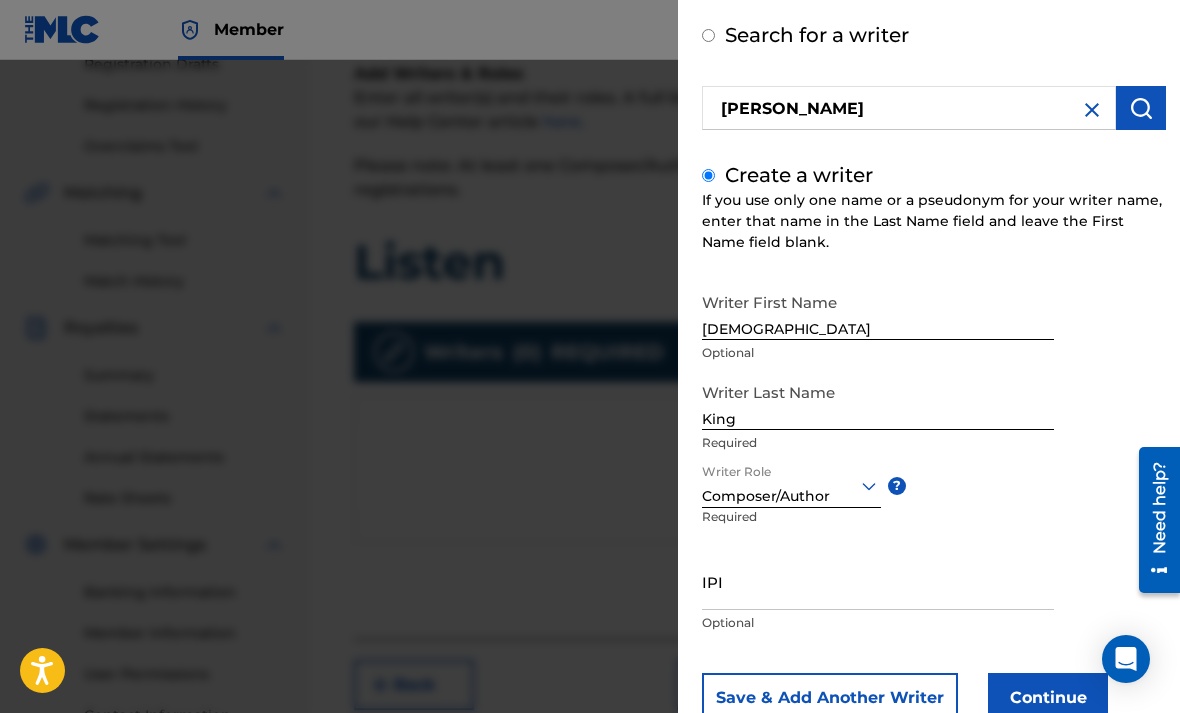 click on "Continue" at bounding box center (1048, 698) 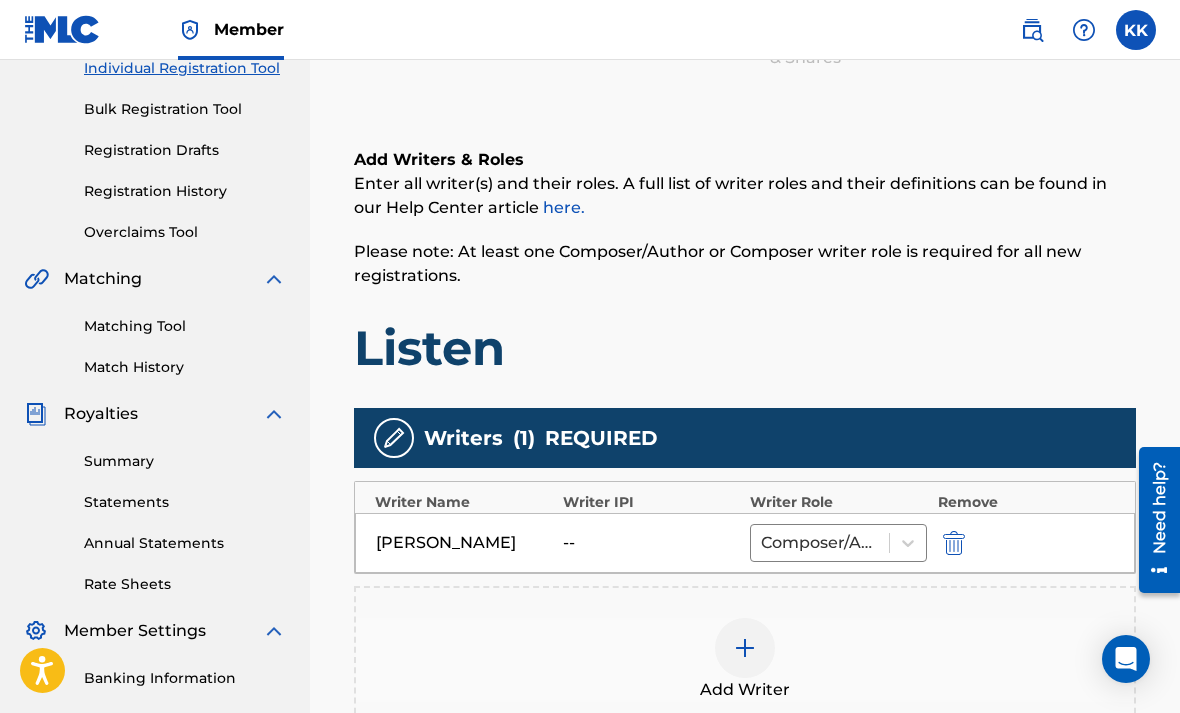 scroll, scrollTop: 269, scrollLeft: 0, axis: vertical 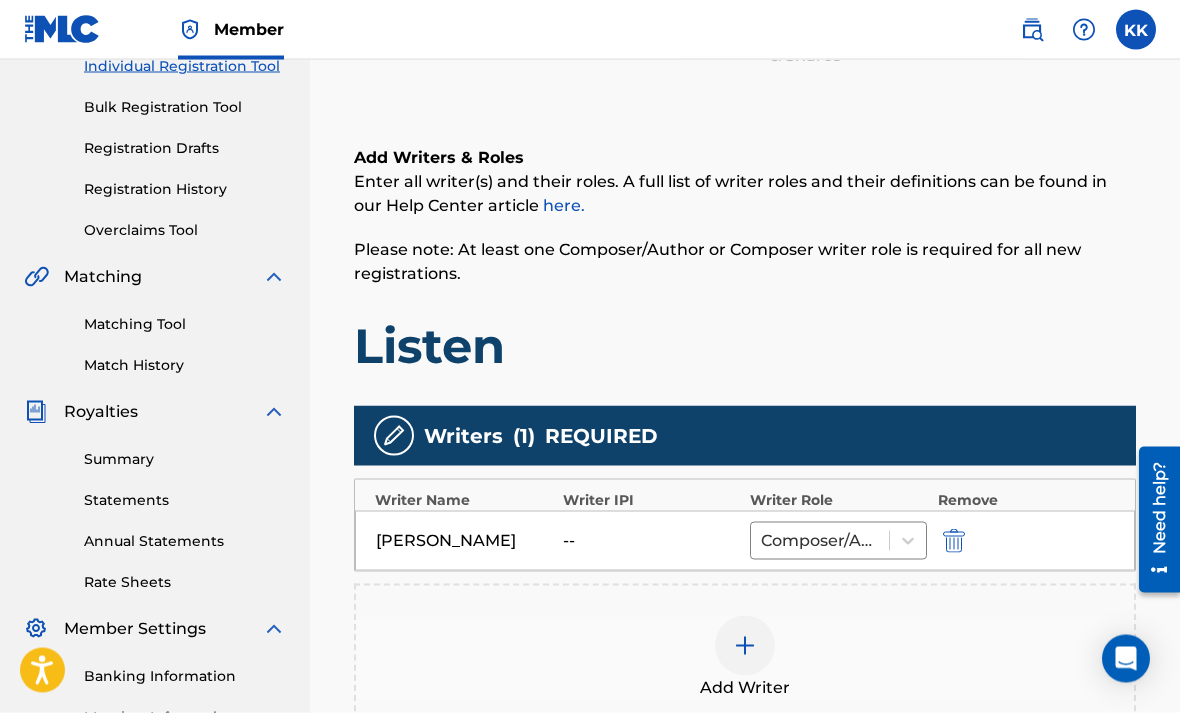 click on "--" at bounding box center [651, 541] 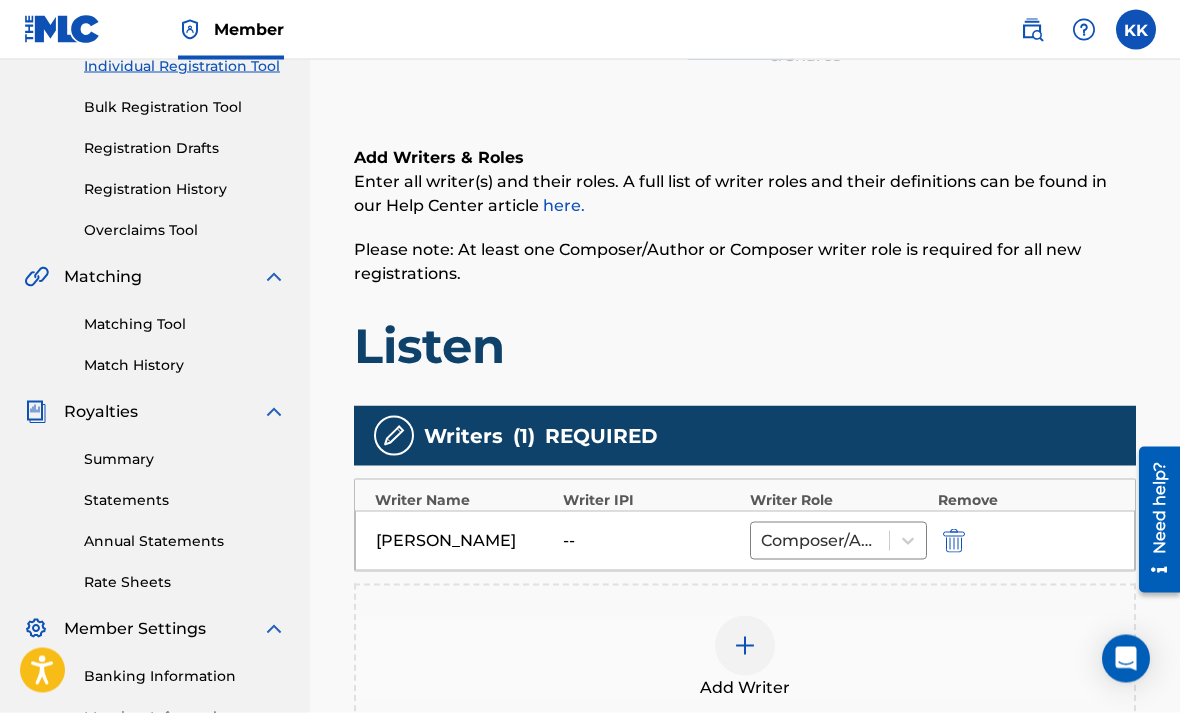 scroll, scrollTop: 270, scrollLeft: 0, axis: vertical 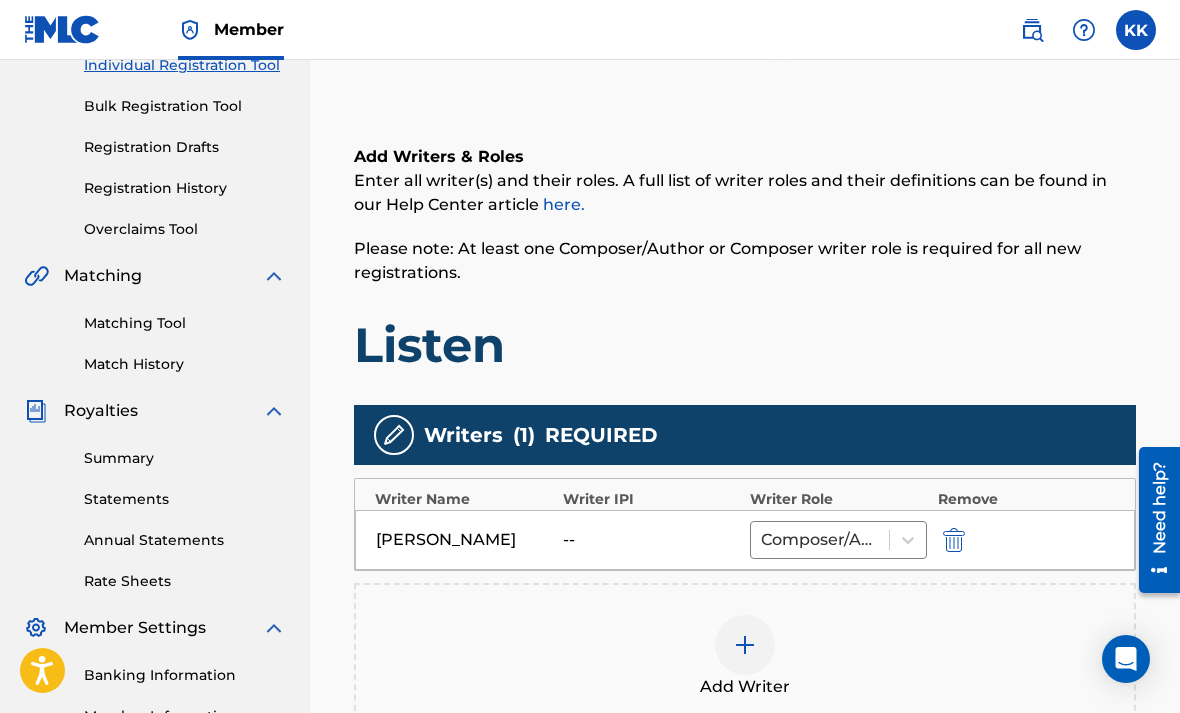 click on "Add Writers & Roles Enter all writer(s) and their roles. A full list of writer roles and their definitions can be found in our Help Center article   here. Please note: At least one Composer/Author or Composer writer role is required for all new registrations. Listen Writers ( 1 ) REQUIRED Writer Name Writer IPI Writer Role Remove [PERSON_NAME] -- Composer/Author Add Writer" at bounding box center [745, 462] 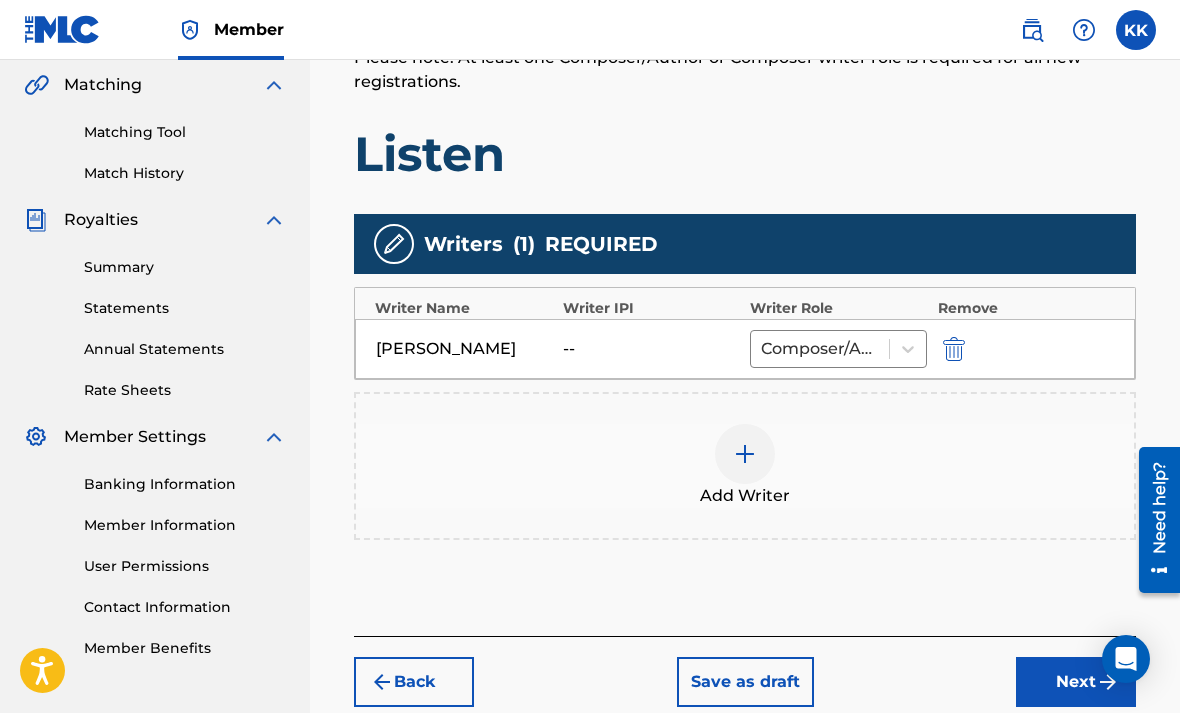 scroll, scrollTop: 443, scrollLeft: 0, axis: vertical 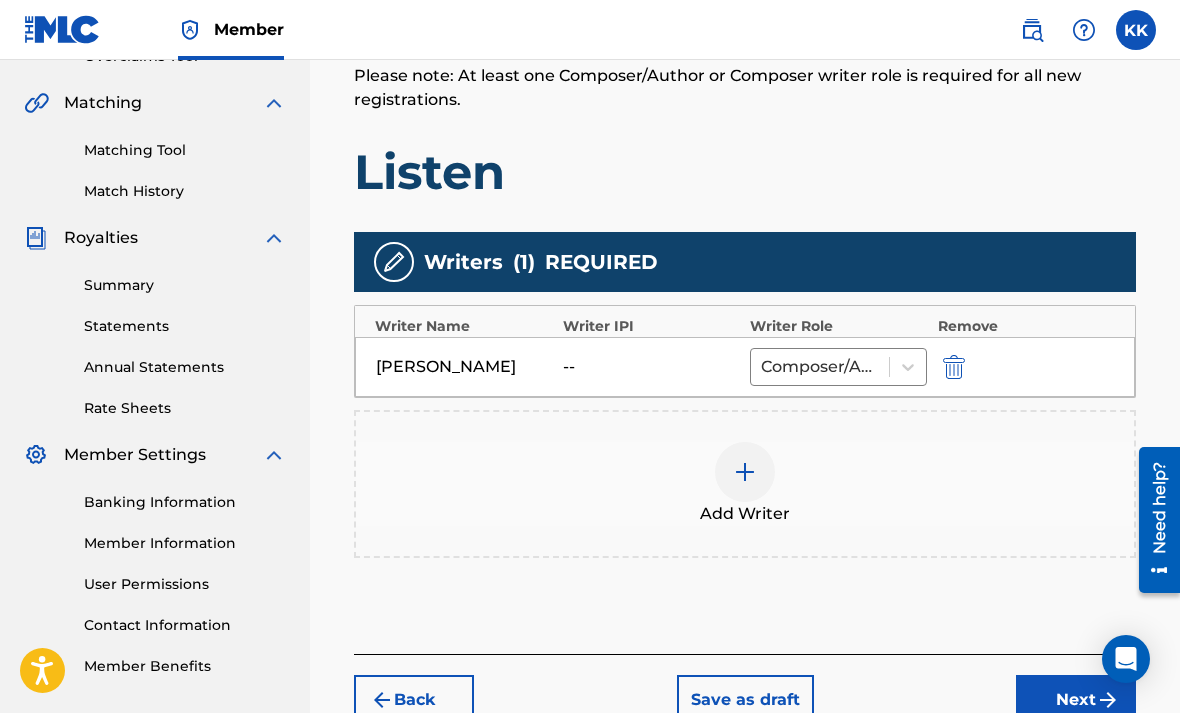 click on "Add Writer" at bounding box center [745, 484] 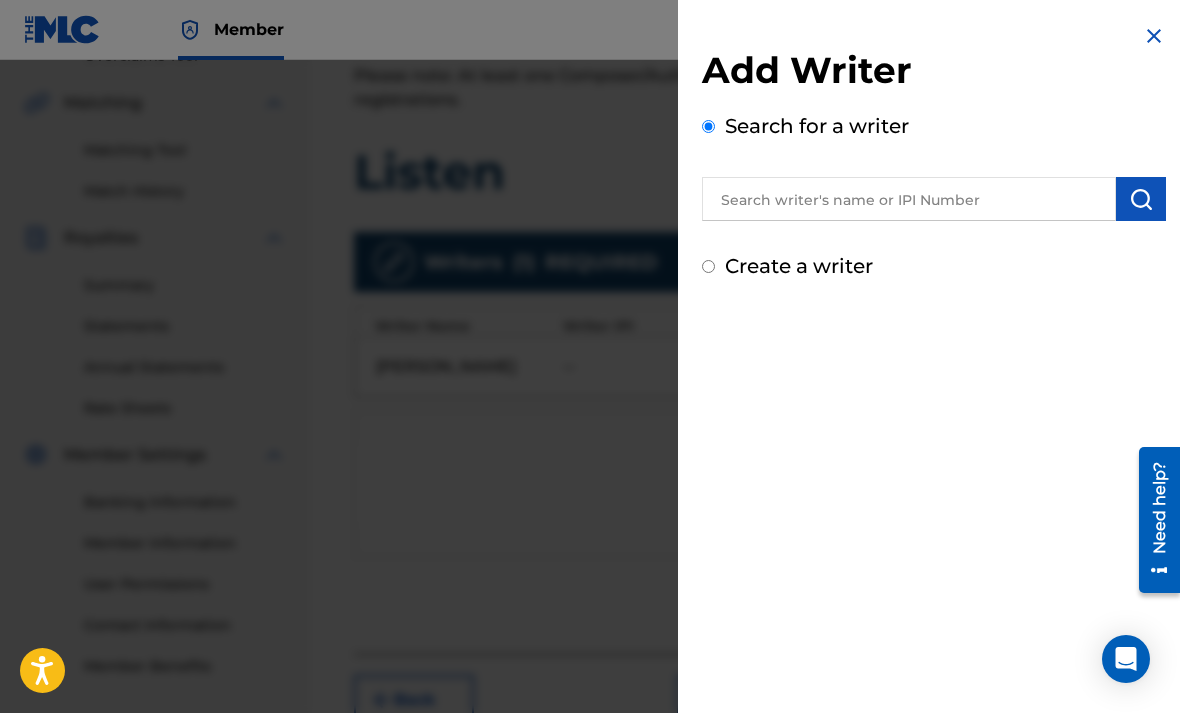 click at bounding box center (1154, 36) 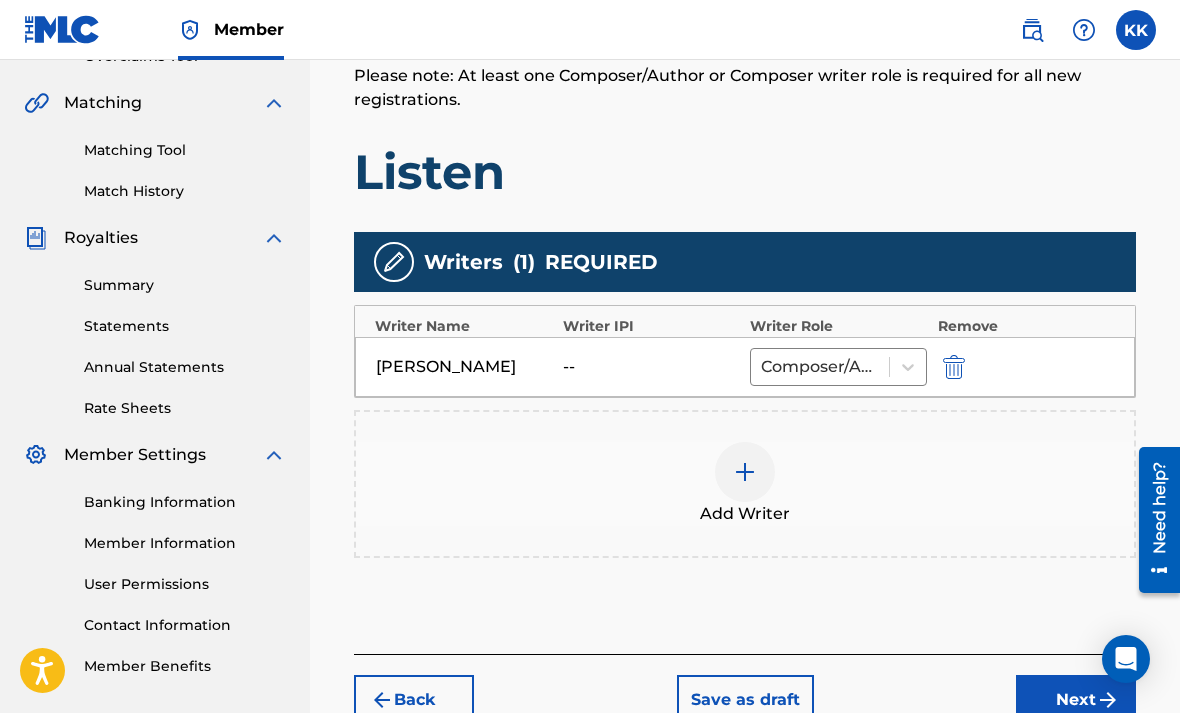 click at bounding box center [954, 367] 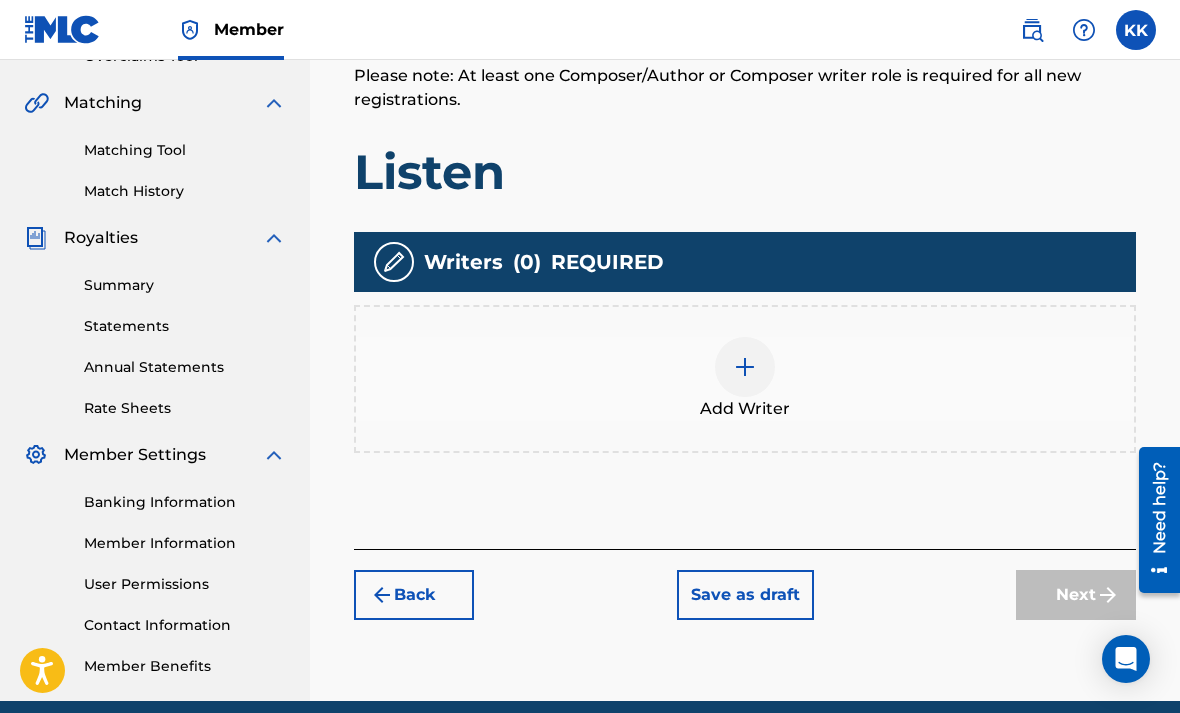 click at bounding box center (745, 367) 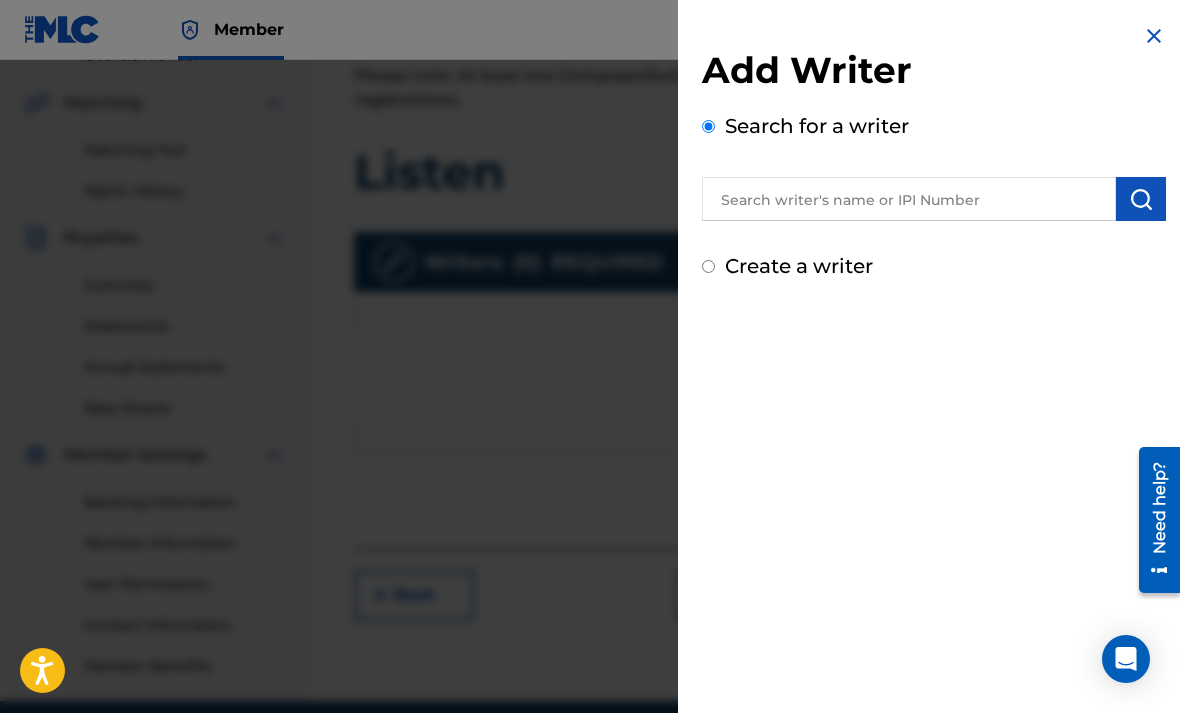 click on "Create a writer" at bounding box center (708, 266) 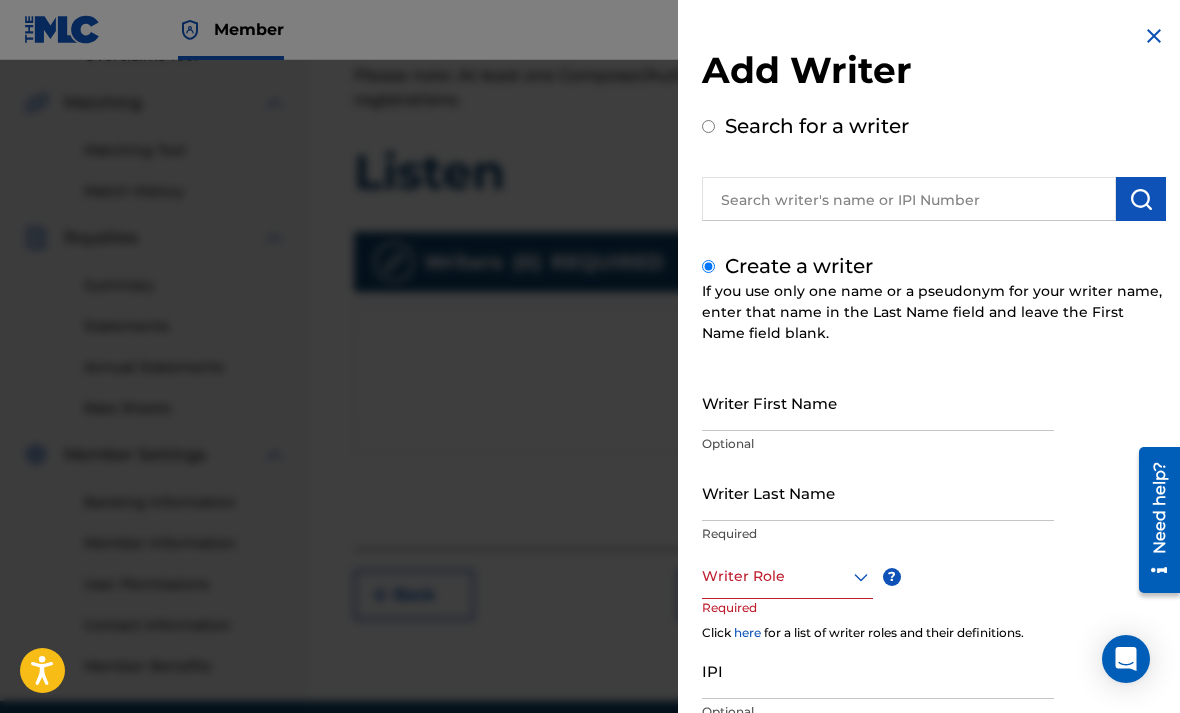click on "Writer First Name" at bounding box center [878, 402] 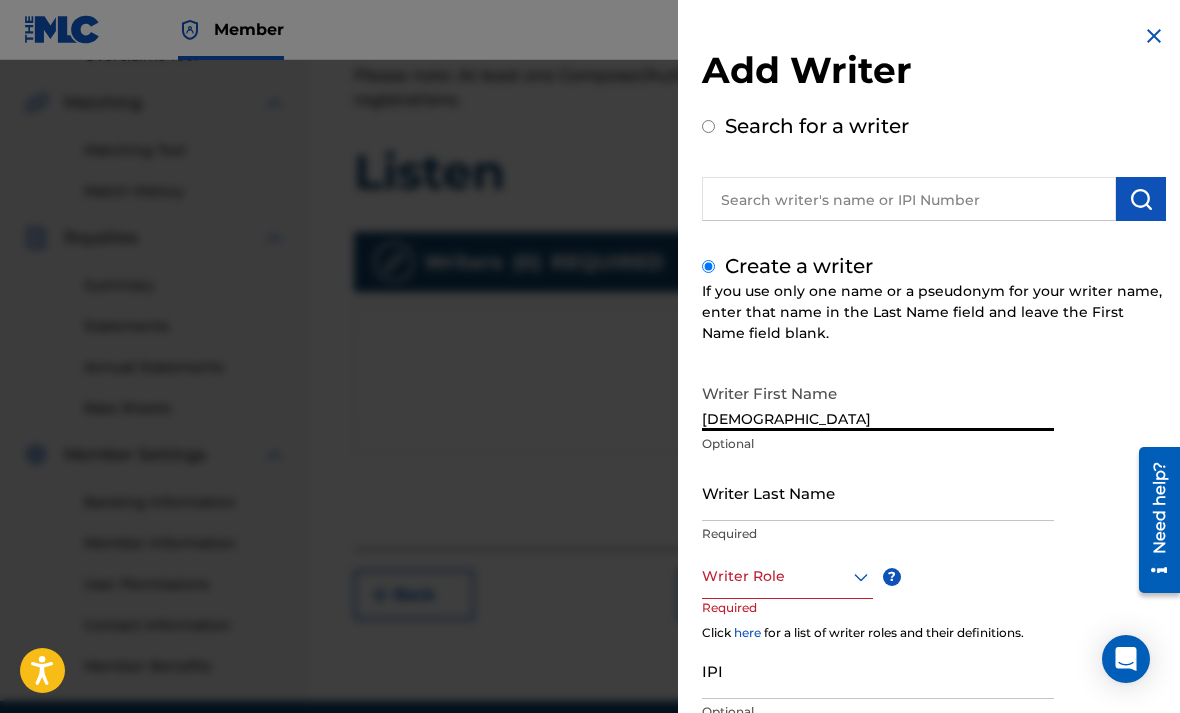 type on "[DEMOGRAPHIC_DATA]" 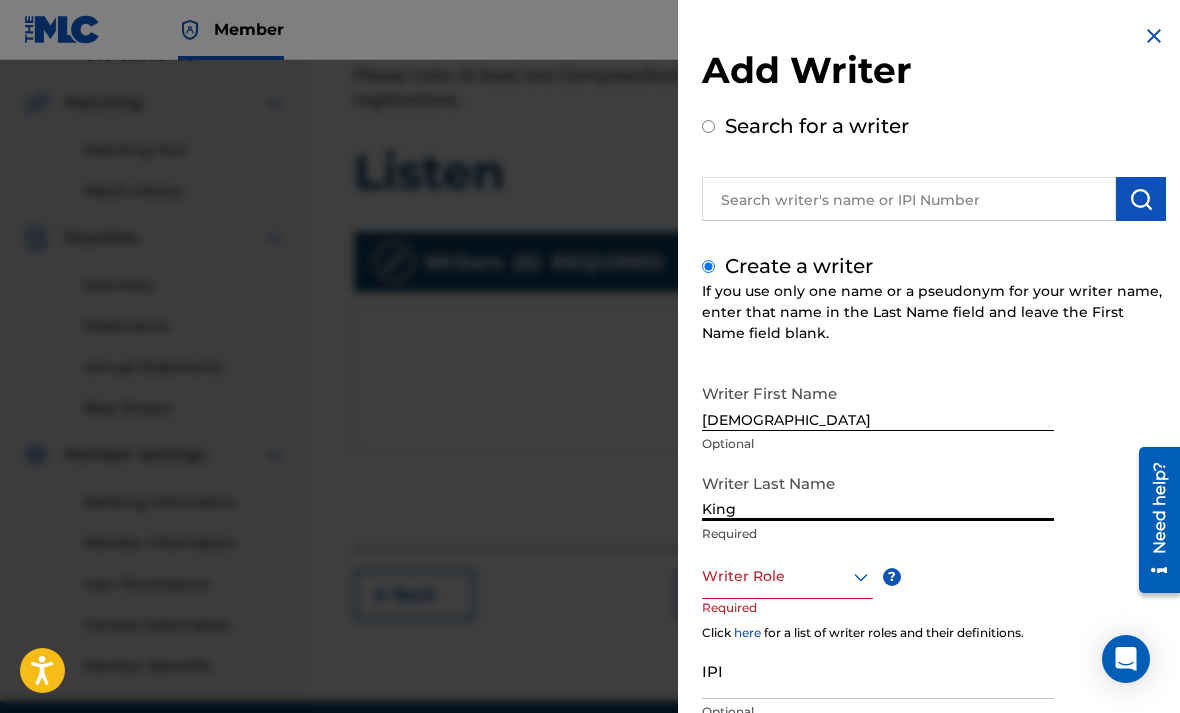 type on "King" 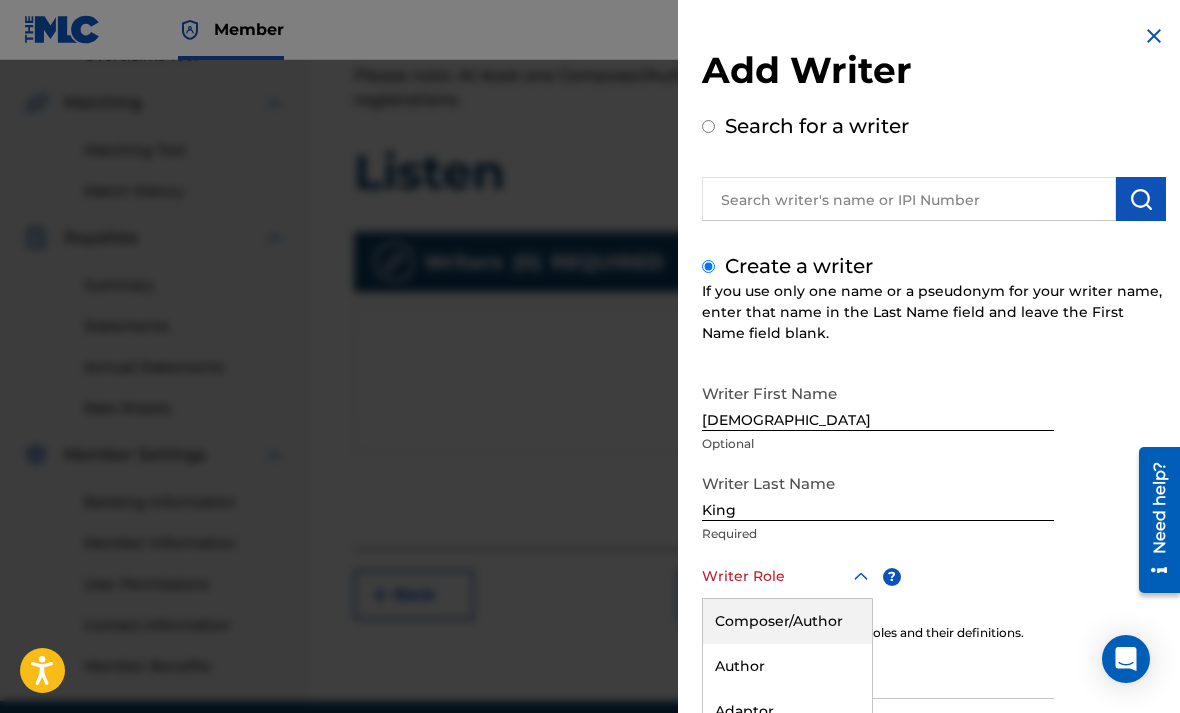 scroll, scrollTop: 89, scrollLeft: 0, axis: vertical 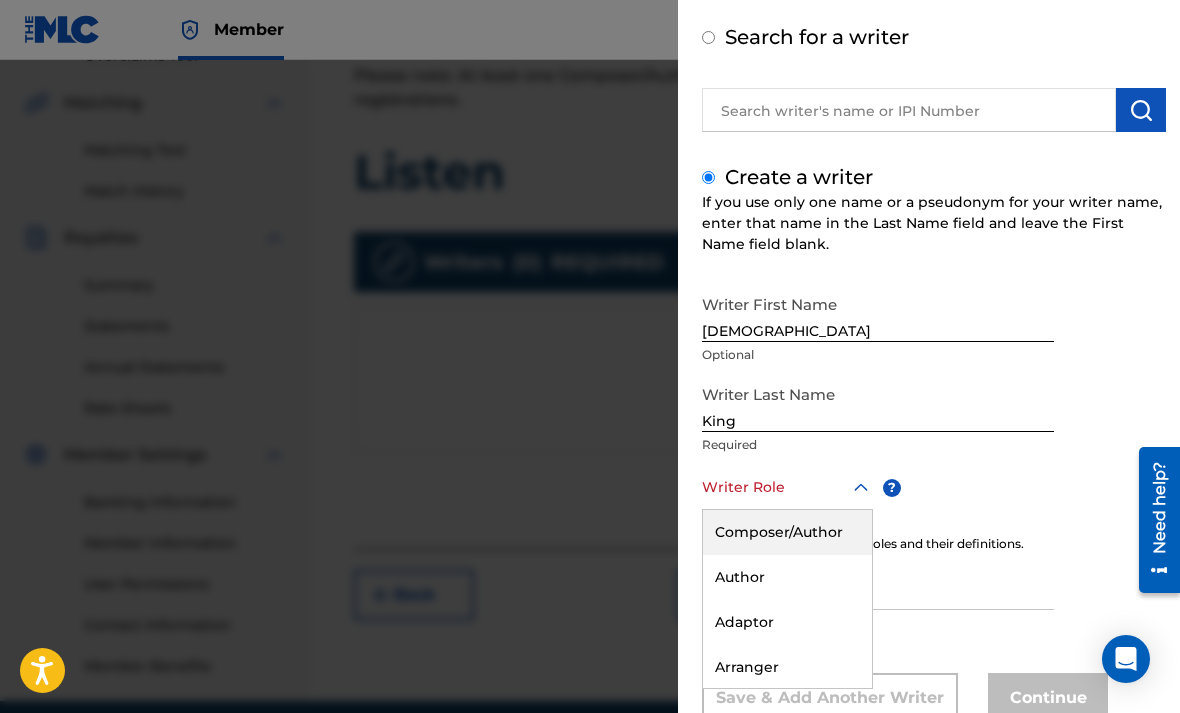 click on "Composer/Author" at bounding box center (787, 532) 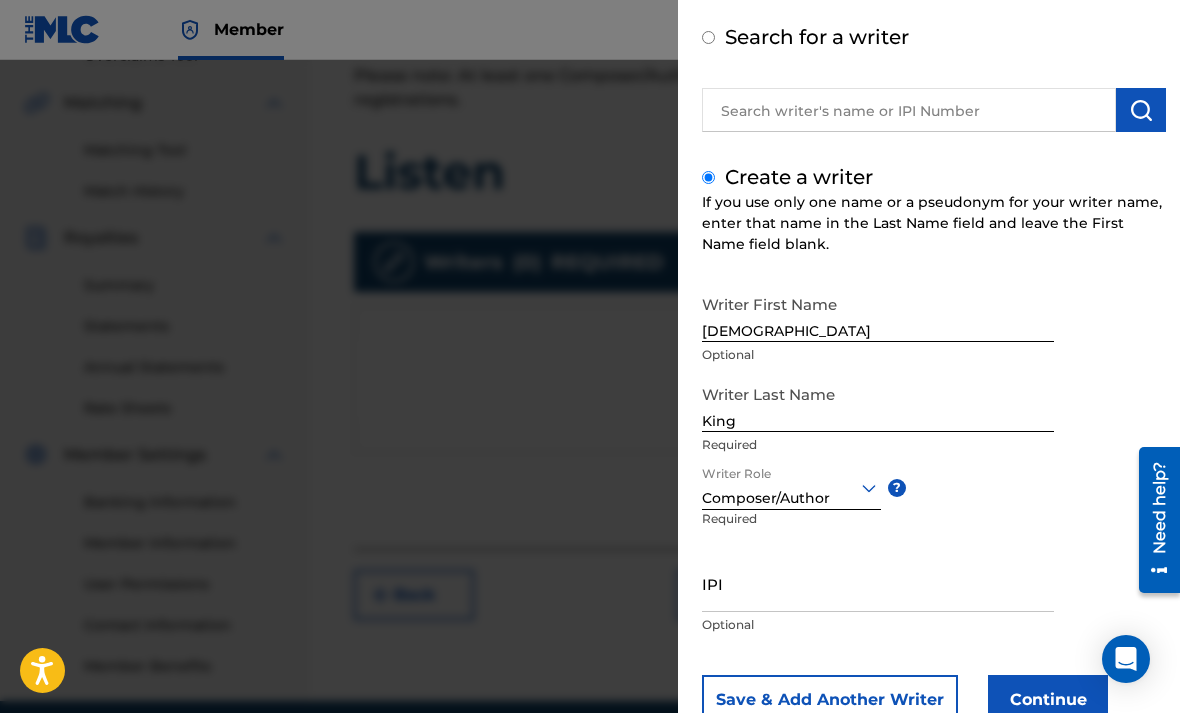 click on "IPI" at bounding box center (878, 583) 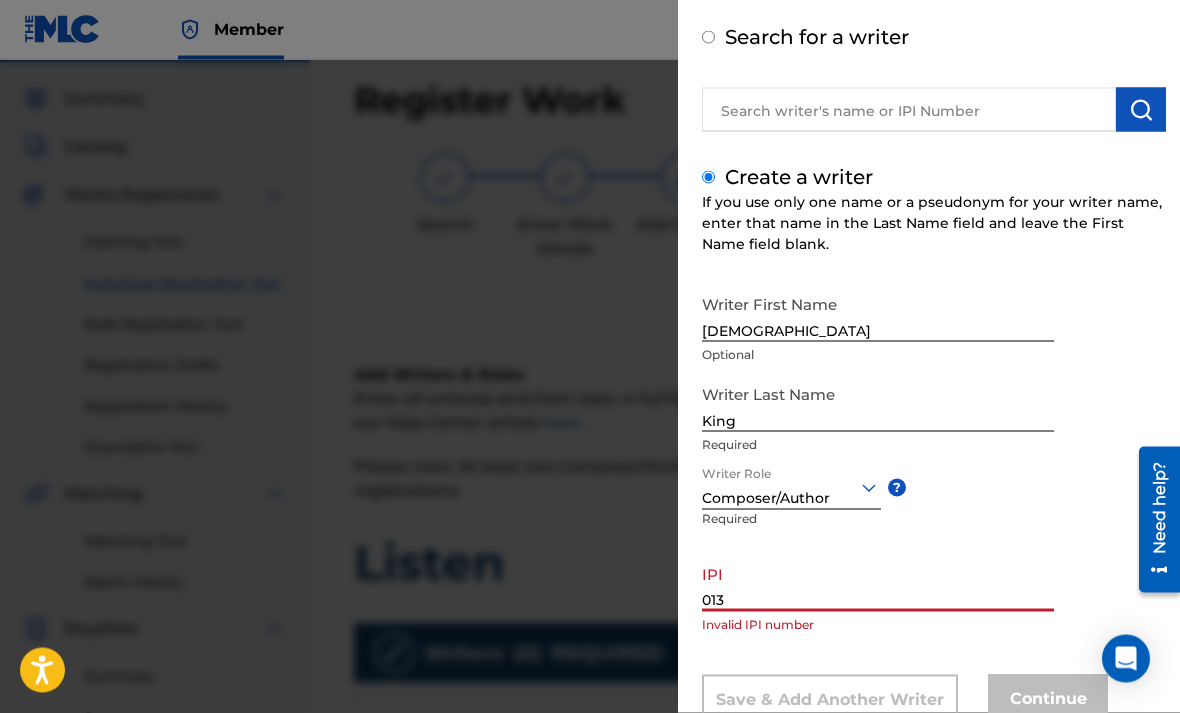 scroll, scrollTop: 47, scrollLeft: 0, axis: vertical 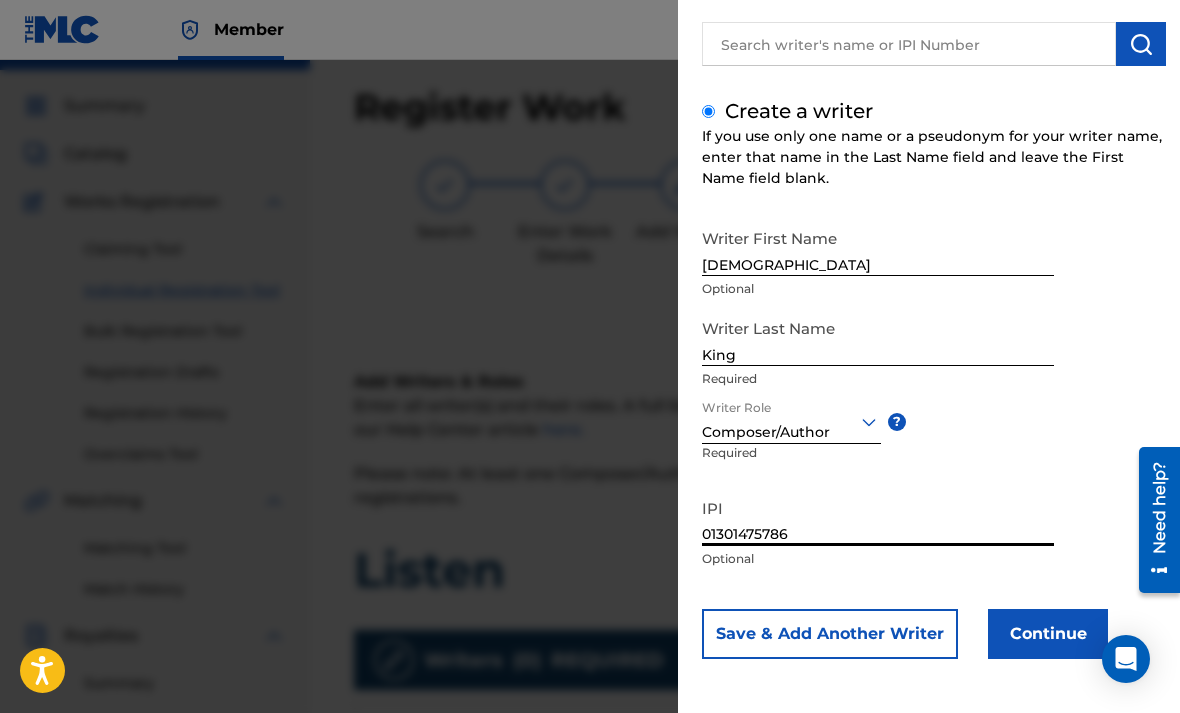 type on "01301475786" 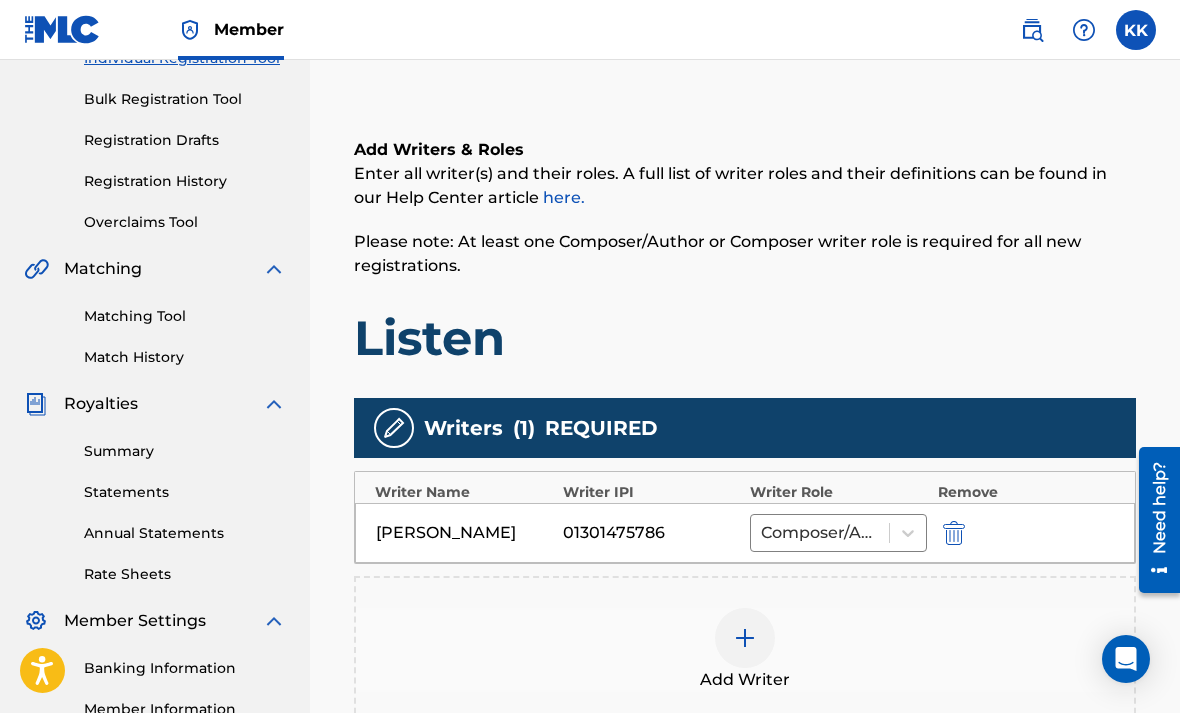 scroll, scrollTop: 507, scrollLeft: 0, axis: vertical 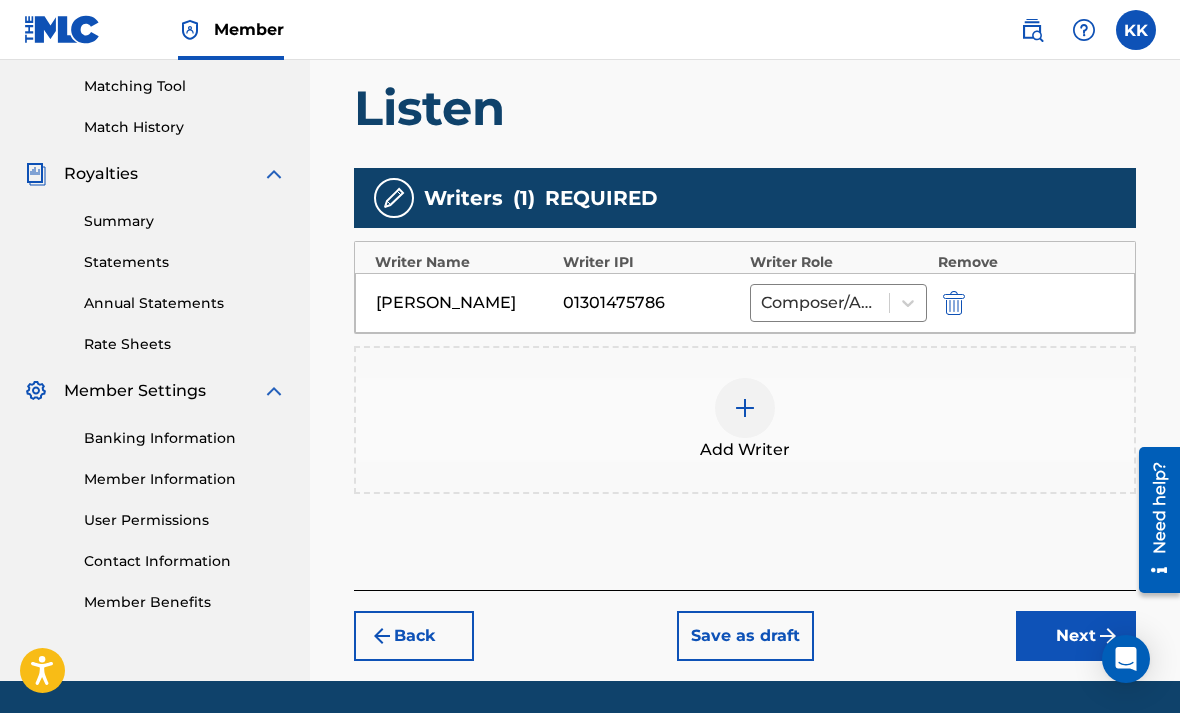 click on "Next" at bounding box center (1076, 636) 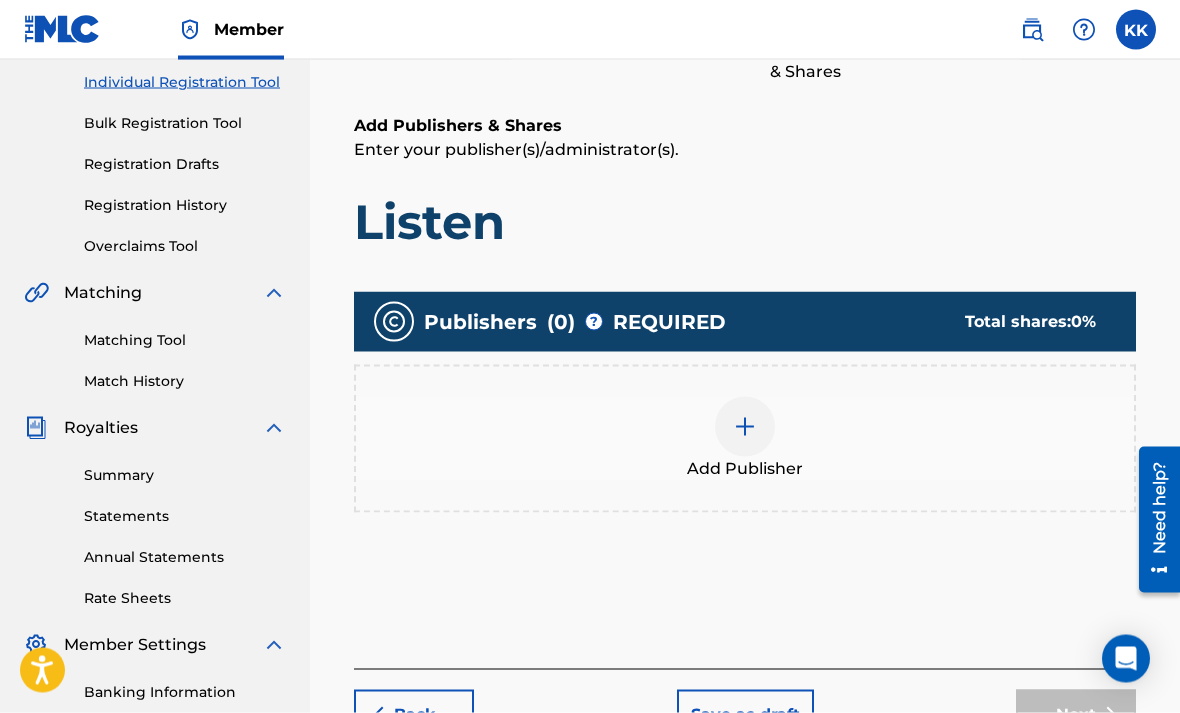 click at bounding box center [745, 427] 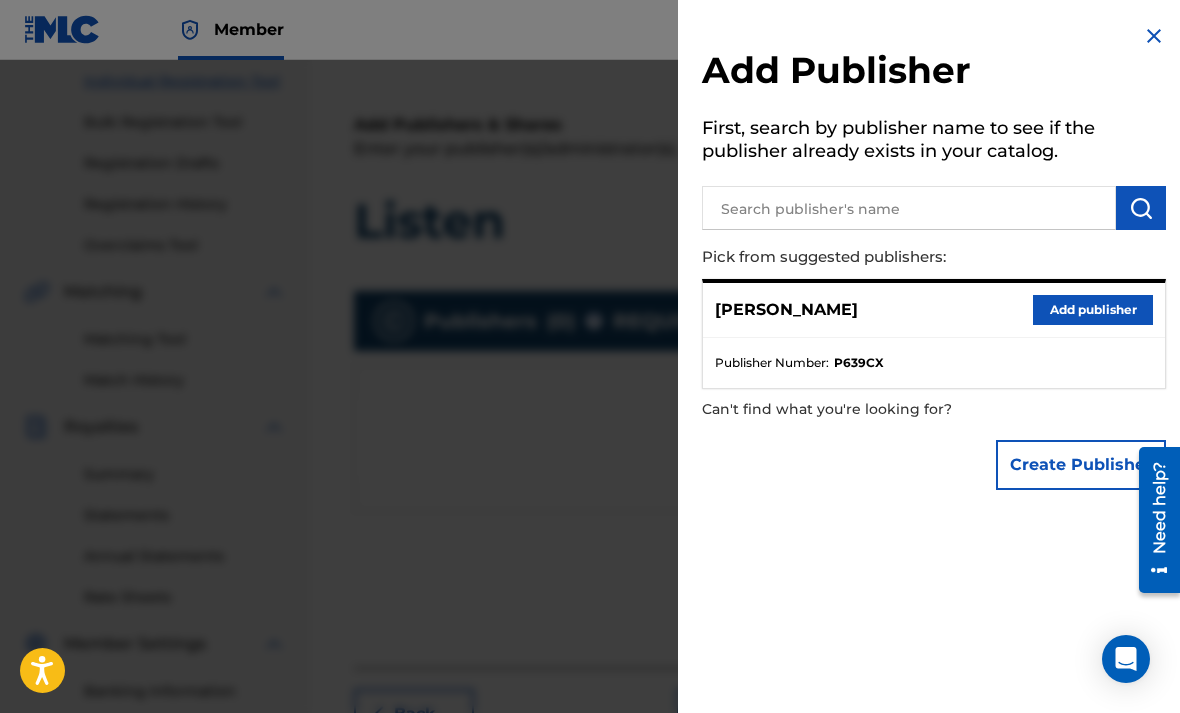 click on "Add publisher" at bounding box center (1093, 310) 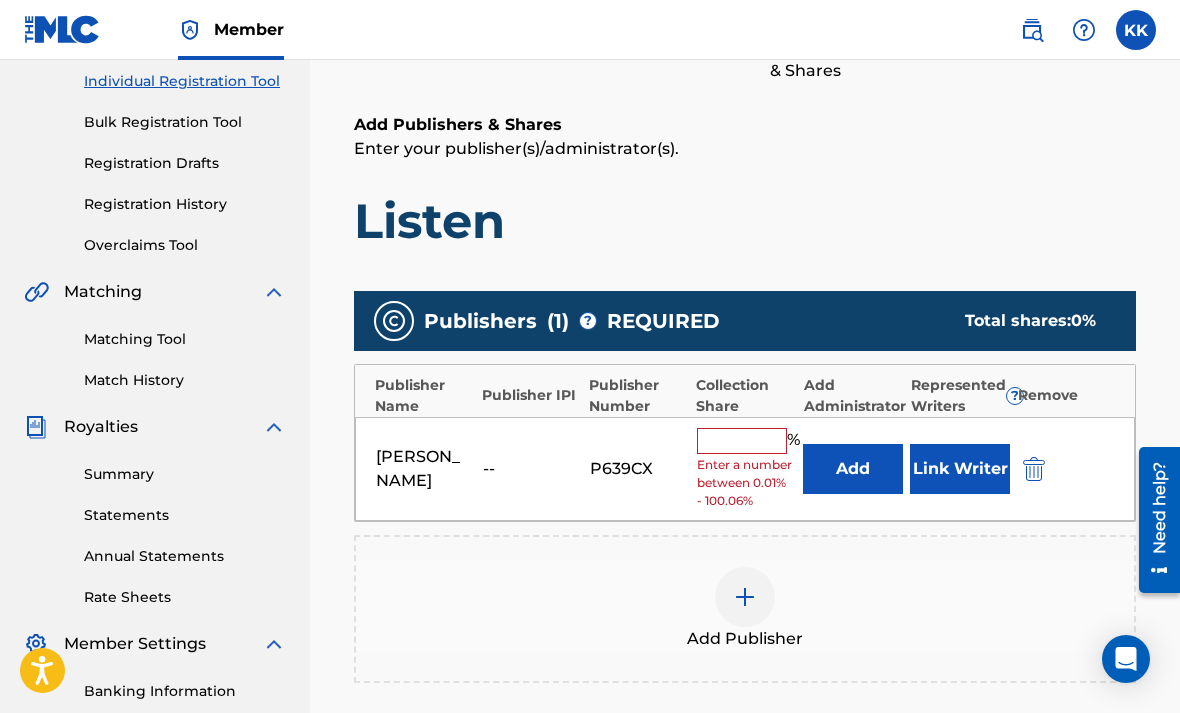 click at bounding box center (742, 441) 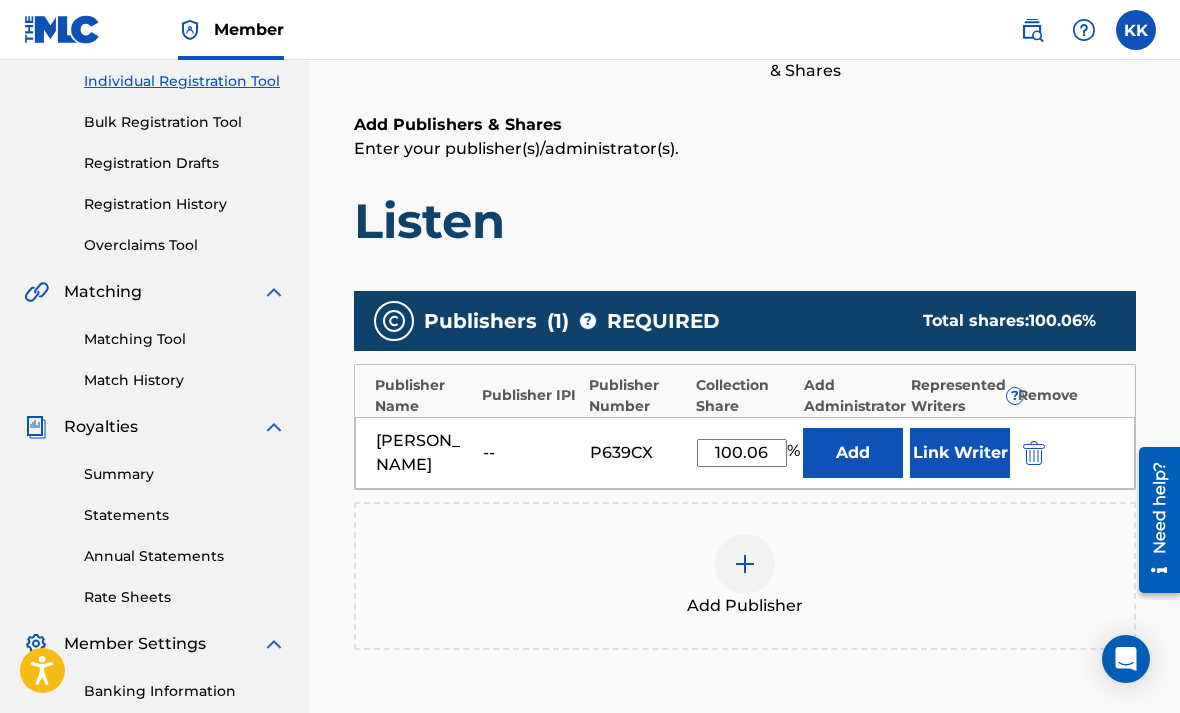 click on "Listen" at bounding box center (745, 221) 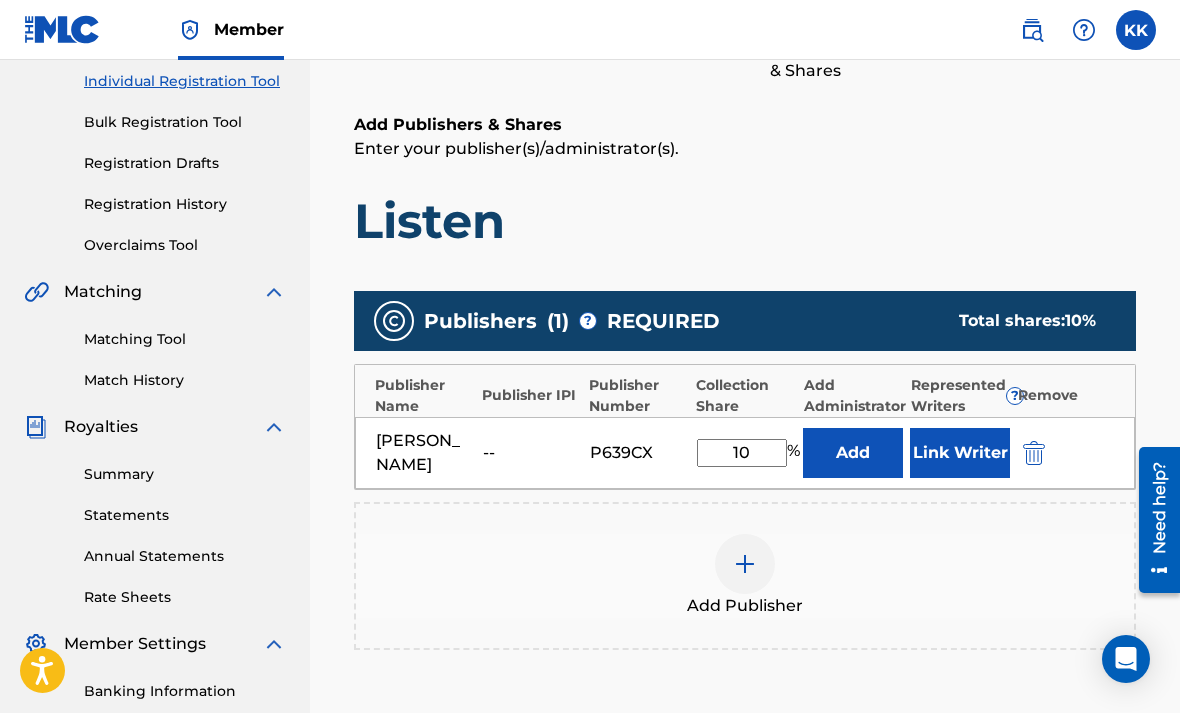 type on "100" 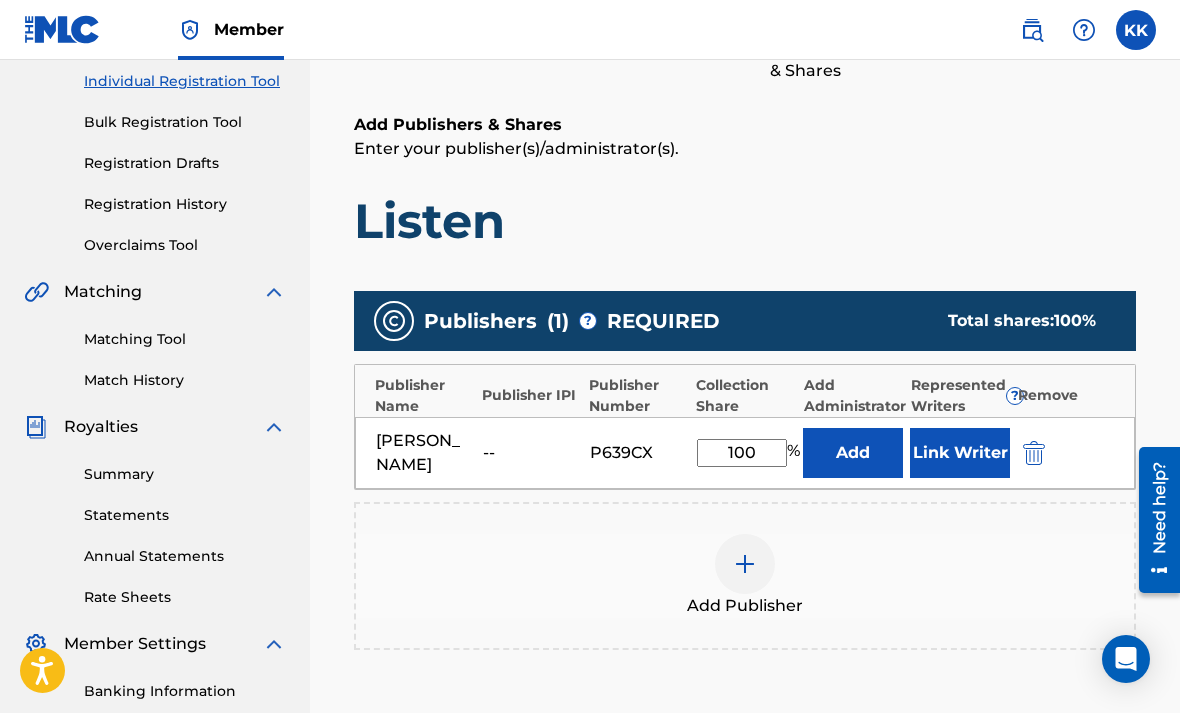 click on "Listen" at bounding box center [745, 221] 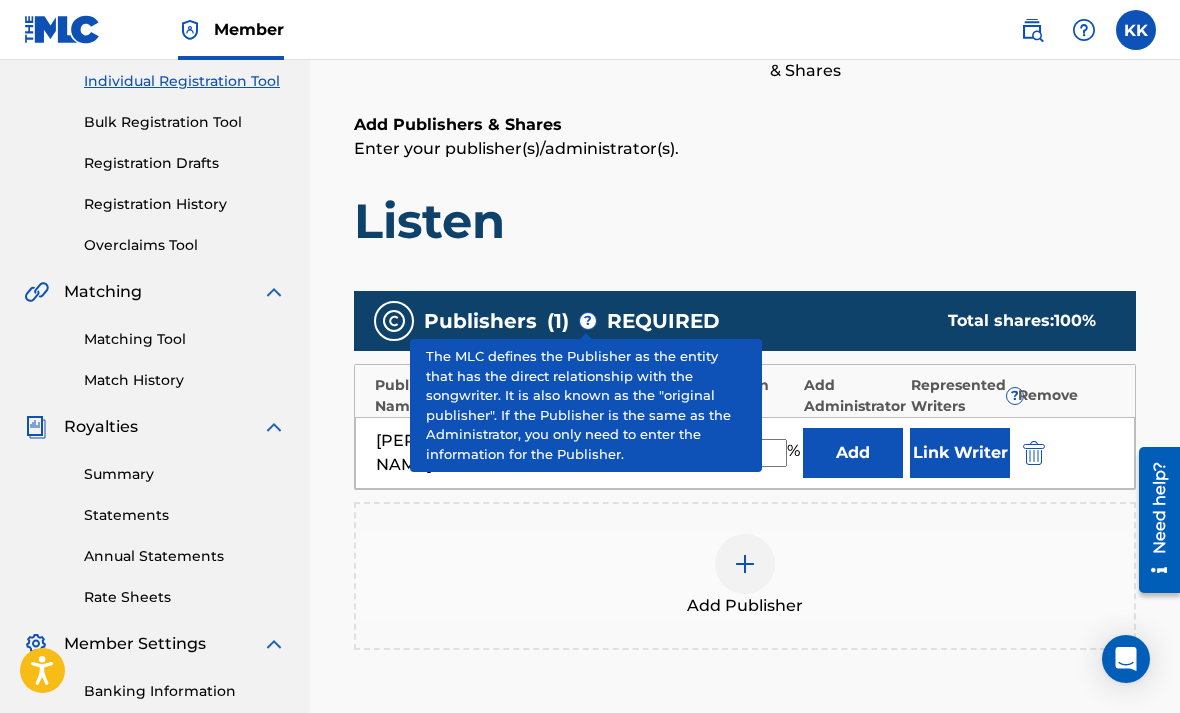 click on "?" at bounding box center (588, 321) 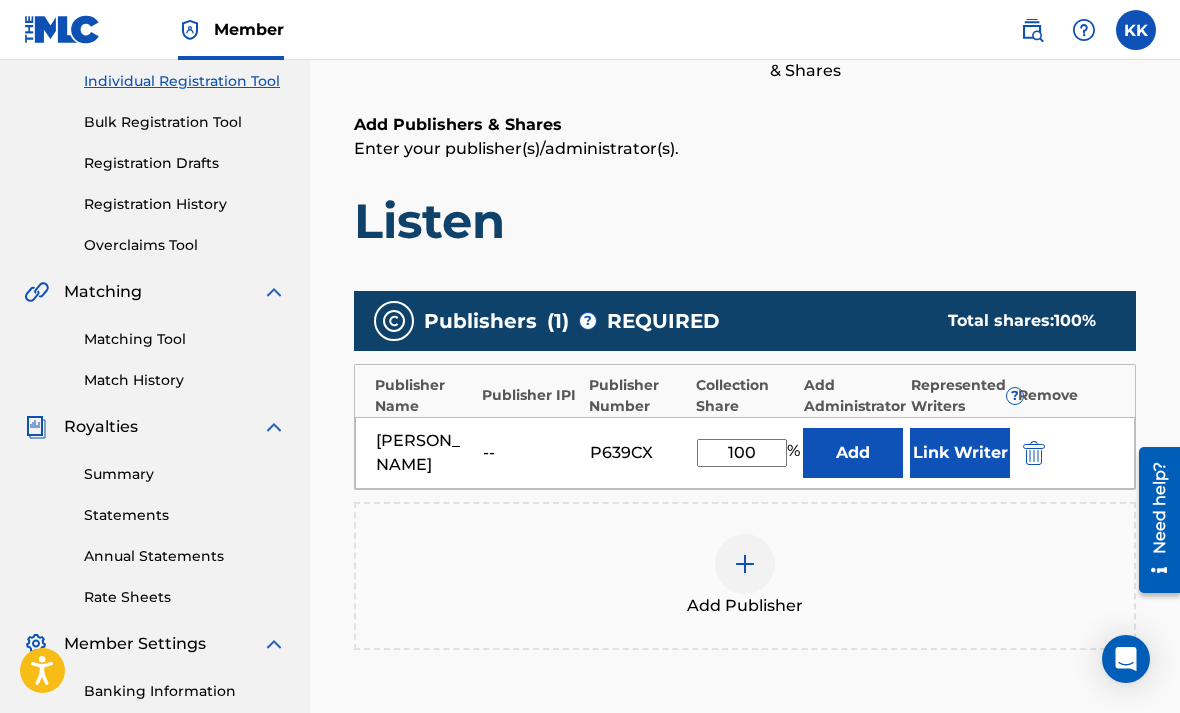 click on "Listen" at bounding box center (745, 221) 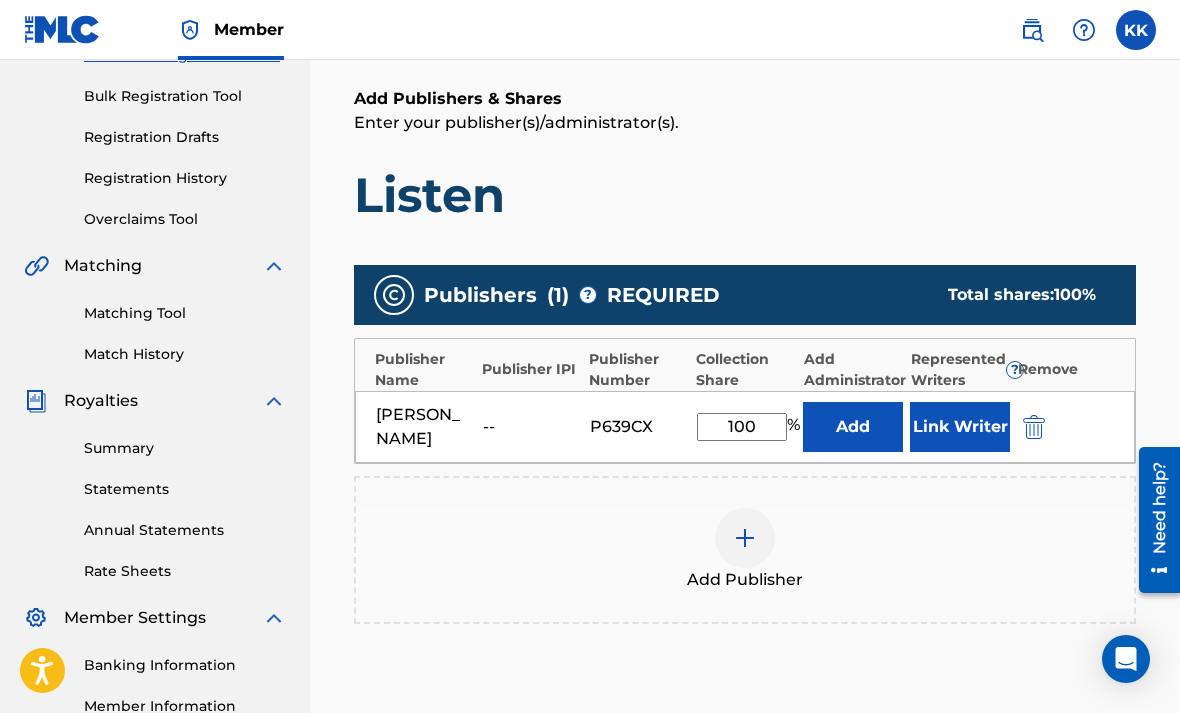 scroll, scrollTop: 279, scrollLeft: 0, axis: vertical 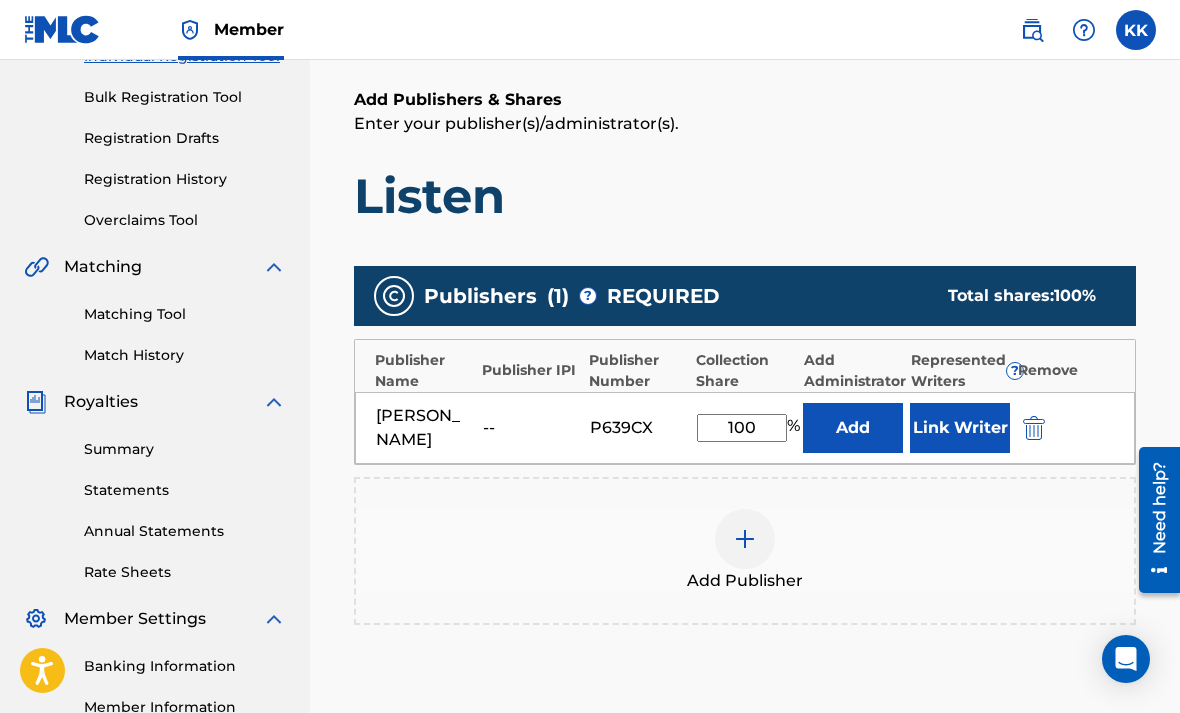 click on "Link Writer" at bounding box center (960, 428) 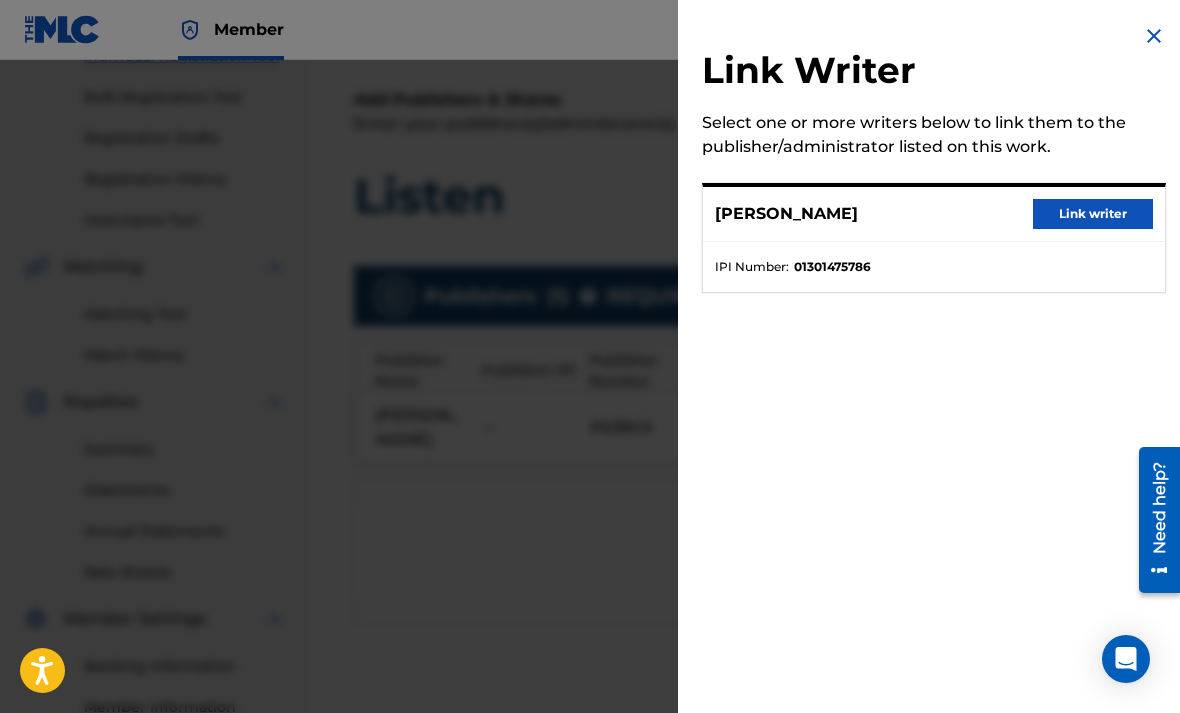 click on "Link writer" at bounding box center [1093, 214] 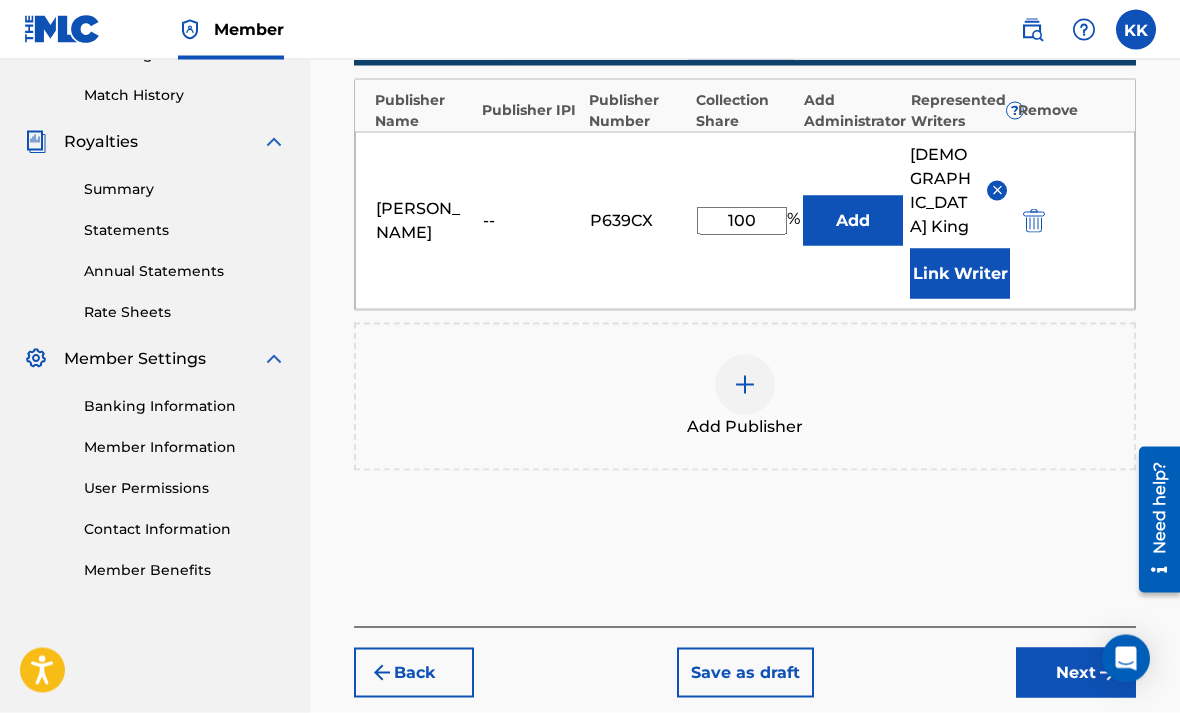 scroll, scrollTop: 542, scrollLeft: 0, axis: vertical 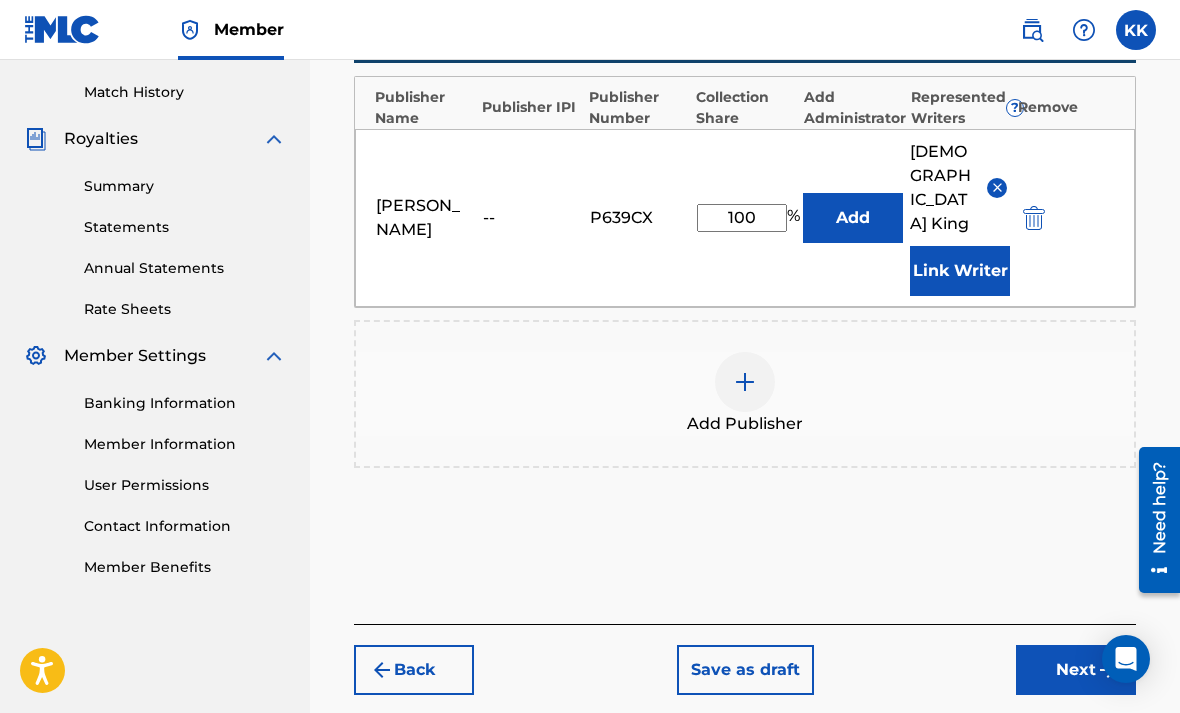 click on "Next" at bounding box center (1076, 670) 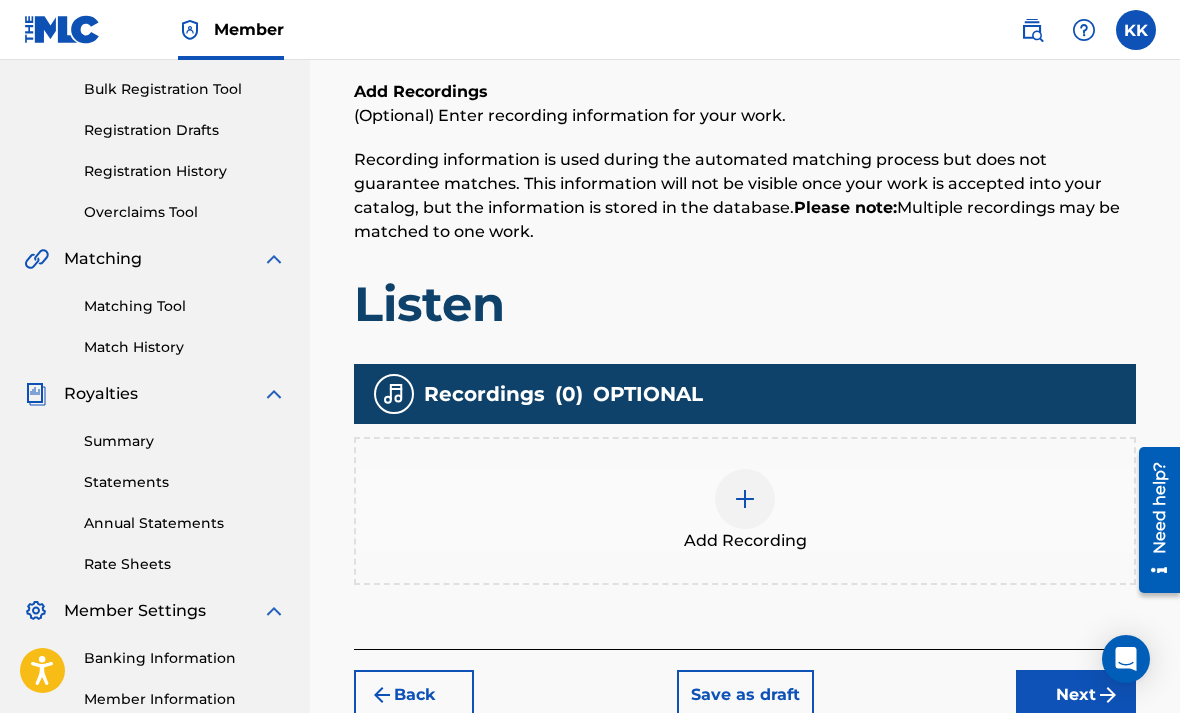 scroll, scrollTop: 300, scrollLeft: 0, axis: vertical 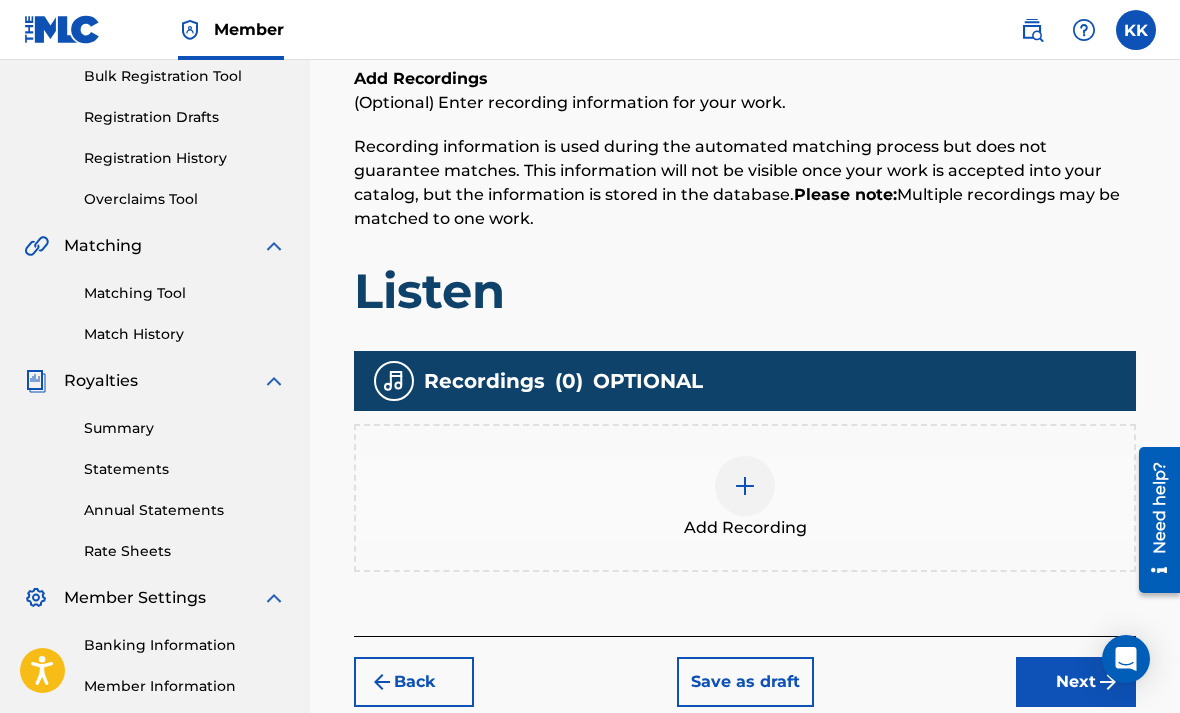 click at bounding box center (745, 486) 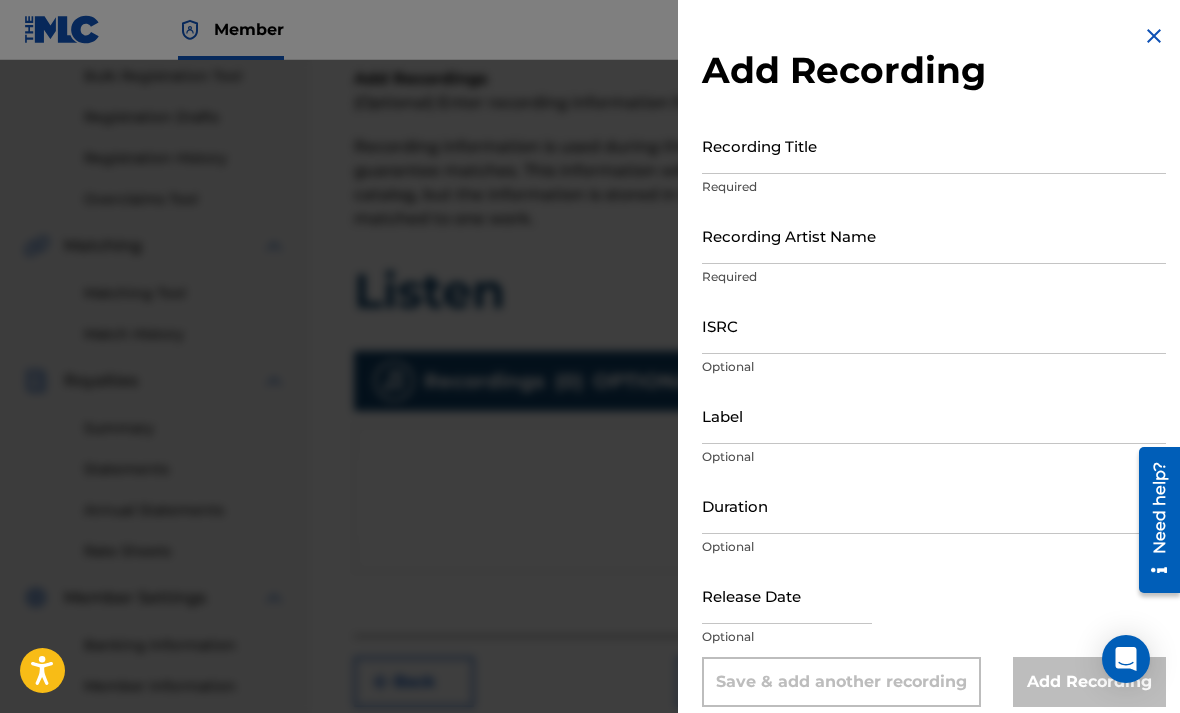 click on "Recording Title" at bounding box center (934, 145) 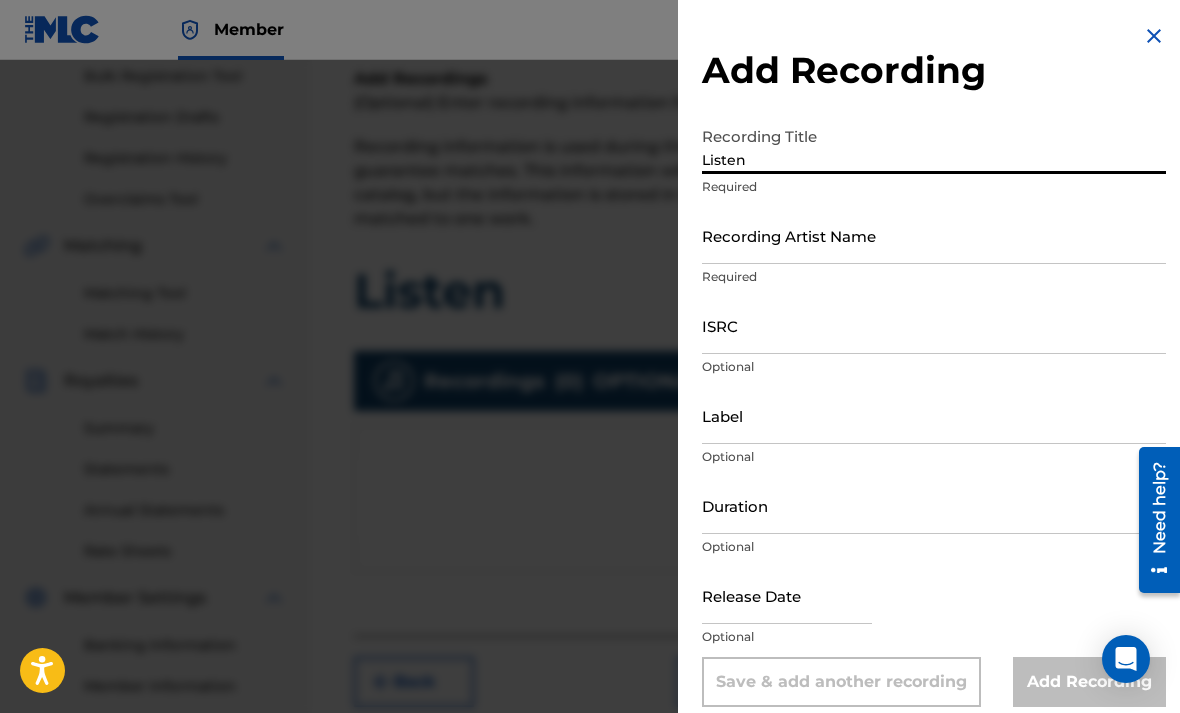 type on "Listen" 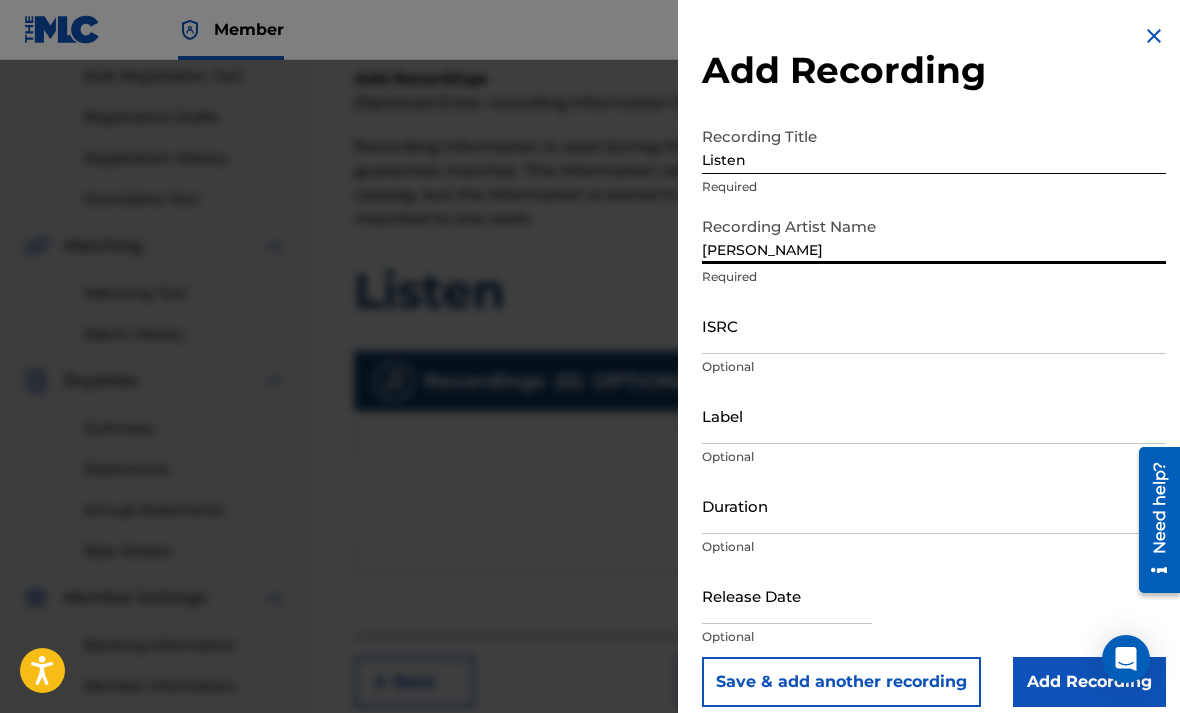 type on "[PERSON_NAME]" 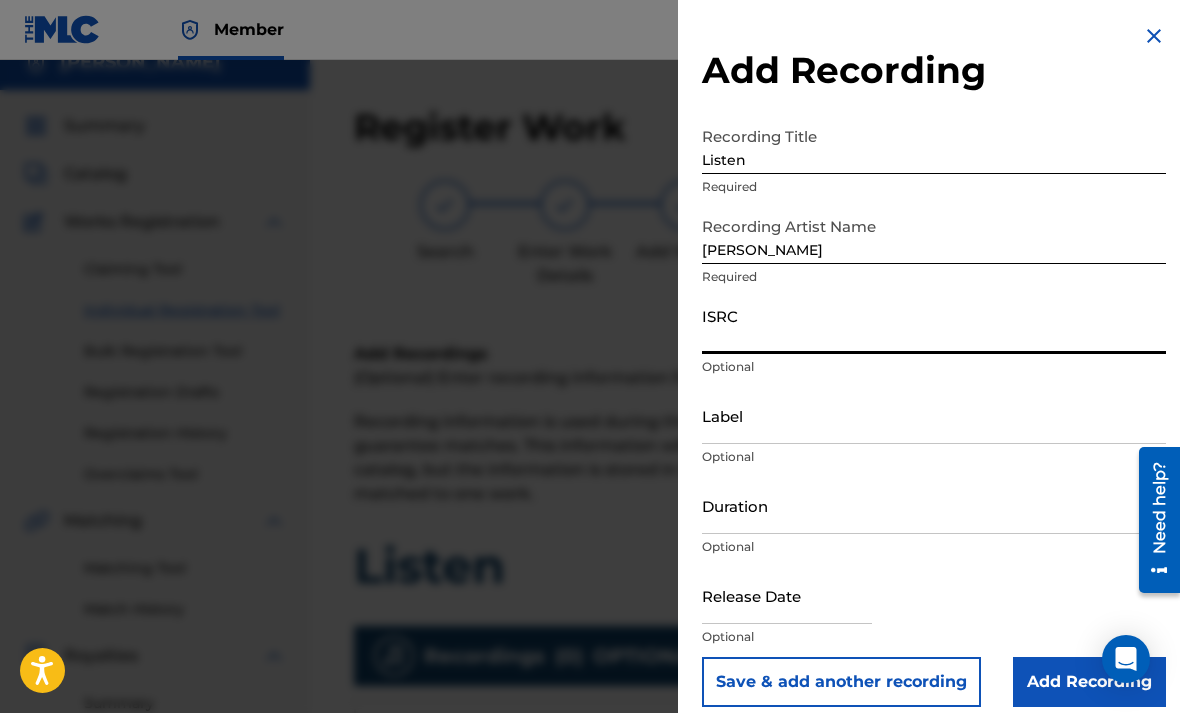 scroll, scrollTop: 0, scrollLeft: 0, axis: both 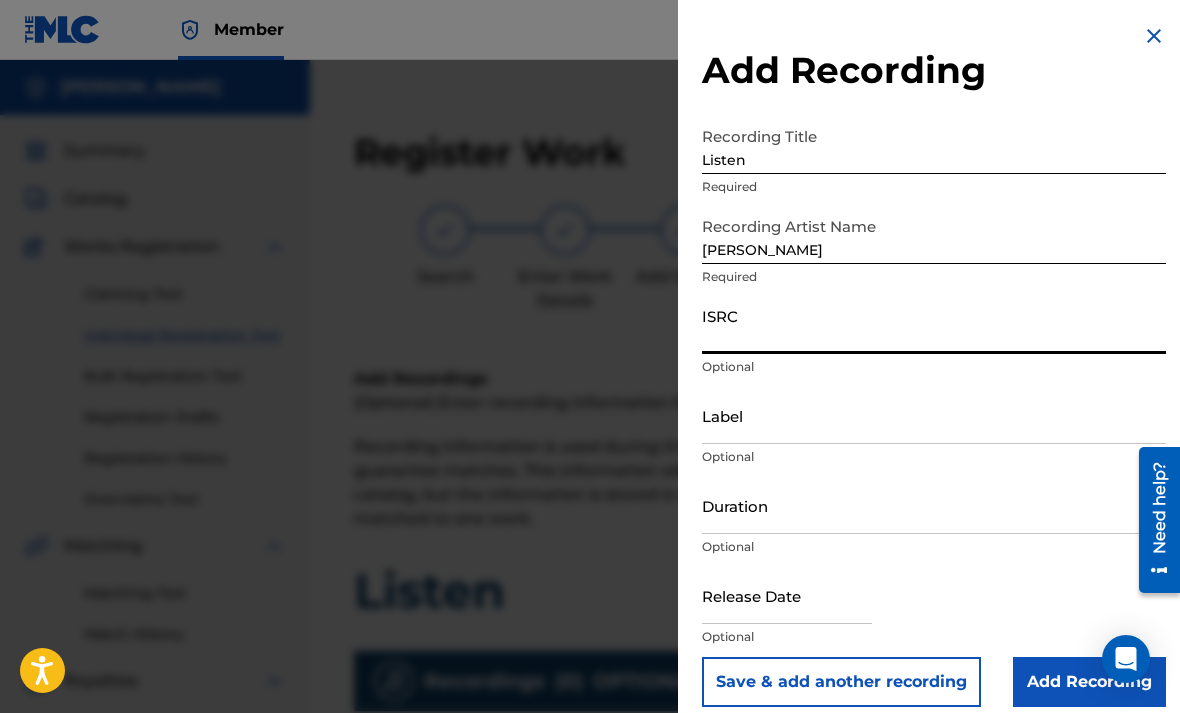 click on "ISRC" at bounding box center [934, 325] 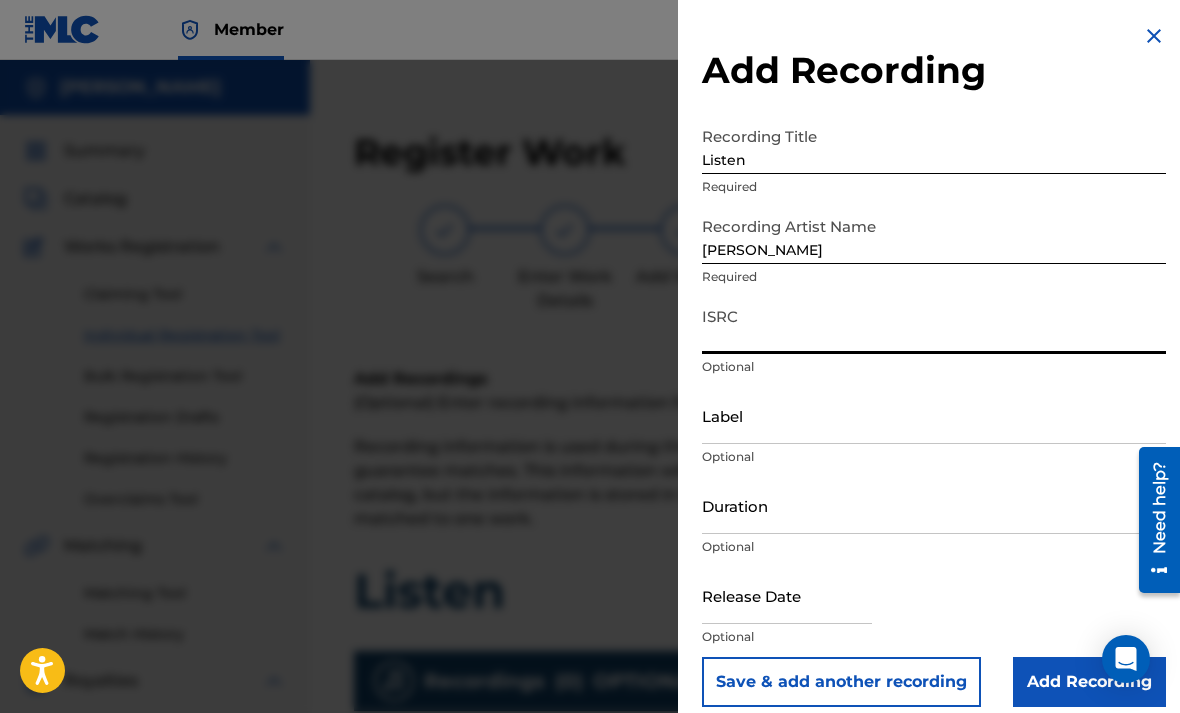 type on "CACWV2509203" 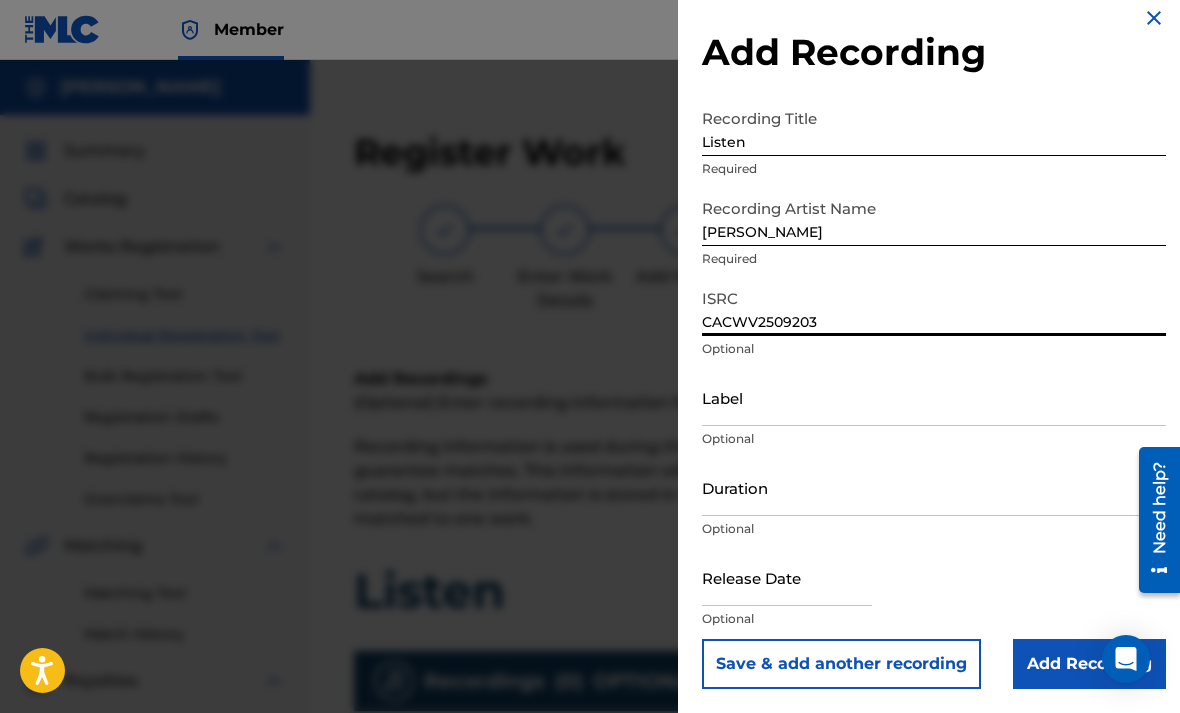 scroll, scrollTop: 18, scrollLeft: 0, axis: vertical 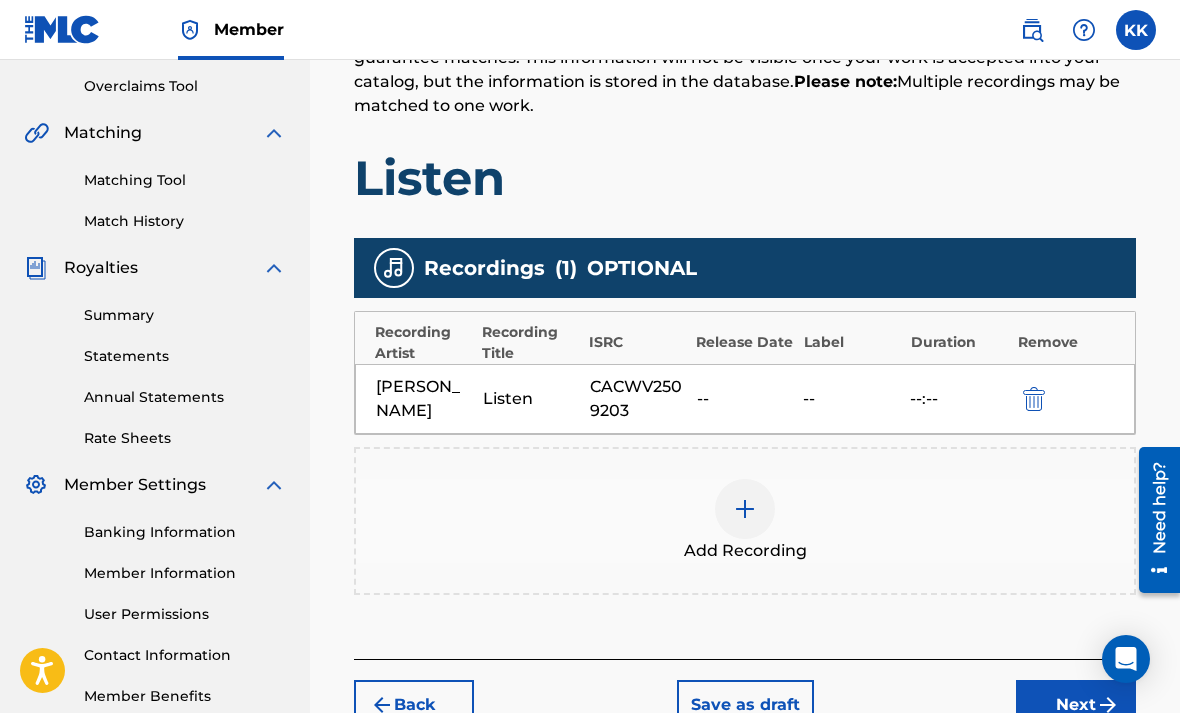 click at bounding box center (745, 509) 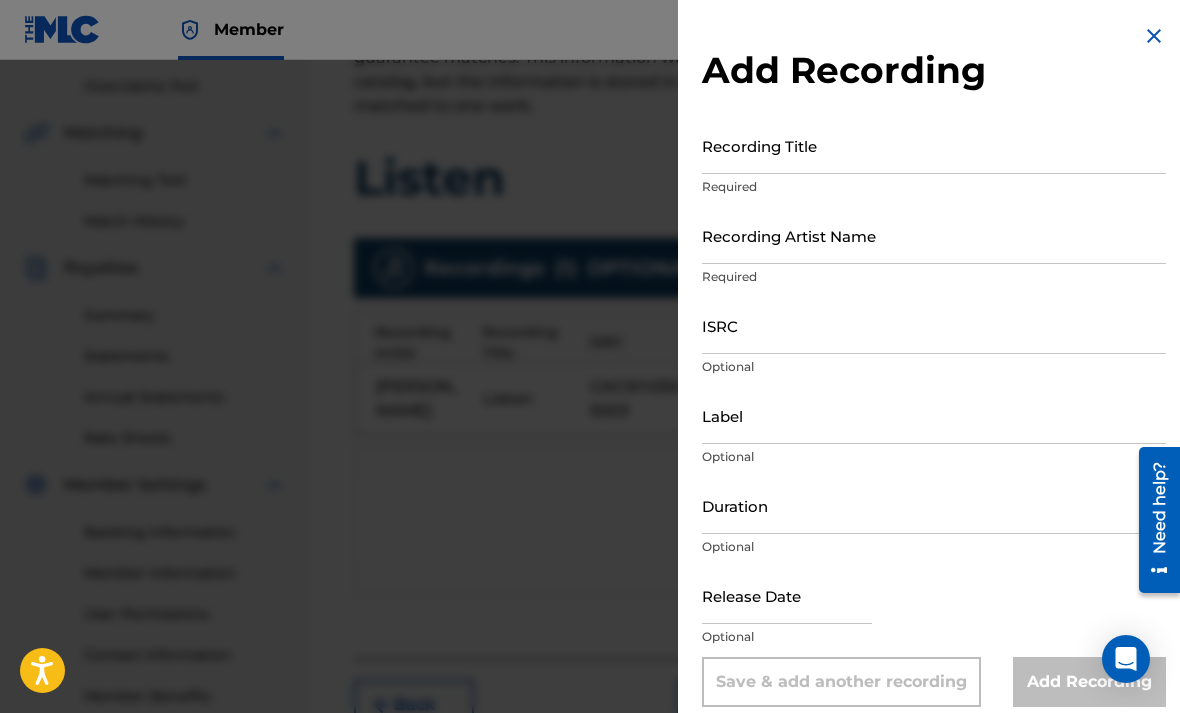 click on "Recording Title" at bounding box center (934, 145) 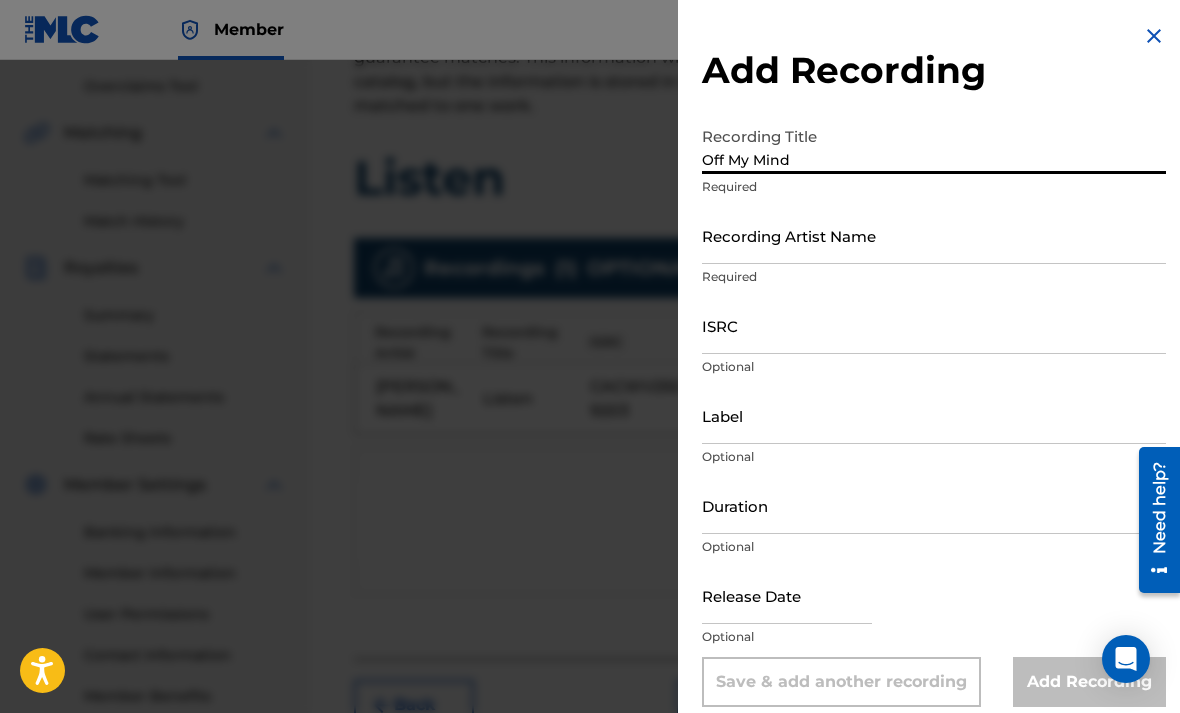 type on "Off My Mind" 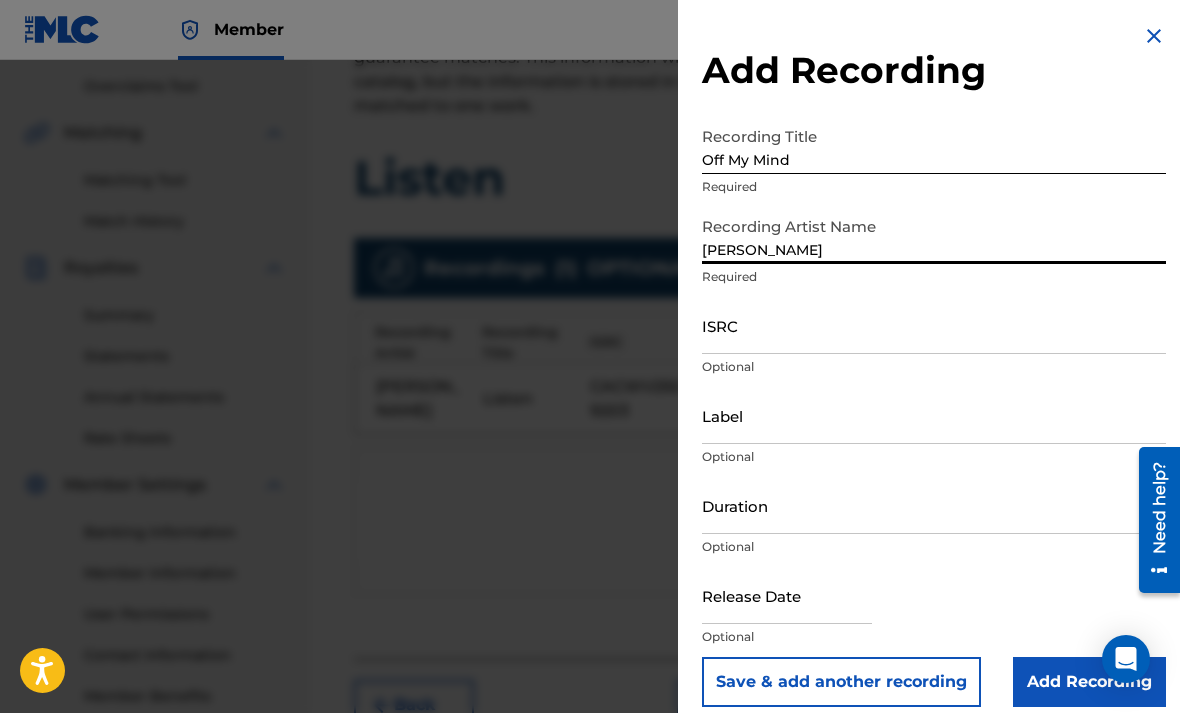 type on "[PERSON_NAME]" 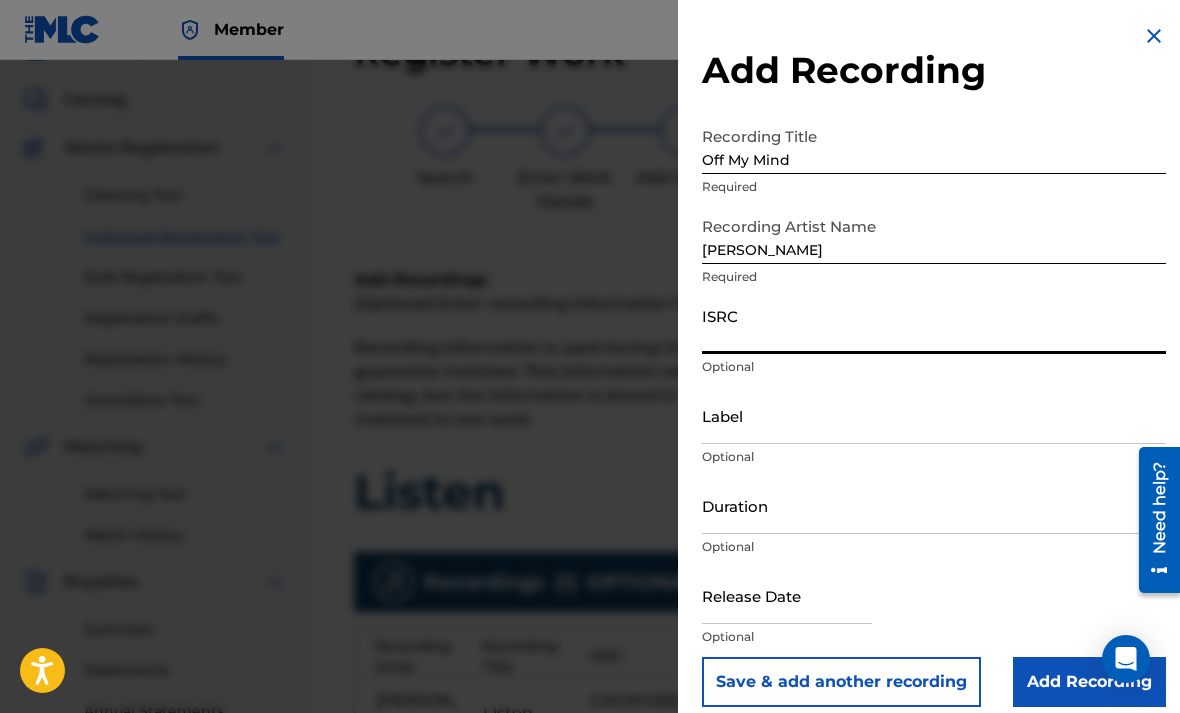 scroll, scrollTop: 97, scrollLeft: 0, axis: vertical 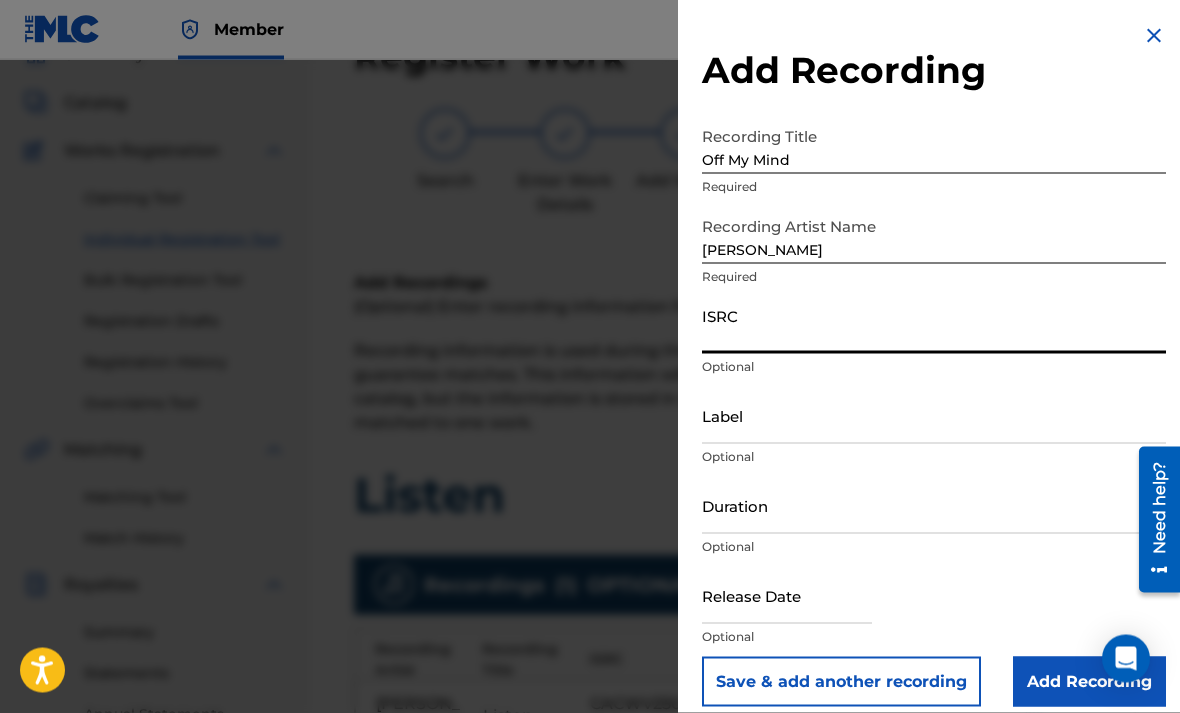 click on "ISRC" at bounding box center (934, 325) 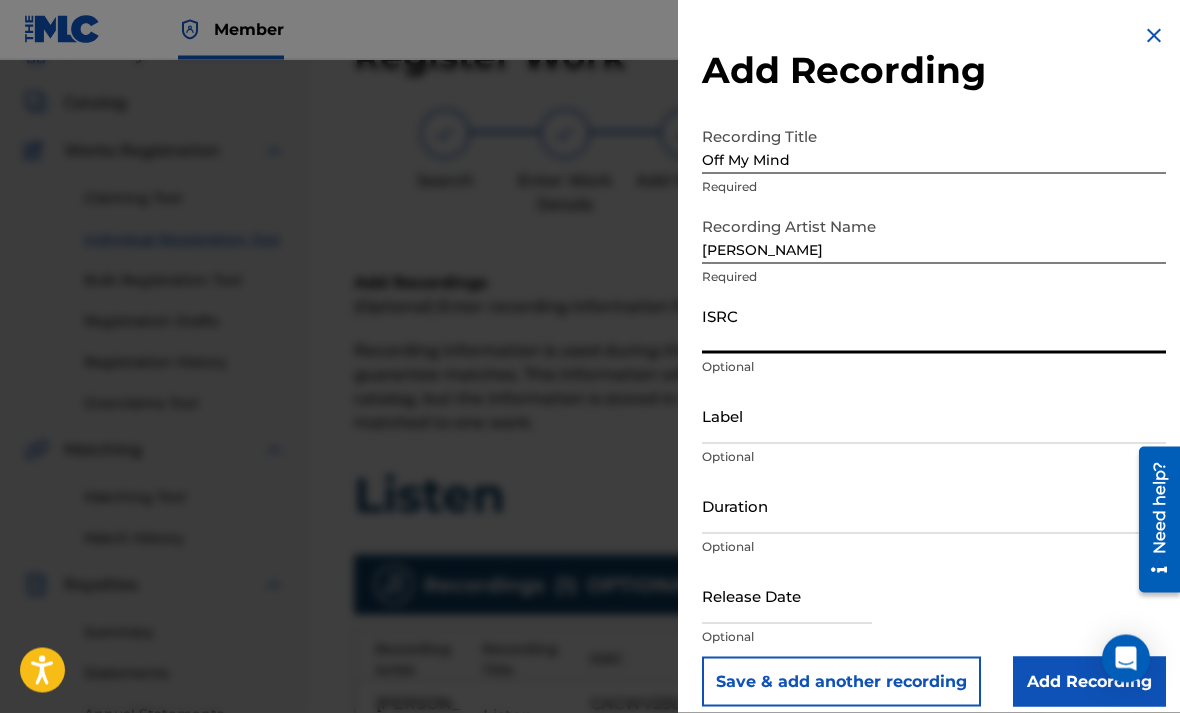 paste on "CACWV2509205" 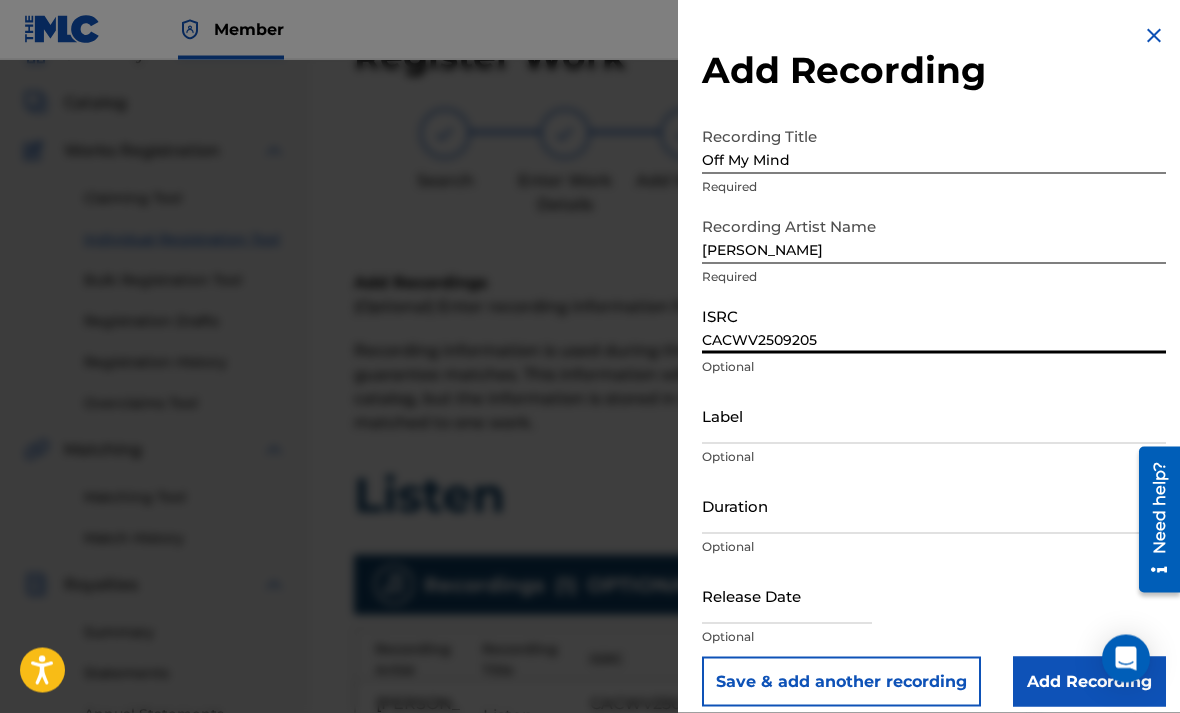 scroll, scrollTop: 97, scrollLeft: 0, axis: vertical 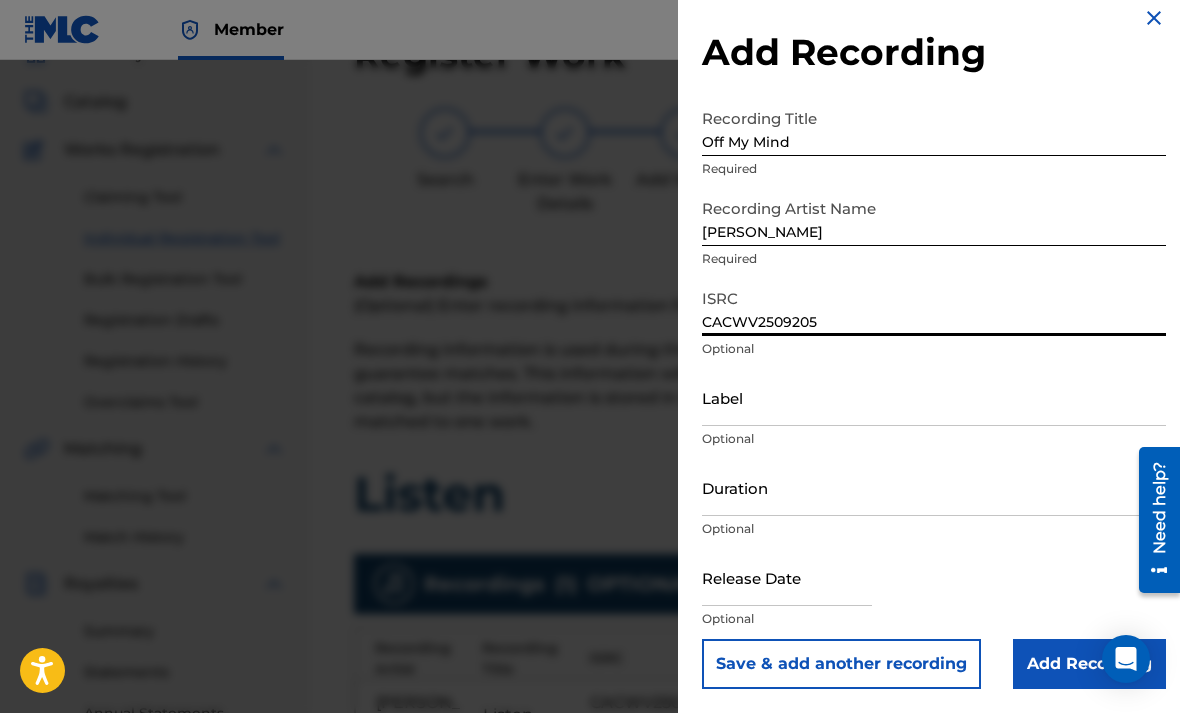 click on "Add Recording" at bounding box center [1089, 664] 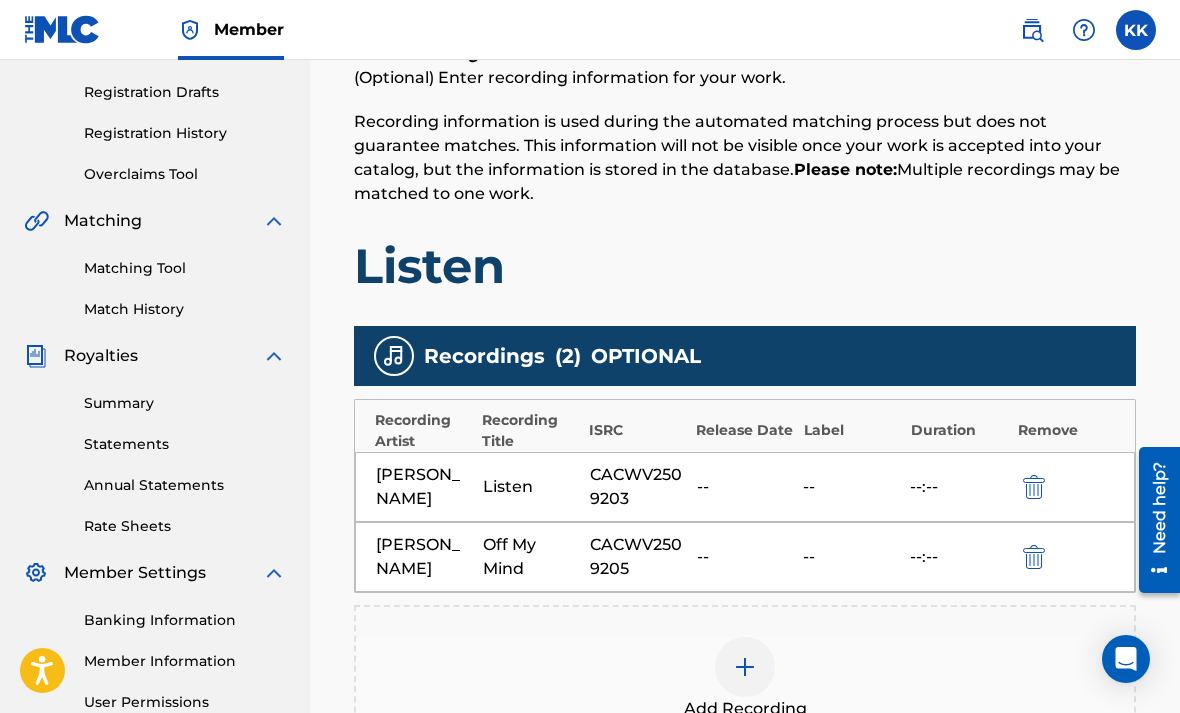 scroll, scrollTop: 326, scrollLeft: 0, axis: vertical 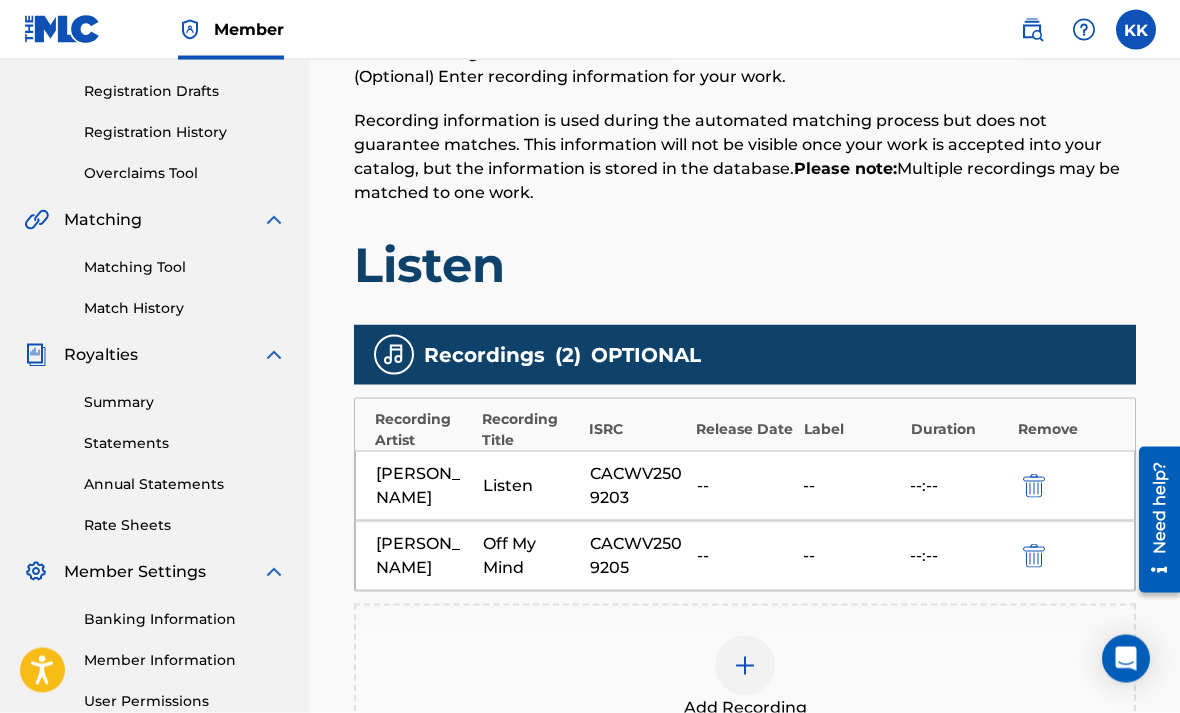 click on "[PERSON_NAME] Listen CACWV2509203 -- -- --:--" at bounding box center (745, 486) 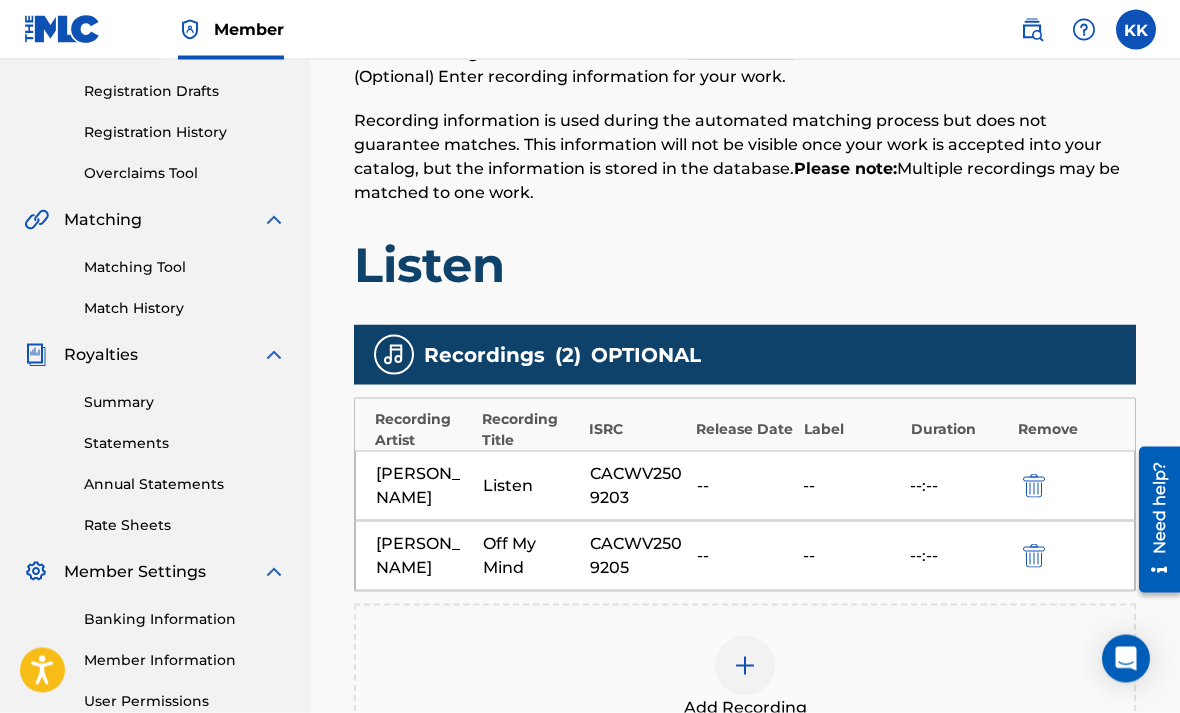scroll, scrollTop: 327, scrollLeft: 0, axis: vertical 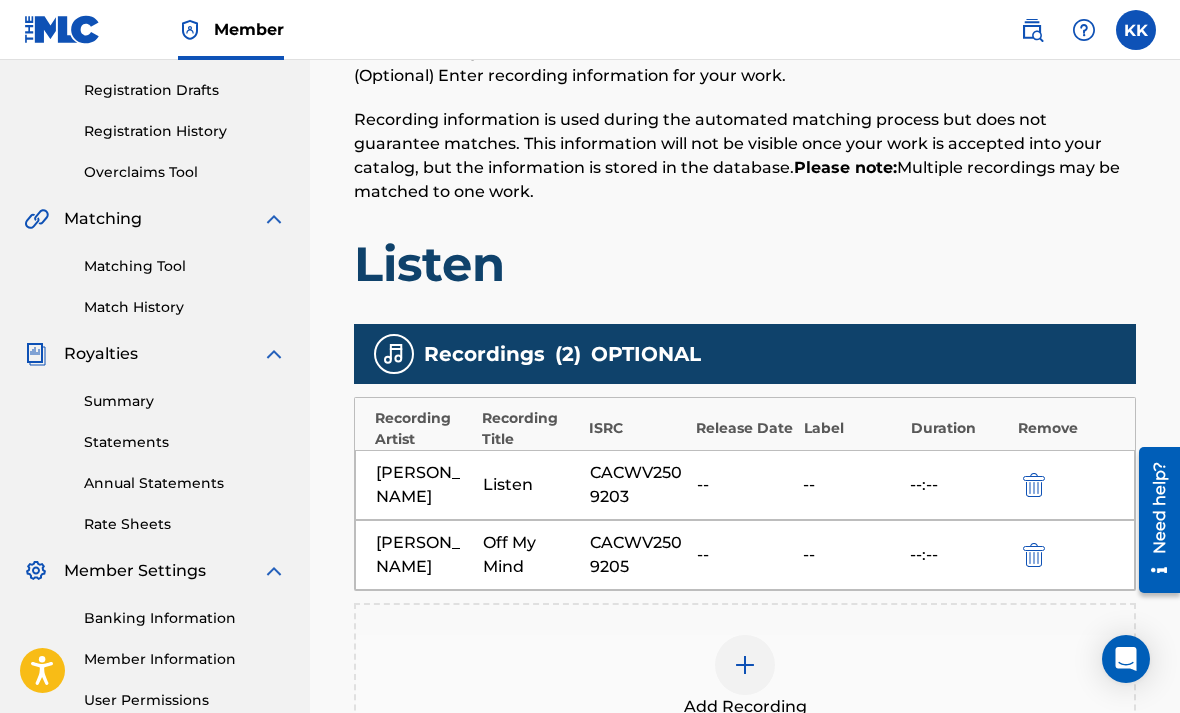 click at bounding box center (1034, 555) 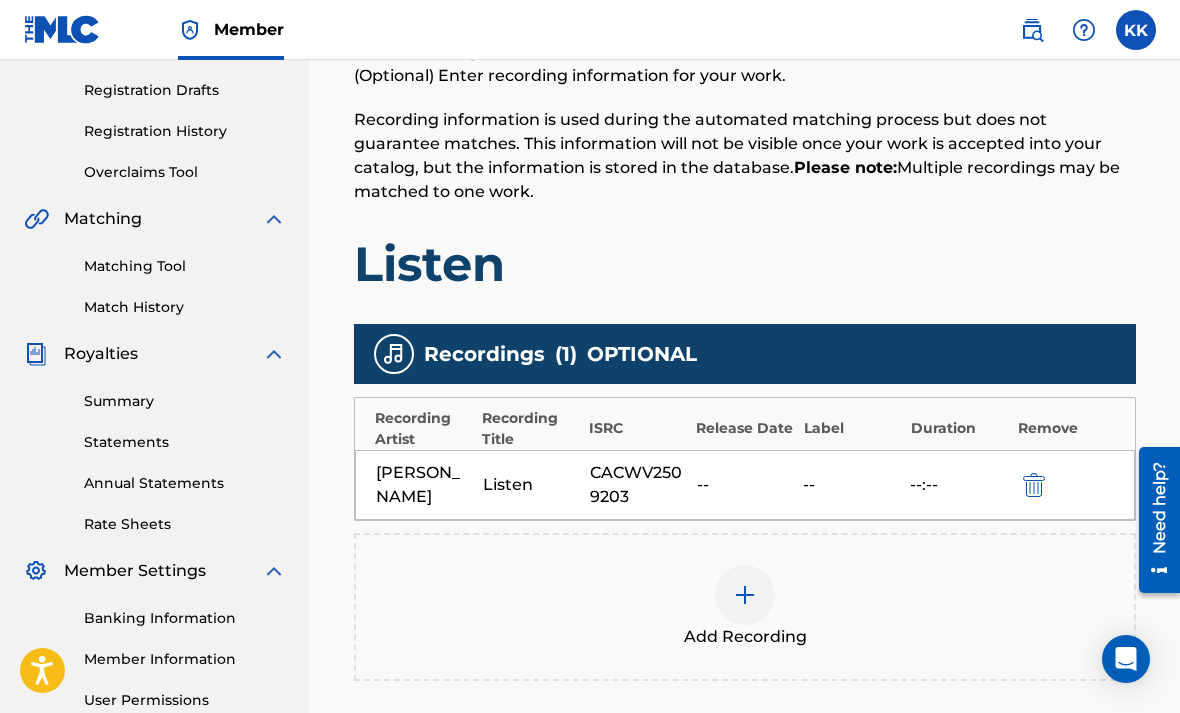 click at bounding box center [1034, 485] 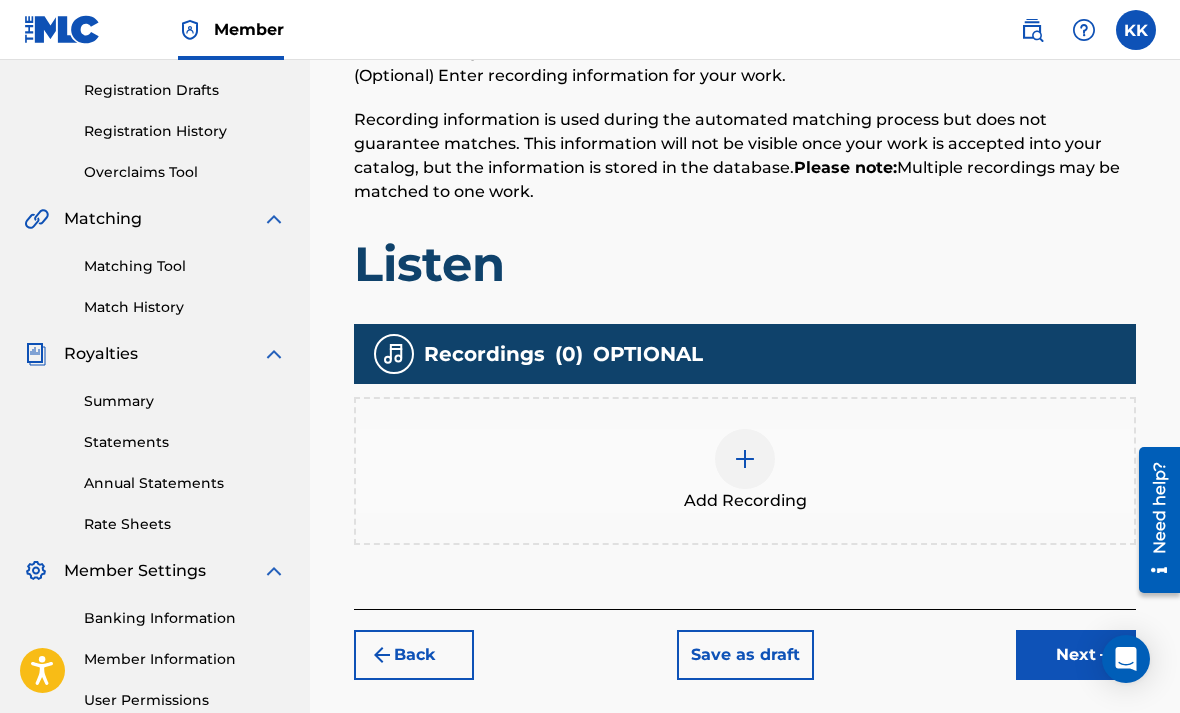 click at bounding box center (745, 459) 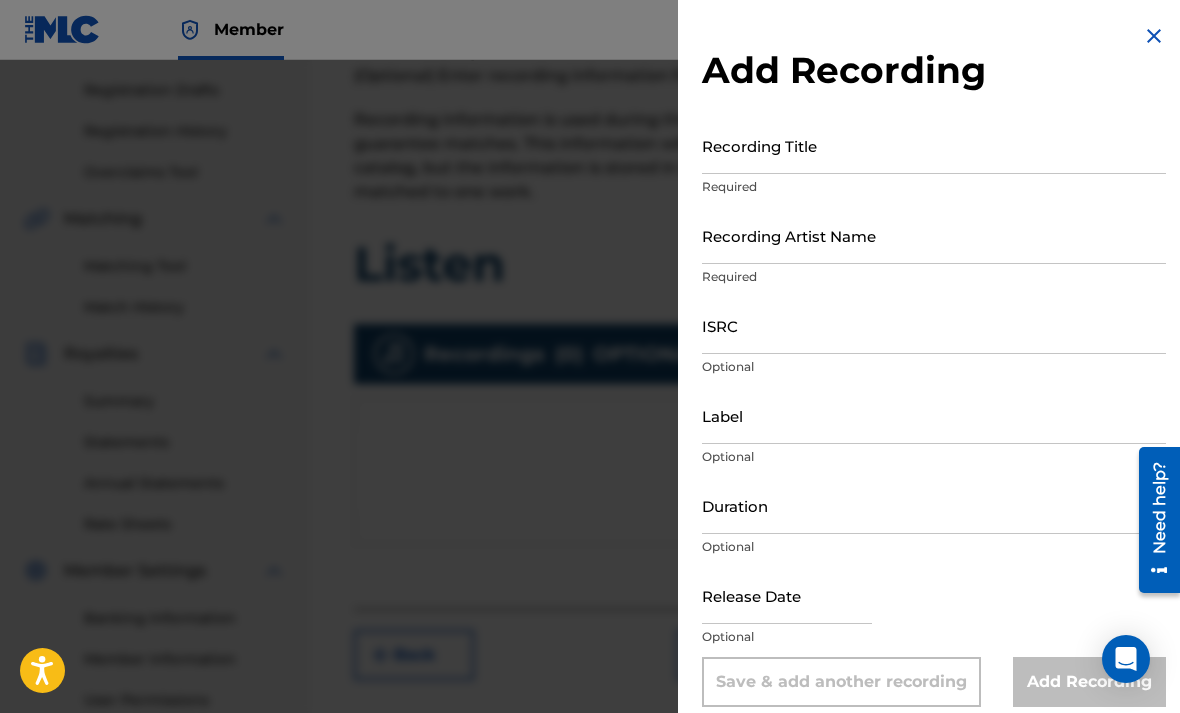 click on "Recording Title" at bounding box center [934, 145] 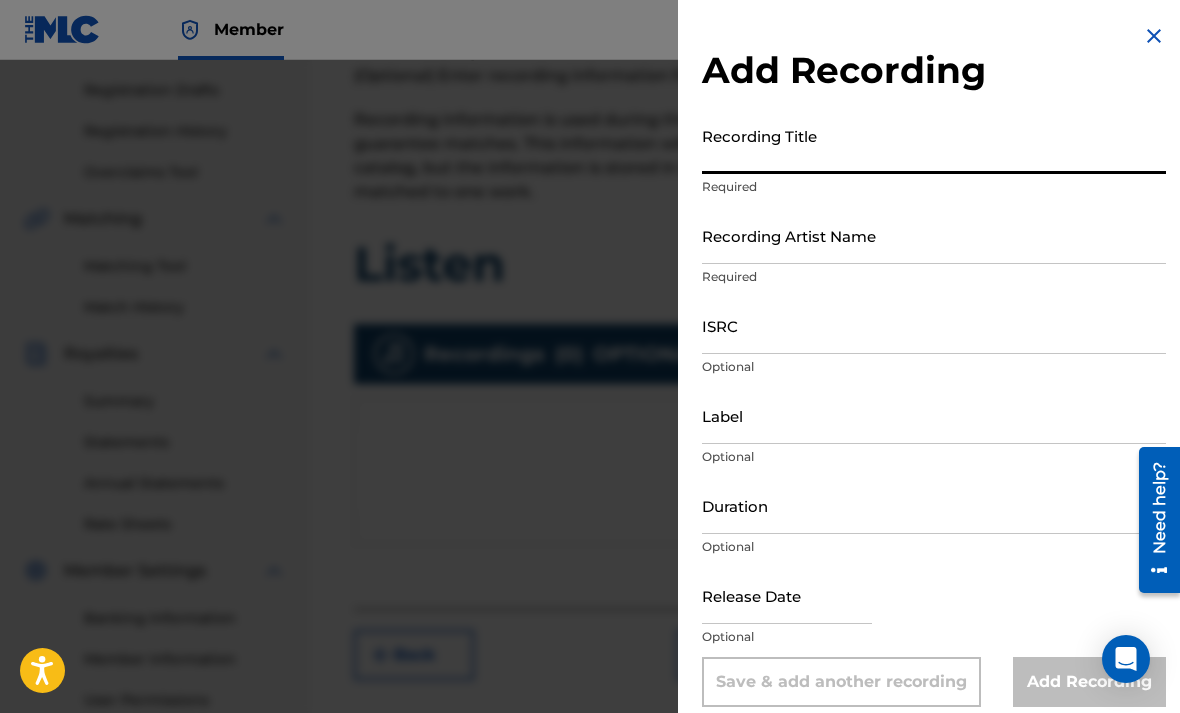 click at bounding box center [787, 595] 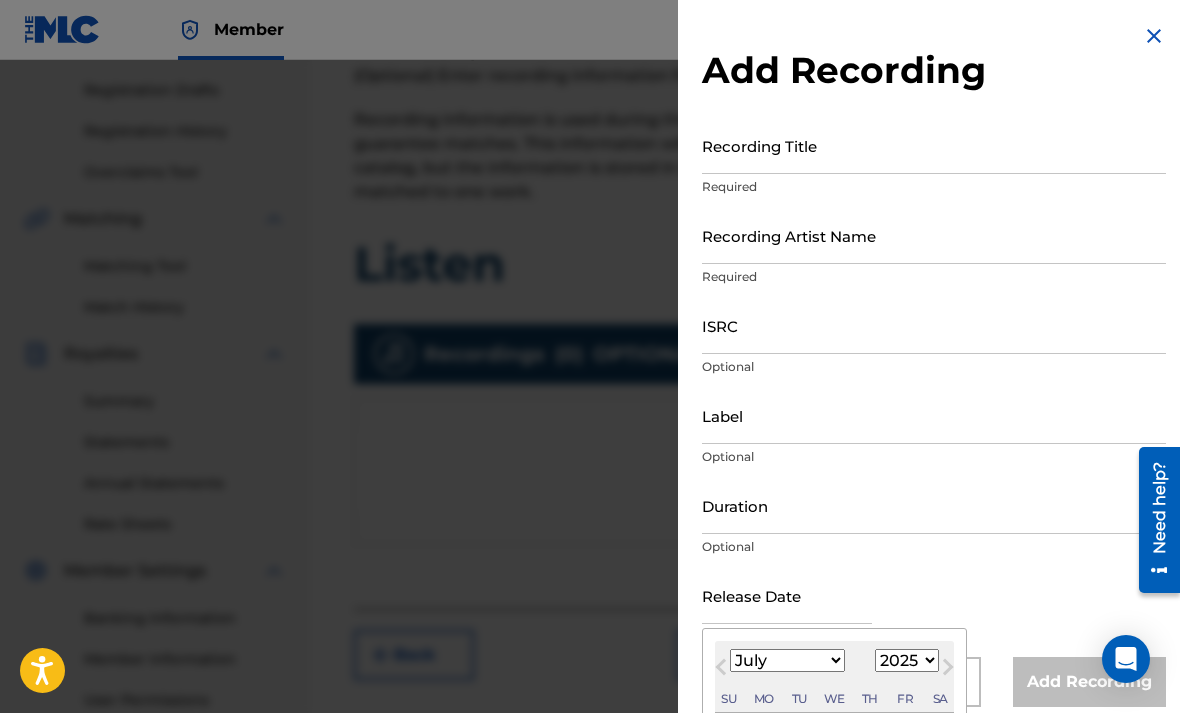 click at bounding box center (787, 595) 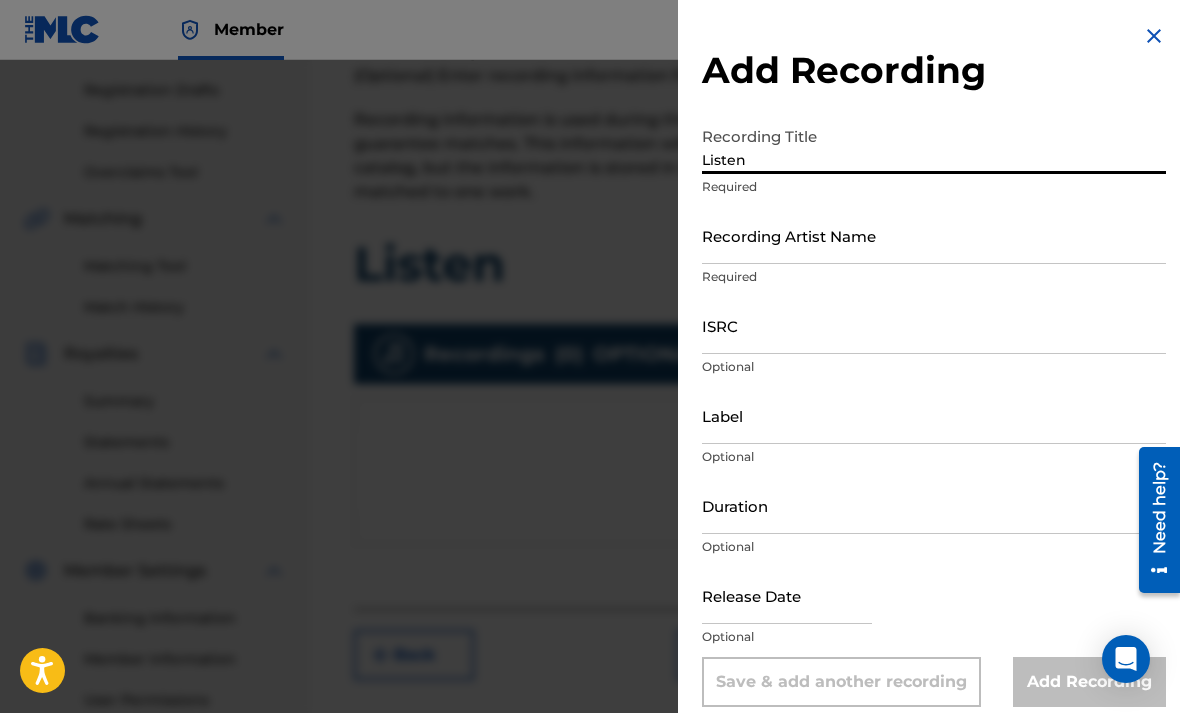 type on "Listen" 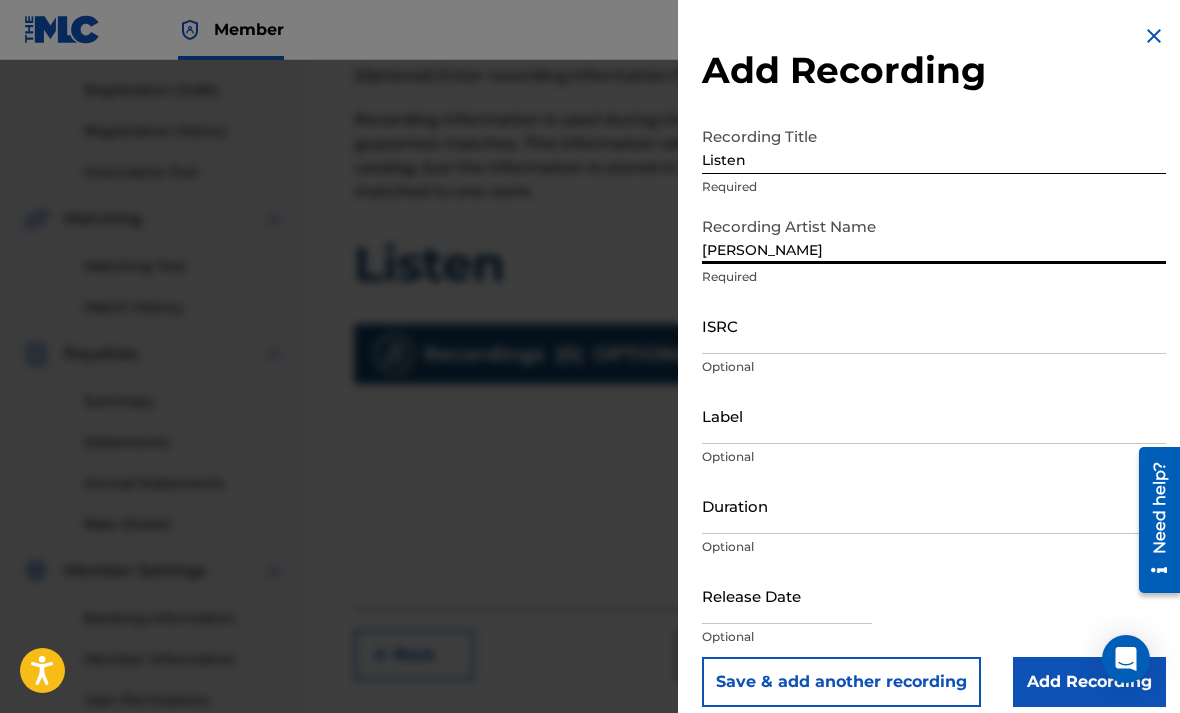 type on "[PERSON_NAME]" 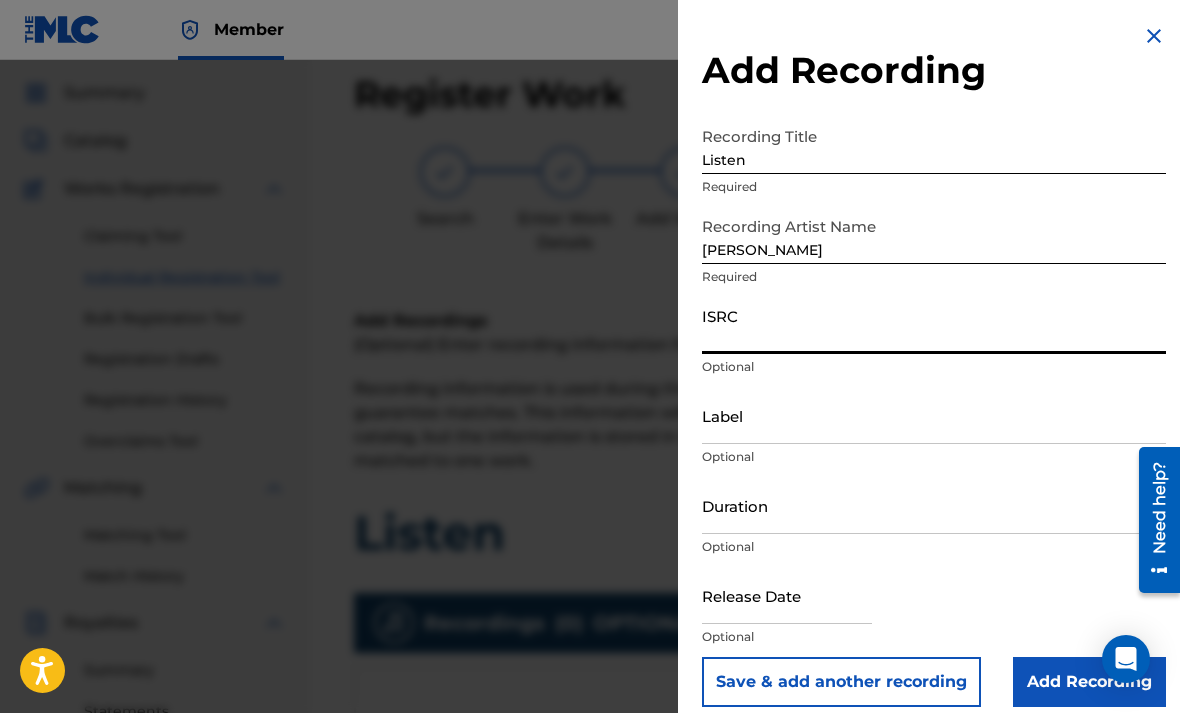 scroll, scrollTop: 0, scrollLeft: 0, axis: both 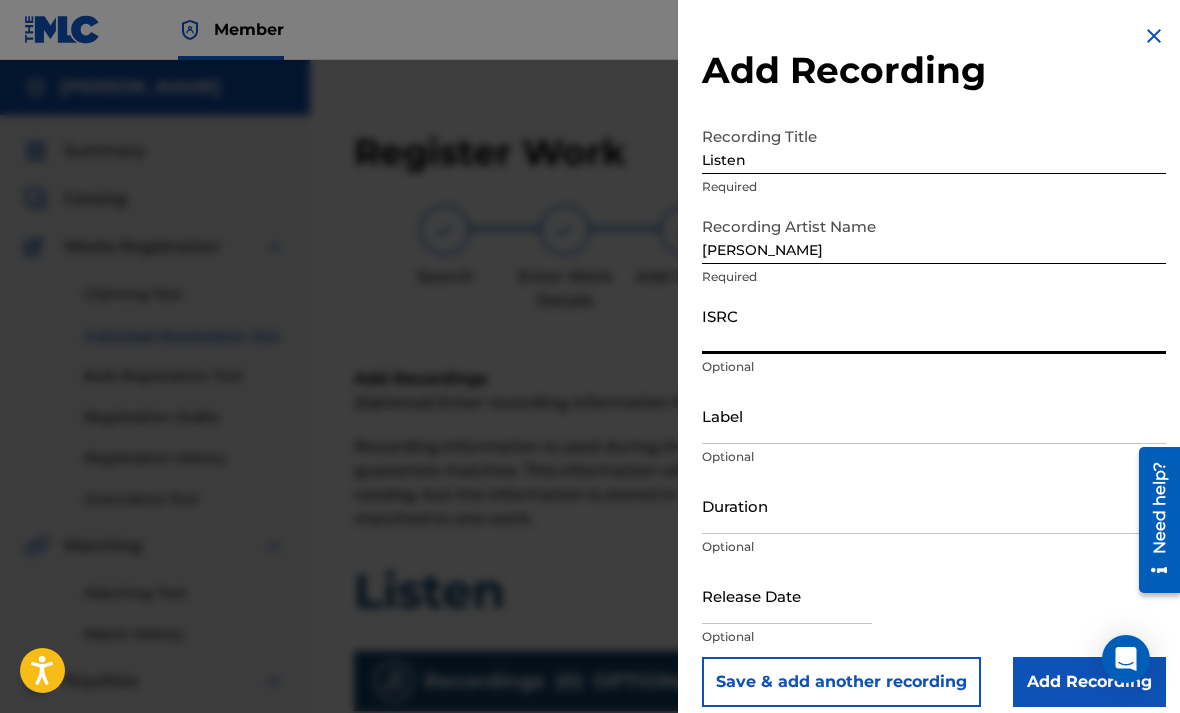 click on "ISRC" at bounding box center (934, 325) 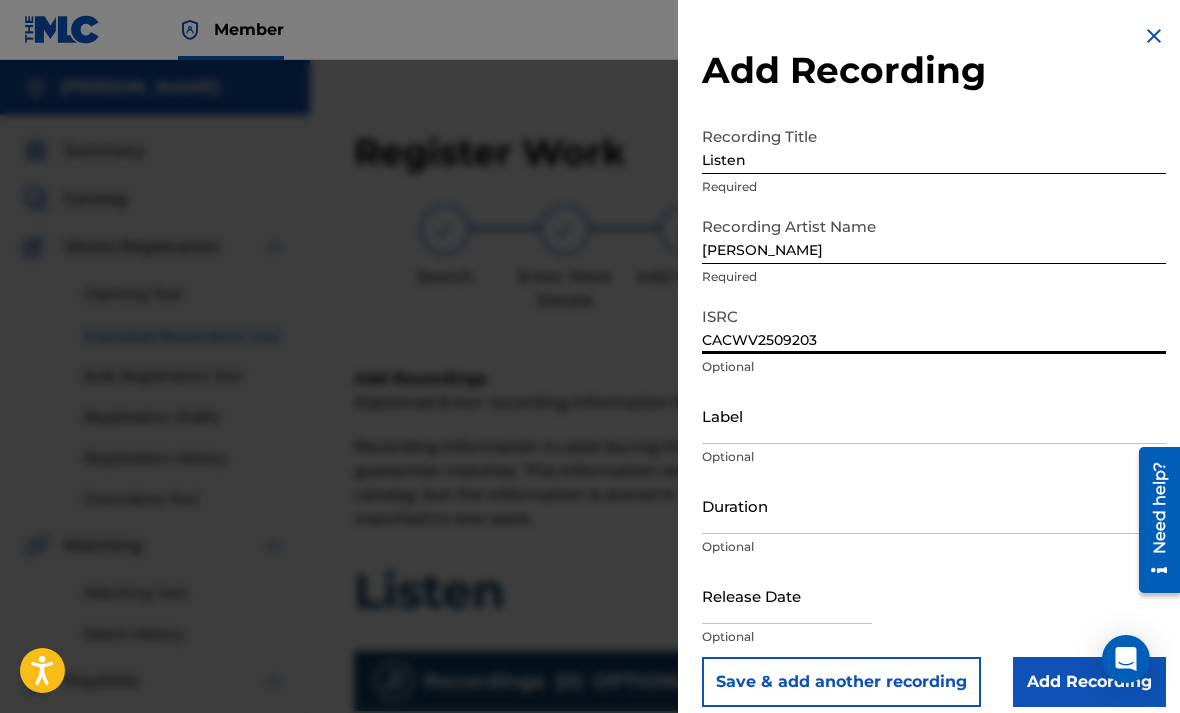 type on "CACWV2509203" 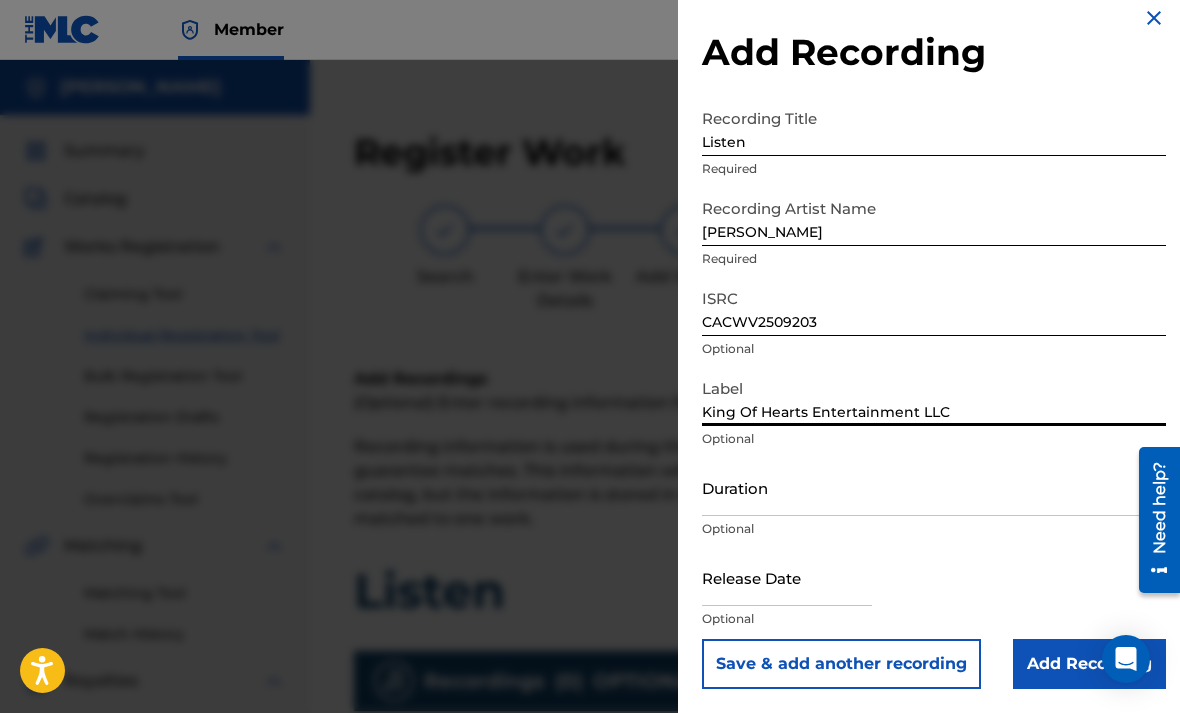 scroll, scrollTop: 18, scrollLeft: 0, axis: vertical 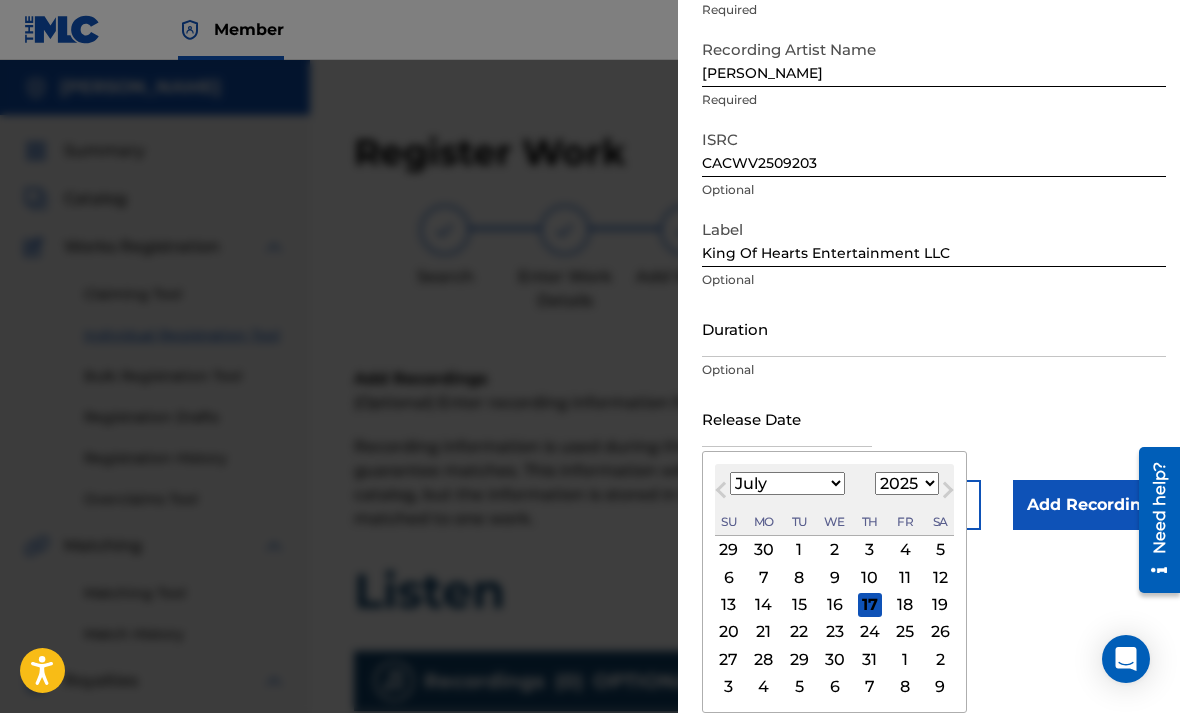 click on "January February March April May June July August September October November December" at bounding box center [787, 483] 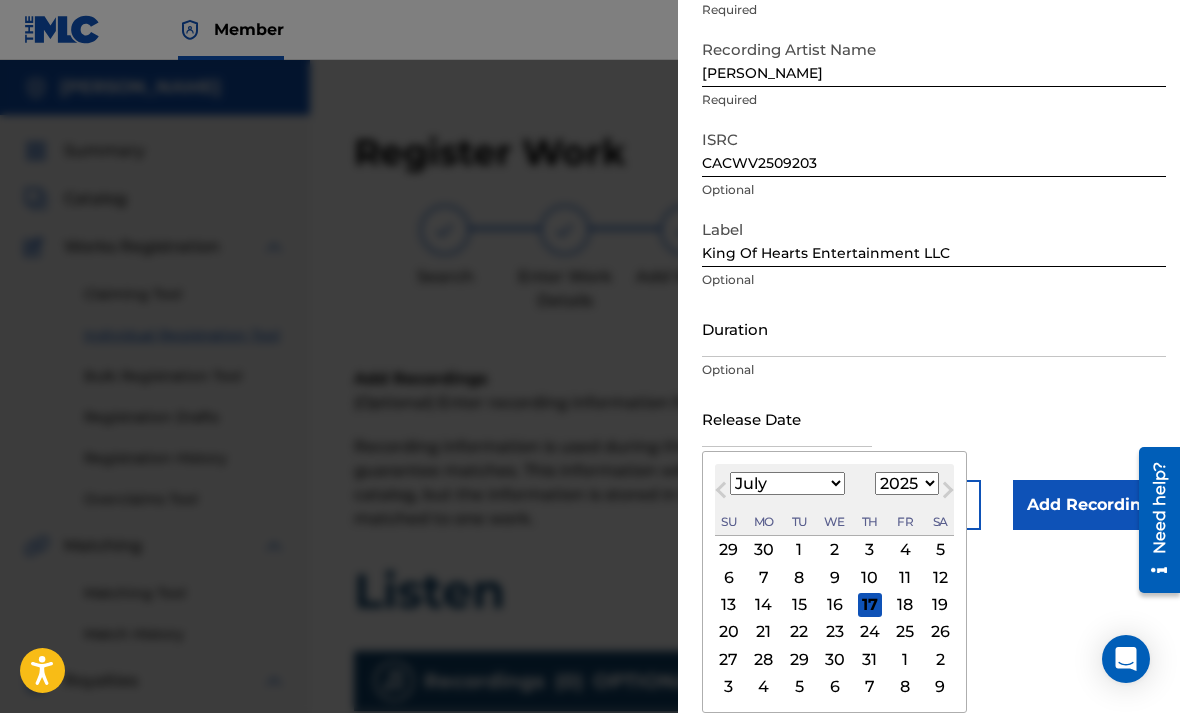 select on "1" 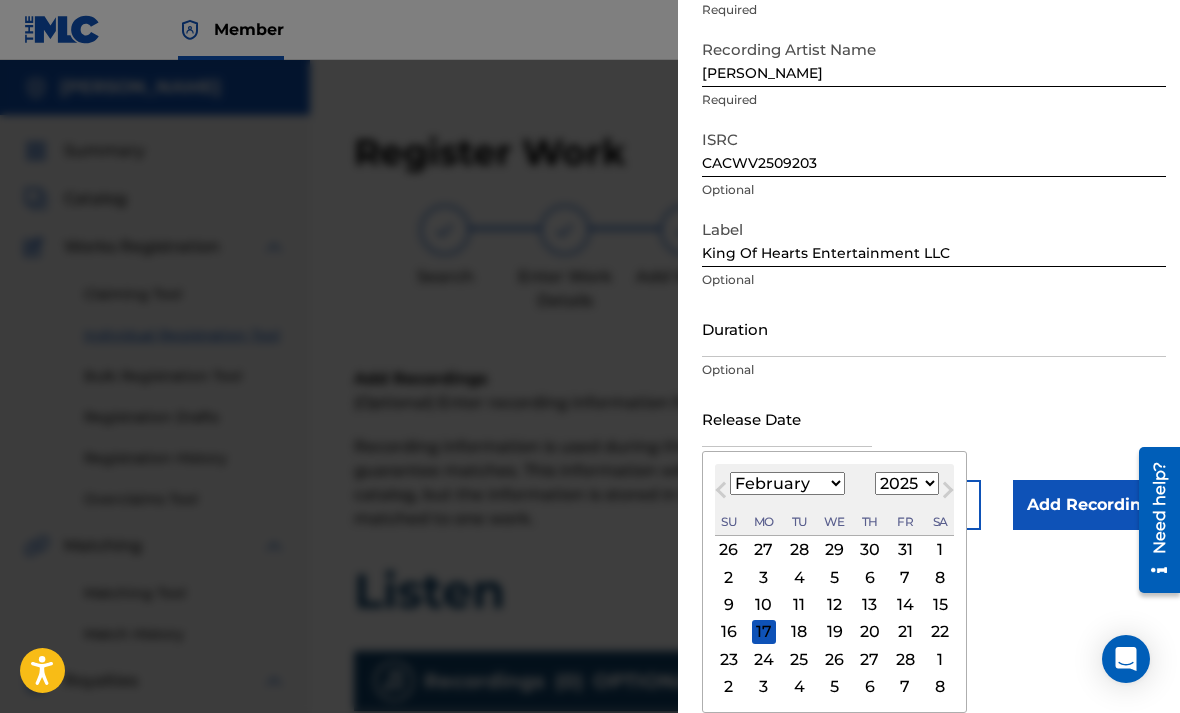 click on "28" at bounding box center [905, 659] 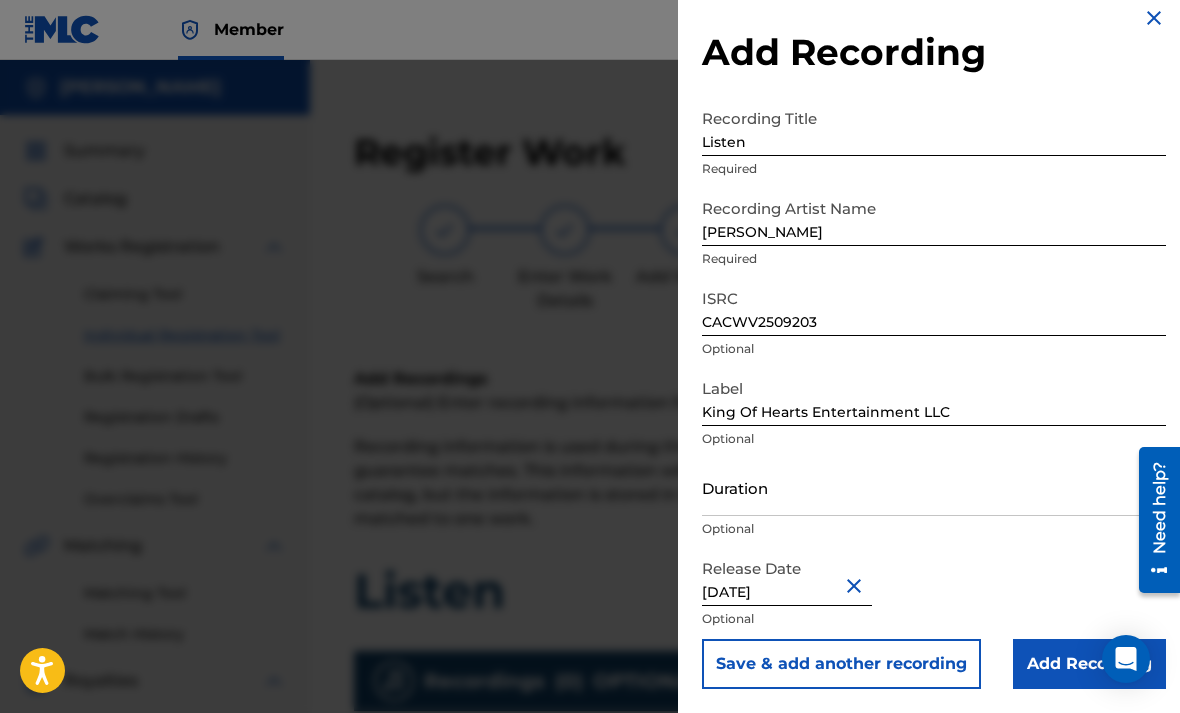 scroll, scrollTop: 18, scrollLeft: 0, axis: vertical 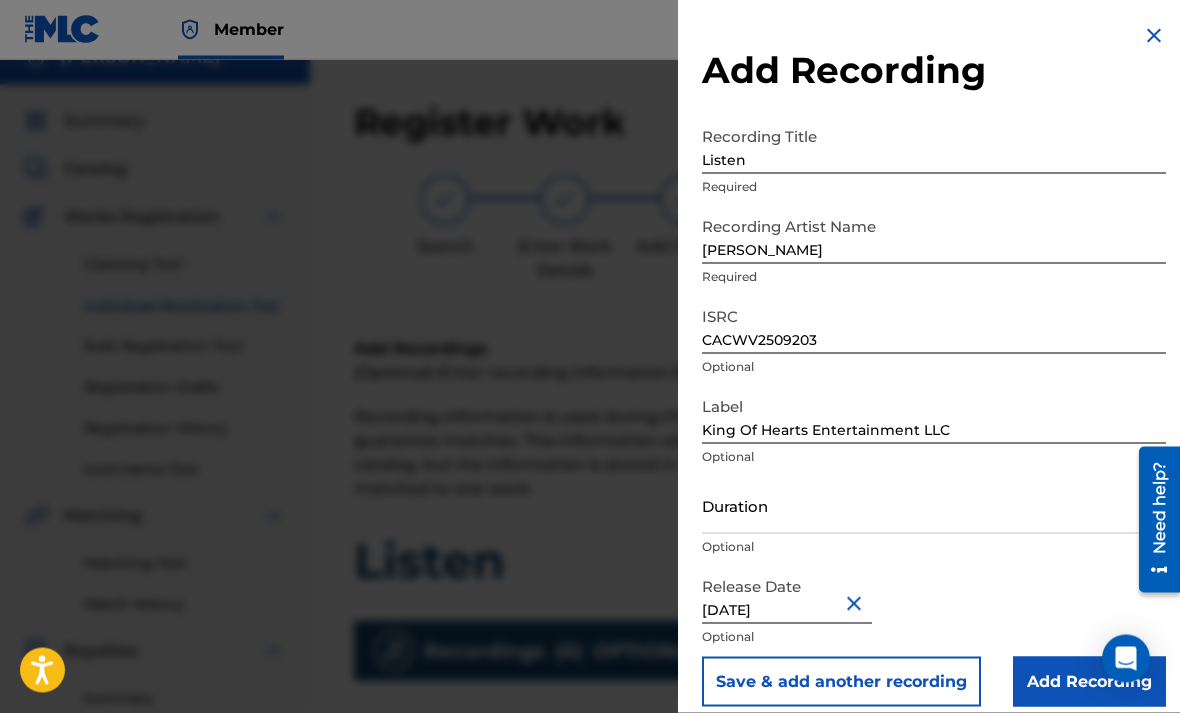click on "Add Recording" at bounding box center (1089, 682) 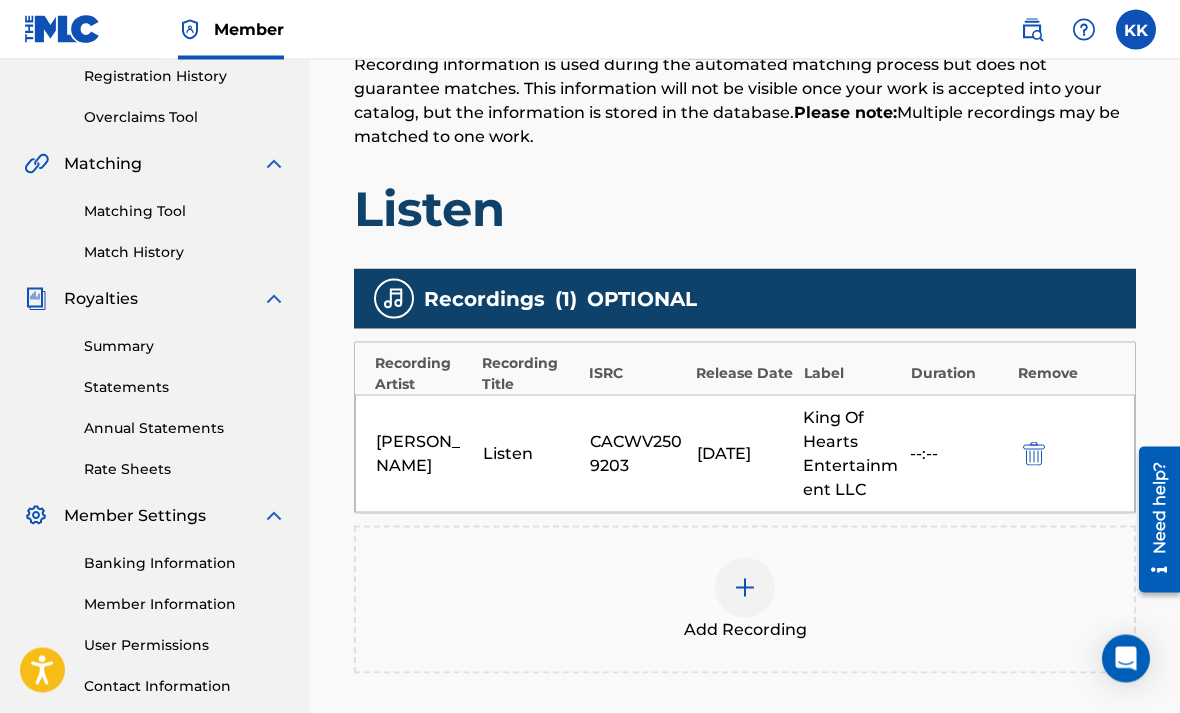 scroll, scrollTop: 383, scrollLeft: 0, axis: vertical 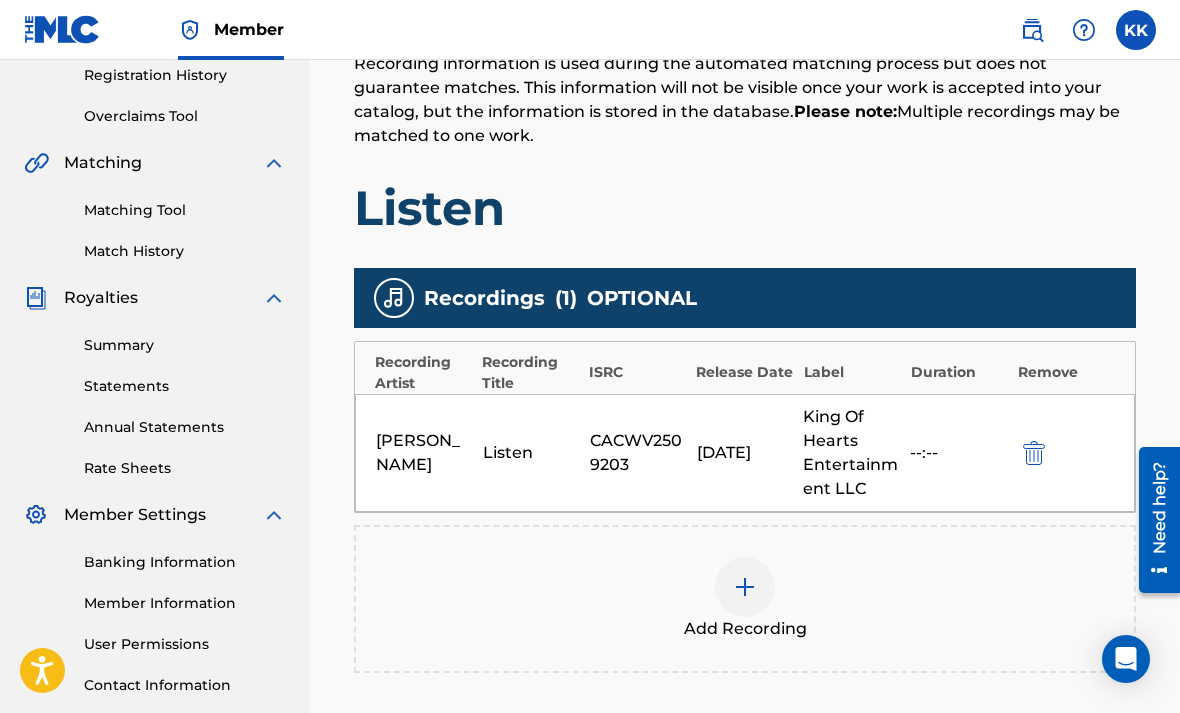click at bounding box center [745, 587] 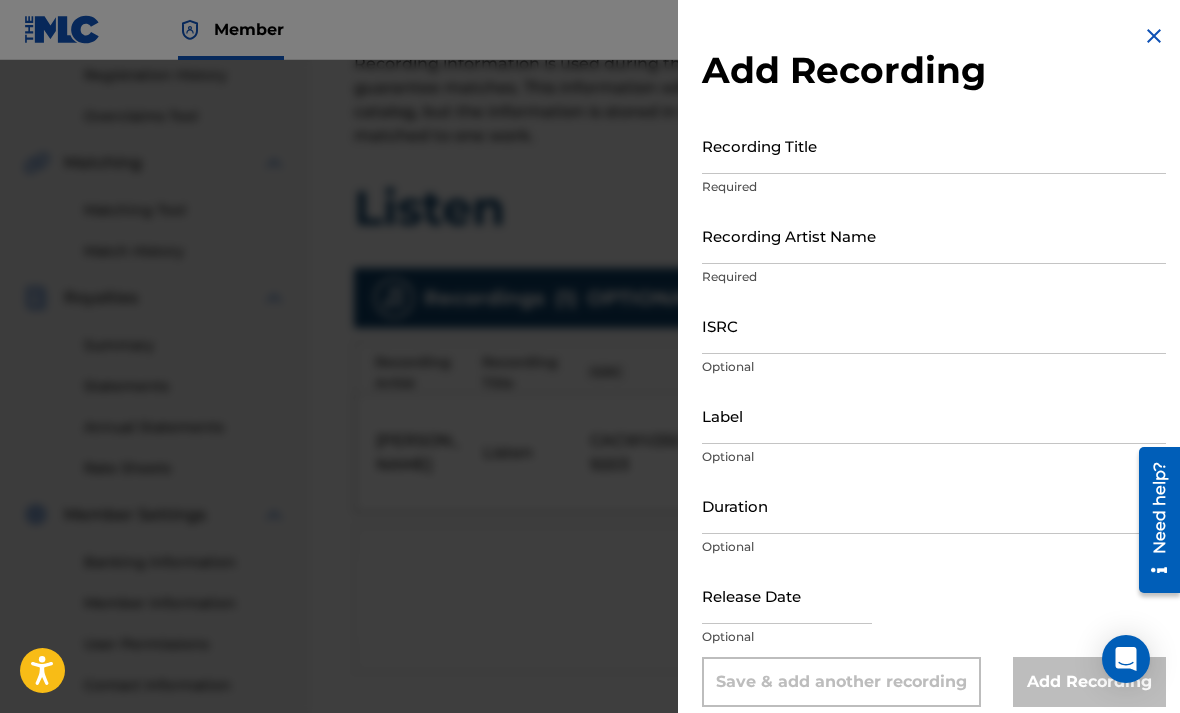 click on "Recording Title" at bounding box center [934, 145] 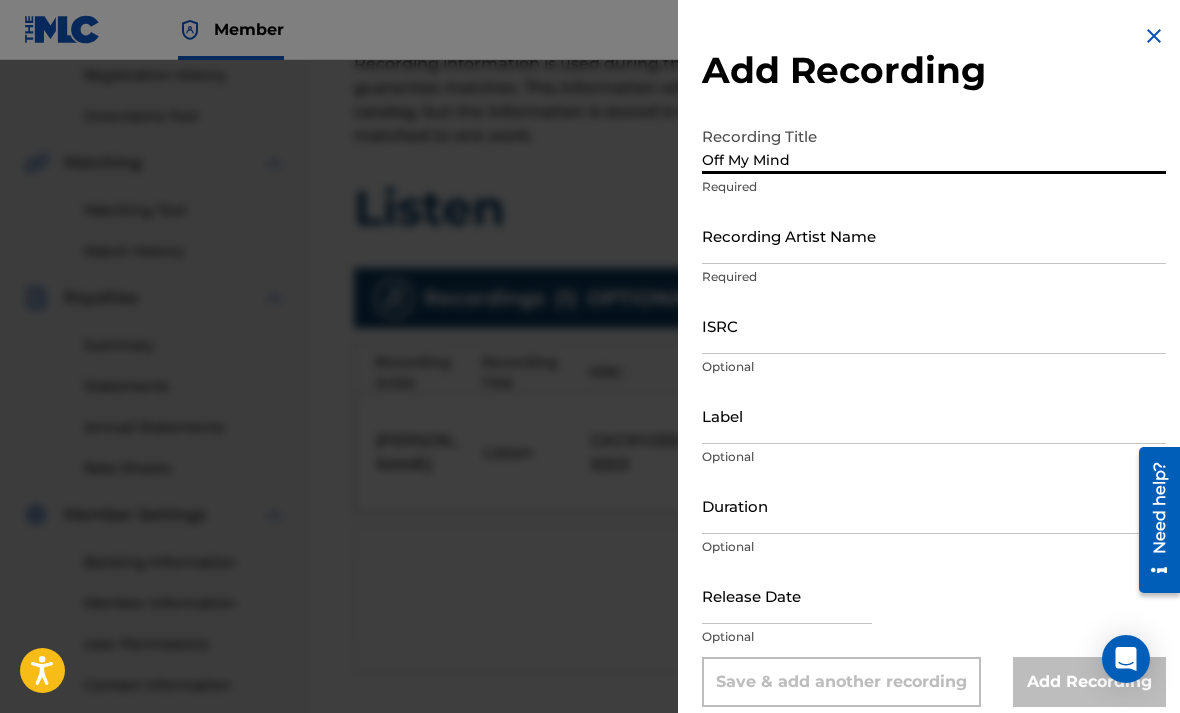 type on "Off My Mind" 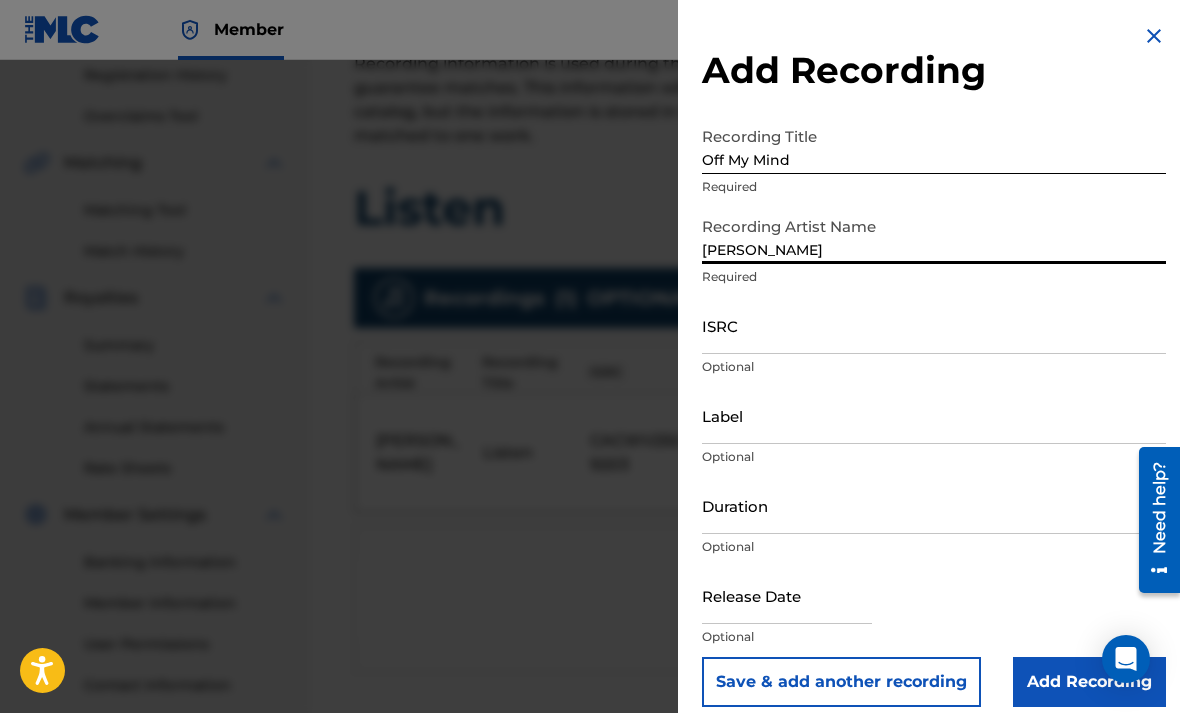 type on "[PERSON_NAME]" 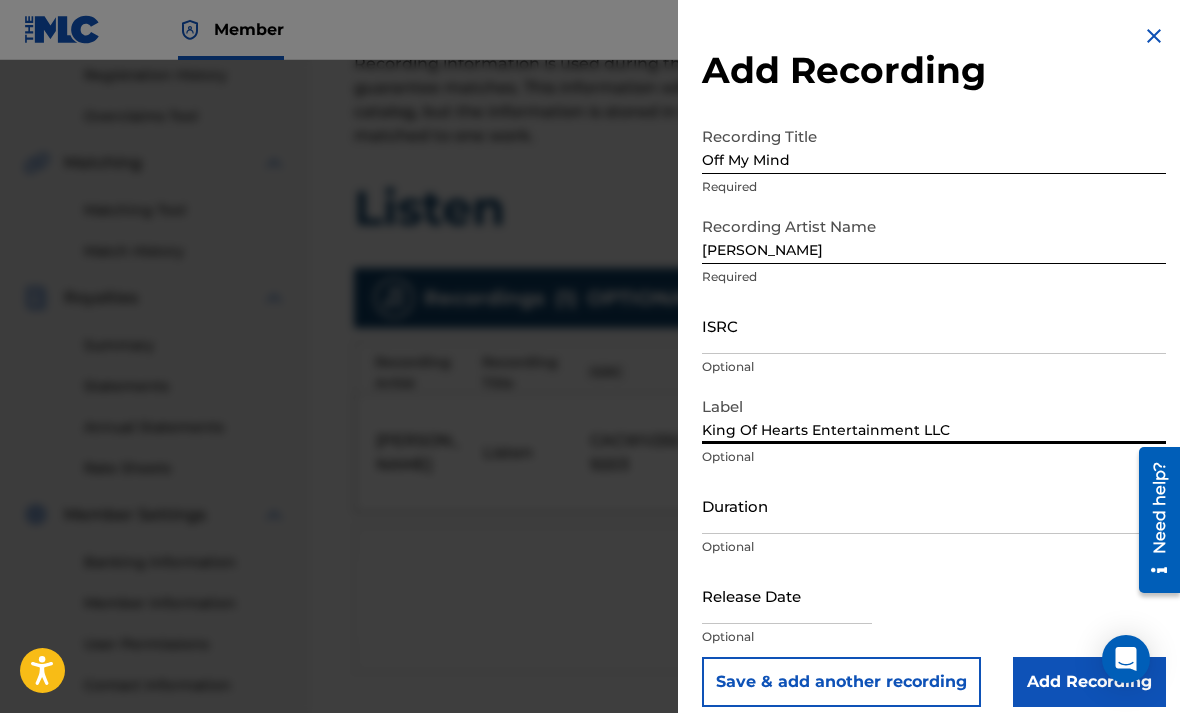type on "King Of Hearts Entertainment LLC" 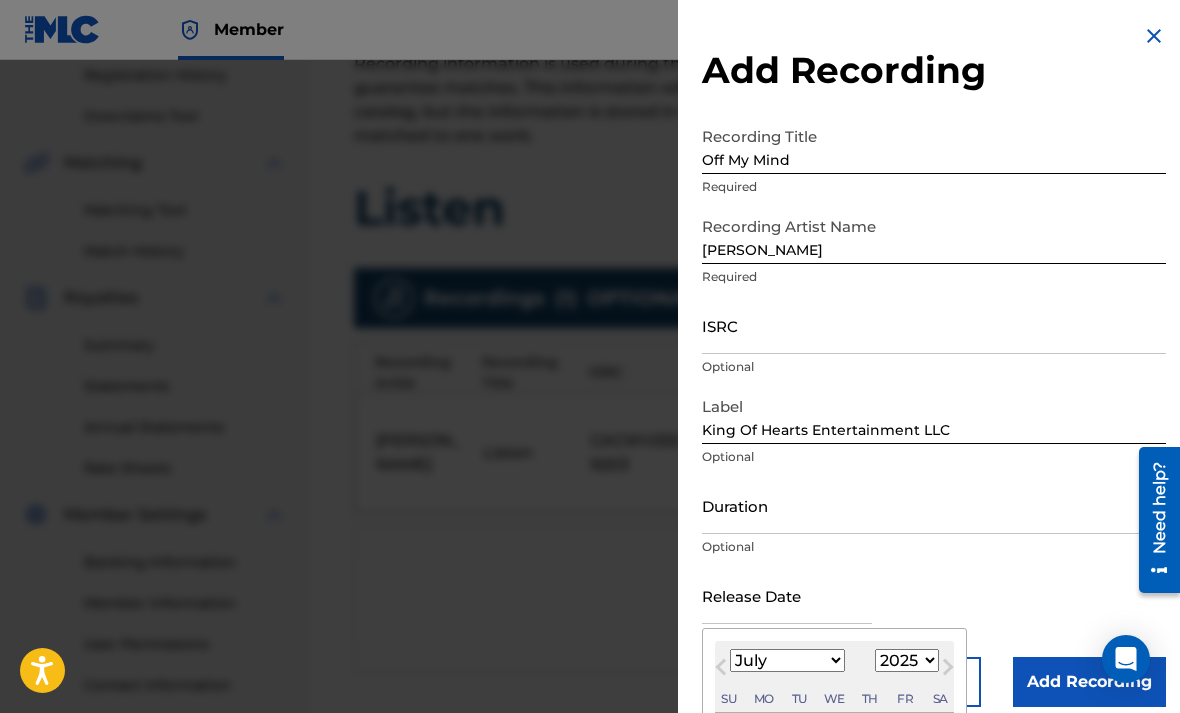 click on "January February March April May June July August September October November December" at bounding box center (787, 660) 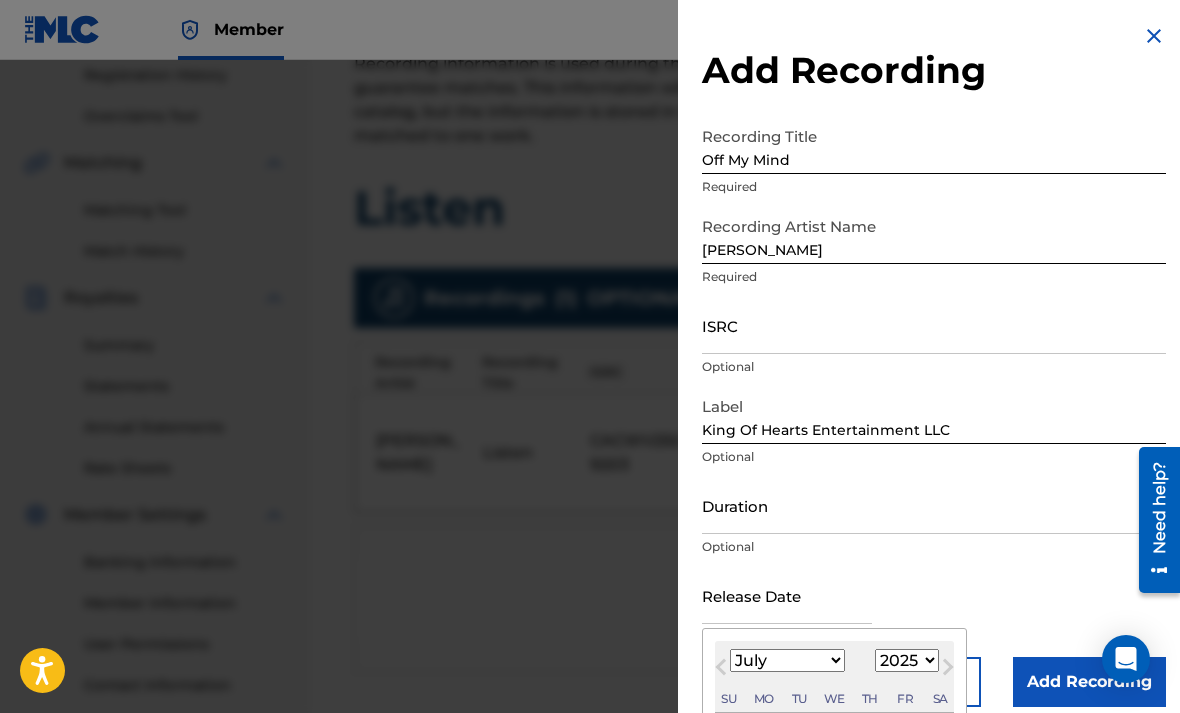 select on "1" 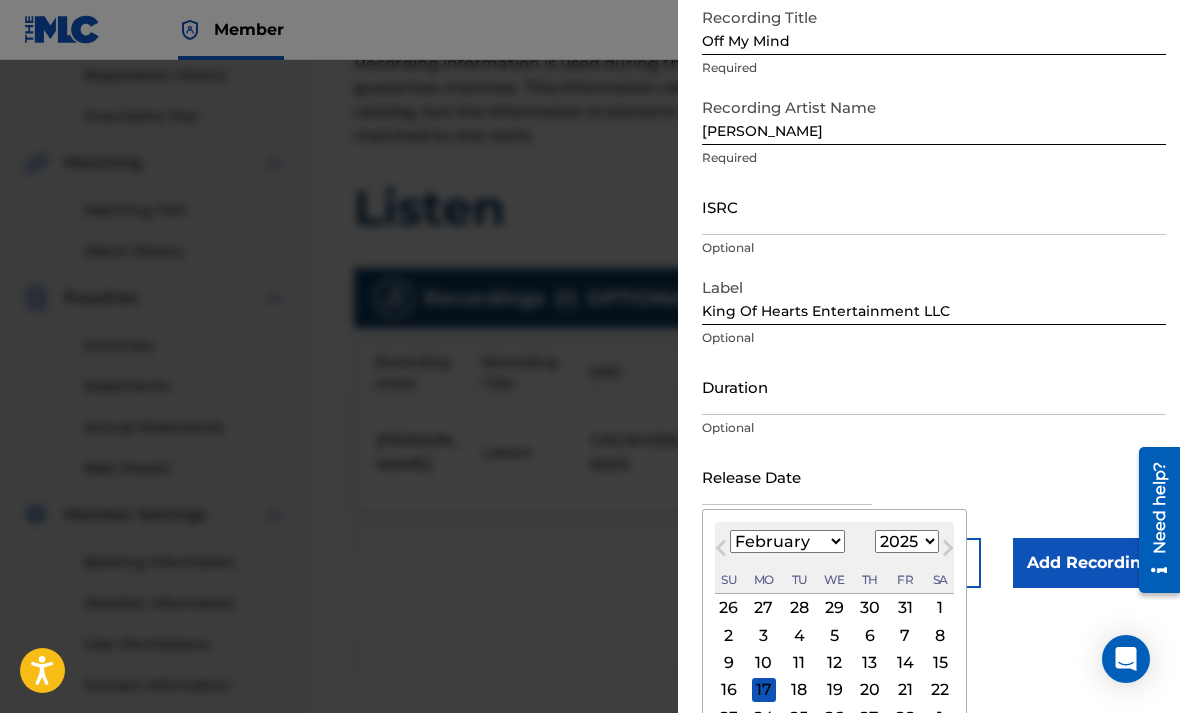 scroll, scrollTop: 118, scrollLeft: 0, axis: vertical 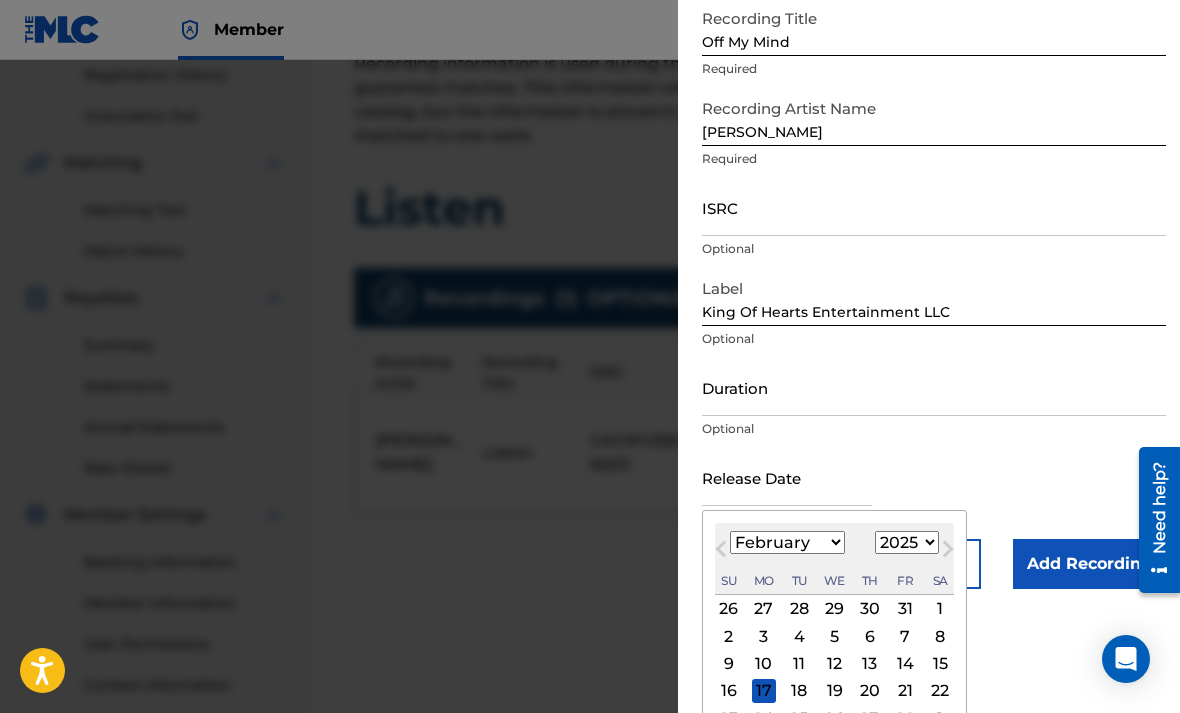 click on "28" at bounding box center (905, 718) 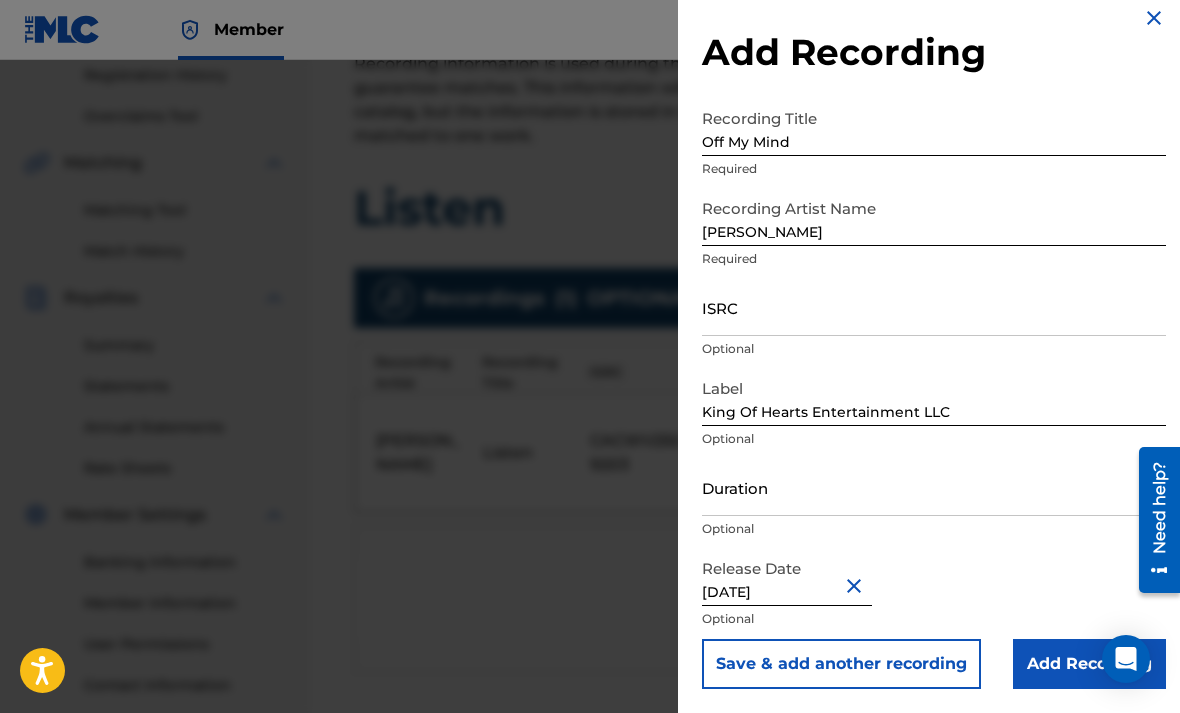 scroll, scrollTop: 0, scrollLeft: 0, axis: both 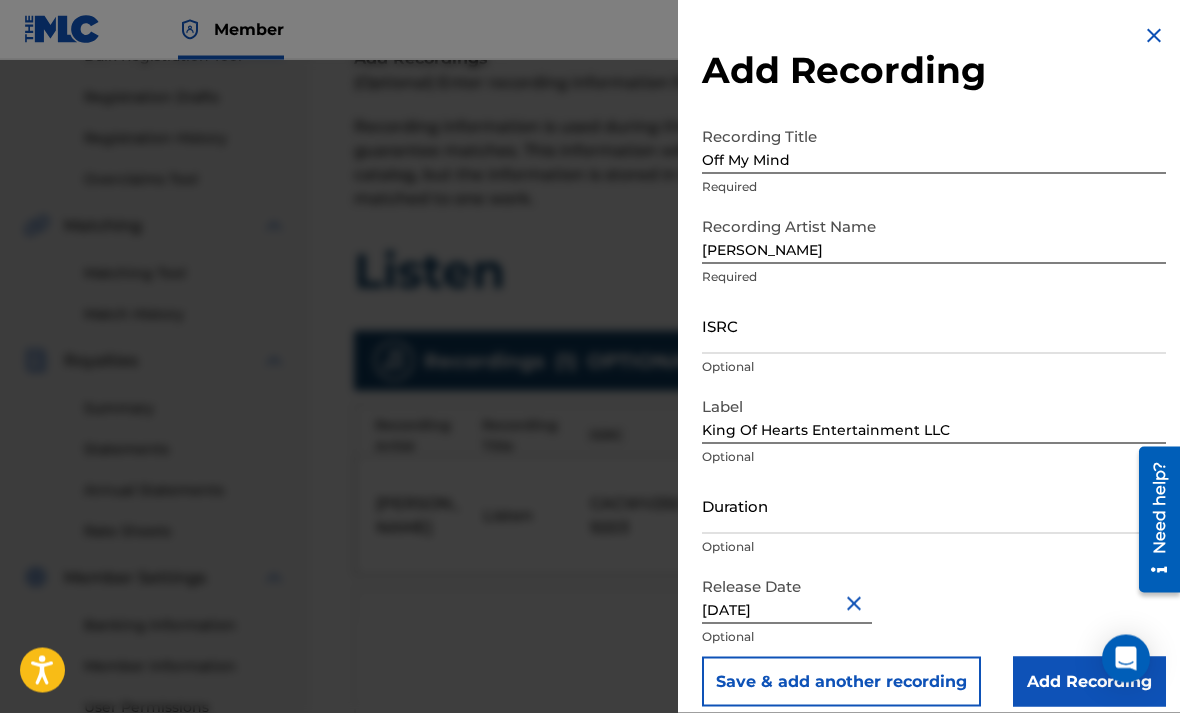 click on "ISRC" at bounding box center [934, 325] 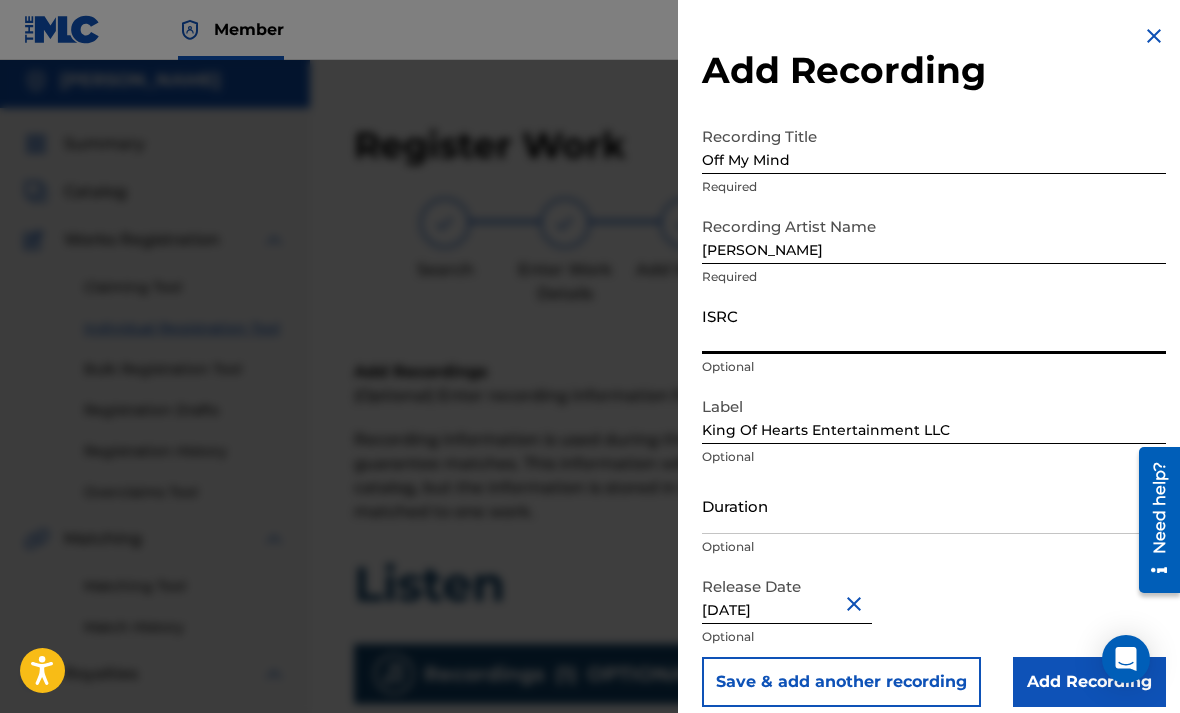 scroll, scrollTop: 0, scrollLeft: 0, axis: both 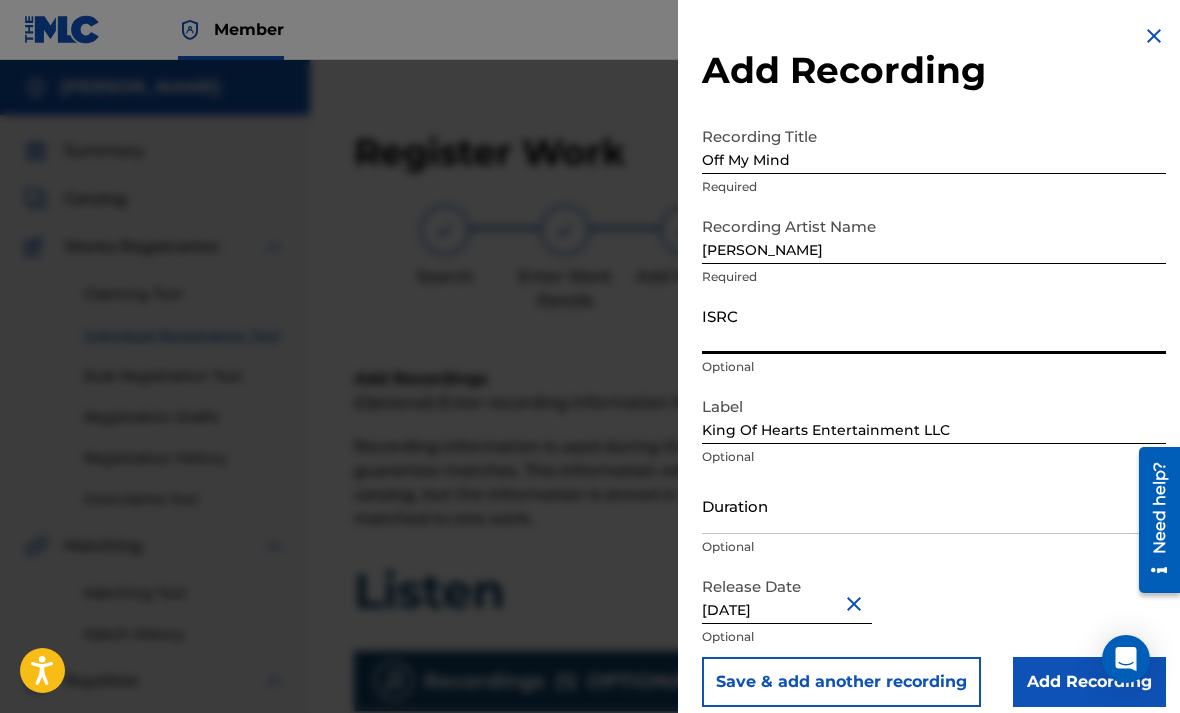 click on "ISRC" at bounding box center (934, 325) 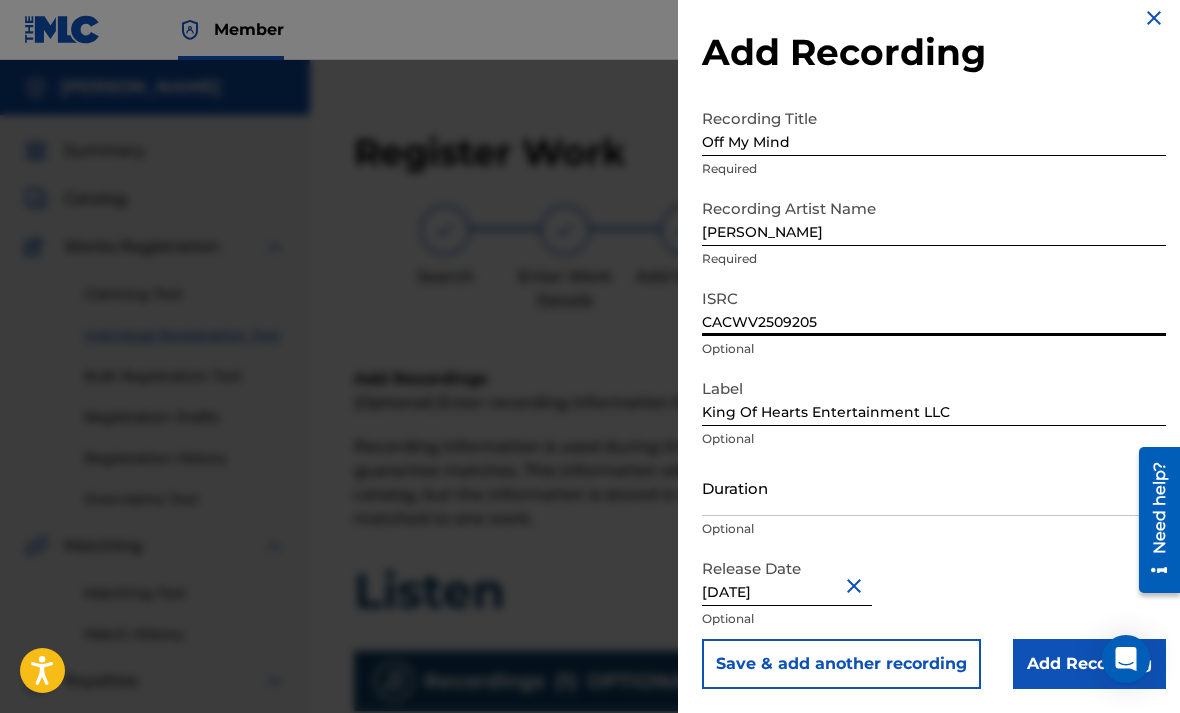 scroll, scrollTop: 18, scrollLeft: 0, axis: vertical 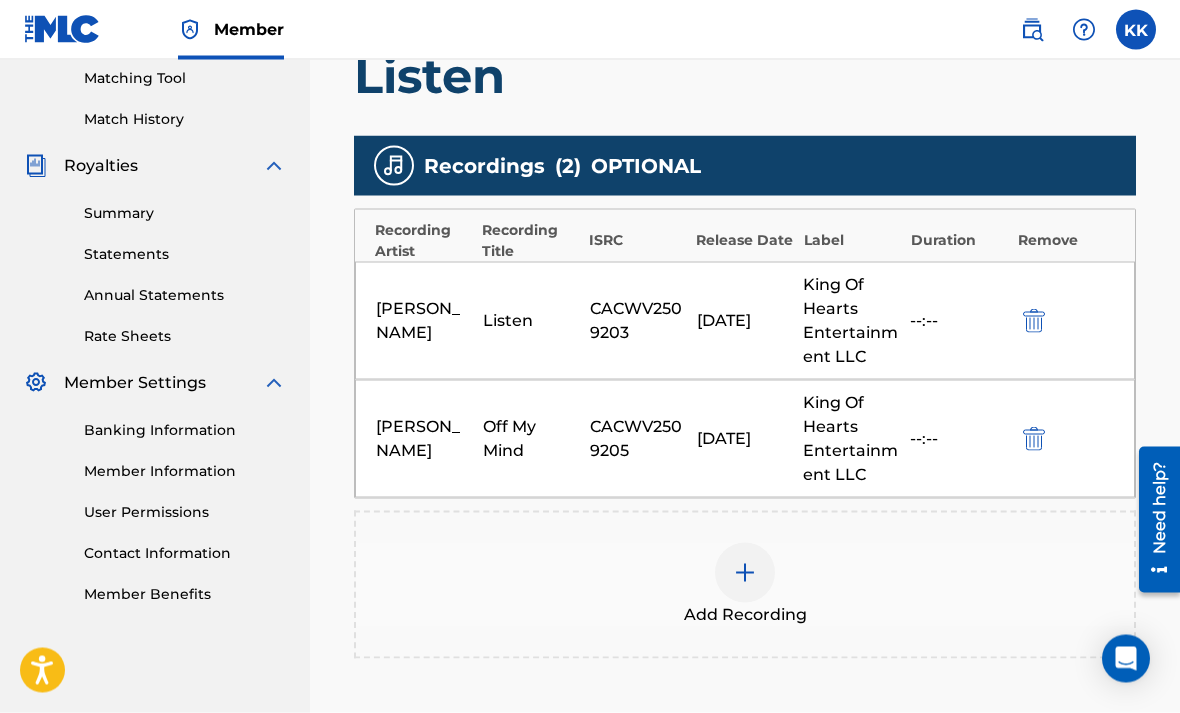click at bounding box center [745, 573] 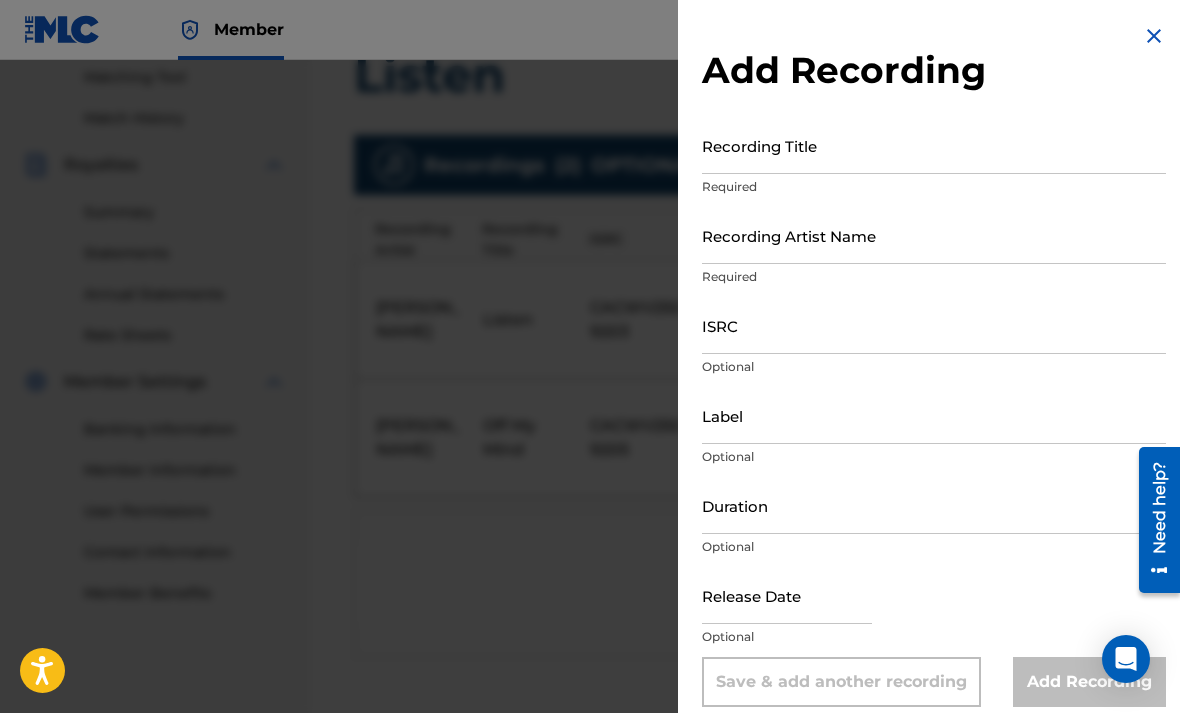 click on "Recording Title" at bounding box center (934, 145) 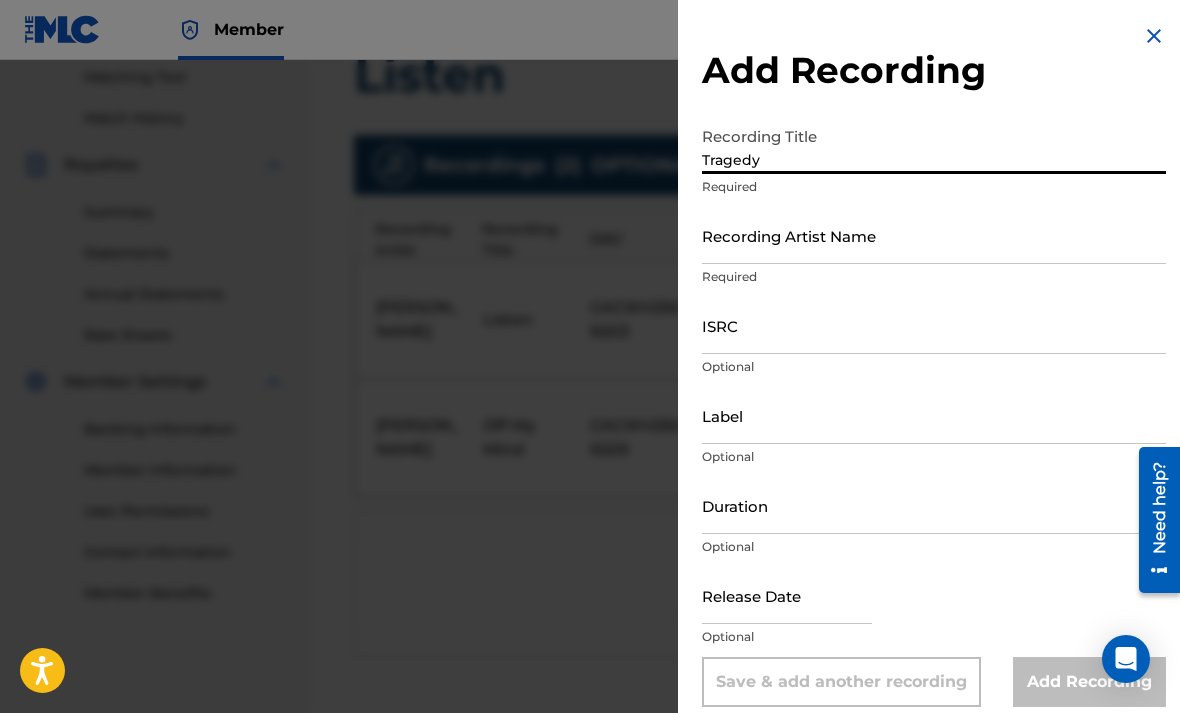 type on "Tragedy" 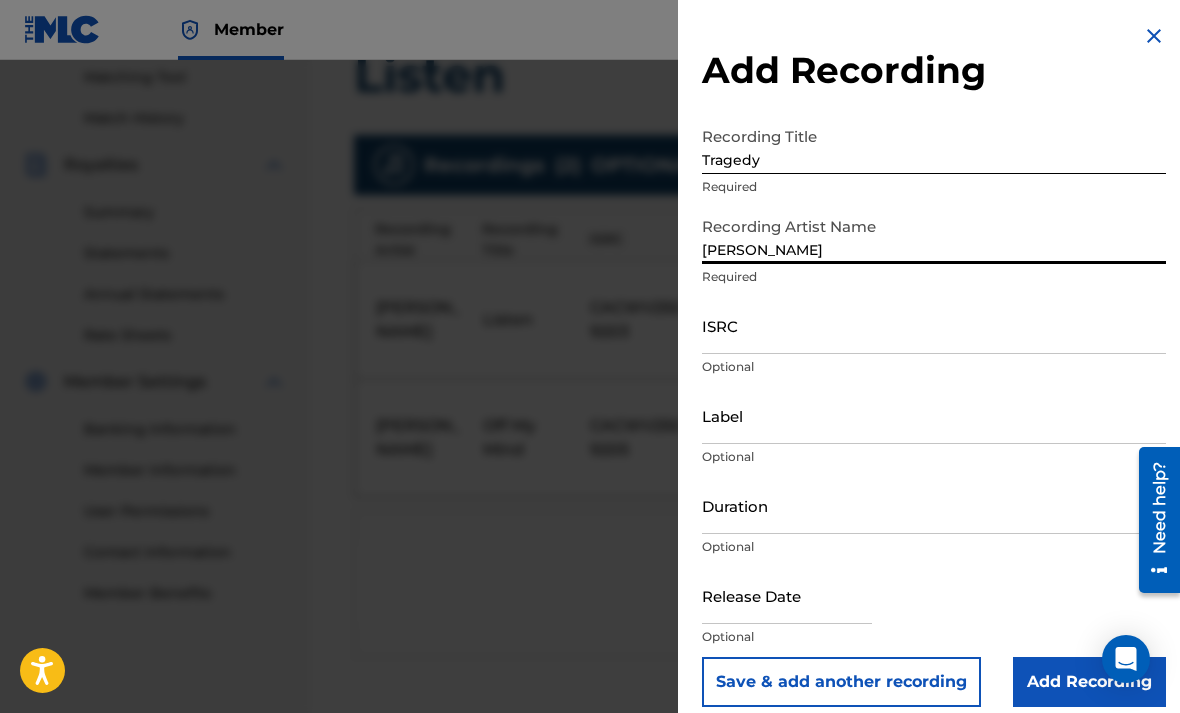 type on "[PERSON_NAME]" 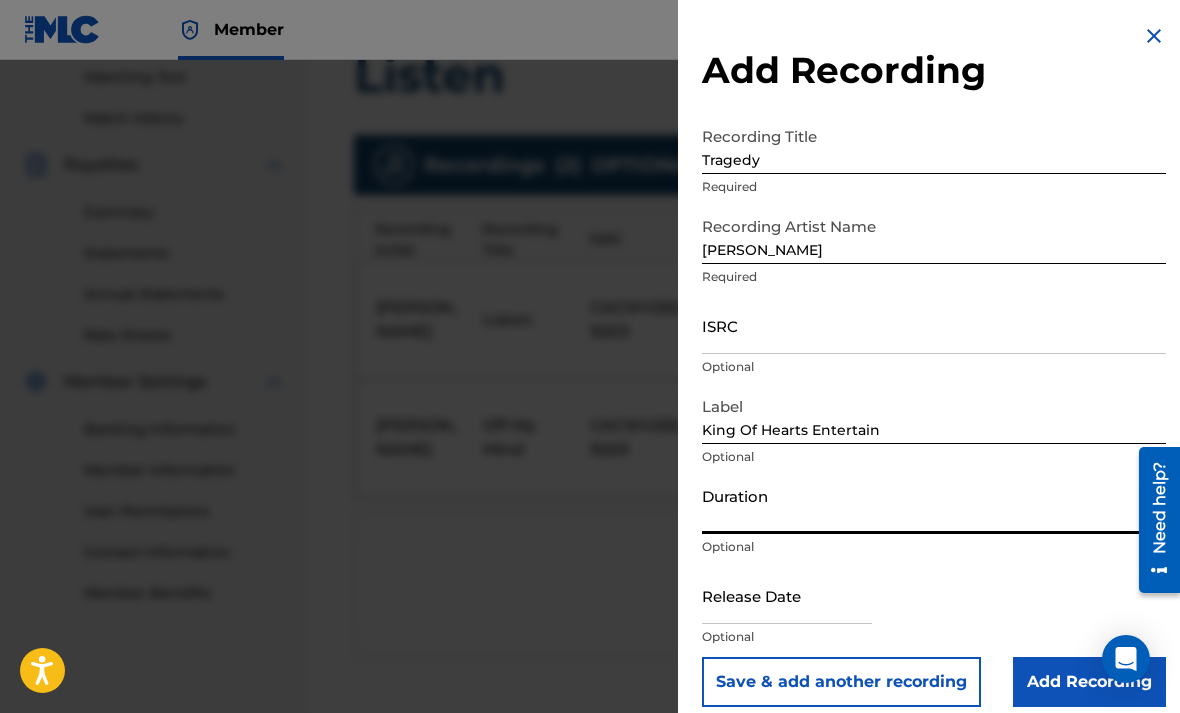 click on "King Of Hearts Entertain" at bounding box center (934, 415) 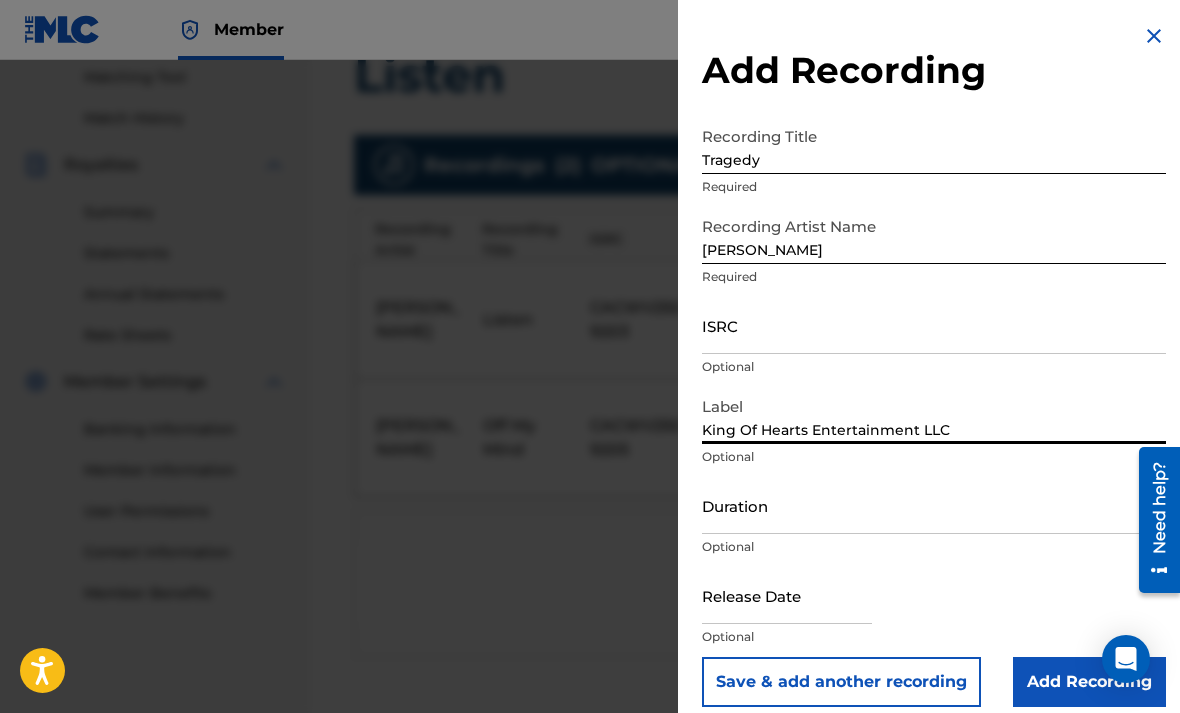 type on "King Of Hearts Entertainment LLC" 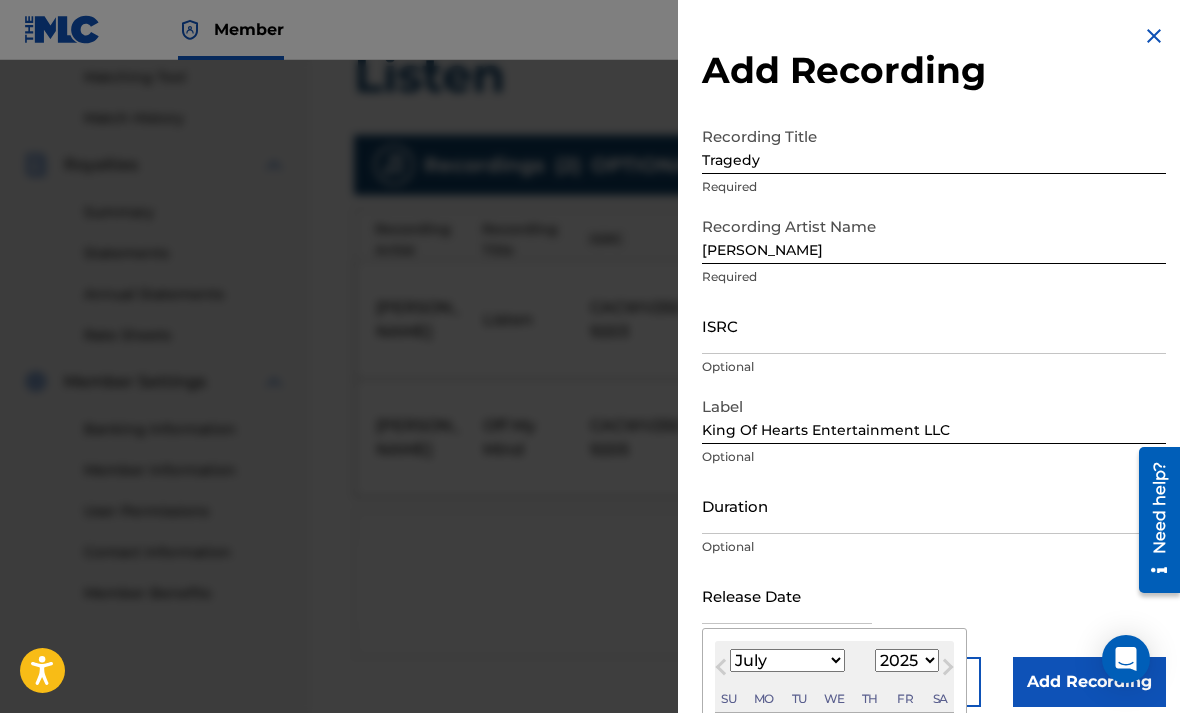 click on "January February March April May June July August September October November December" at bounding box center [787, 660] 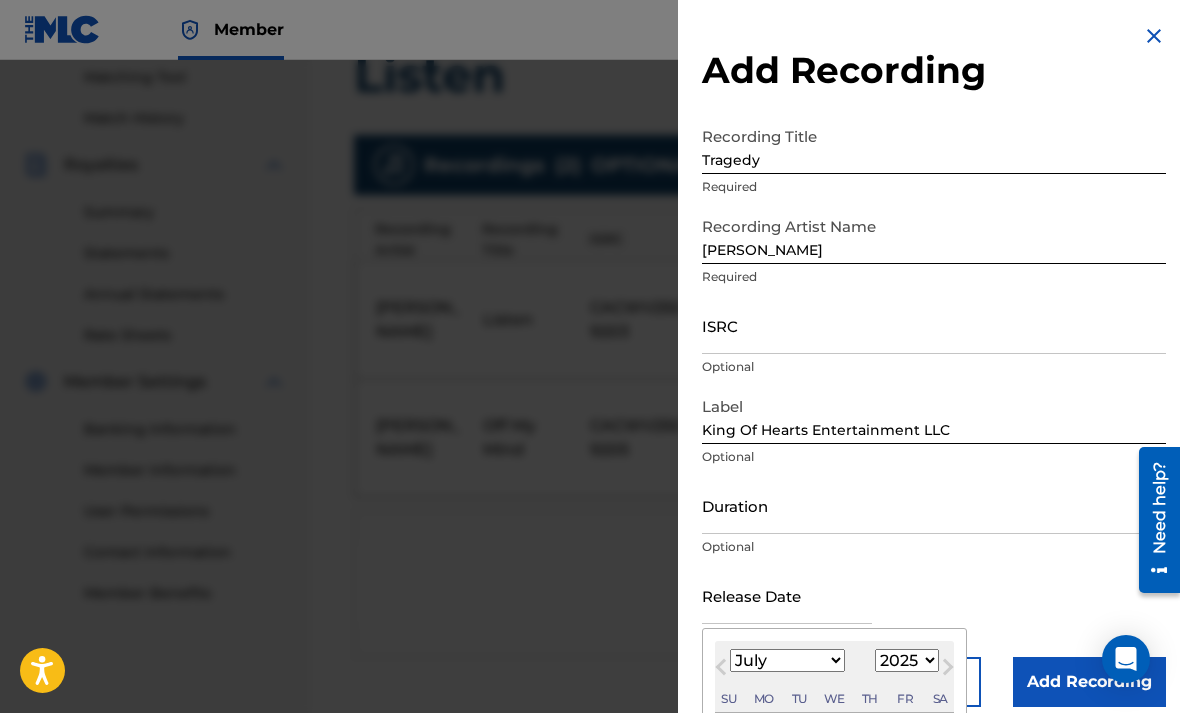 select on "1" 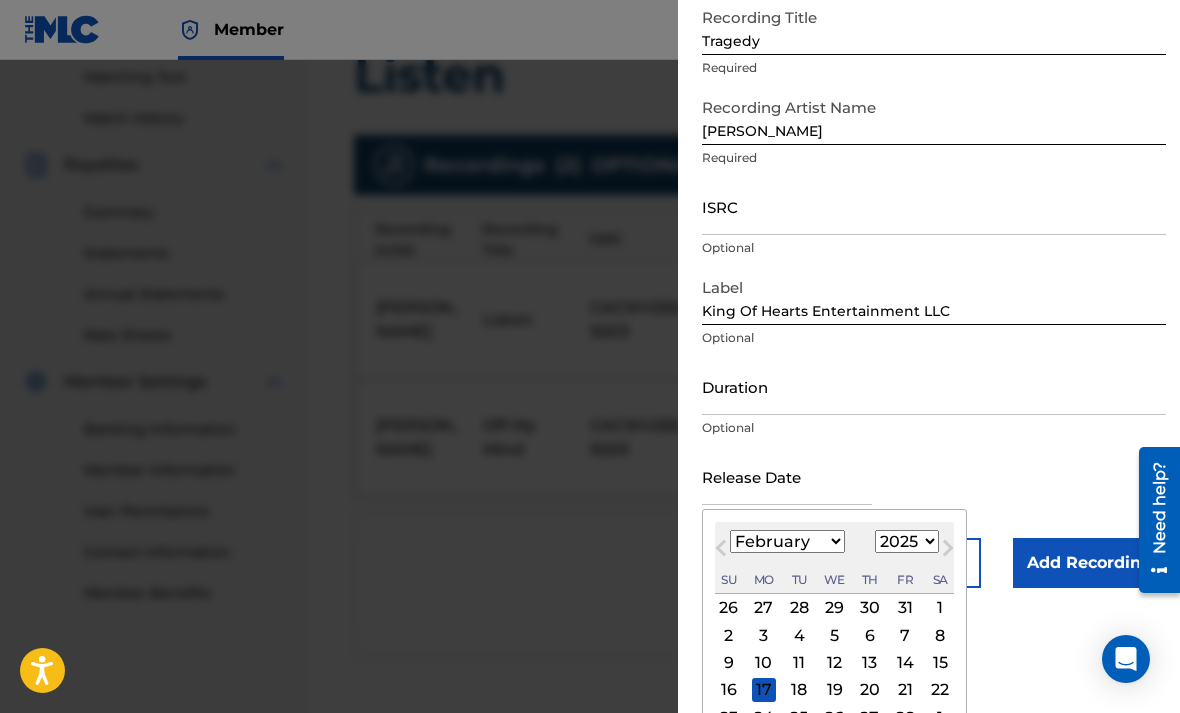 scroll, scrollTop: 118, scrollLeft: 0, axis: vertical 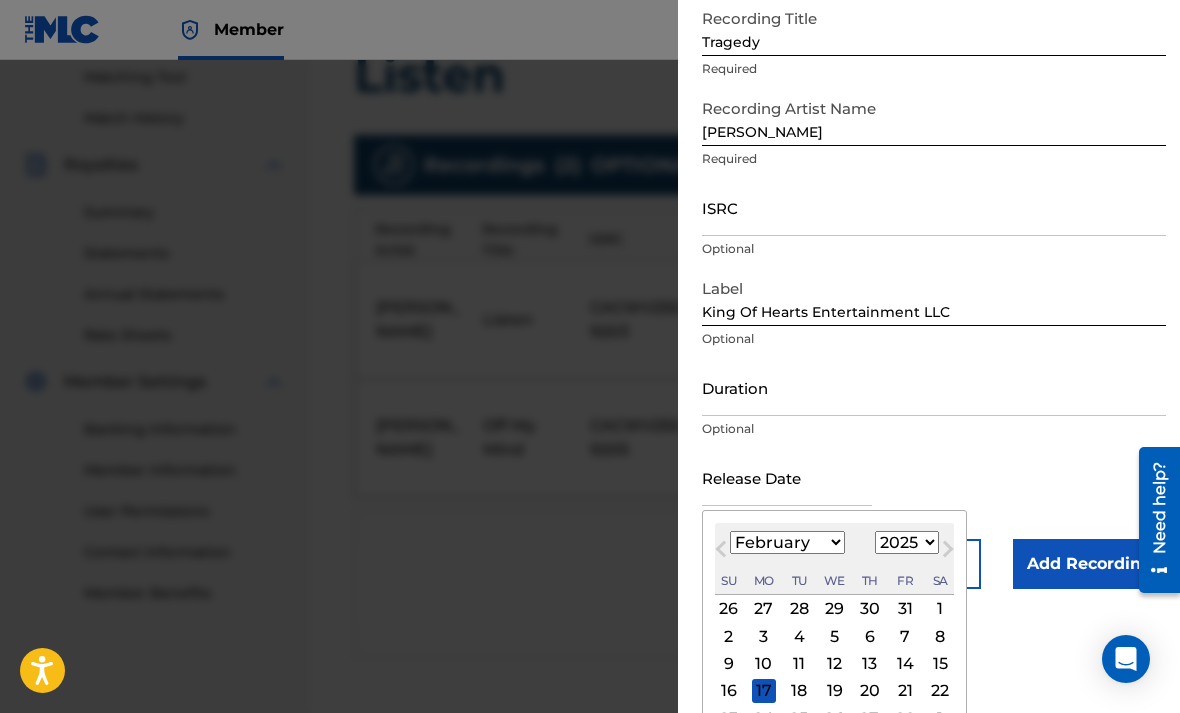 click on "28" at bounding box center [905, 718] 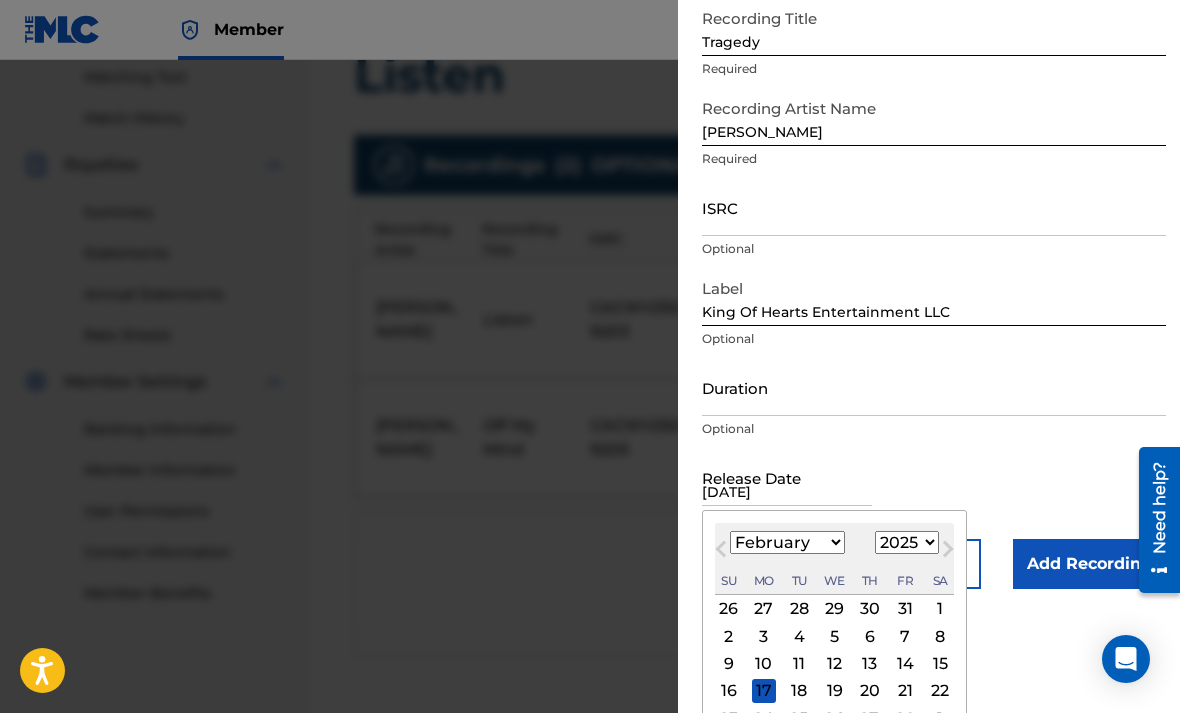 scroll, scrollTop: 0, scrollLeft: 0, axis: both 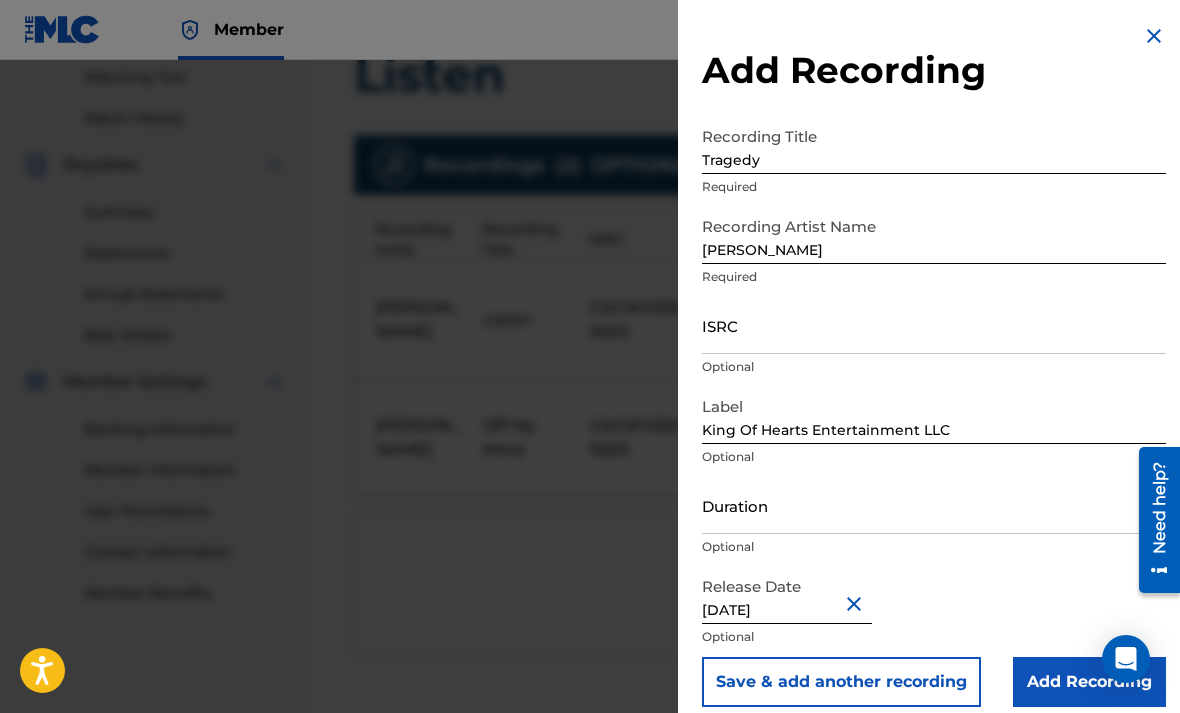 click on "ISRC" at bounding box center [934, 325] 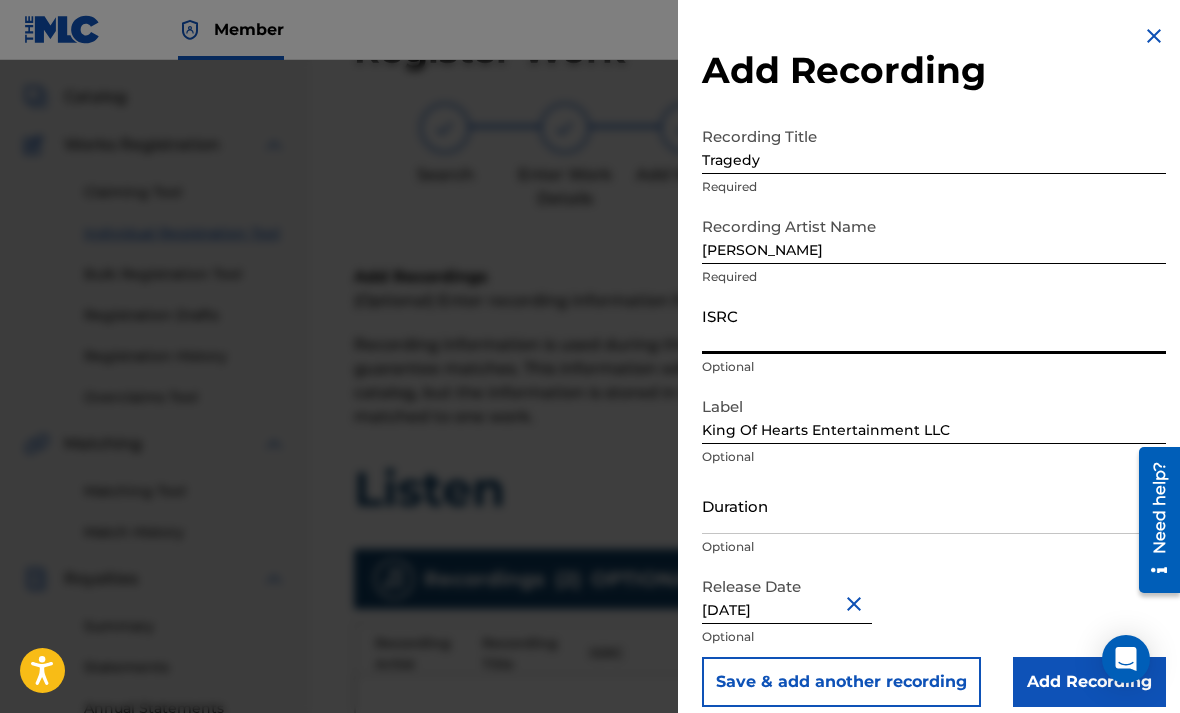 scroll, scrollTop: 97, scrollLeft: 0, axis: vertical 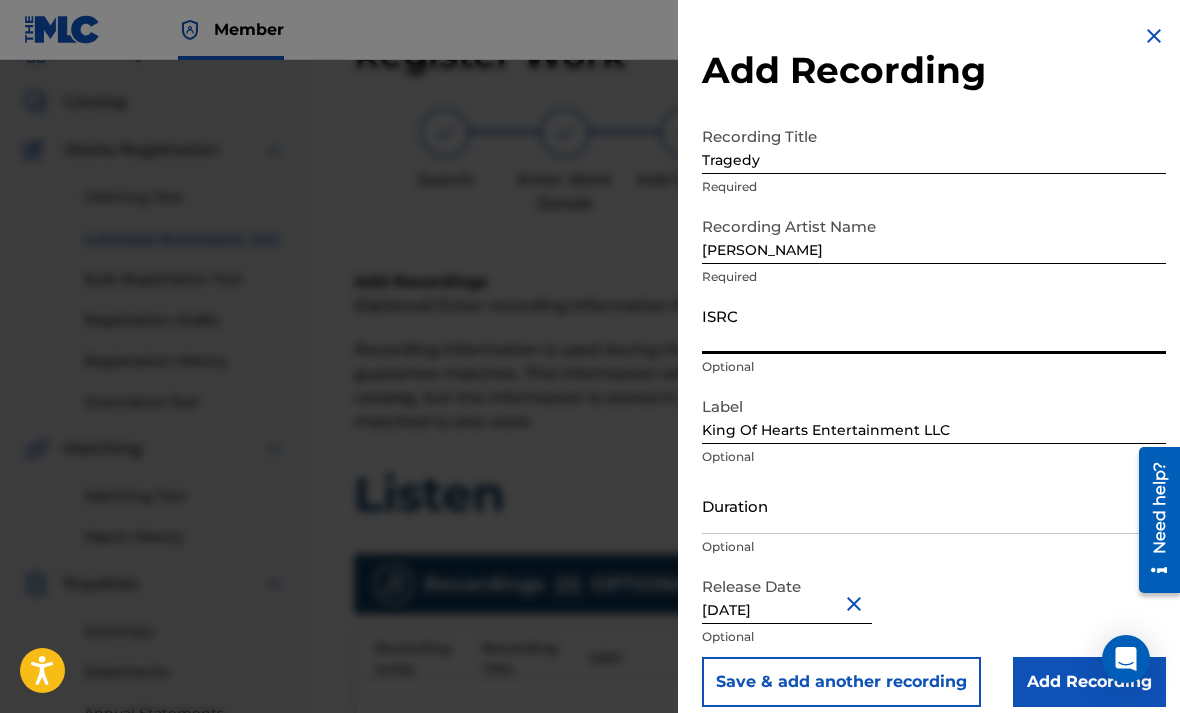 click on "ISRC" at bounding box center [934, 325] 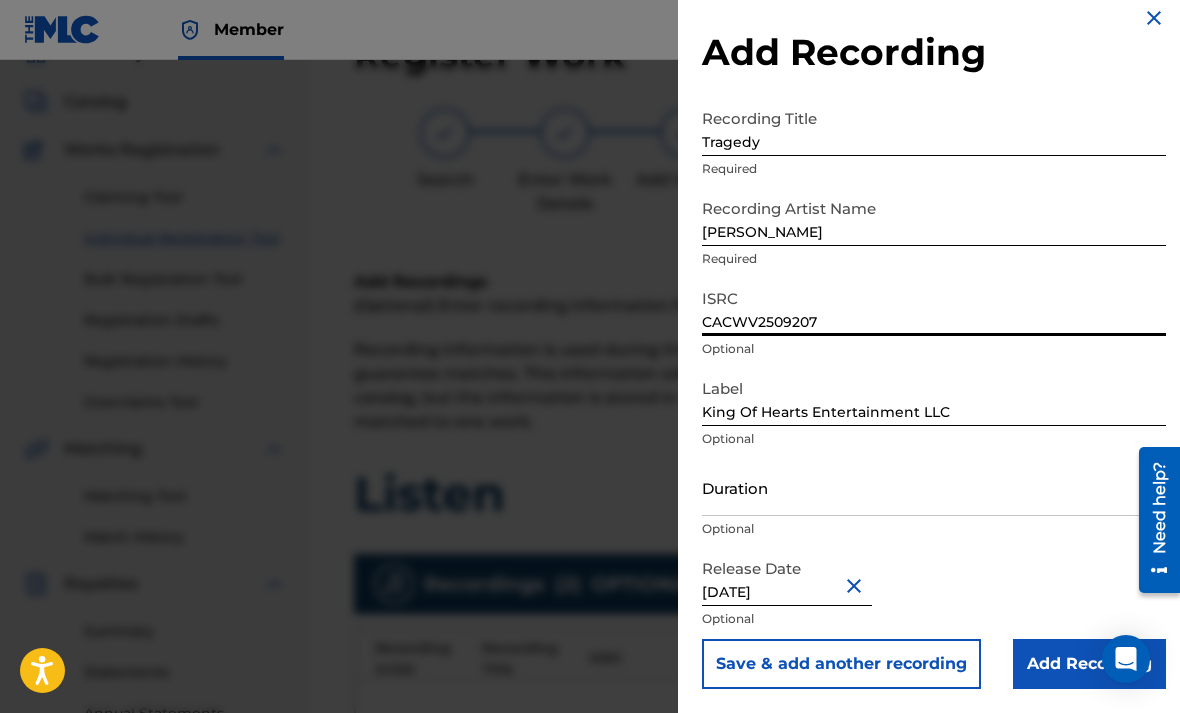 scroll, scrollTop: 18, scrollLeft: 0, axis: vertical 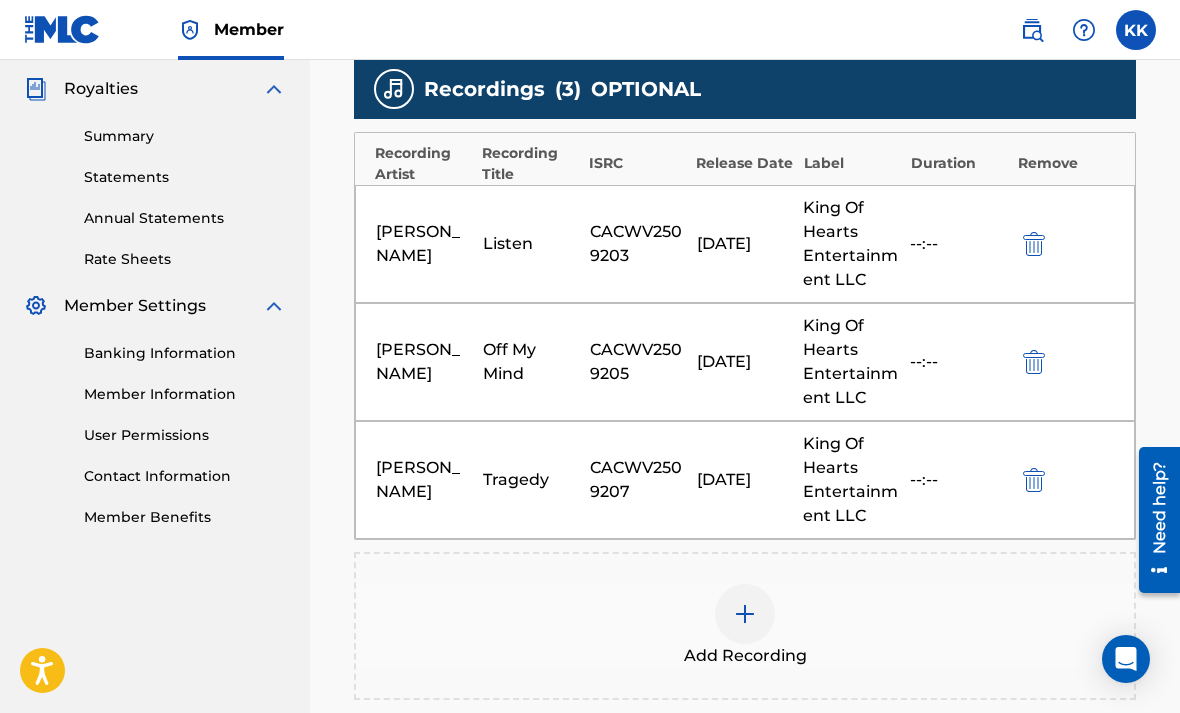 click at bounding box center [745, 614] 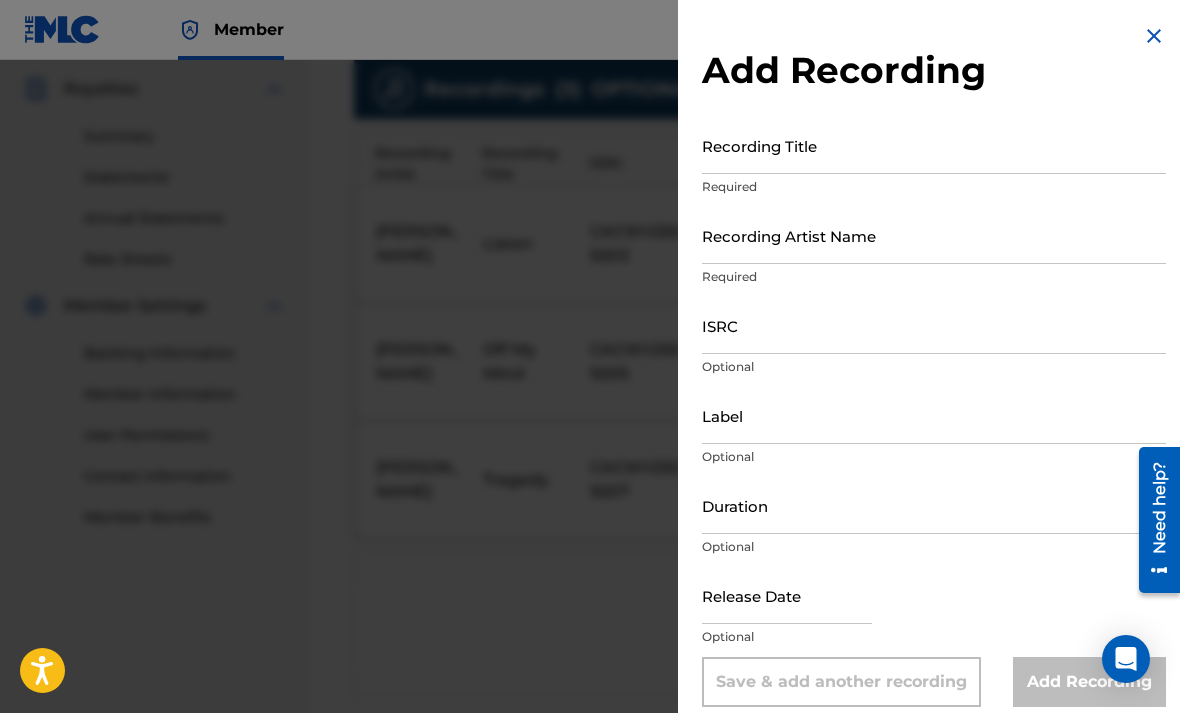 click on "Recording Title" at bounding box center (934, 145) 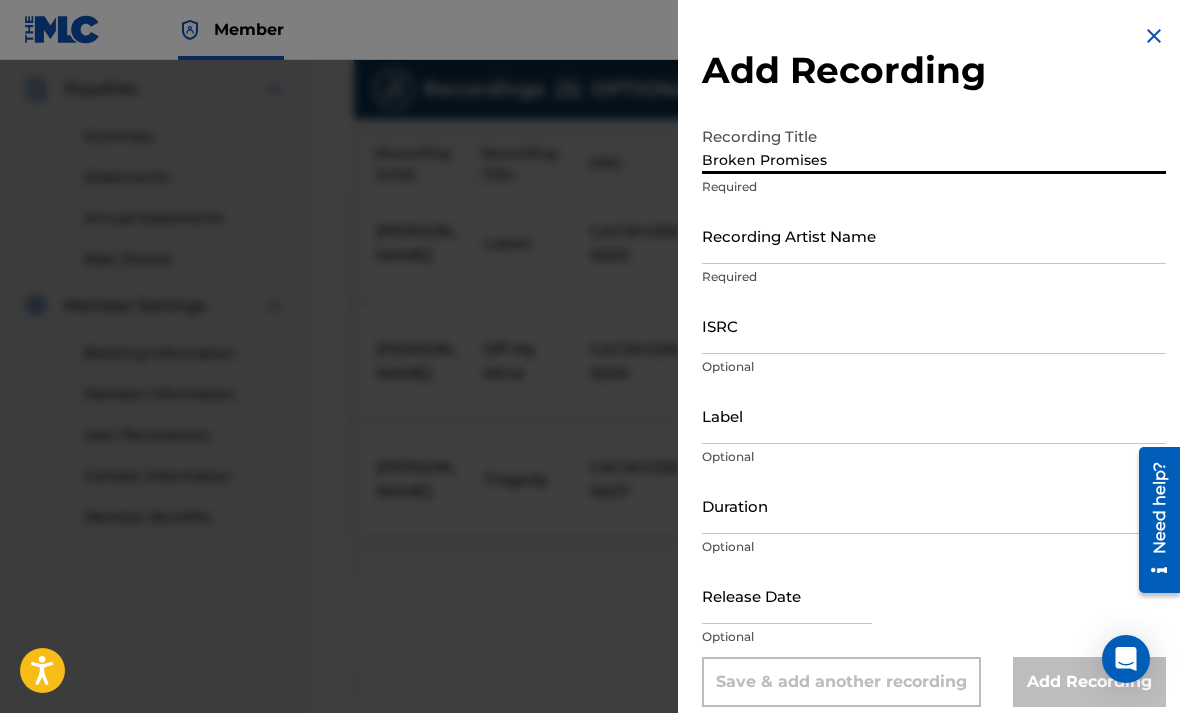 type on "Broken Promises" 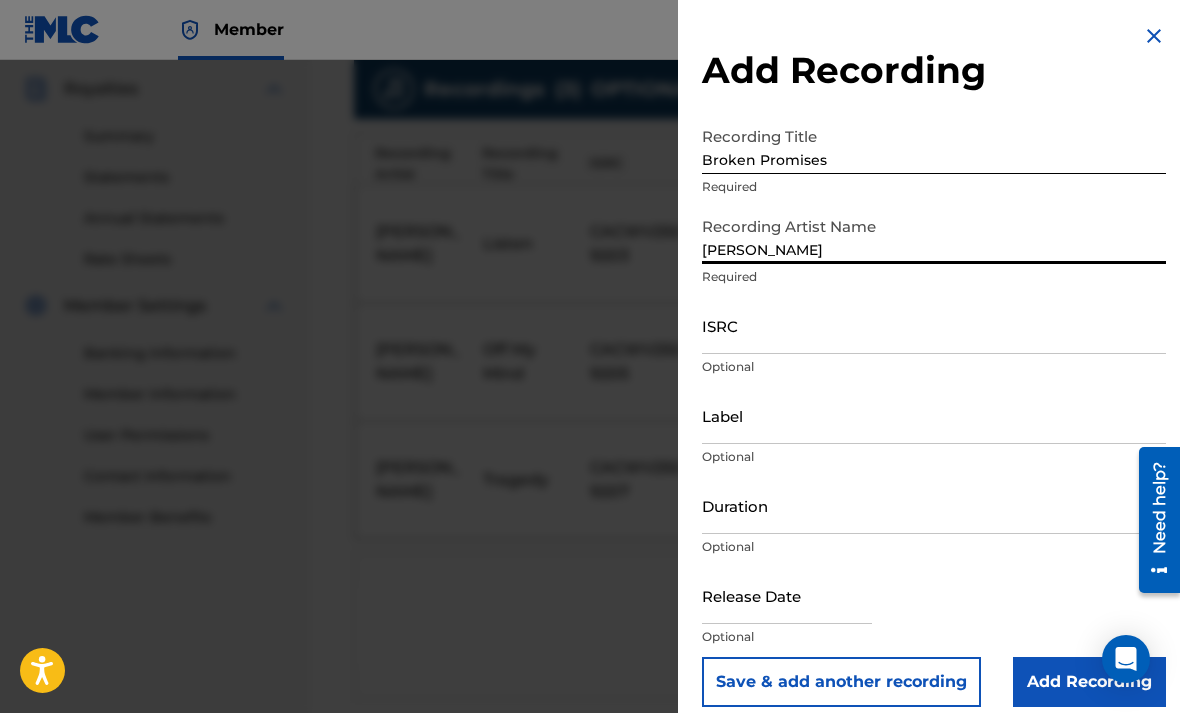 type on "[PERSON_NAME]" 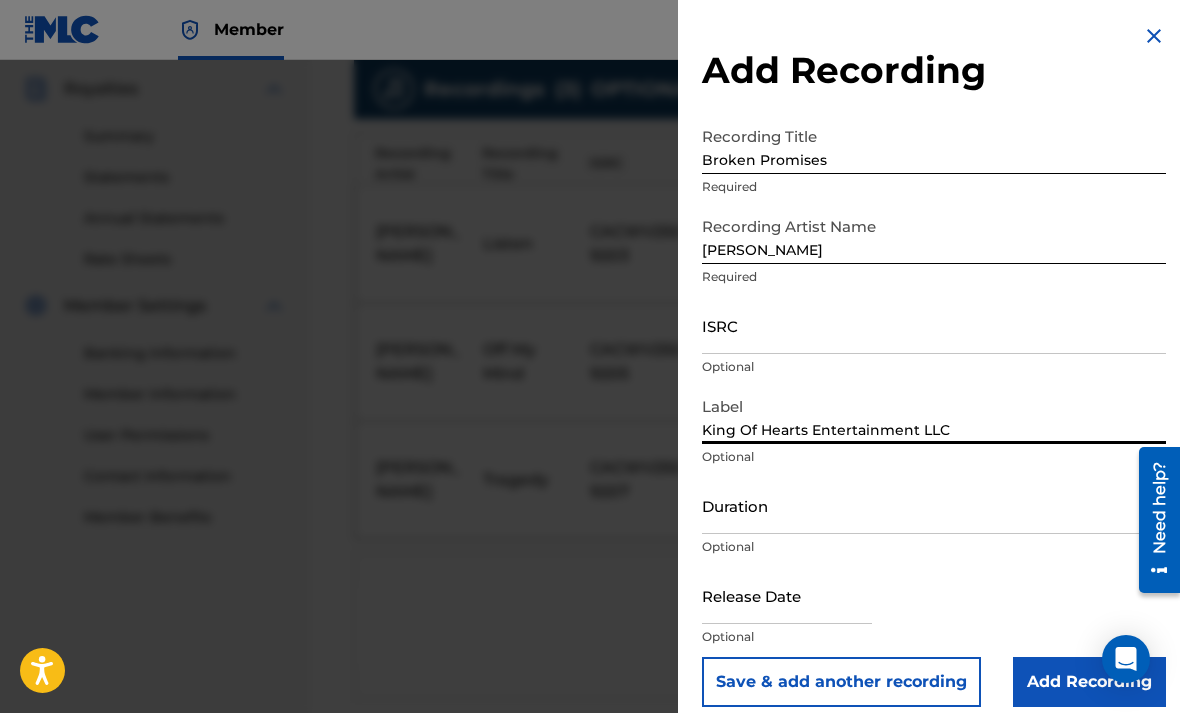 type on "King Of Hearts Entertainment LLC" 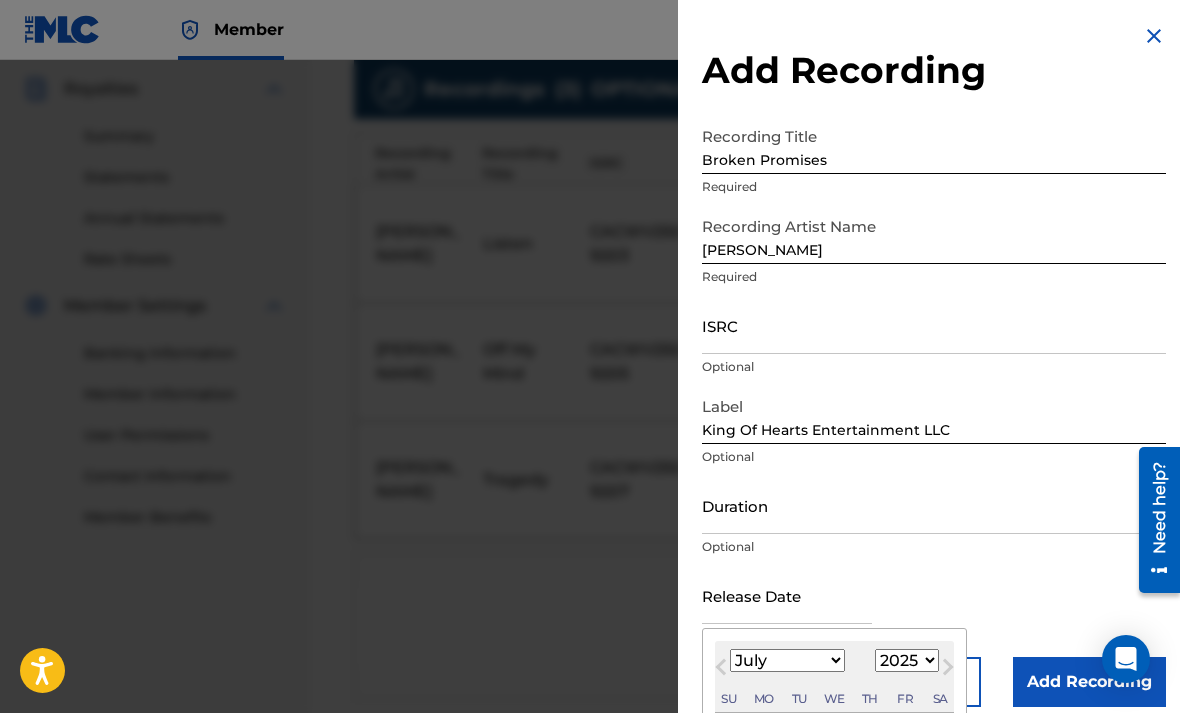click on "January February March April May June July August September October November December" at bounding box center (787, 660) 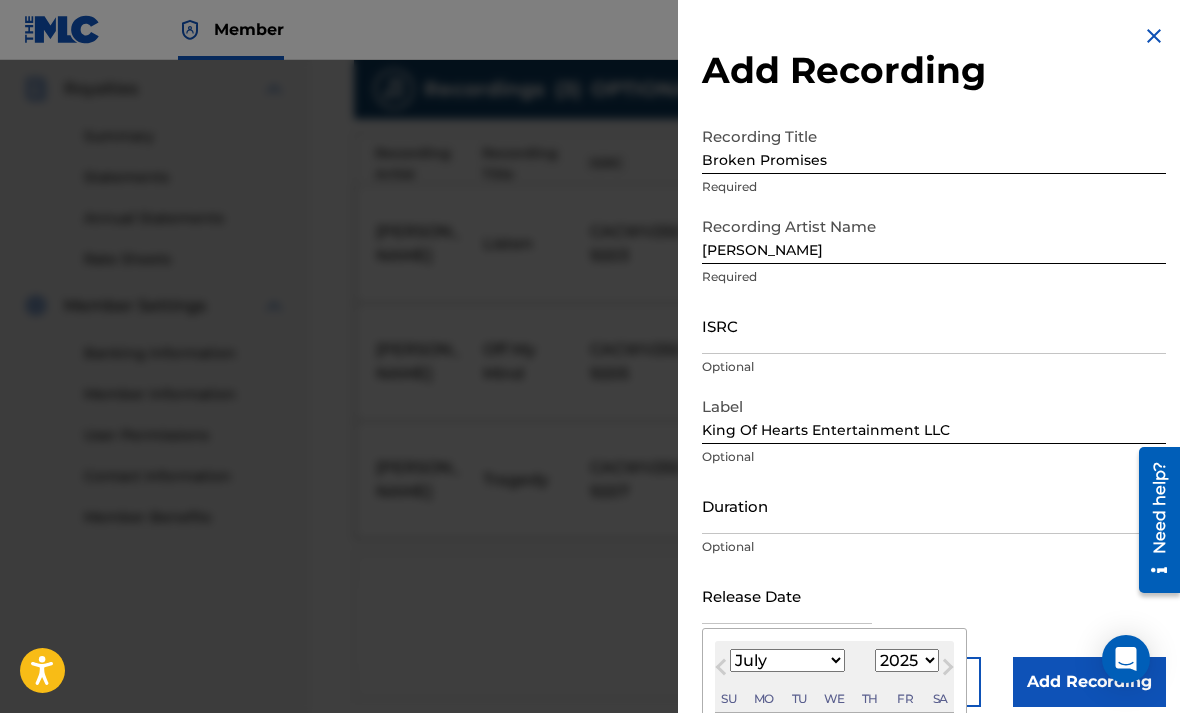 select on "1" 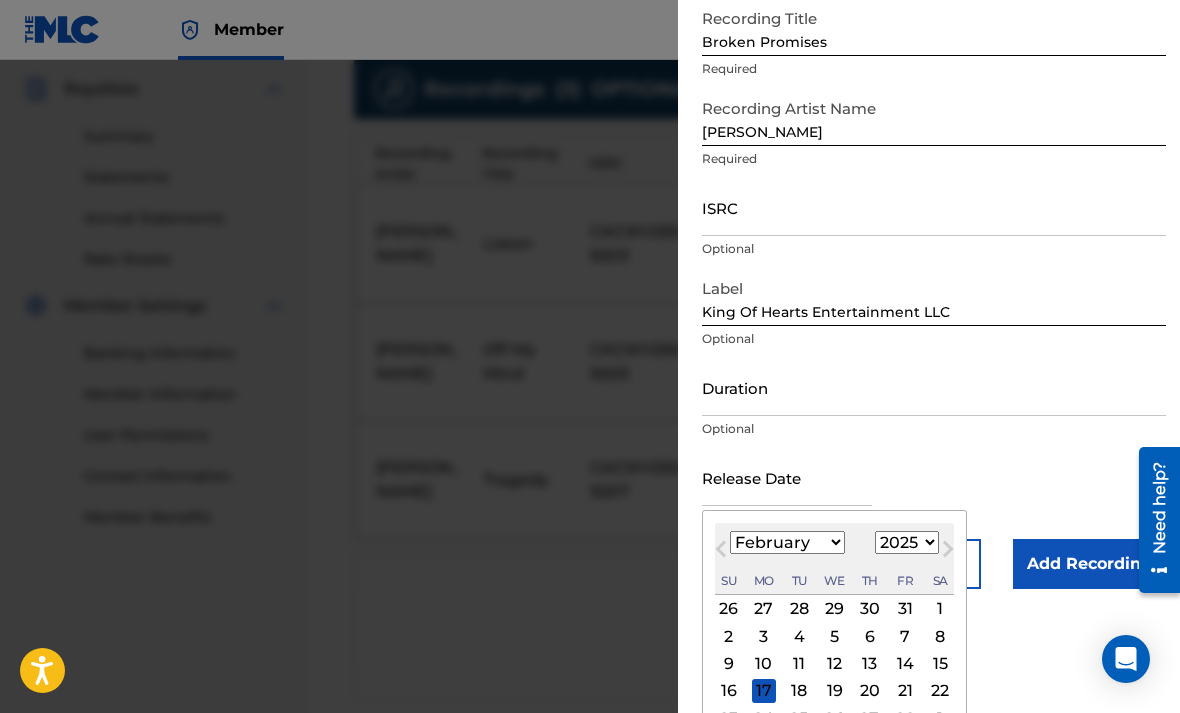scroll, scrollTop: 118, scrollLeft: 0, axis: vertical 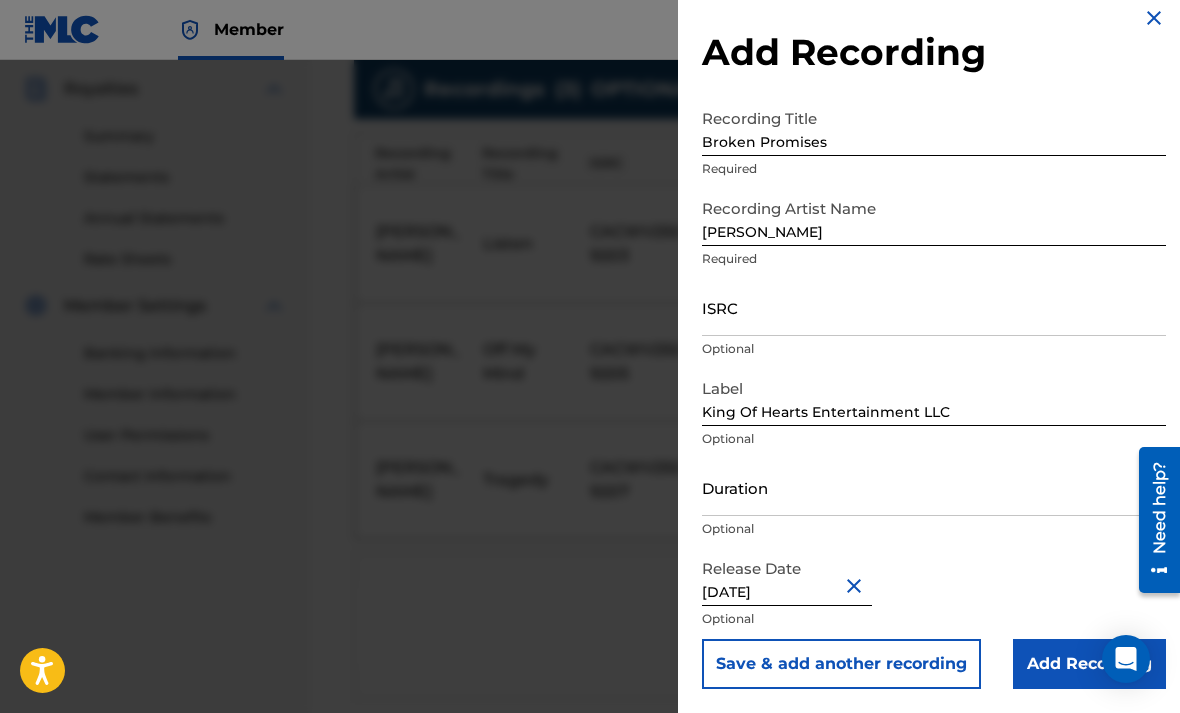 type on "[DATE]" 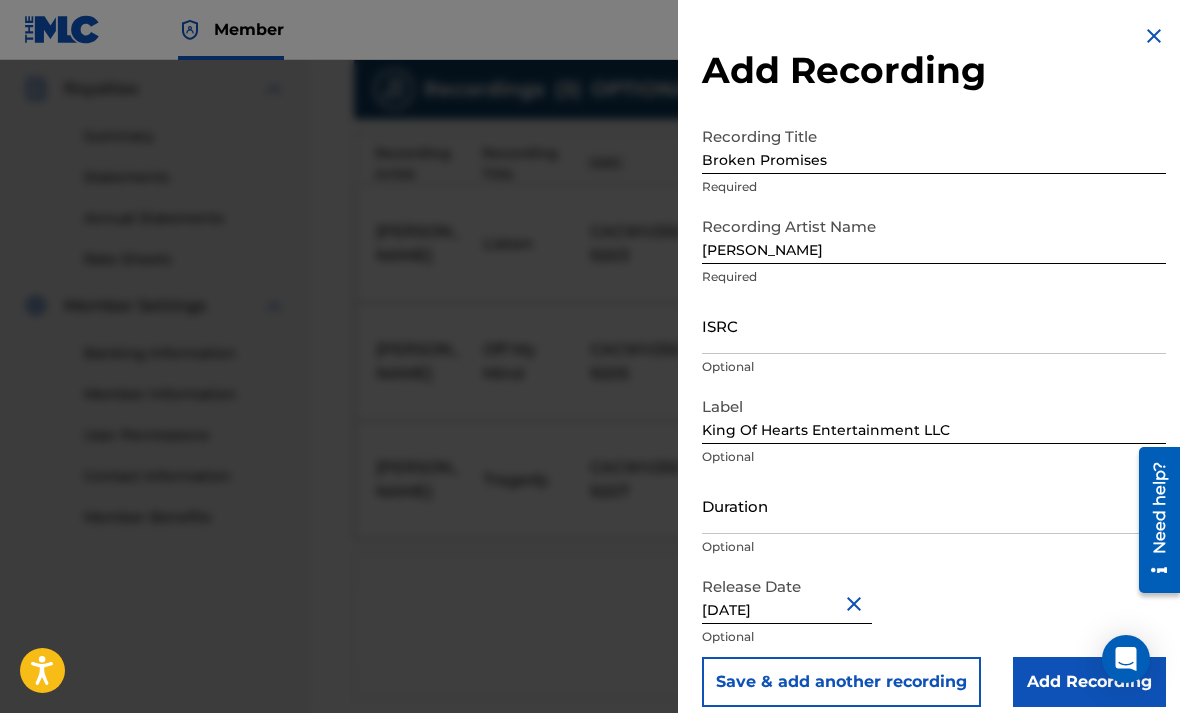 click on "ISRC" at bounding box center (934, 325) 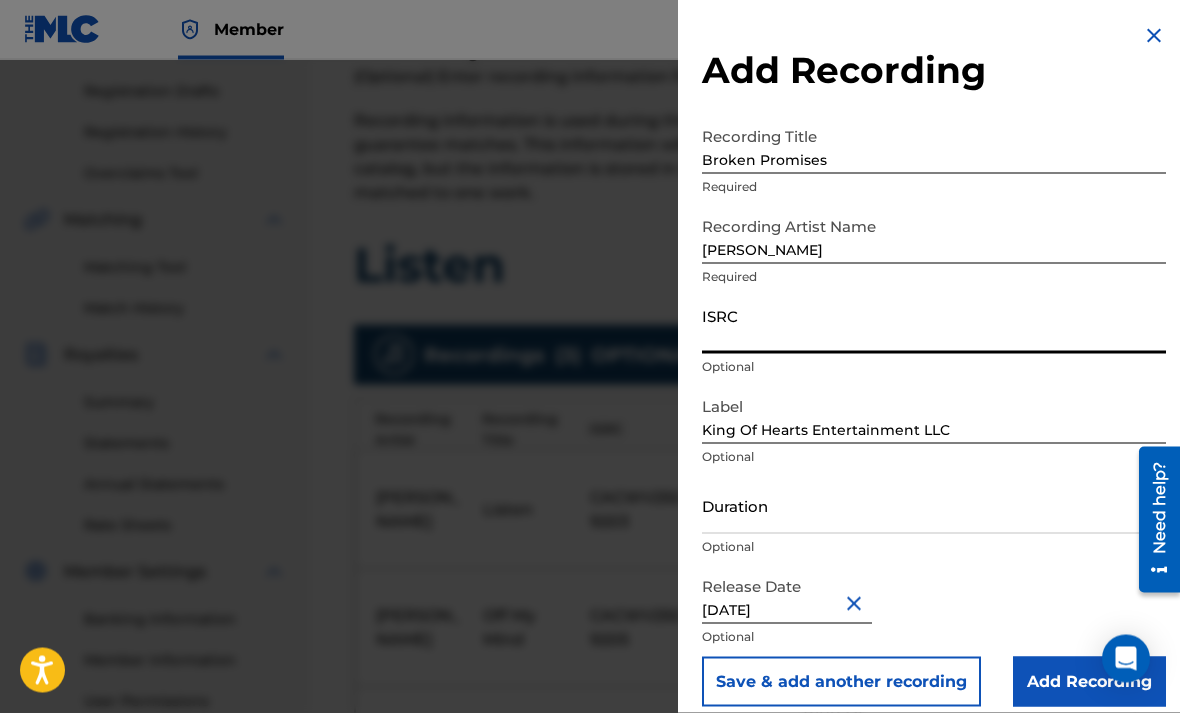 scroll, scrollTop: 319, scrollLeft: 0, axis: vertical 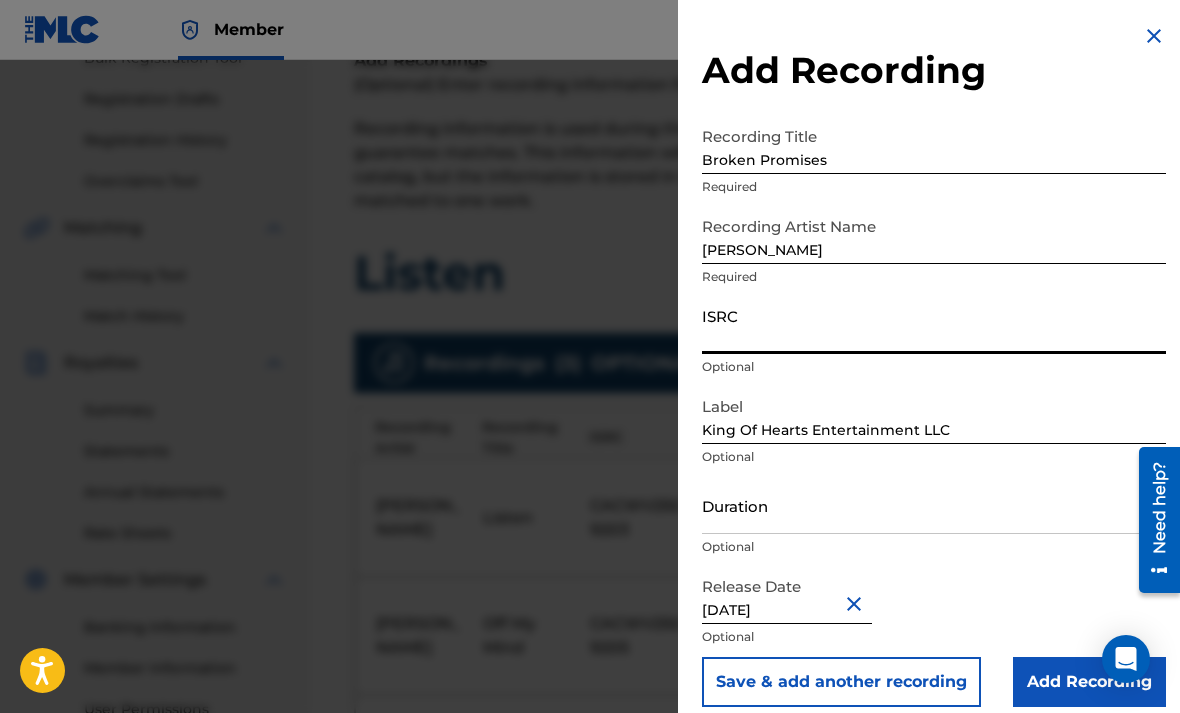 click on "ISRC" at bounding box center [934, 325] 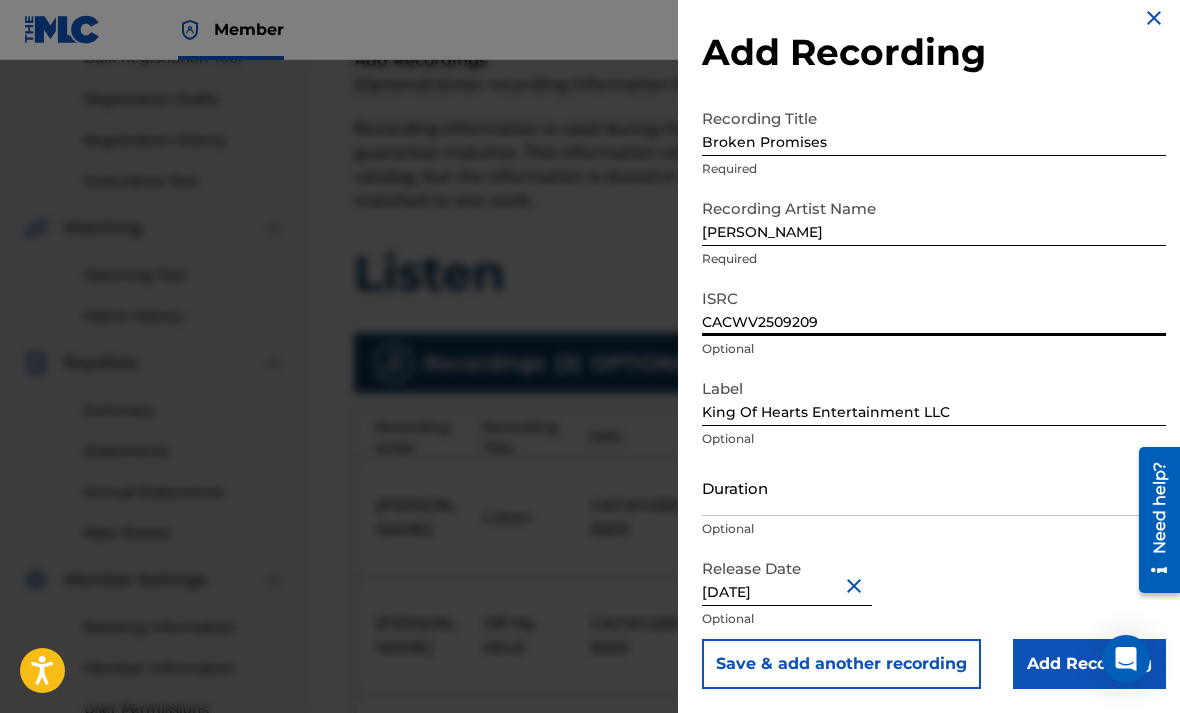 scroll, scrollTop: 18, scrollLeft: 0, axis: vertical 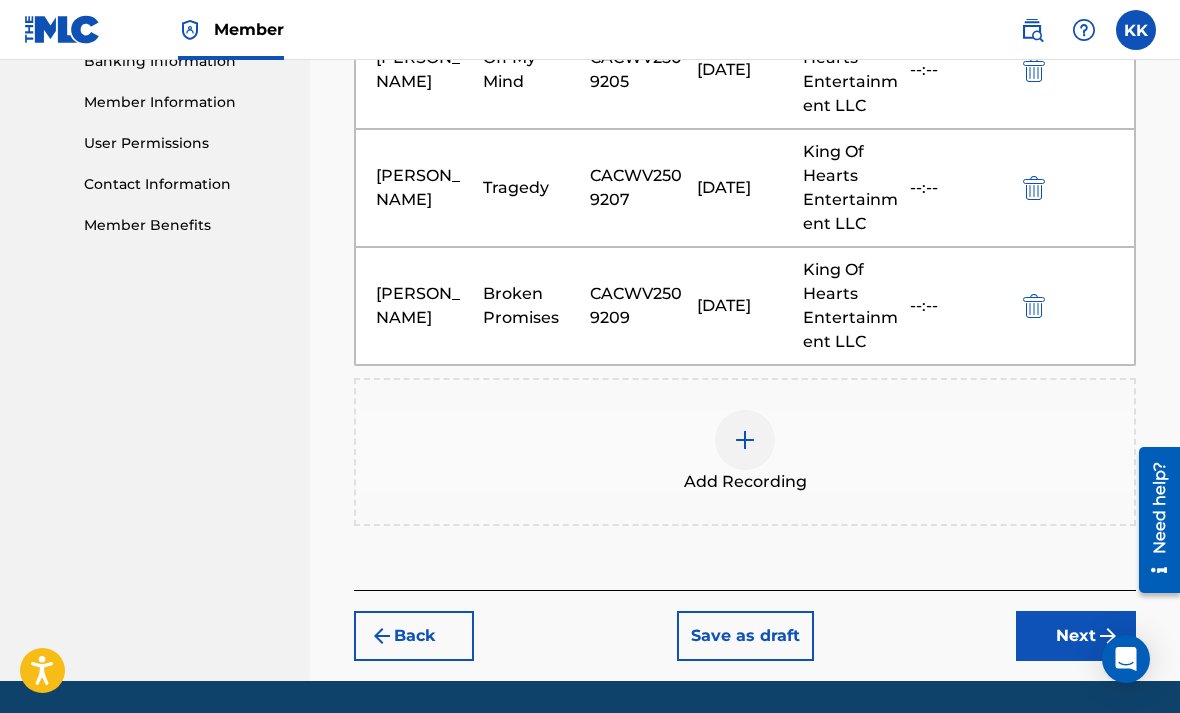 click on "Next" at bounding box center [1076, 636] 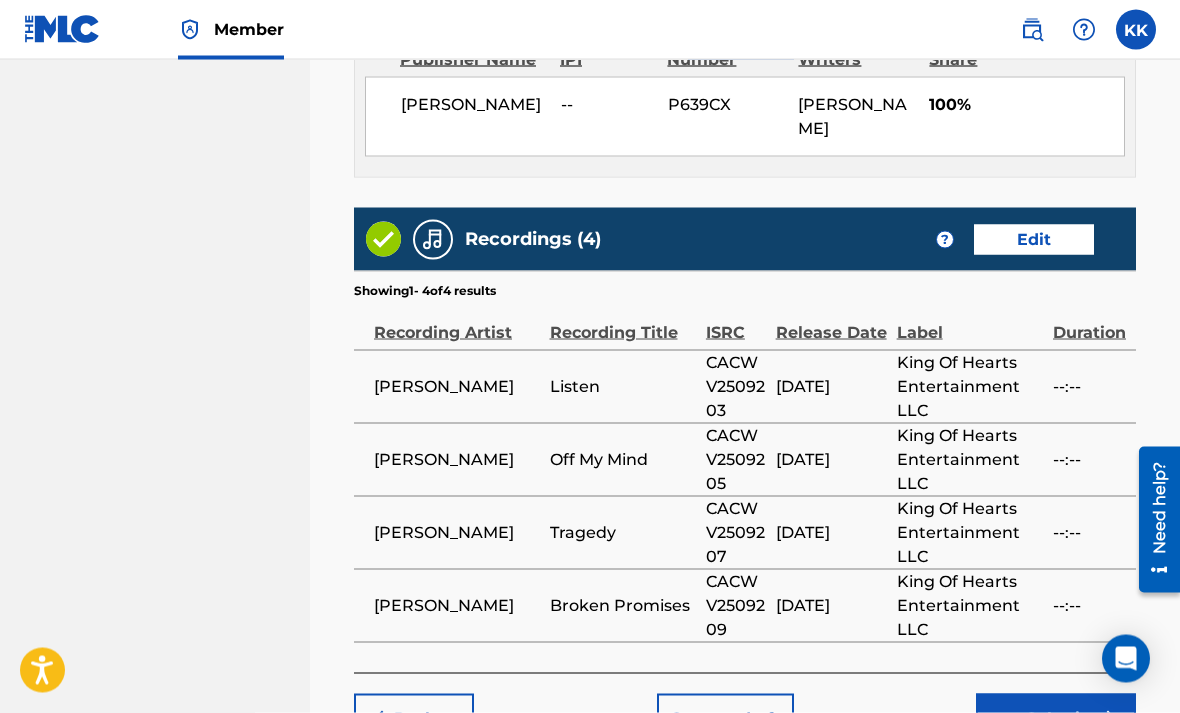 scroll, scrollTop: 1219, scrollLeft: 0, axis: vertical 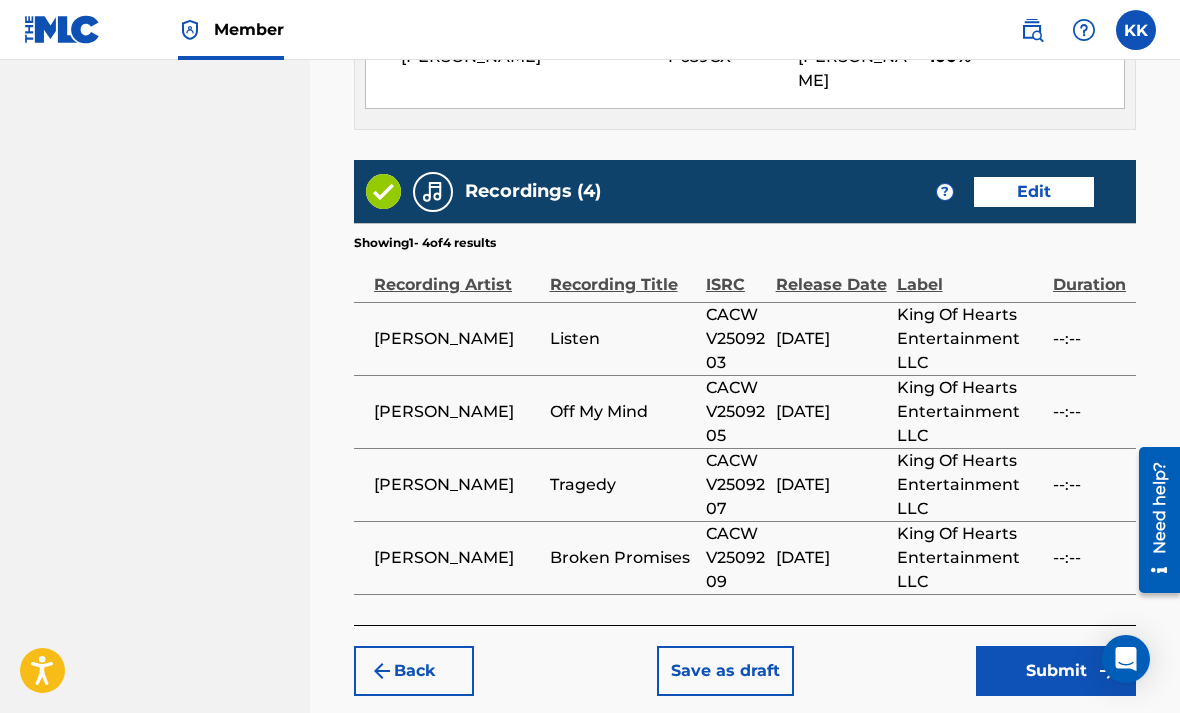 click on "Submit" at bounding box center (1056, 671) 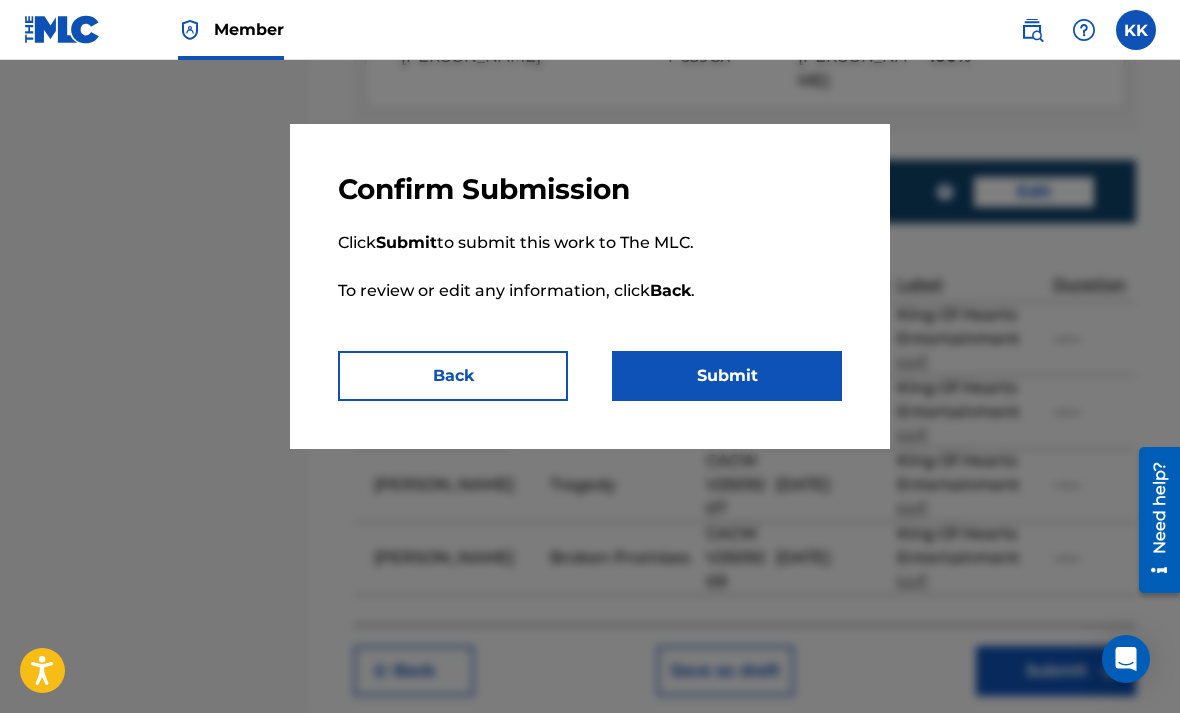 click on "Submit" at bounding box center [727, 376] 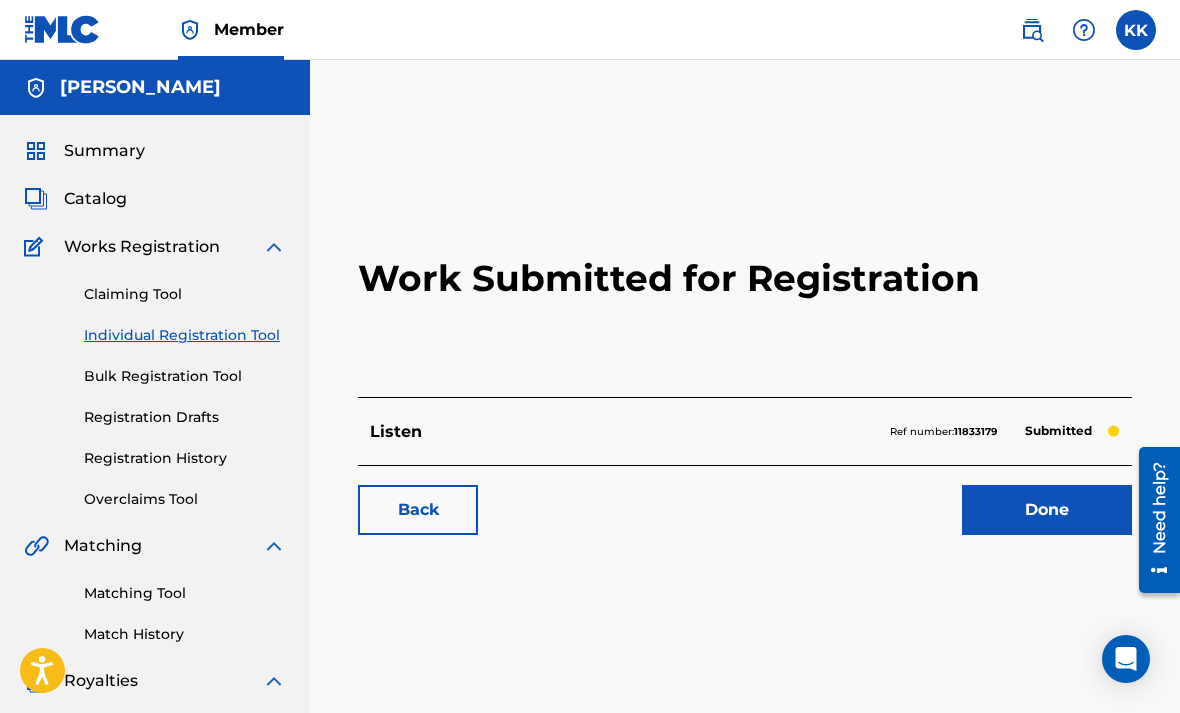 click on "Done" at bounding box center (1047, 510) 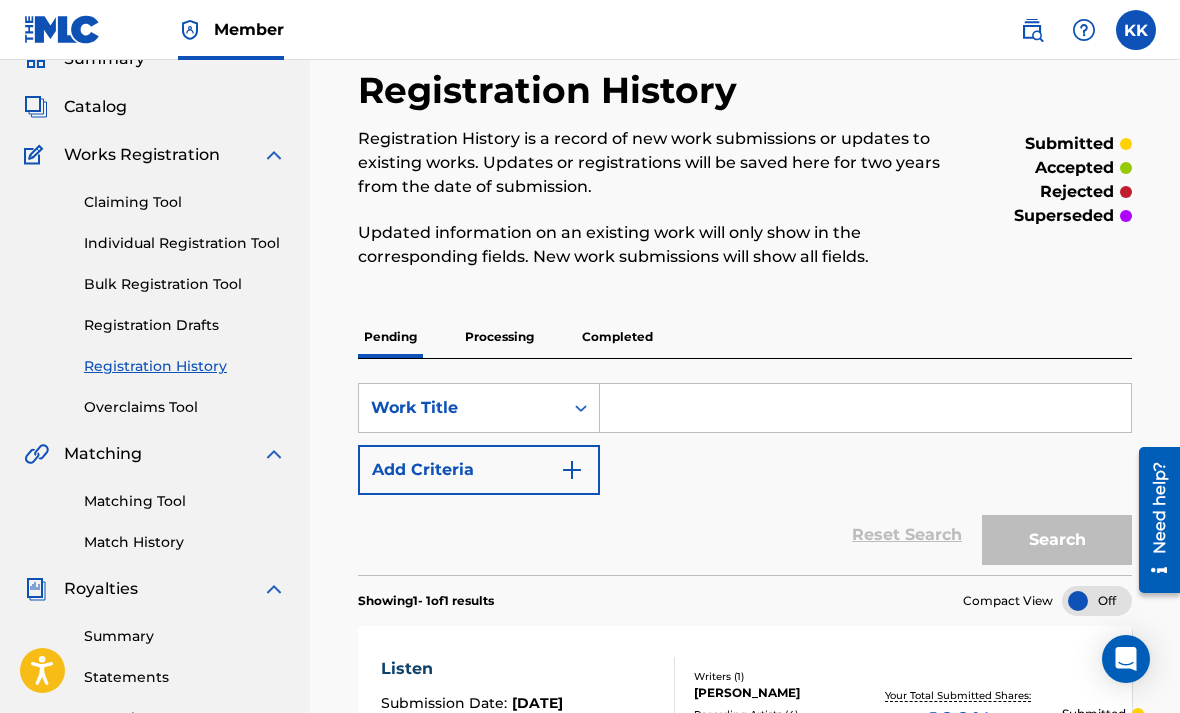 scroll, scrollTop: 0, scrollLeft: 0, axis: both 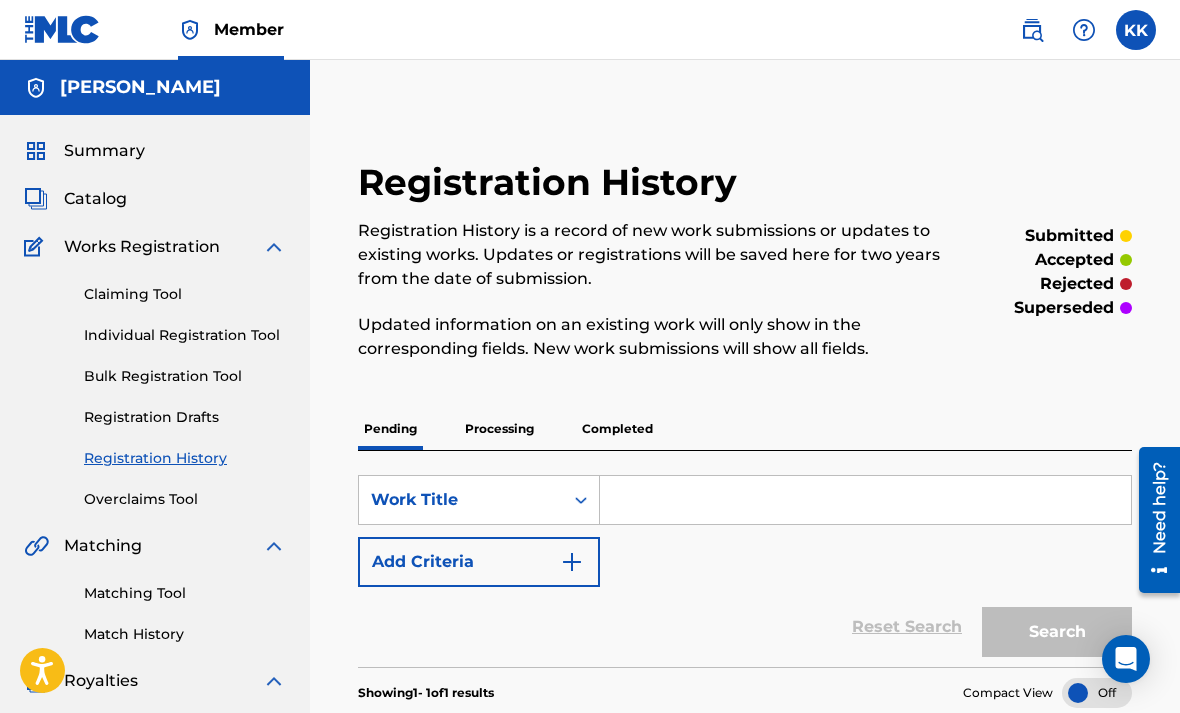 click on "Processing" at bounding box center (499, 429) 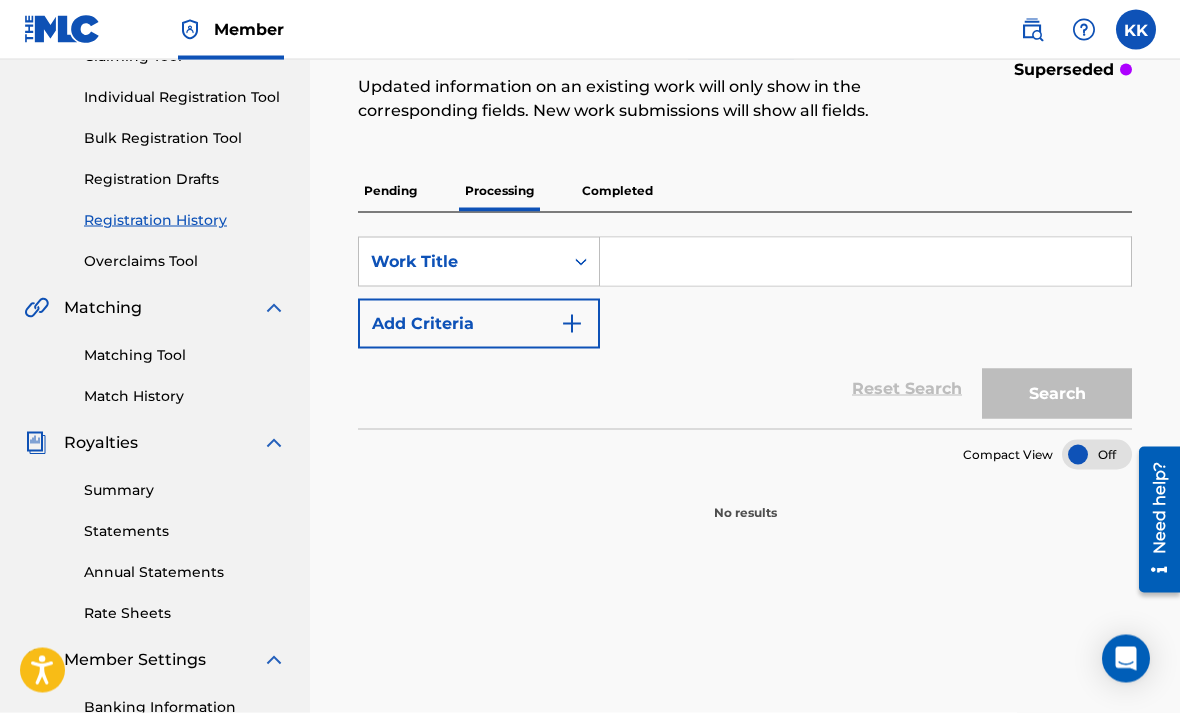 scroll, scrollTop: 245, scrollLeft: 0, axis: vertical 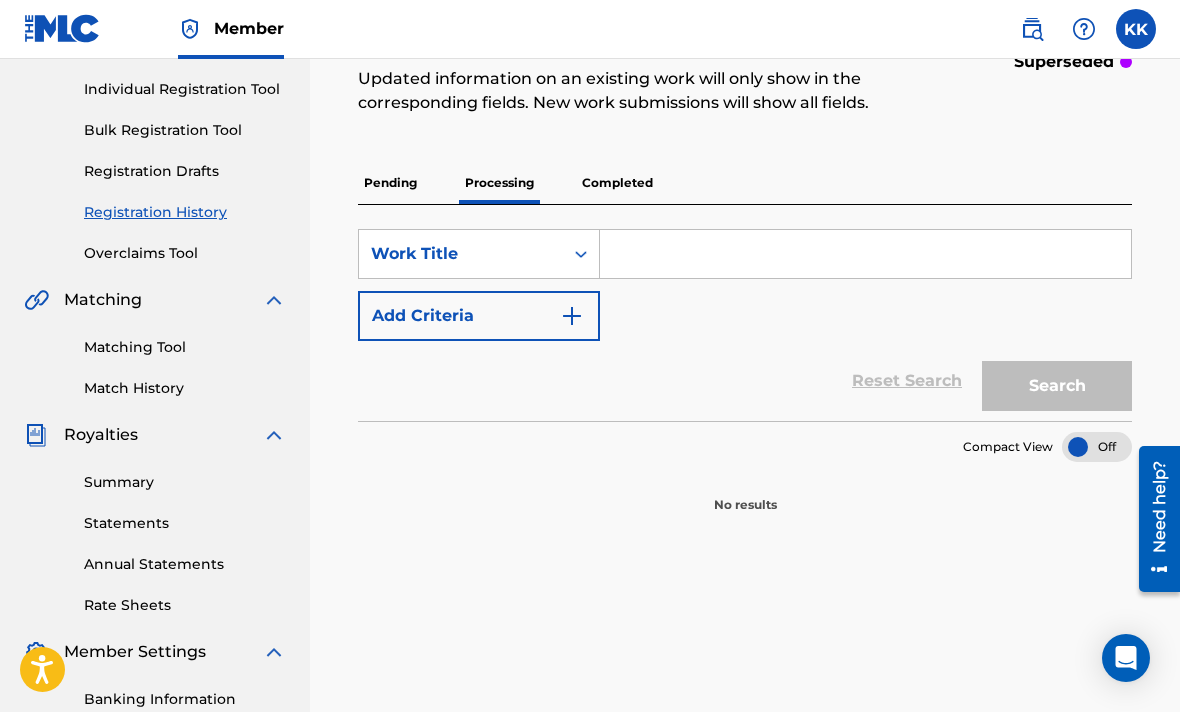 click on "Completed" at bounding box center [617, 184] 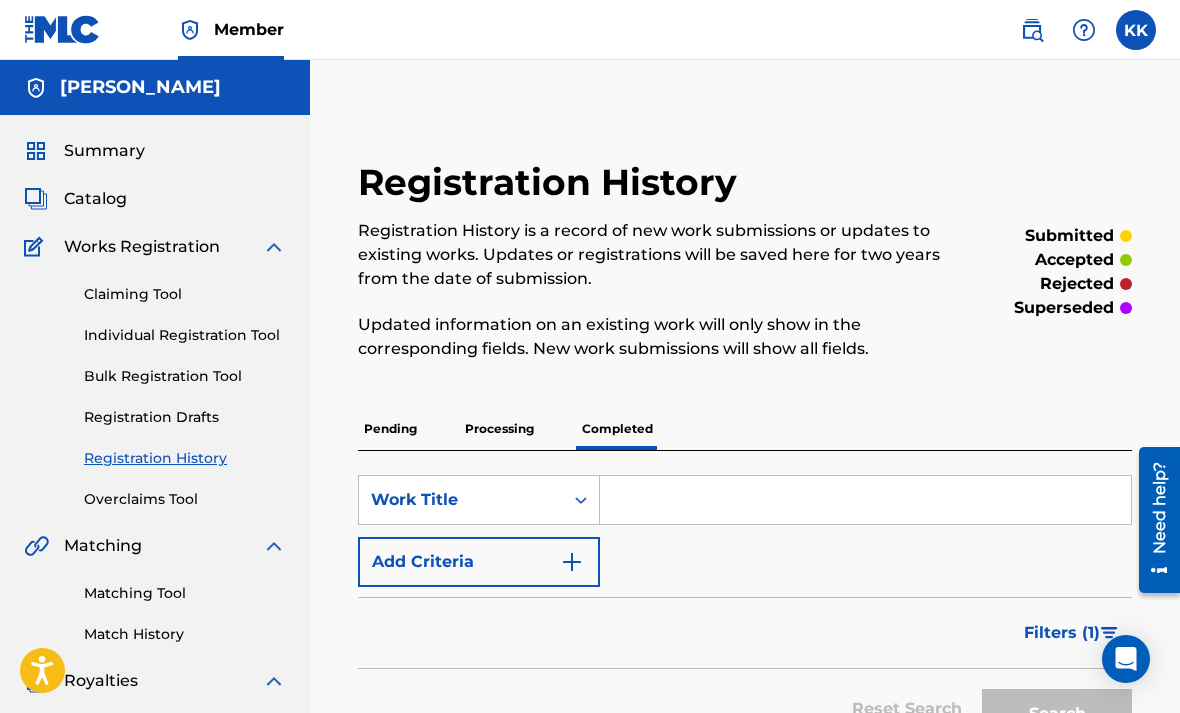 click on "Pending" at bounding box center (390, 429) 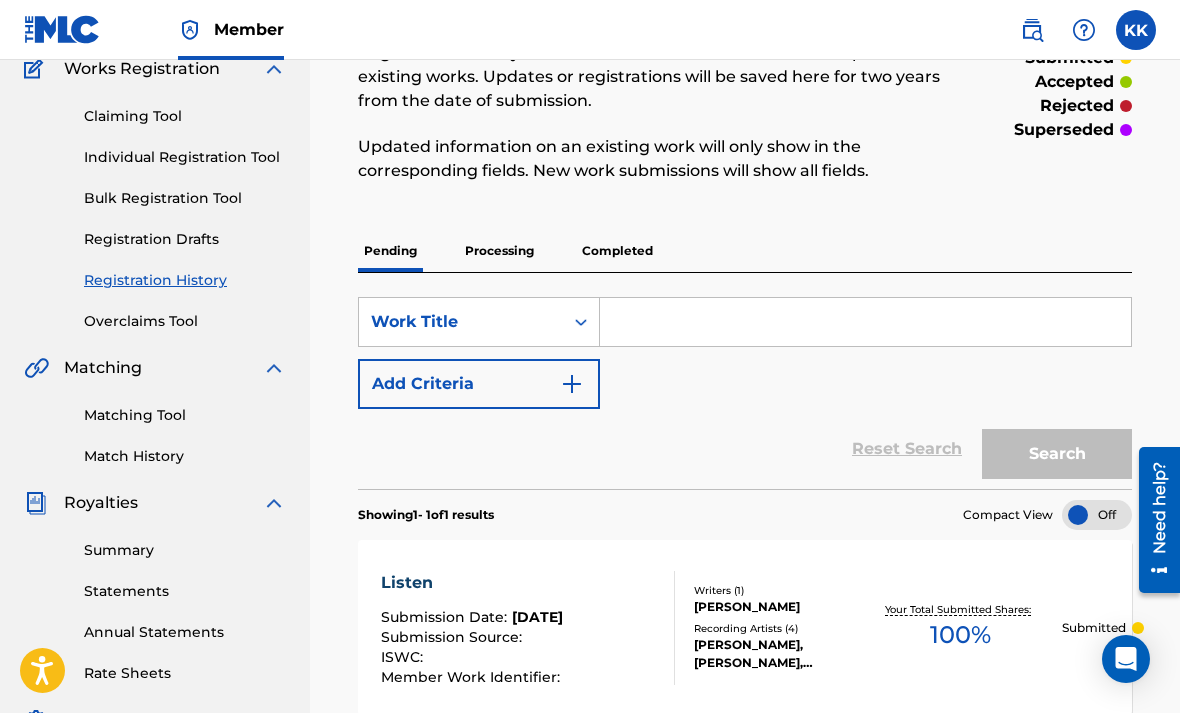scroll, scrollTop: 0, scrollLeft: 0, axis: both 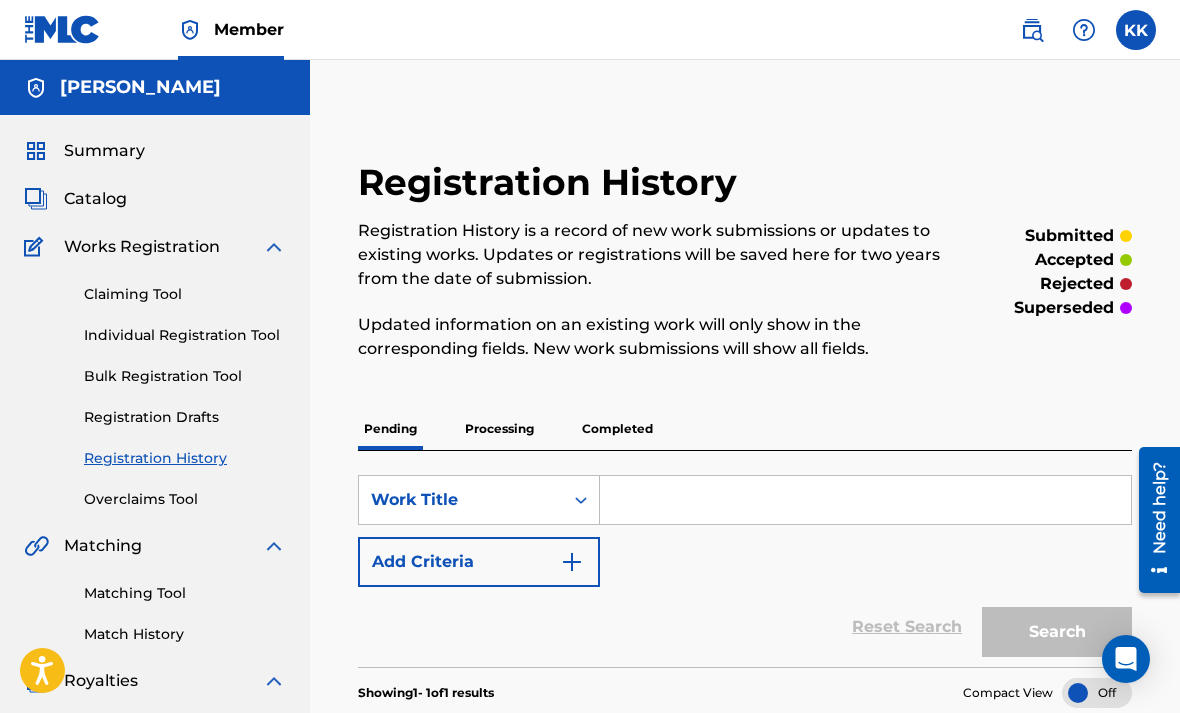 click on "Works Registration" at bounding box center [142, 247] 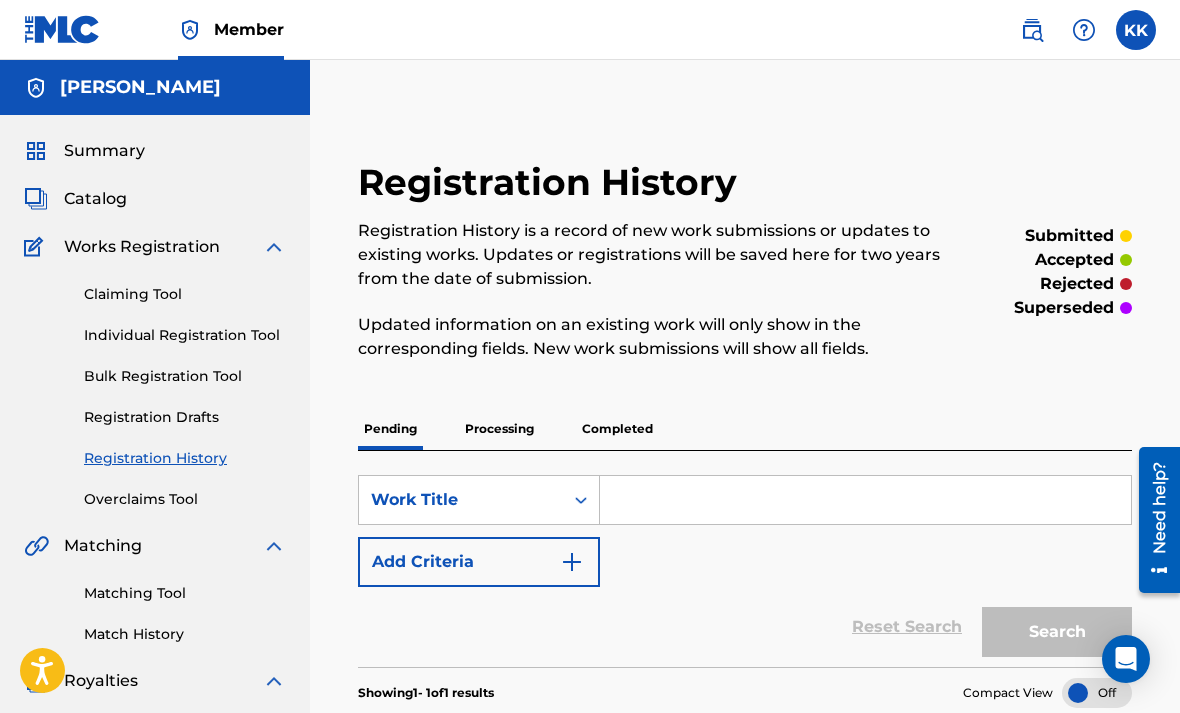 click on "Works Registration" at bounding box center [142, 247] 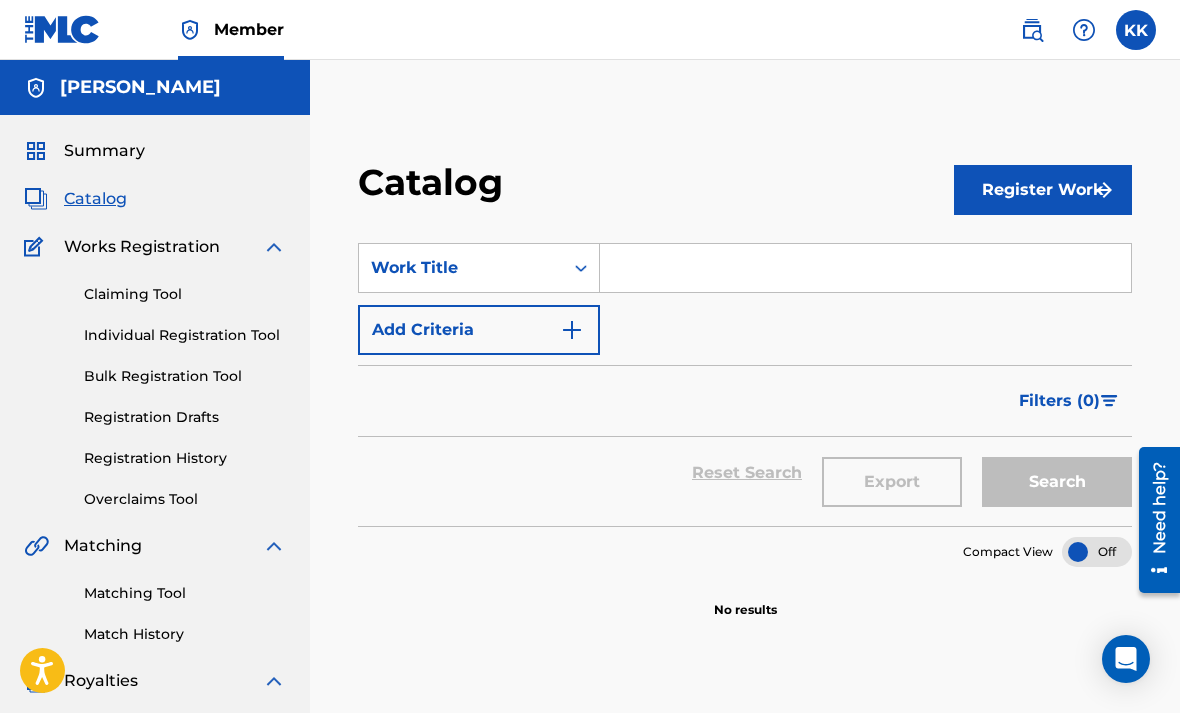 click on "Register Work" at bounding box center [1043, 190] 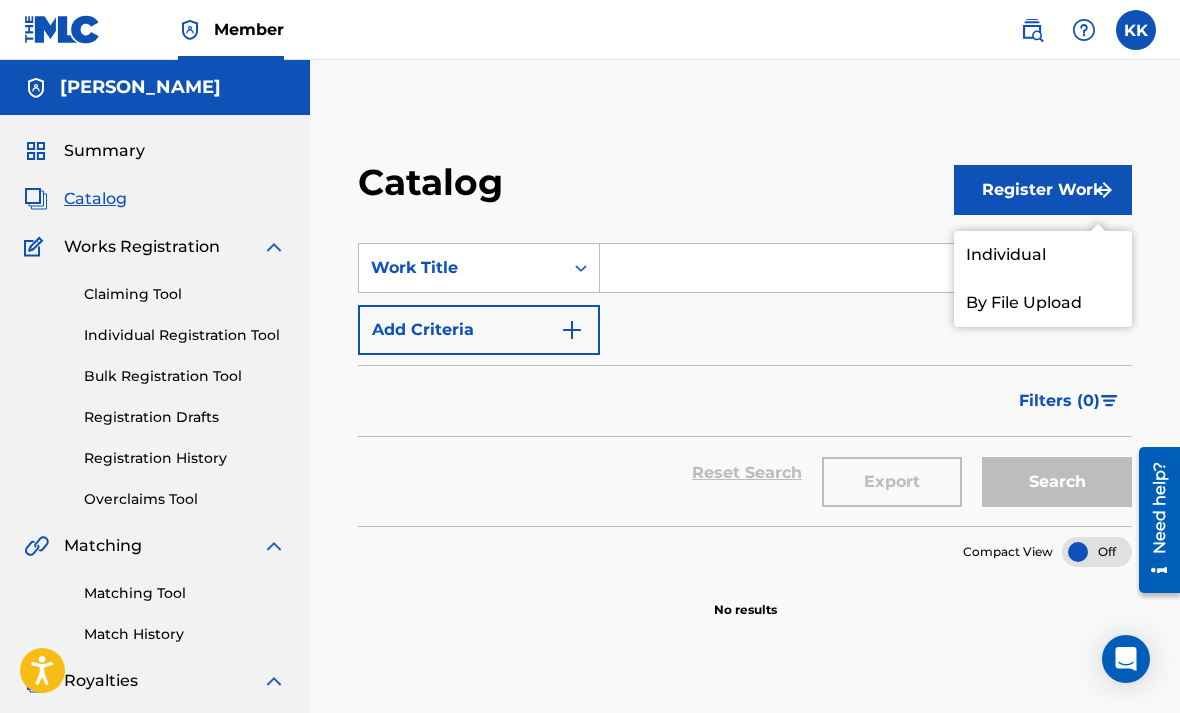 click on "Catalog Register Work Individual By File Upload SearchWithCriteriae00a9452-2dad-425b-8db8-6c958957efa1 Work Title Add Criteria Filter Hold Filters Overclaim   Dispute   Remove Filters Apply Filters Filters ( 0 ) Reset Search Export Search Compact View No results" at bounding box center (745, 627) 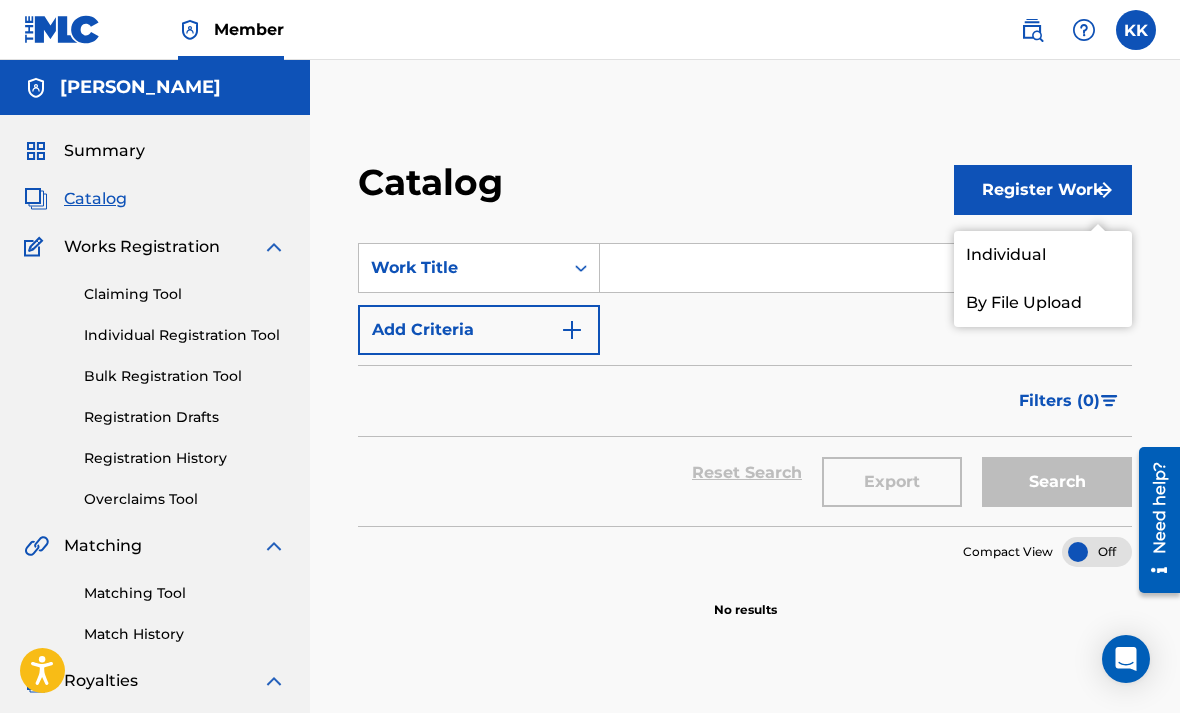 click on "Catalog Register Work Individual By File Upload SearchWithCriteriae00a9452-2dad-425b-8db8-6c958957efa1 Work Title Add Criteria Filter Hold Filters Overclaim   Dispute   Remove Filters Apply Filters Filters ( 0 ) Reset Search Export Search Compact View No results" at bounding box center [745, 627] 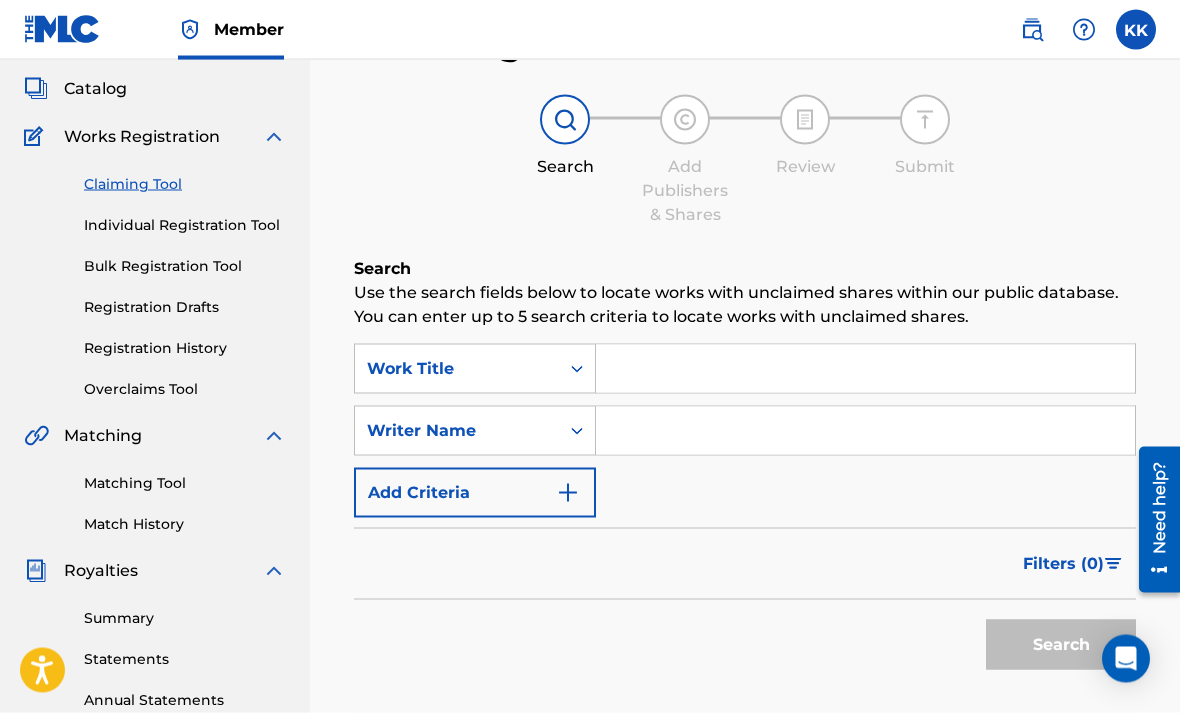 scroll, scrollTop: 111, scrollLeft: 0, axis: vertical 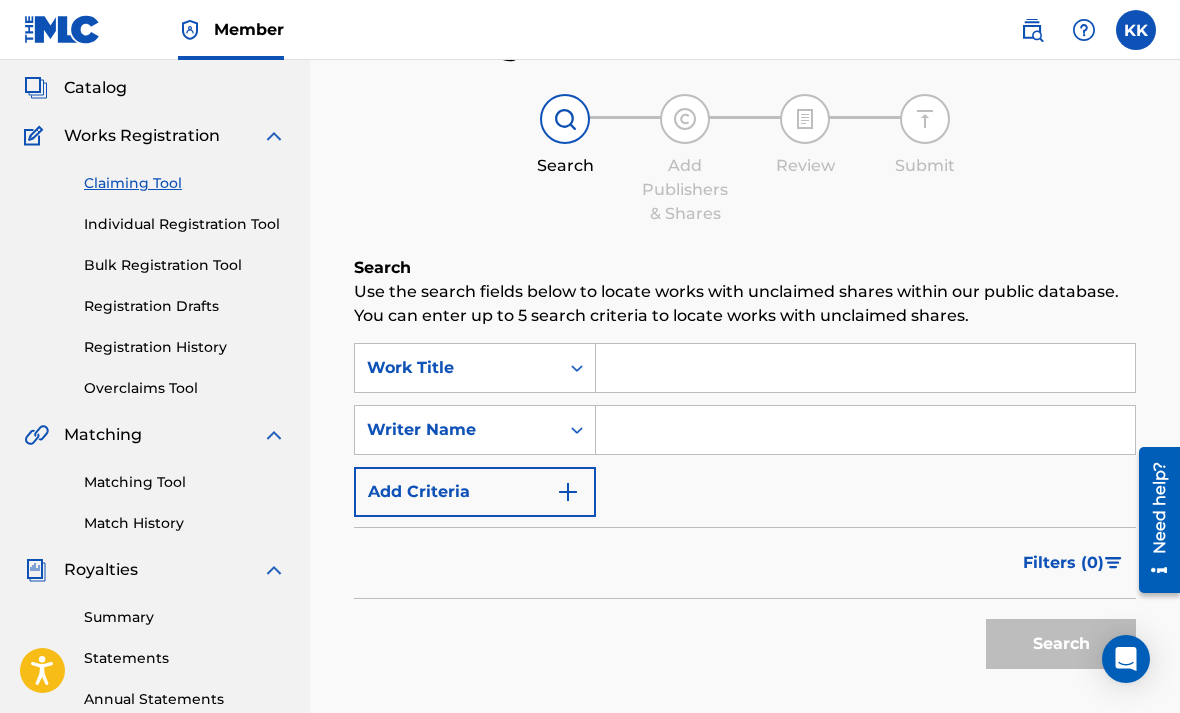 click at bounding box center [865, 368] 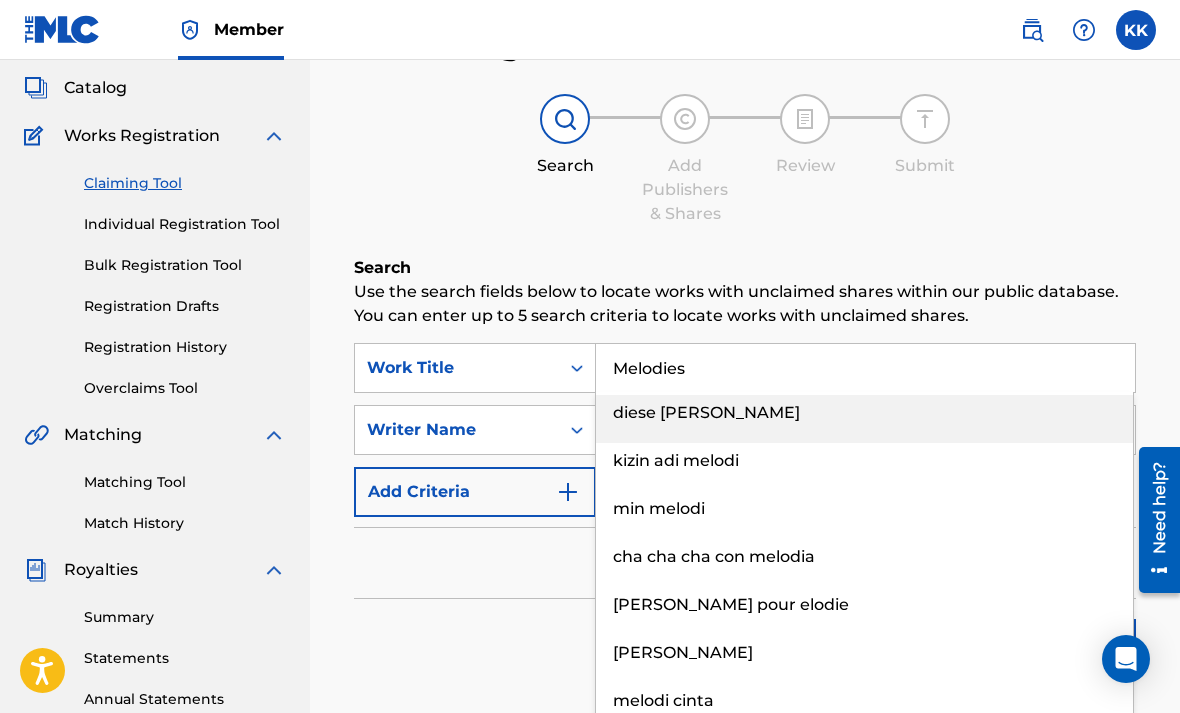 type on "Melodies" 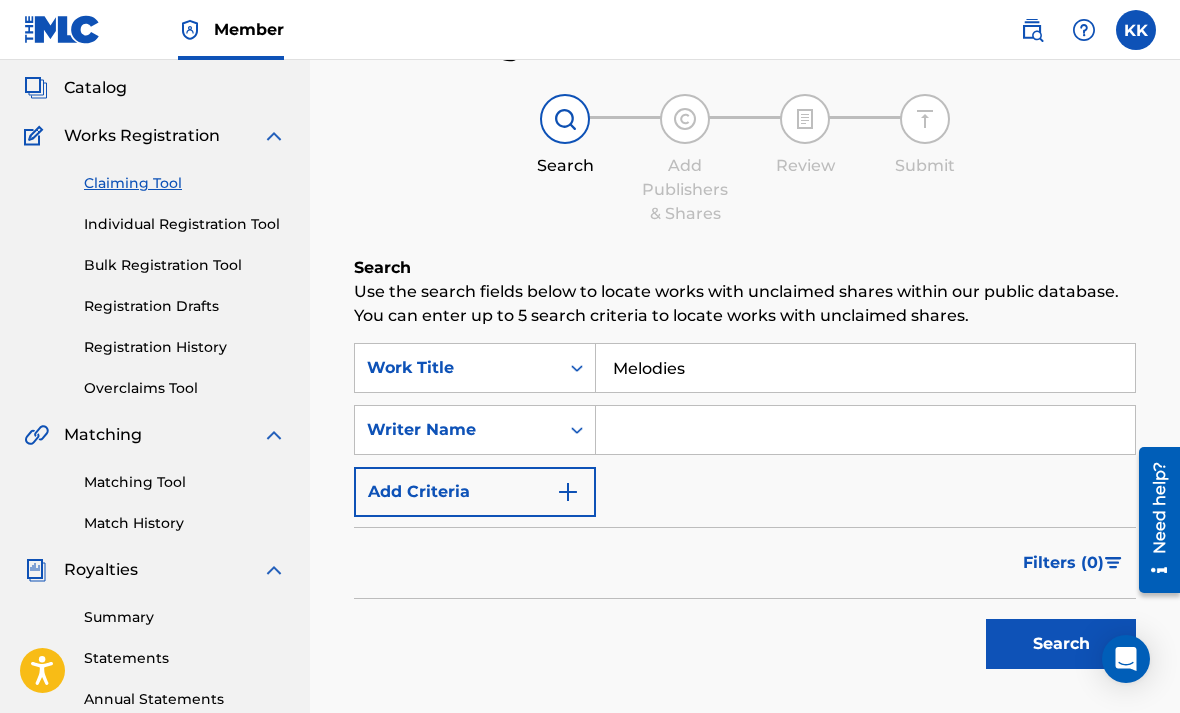 click at bounding box center (865, 430) 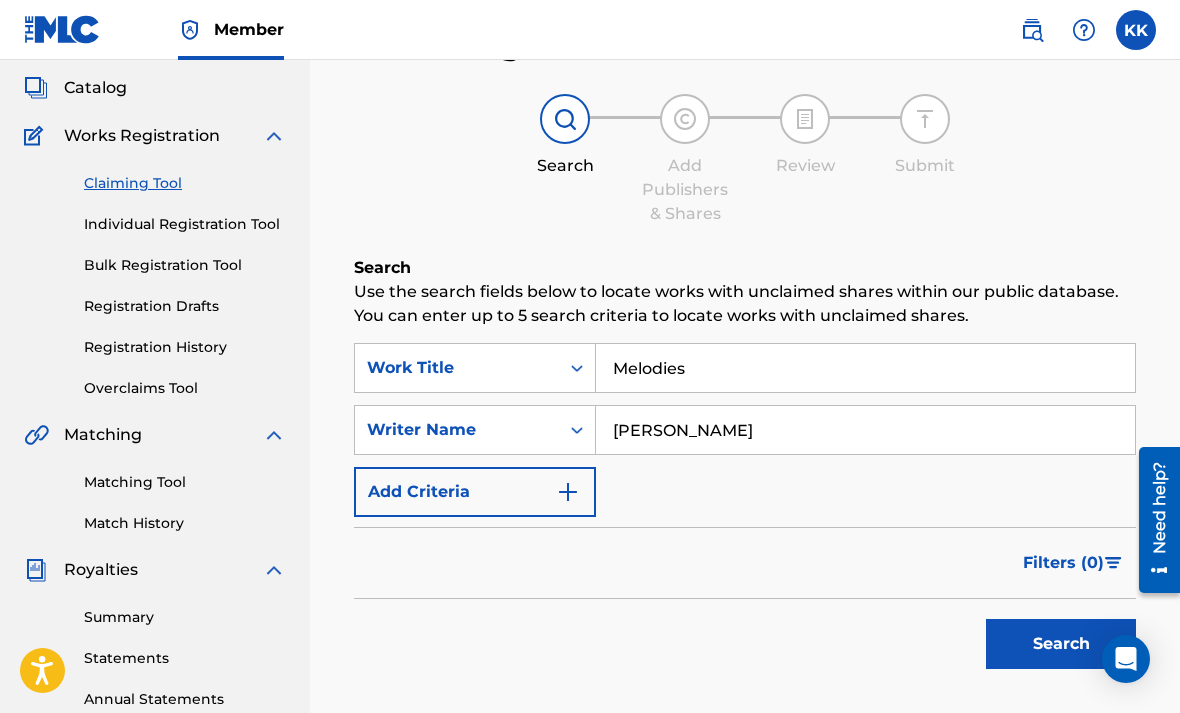type on "[PERSON_NAME]" 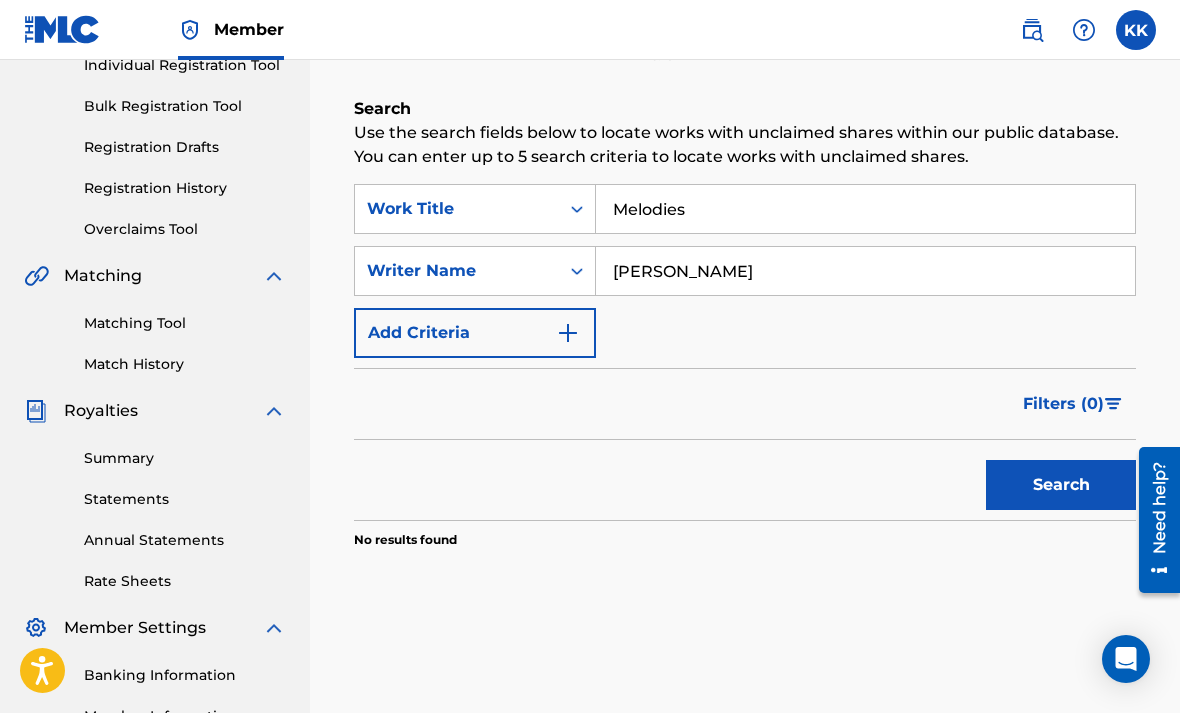 scroll, scrollTop: 263, scrollLeft: 0, axis: vertical 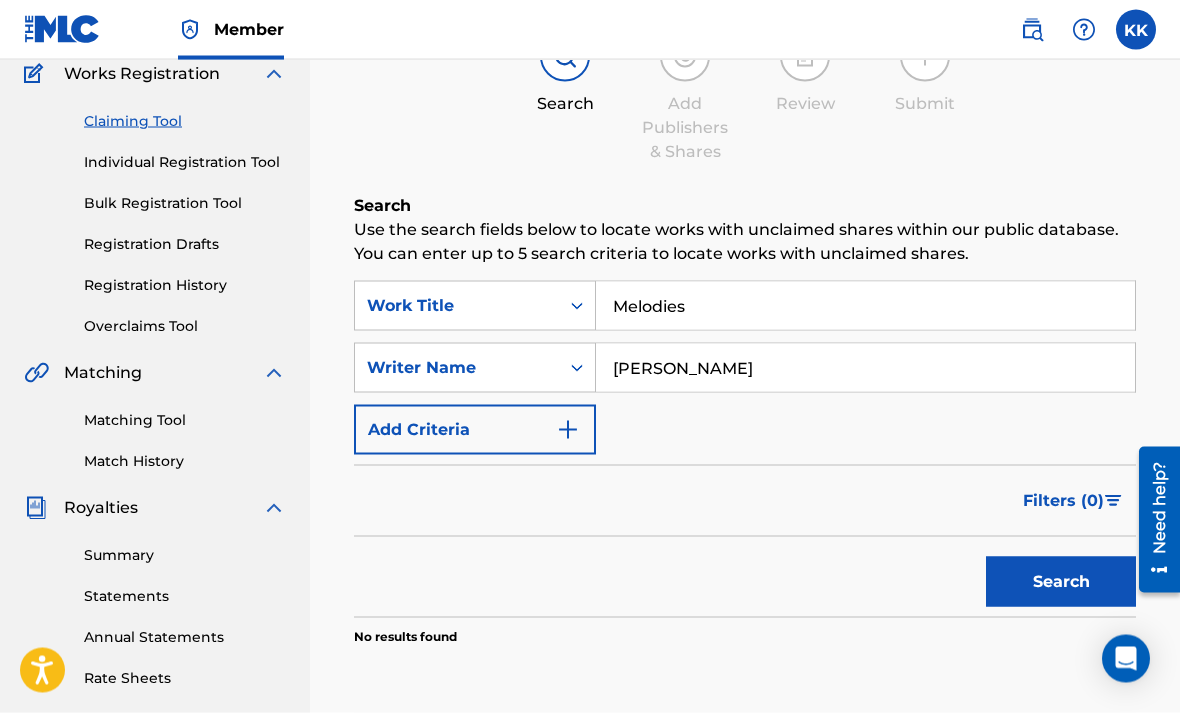 click at bounding box center (568, 430) 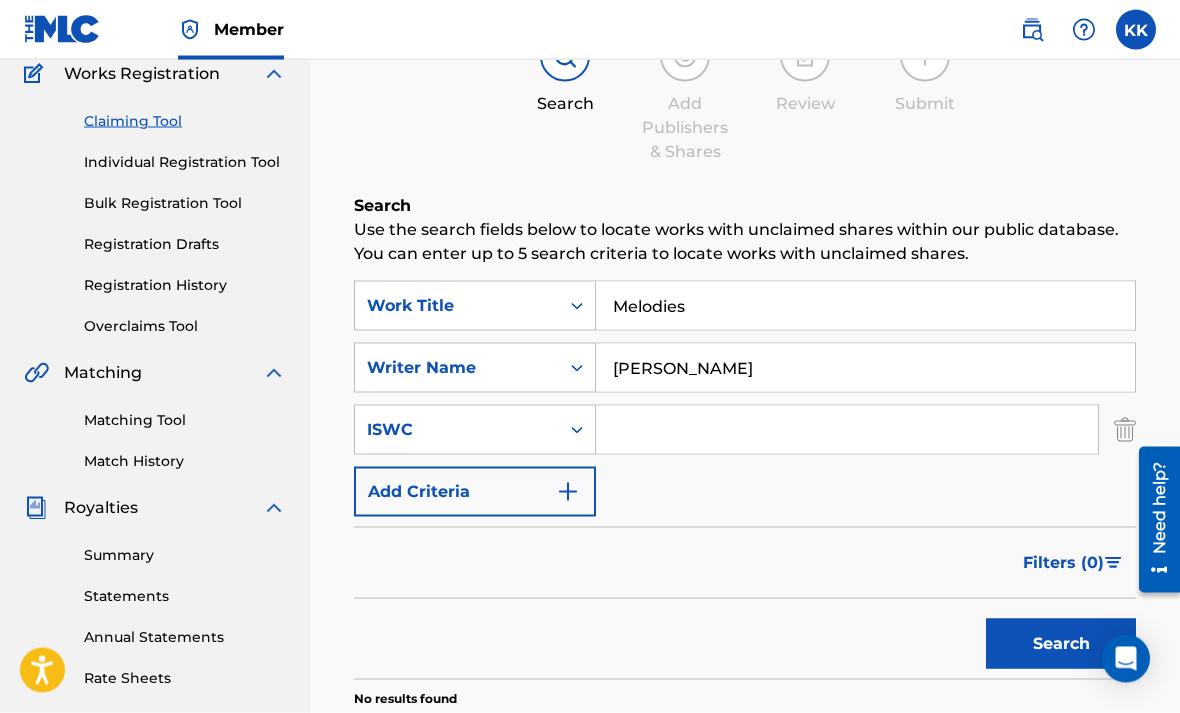 scroll, scrollTop: 174, scrollLeft: 0, axis: vertical 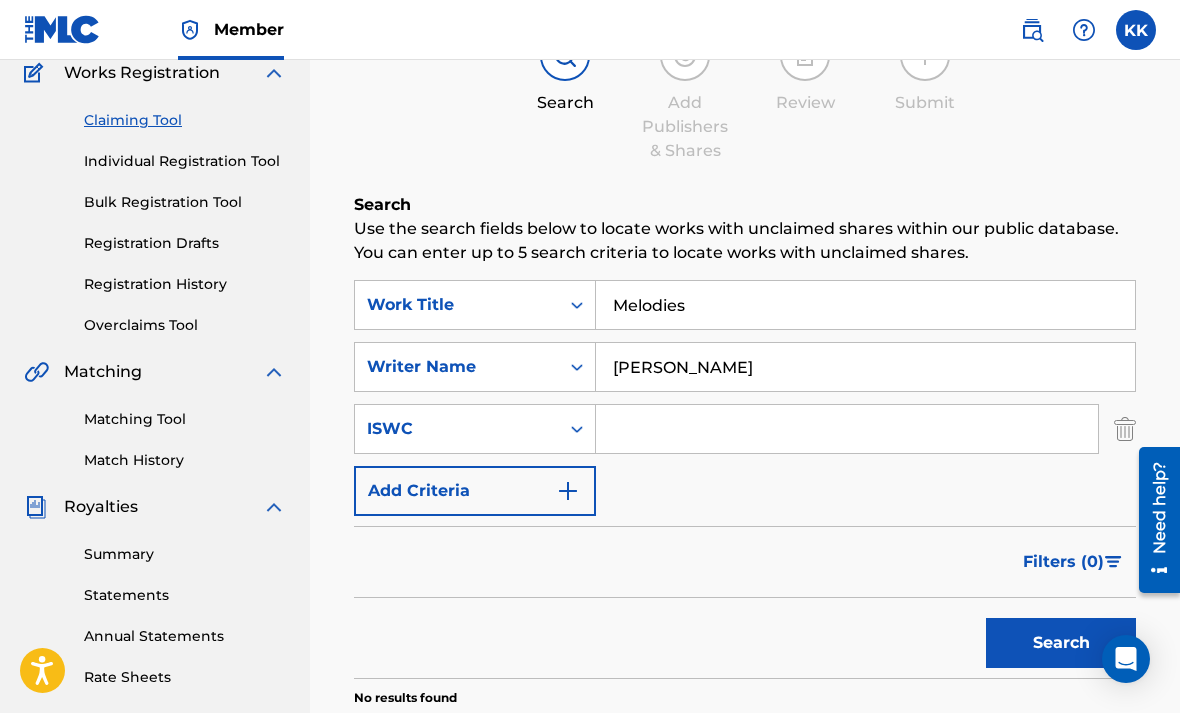 click on "Add Criteria" at bounding box center [475, 491] 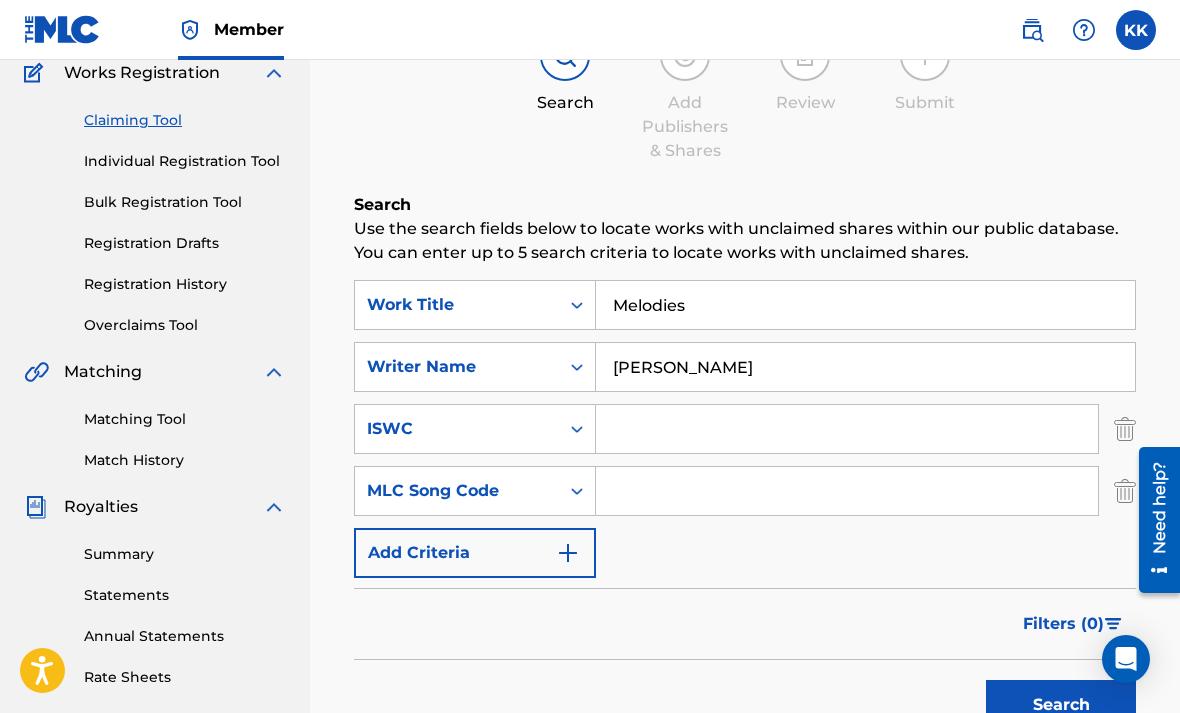 click at bounding box center [568, 553] 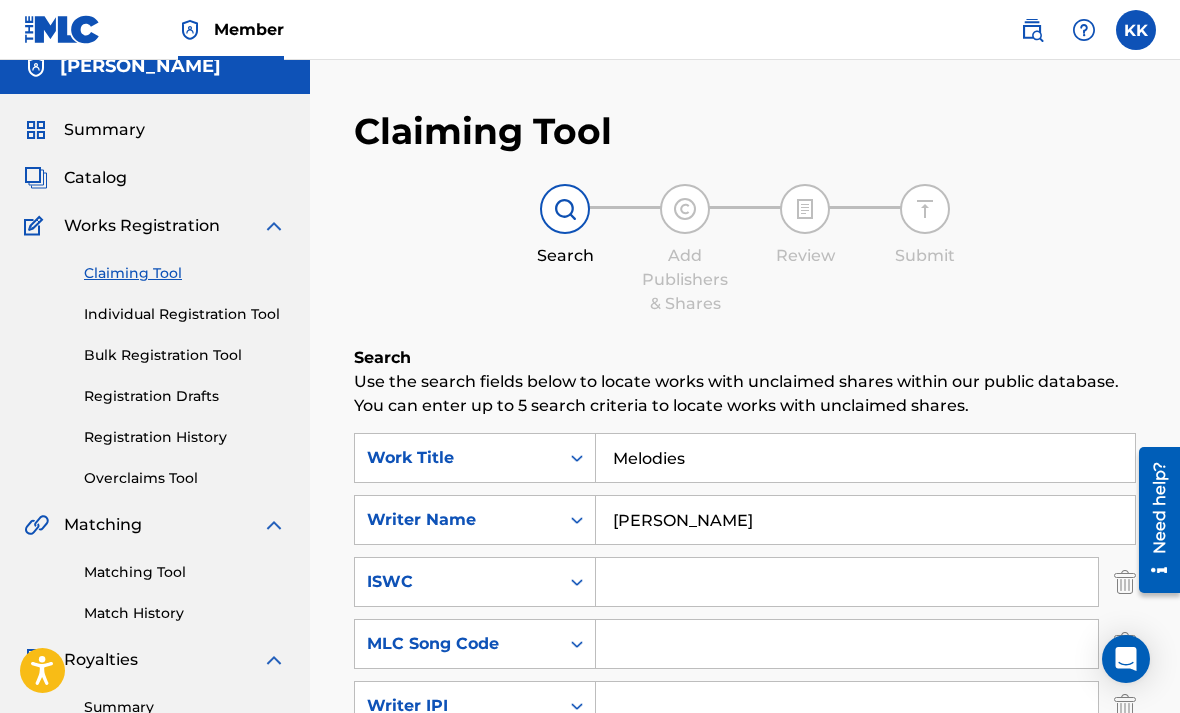scroll, scrollTop: 12, scrollLeft: 0, axis: vertical 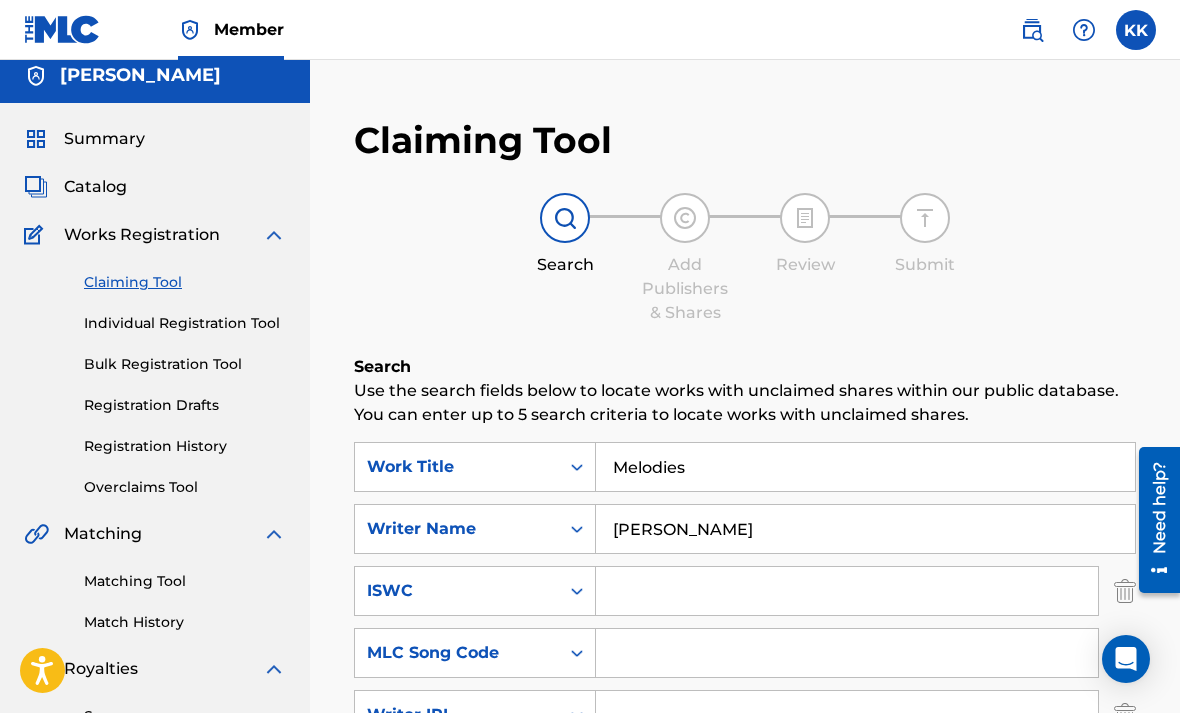 click on "Individual Registration Tool" at bounding box center (185, 323) 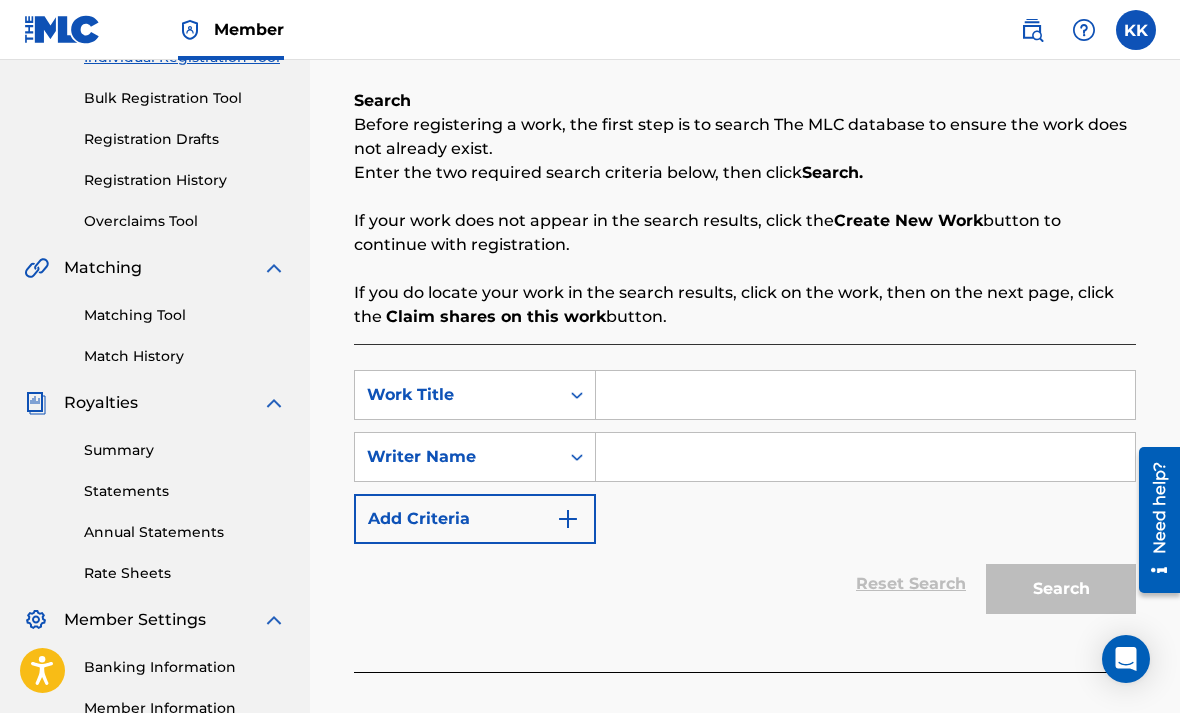 scroll, scrollTop: 286, scrollLeft: 0, axis: vertical 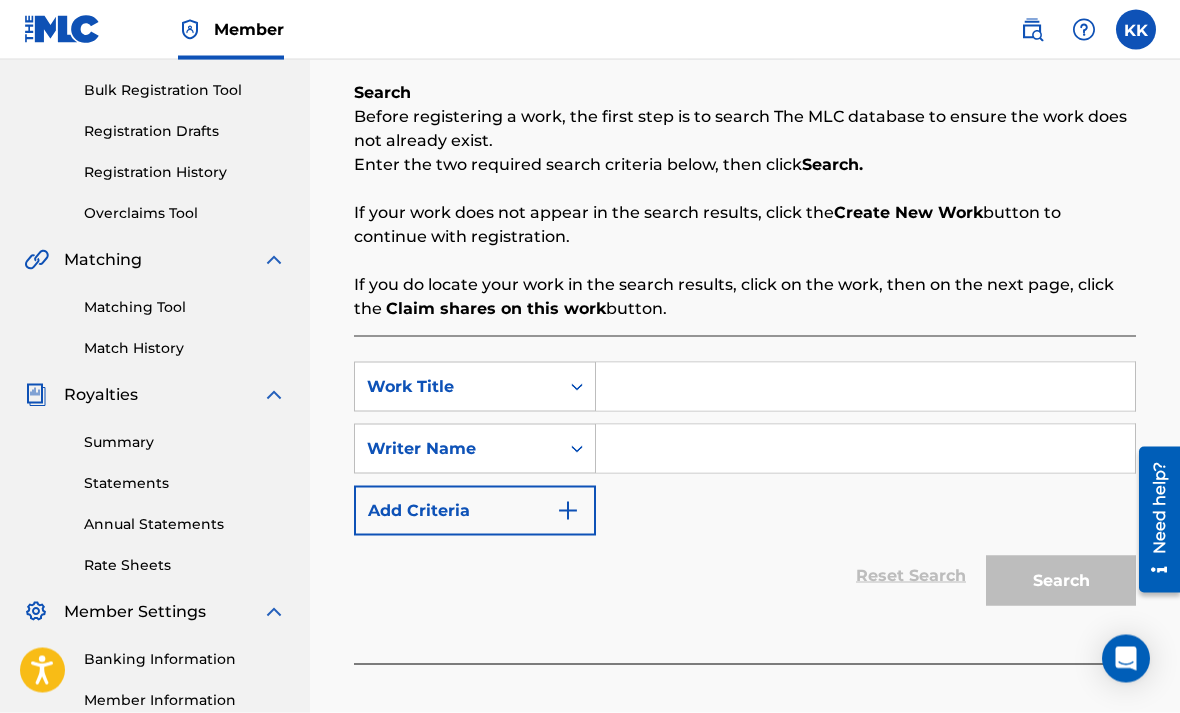 click at bounding box center (865, 387) 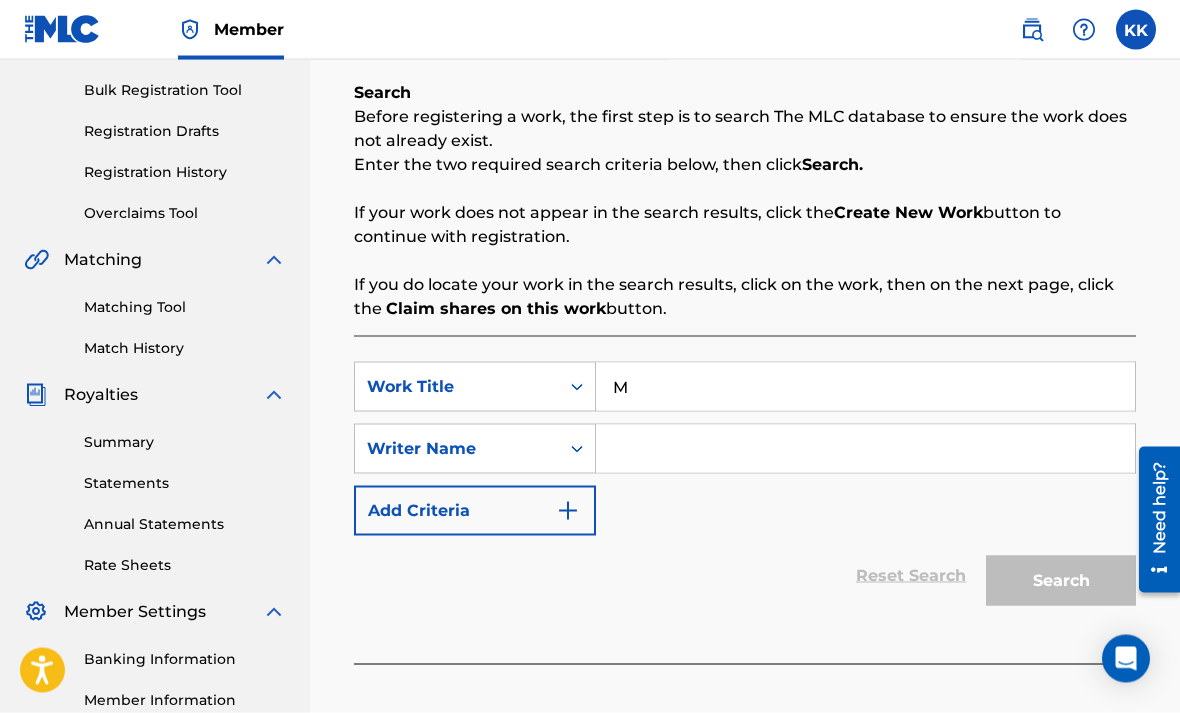 scroll, scrollTop: 287, scrollLeft: 0, axis: vertical 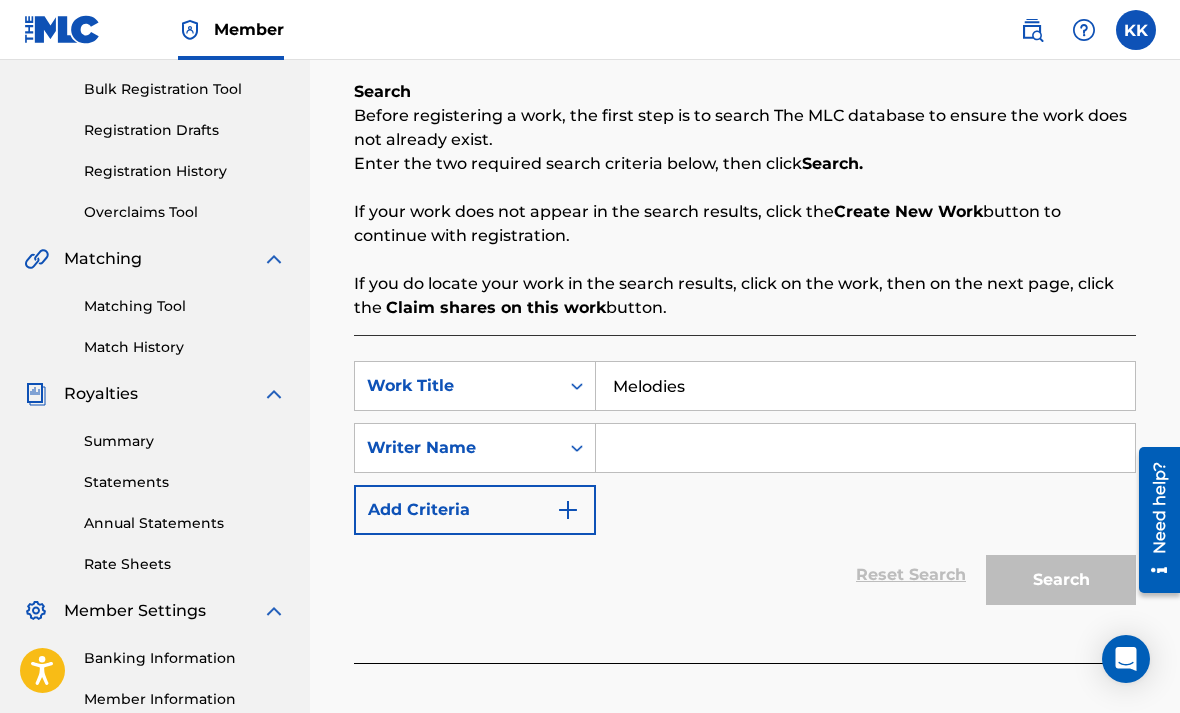 type on "Melodies" 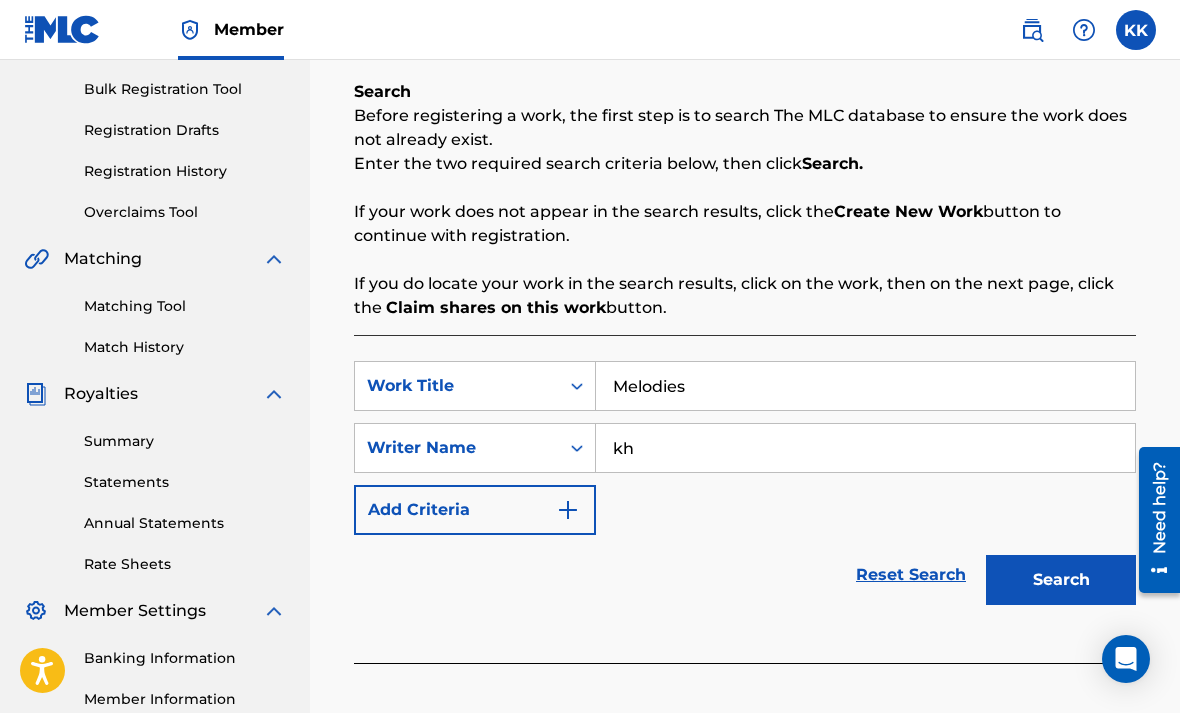 type on "k" 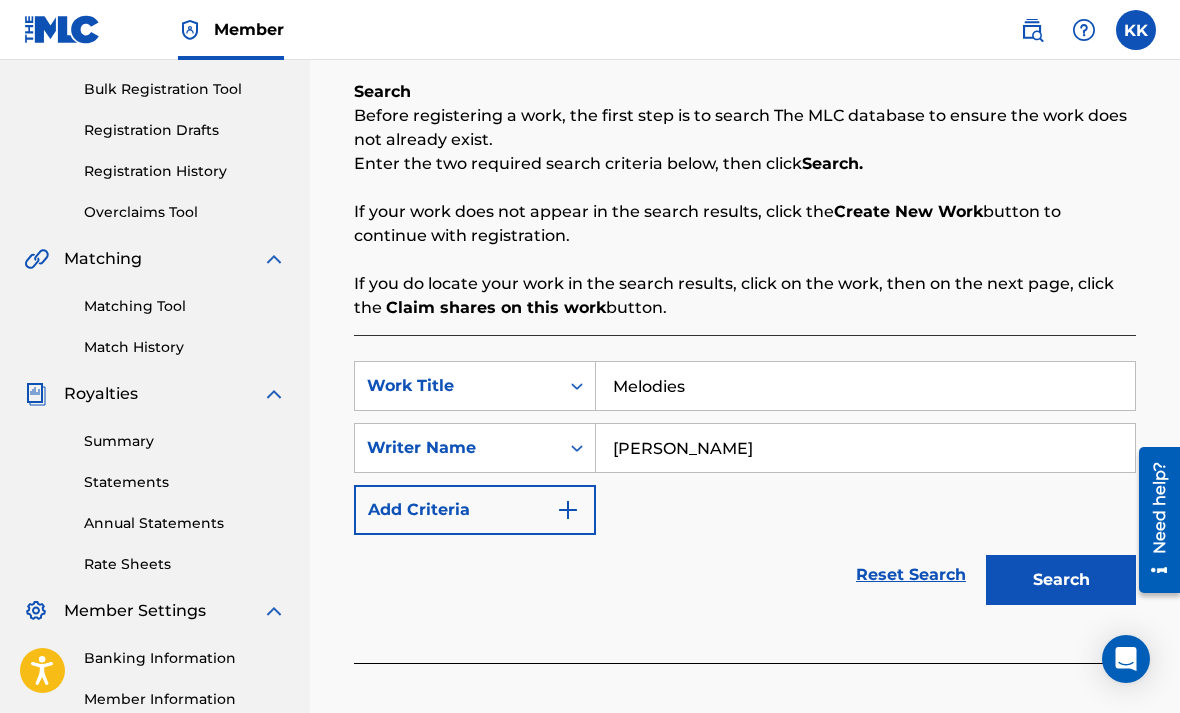 type on "[PERSON_NAME]" 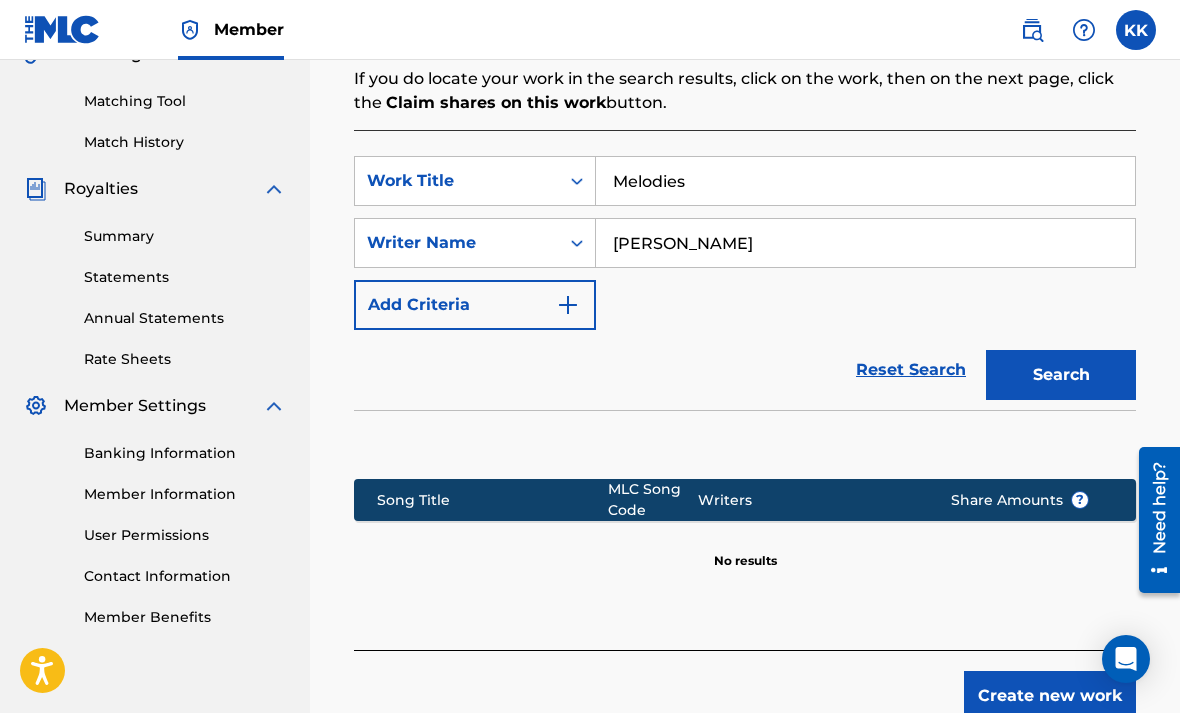 scroll, scrollTop: 552, scrollLeft: 0, axis: vertical 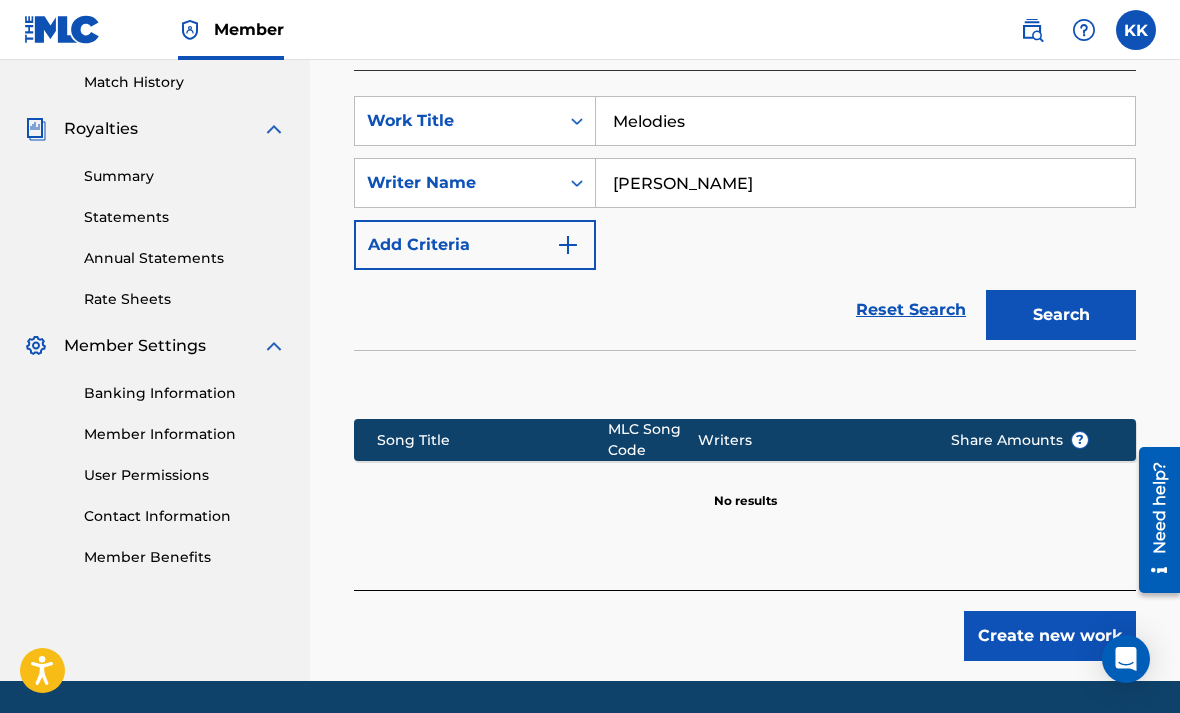 click on "Create new work" at bounding box center [1050, 636] 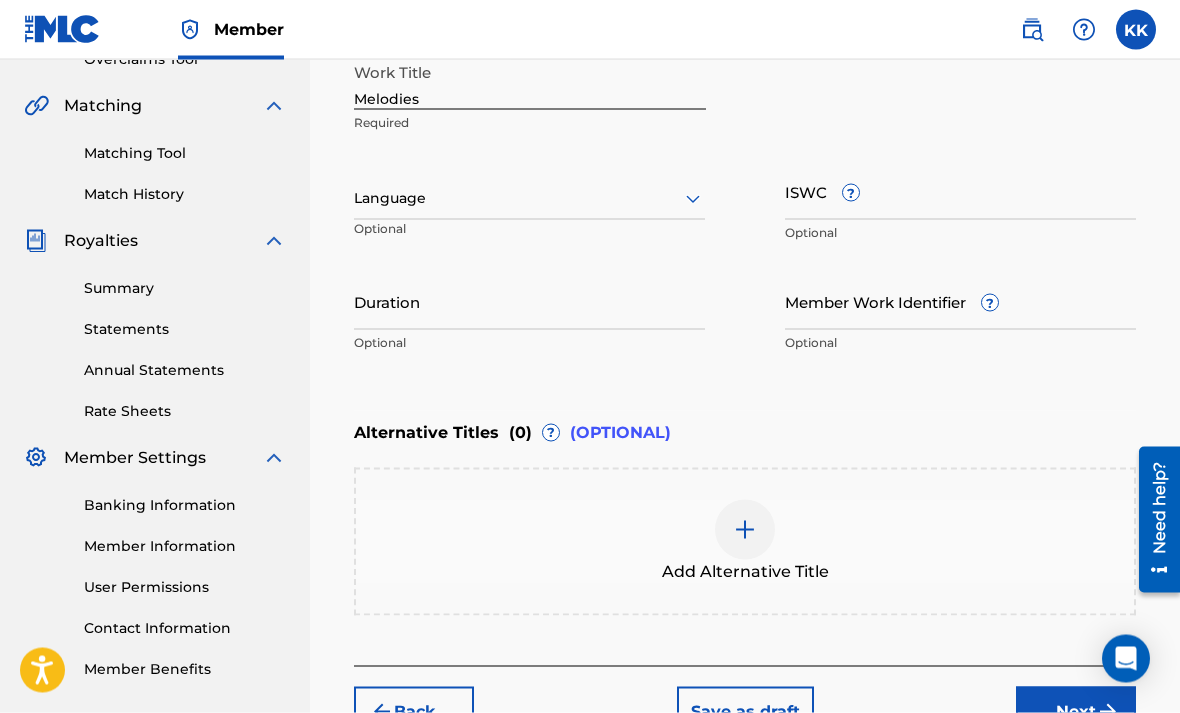 scroll, scrollTop: 516, scrollLeft: 0, axis: vertical 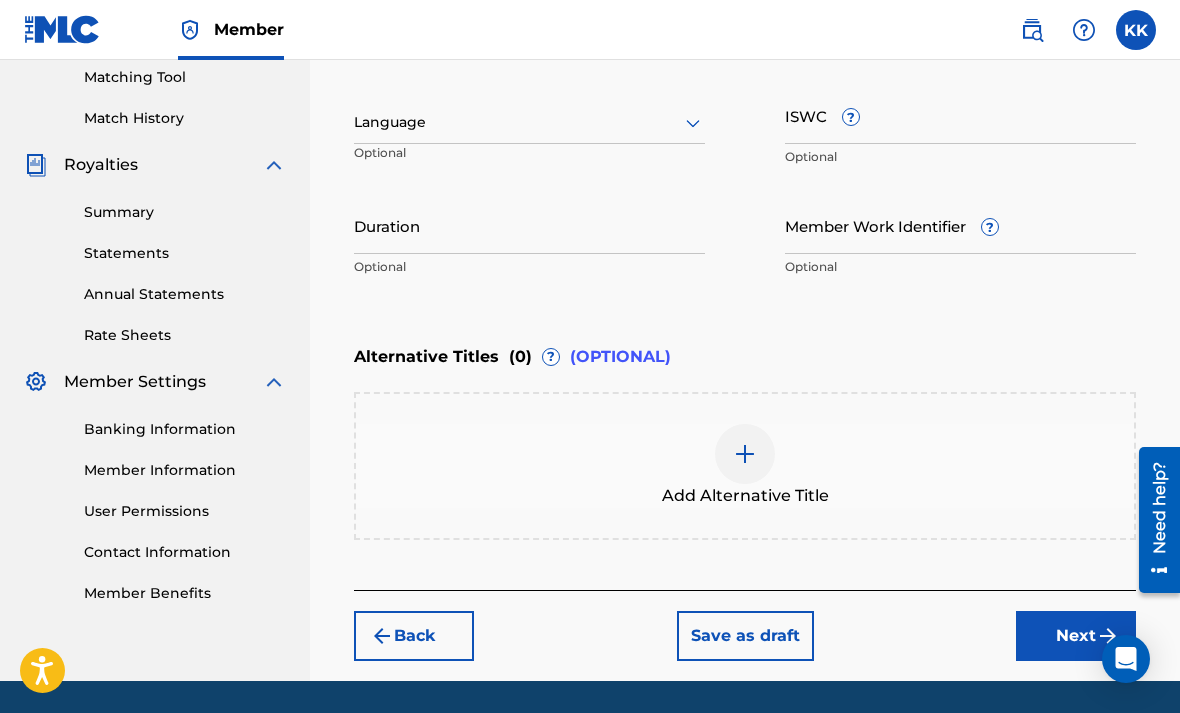 click on "Next" at bounding box center [1076, 636] 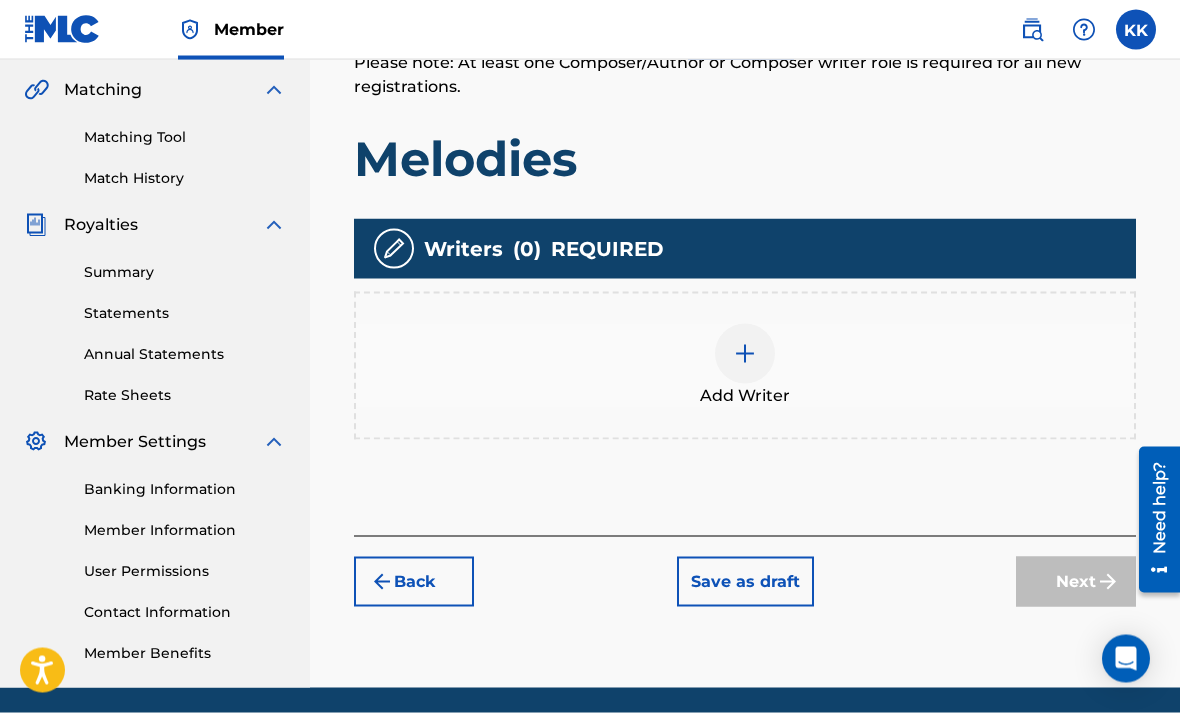 scroll, scrollTop: 463, scrollLeft: 0, axis: vertical 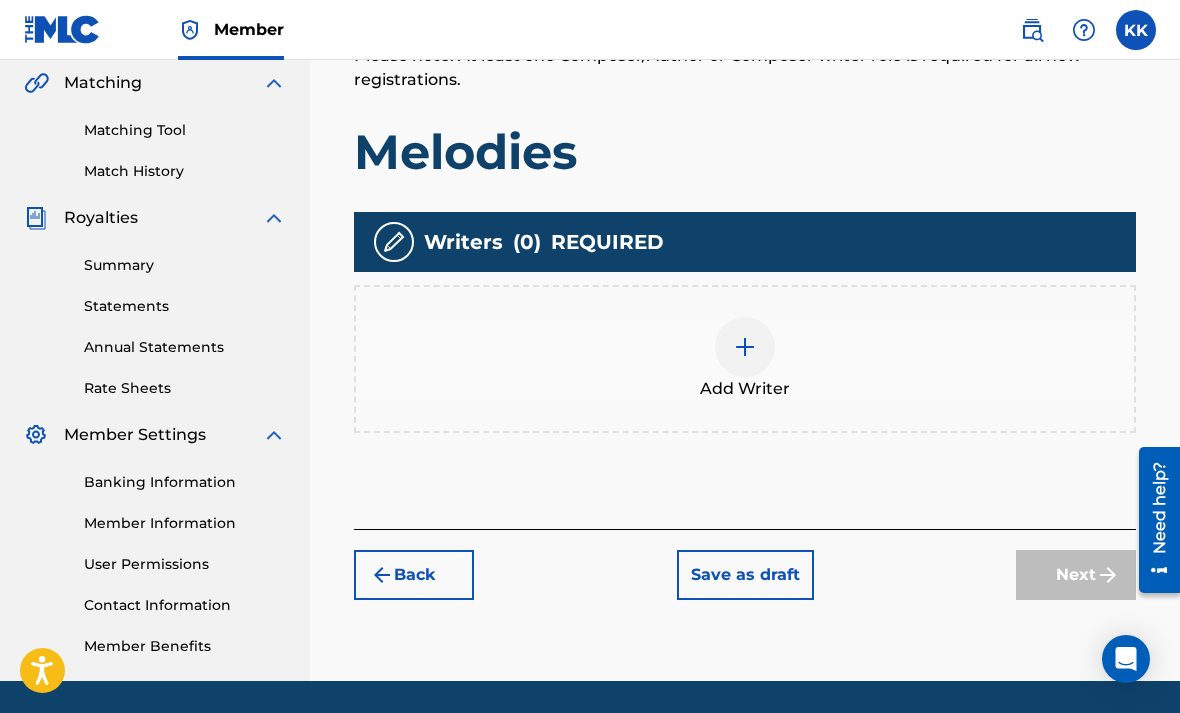 click at bounding box center (745, 347) 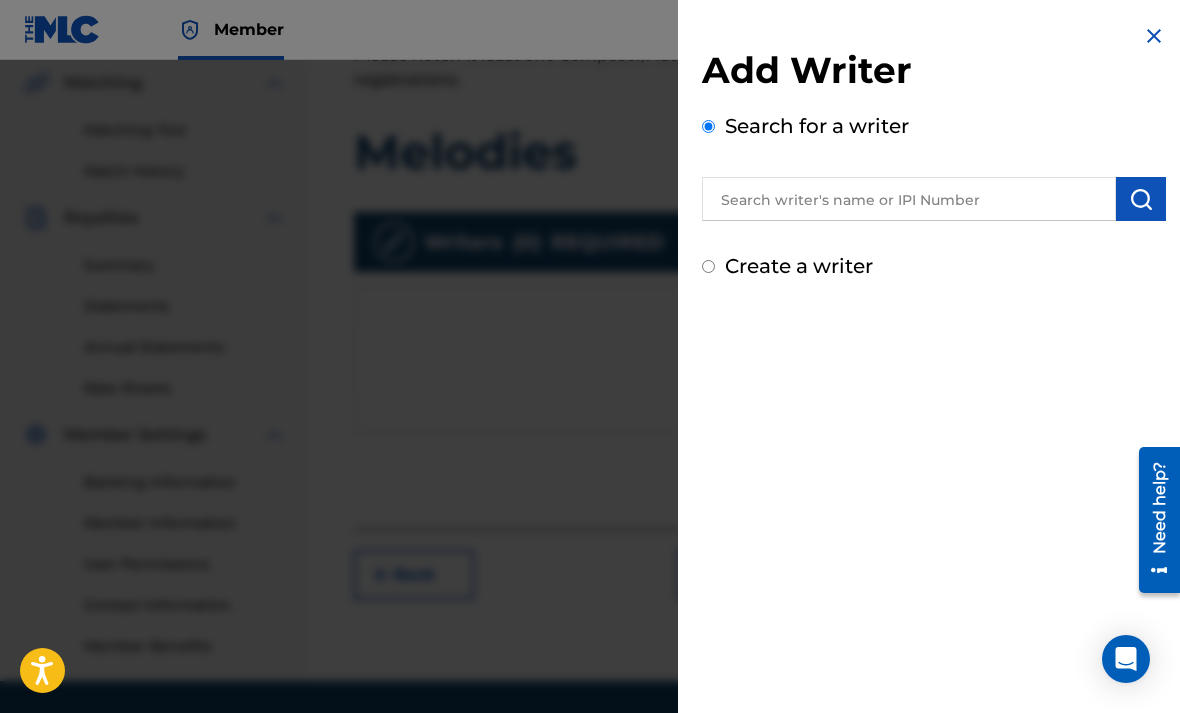 click at bounding box center (934, 196) 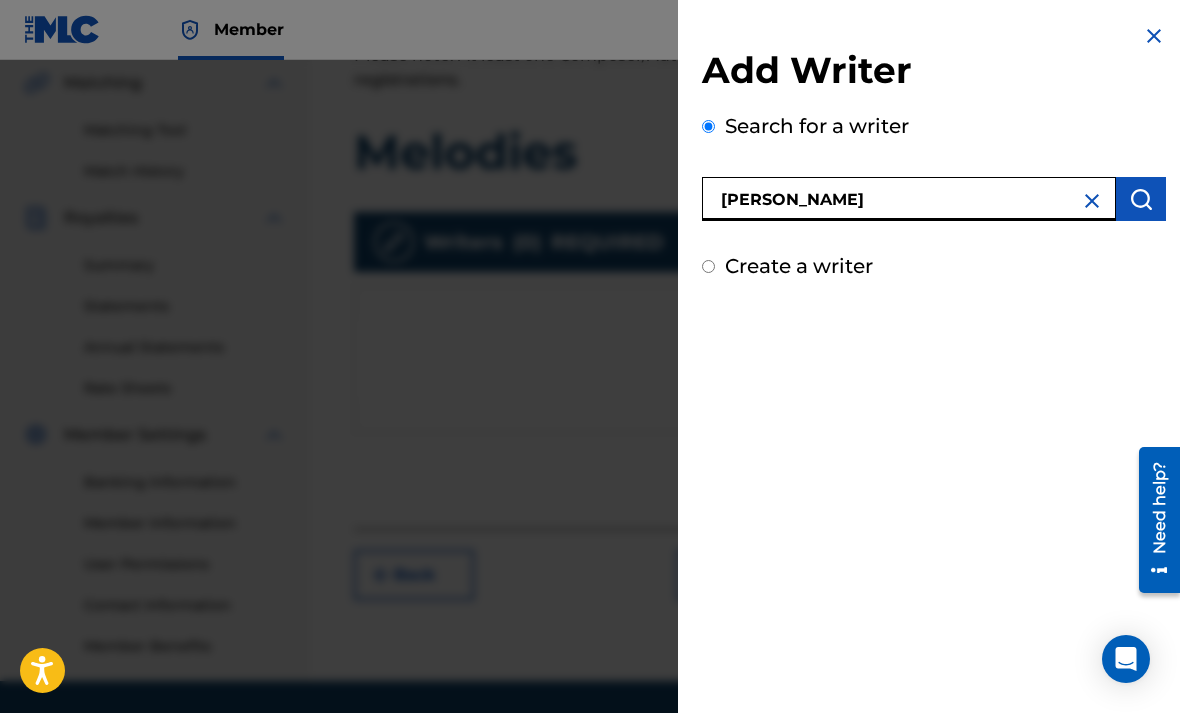 type on "[PERSON_NAME]" 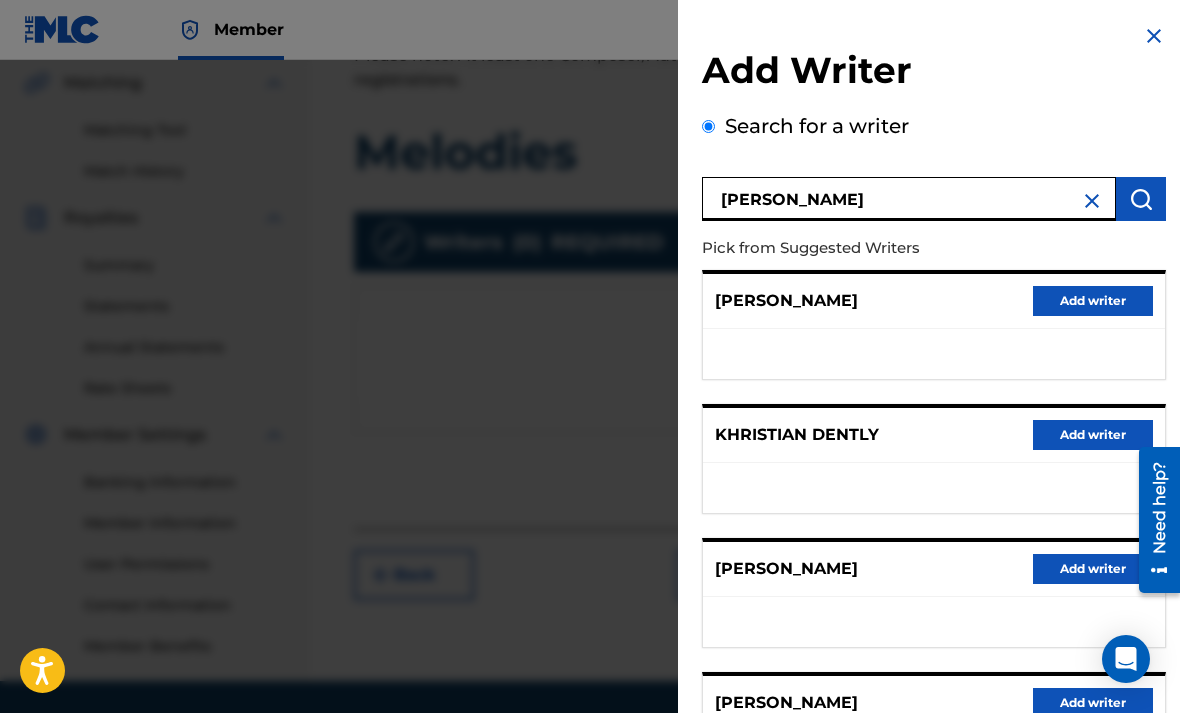 scroll, scrollTop: 0, scrollLeft: 0, axis: both 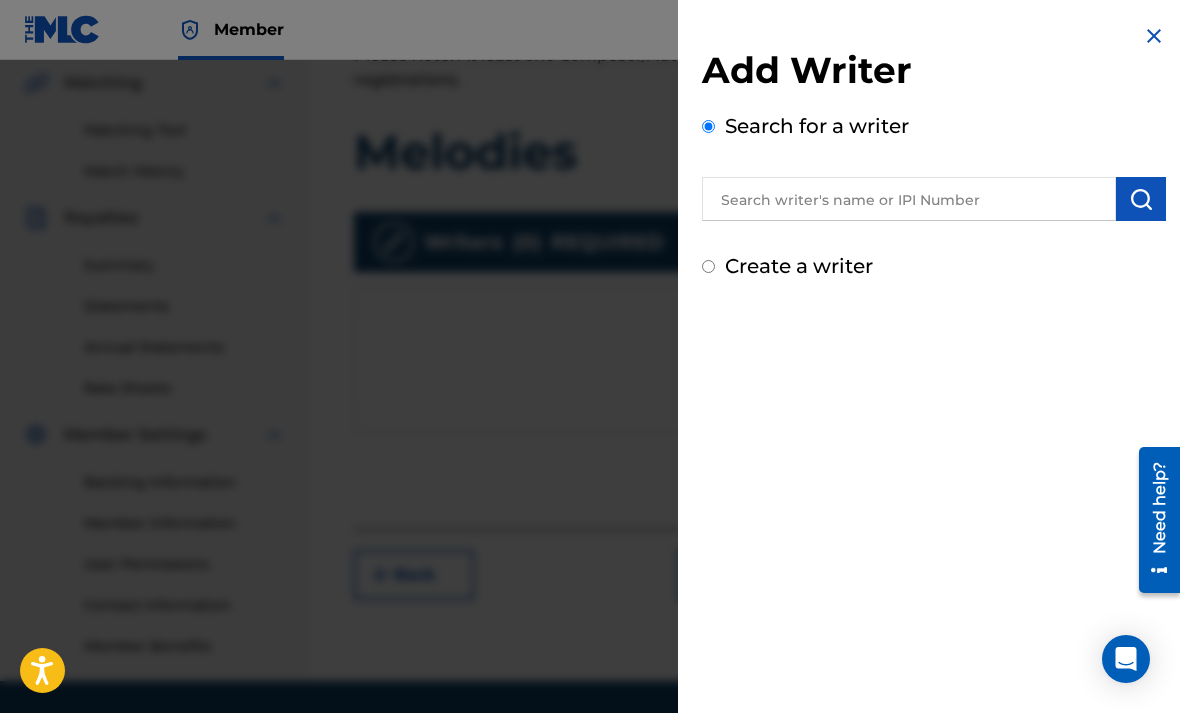 click at bounding box center (909, 199) 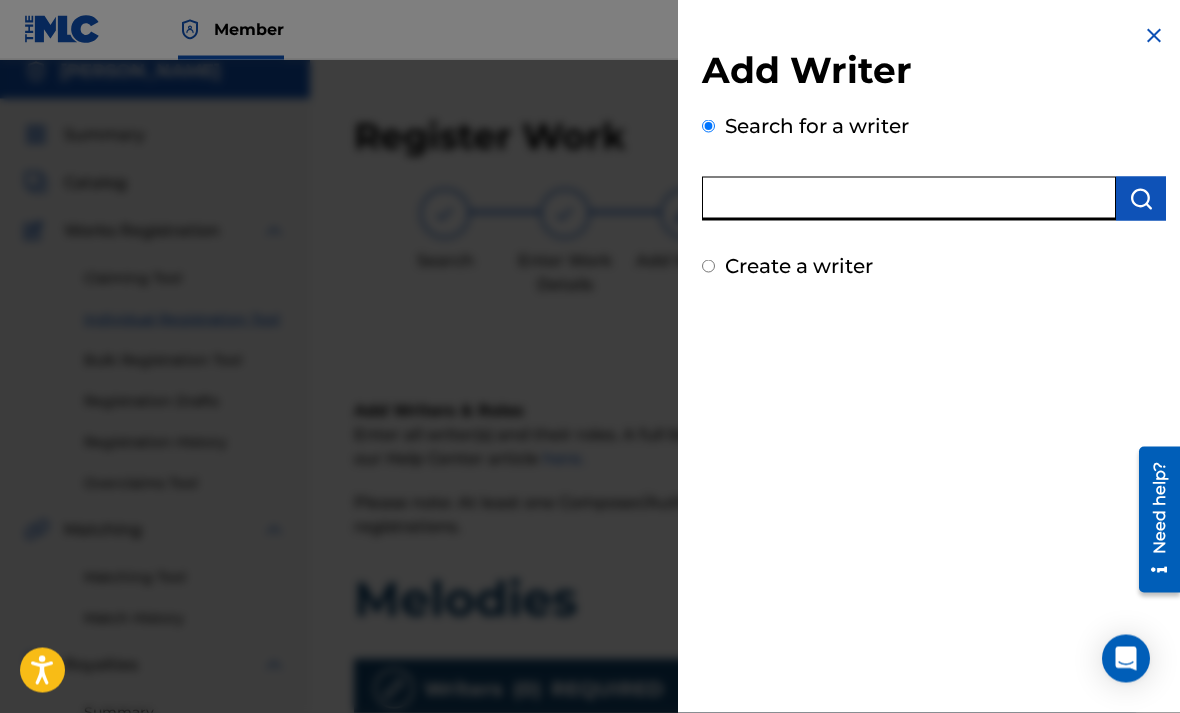 scroll, scrollTop: 0, scrollLeft: 0, axis: both 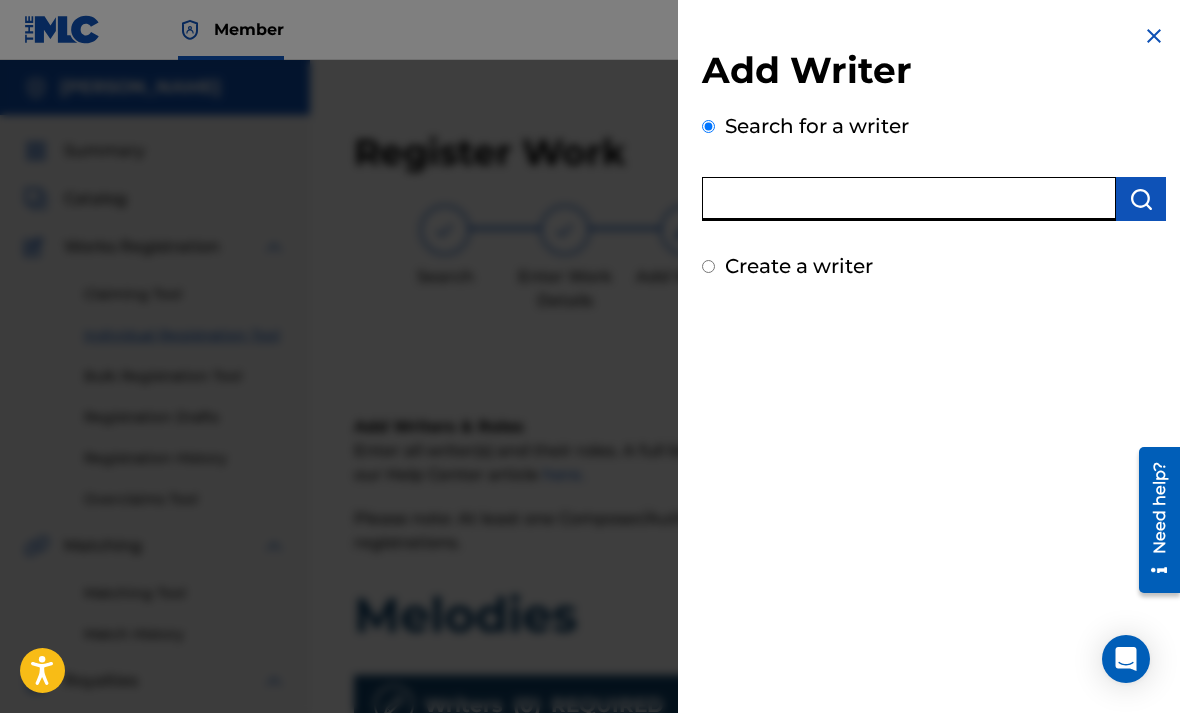 click at bounding box center (909, 199) 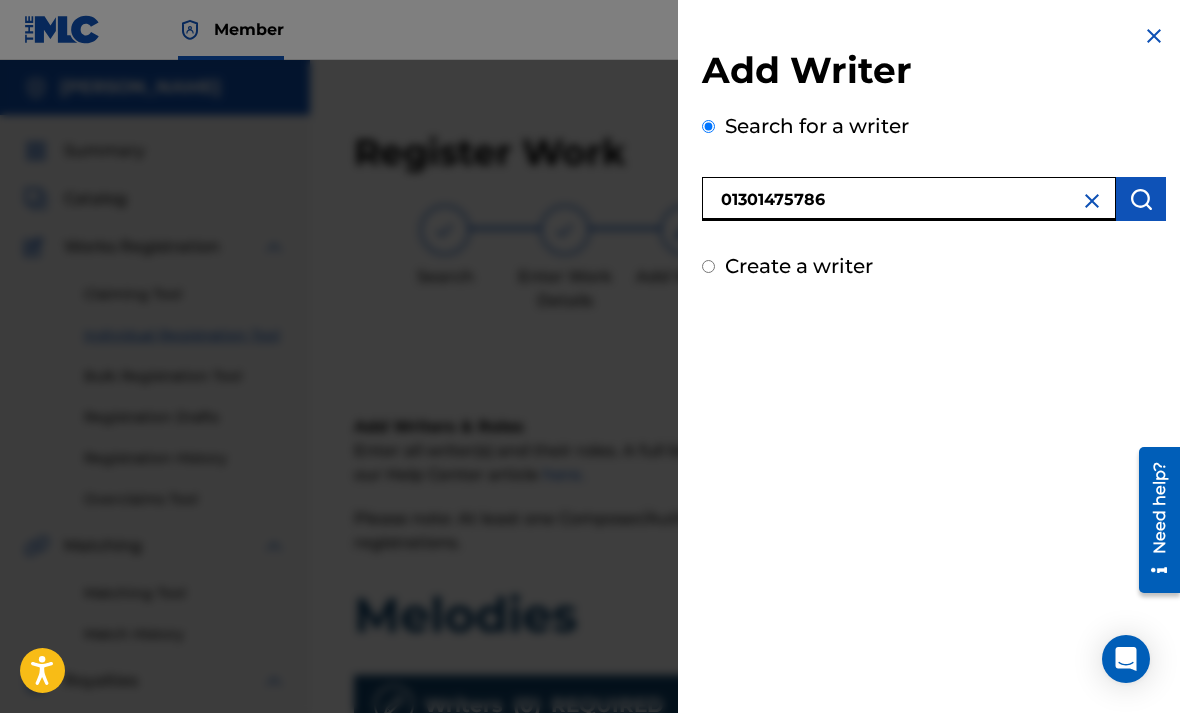 type on "01301475786" 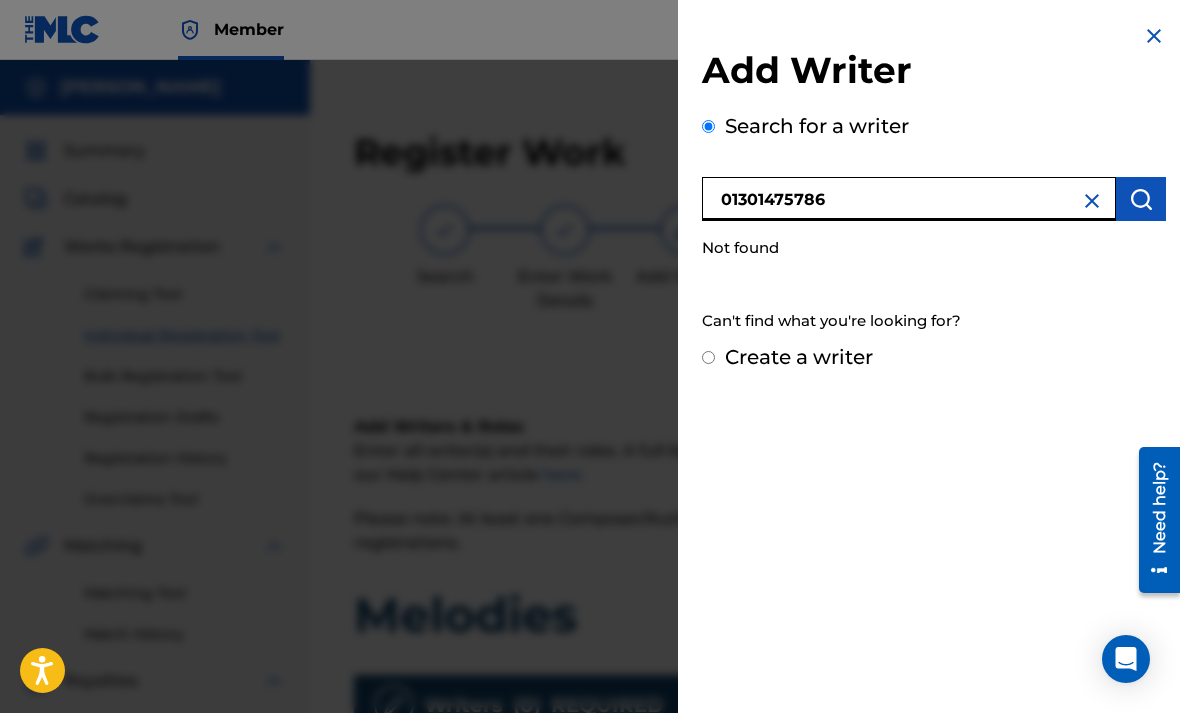click on "Create a writer" at bounding box center [799, 357] 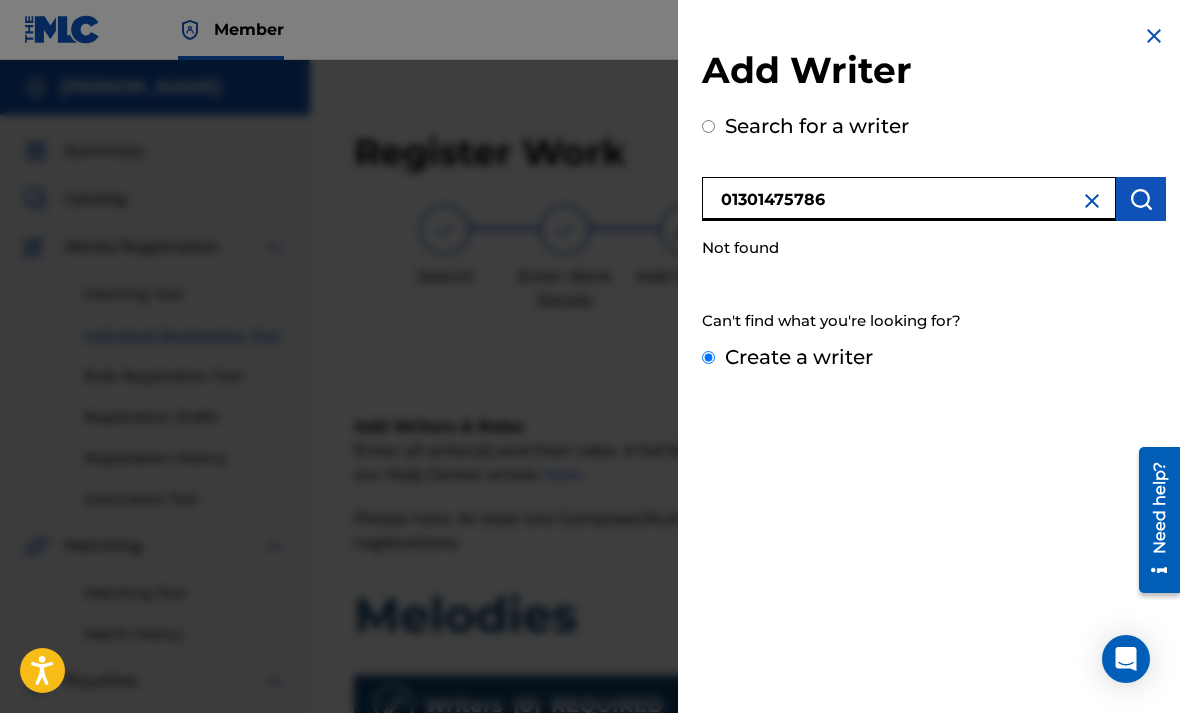 click on "Create a writer" at bounding box center [708, 357] 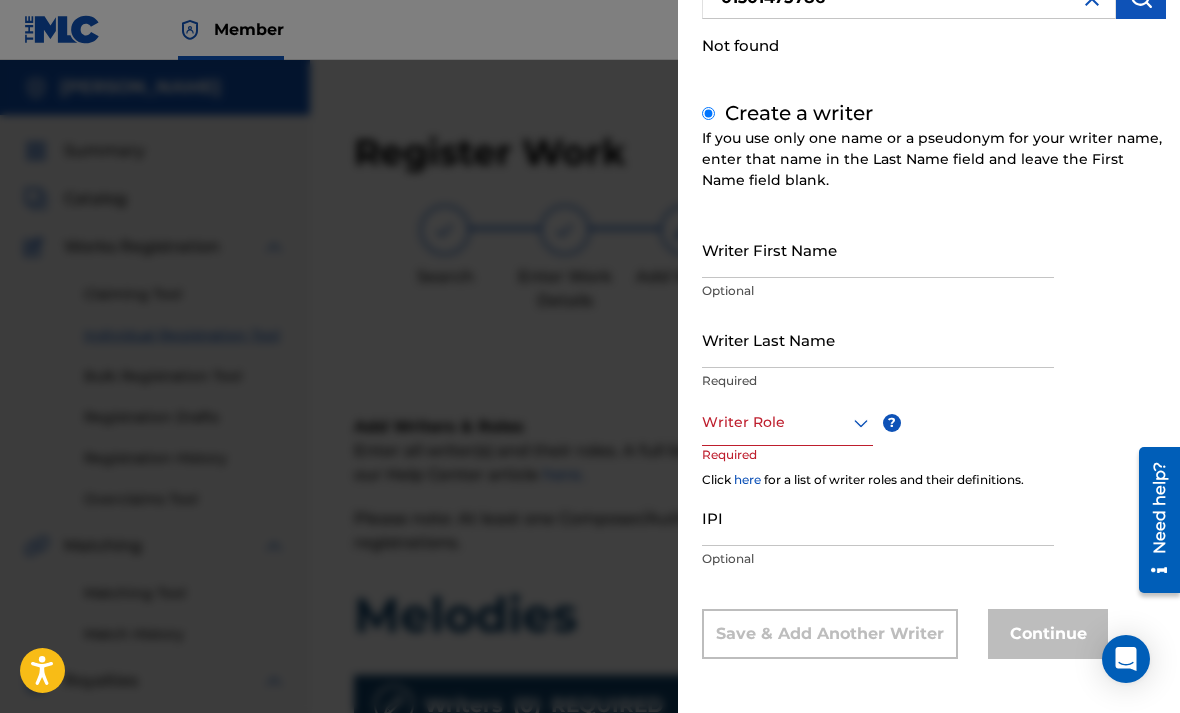 scroll, scrollTop: 201, scrollLeft: 0, axis: vertical 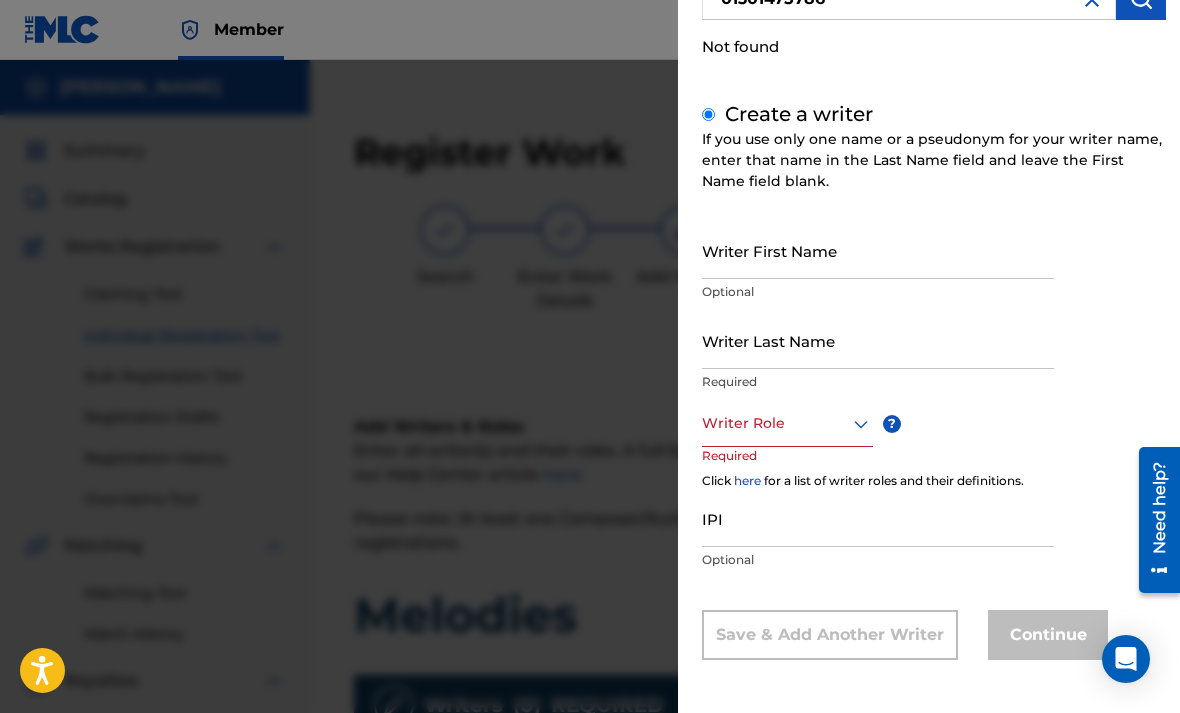 click on "IPI" at bounding box center [878, 518] 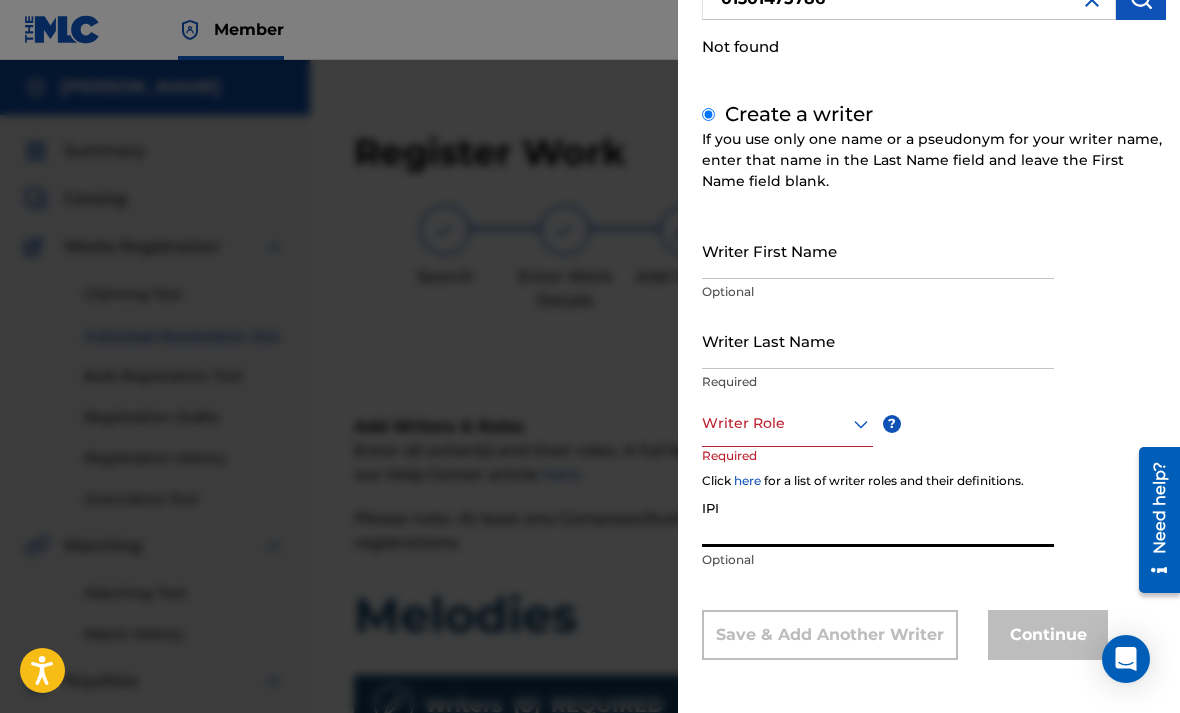 click on "IPI" at bounding box center [878, 518] 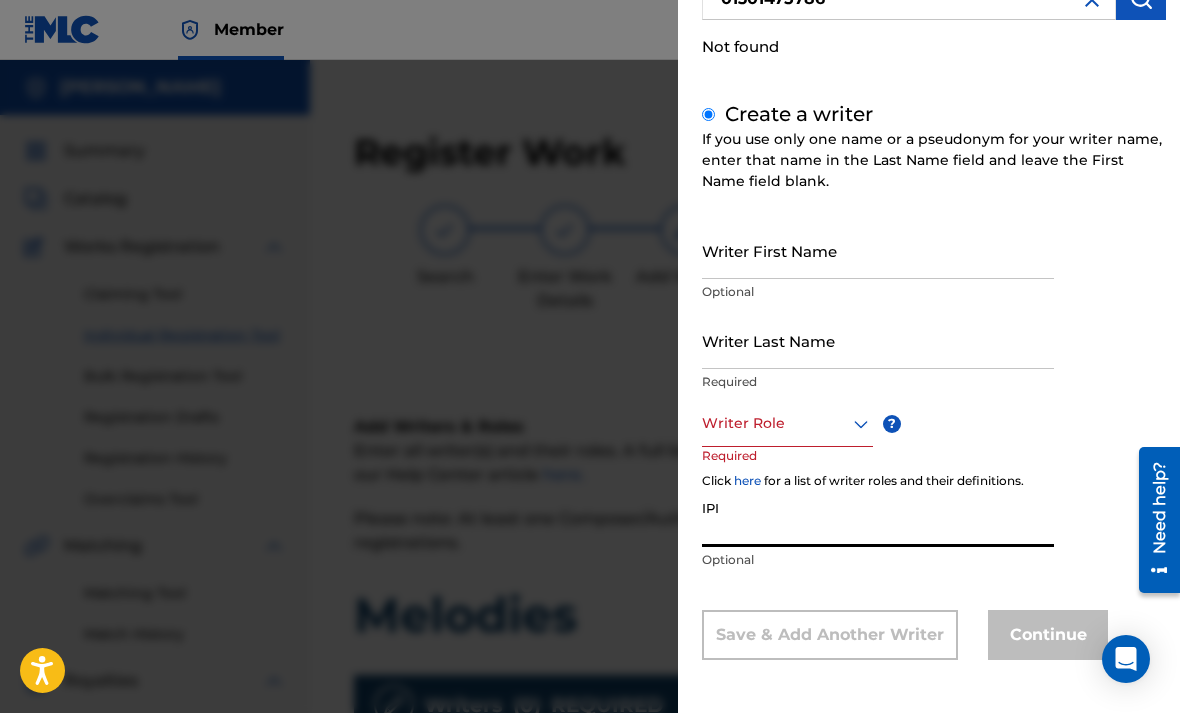 paste on "01301475786" 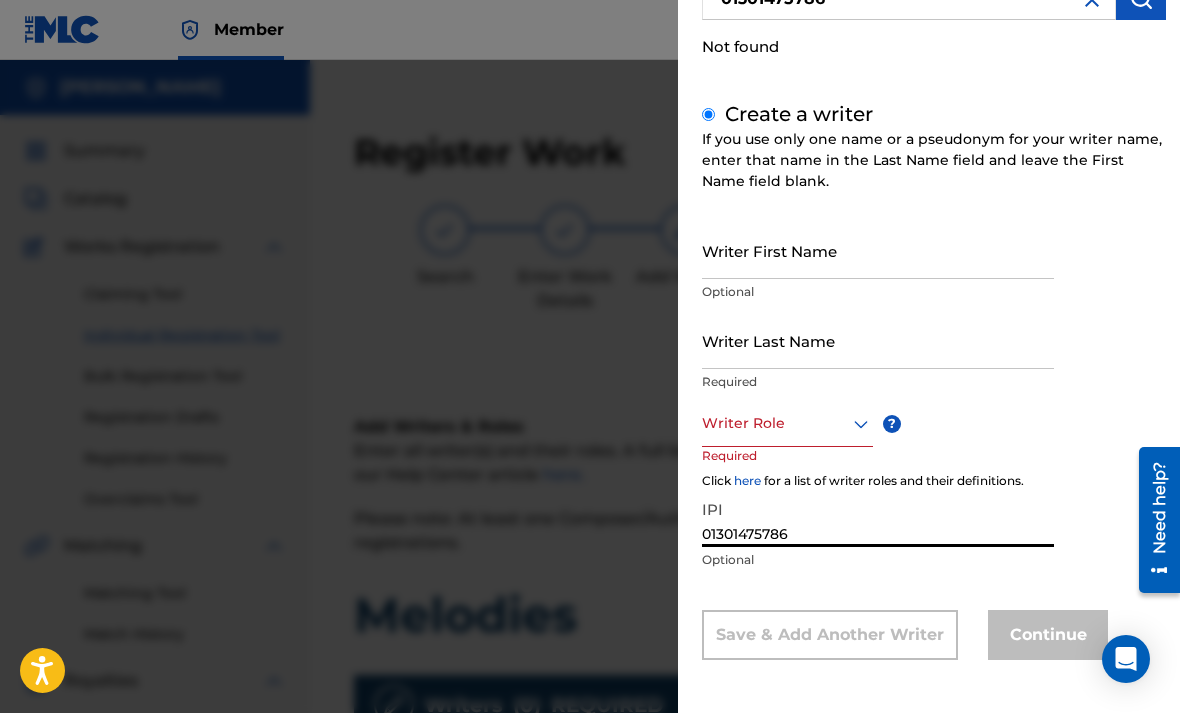 type on "01301475786" 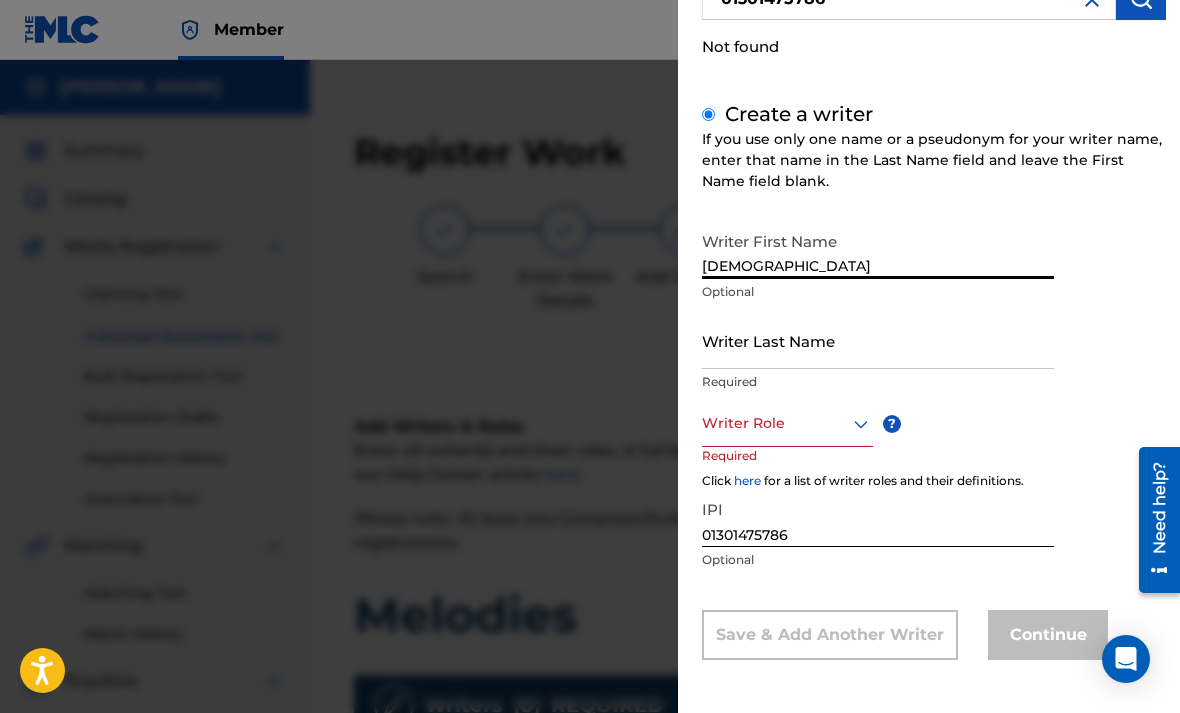 type on "[DEMOGRAPHIC_DATA]" 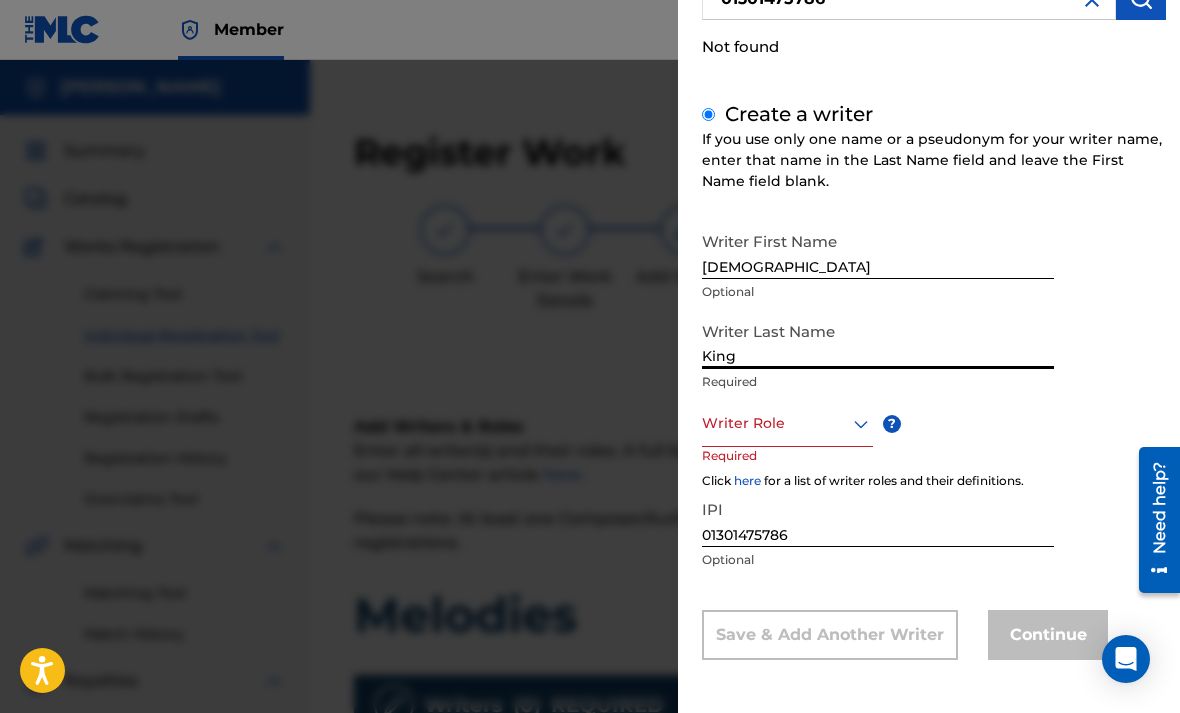 type on "King" 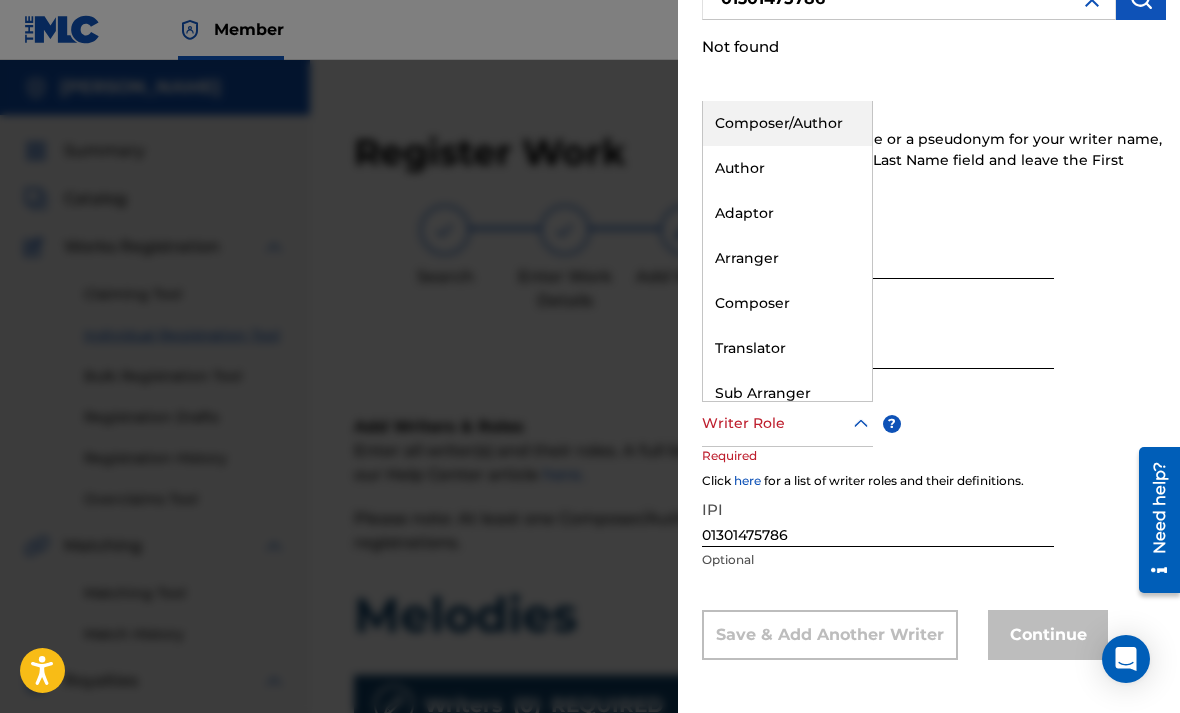 scroll, scrollTop: 0, scrollLeft: 0, axis: both 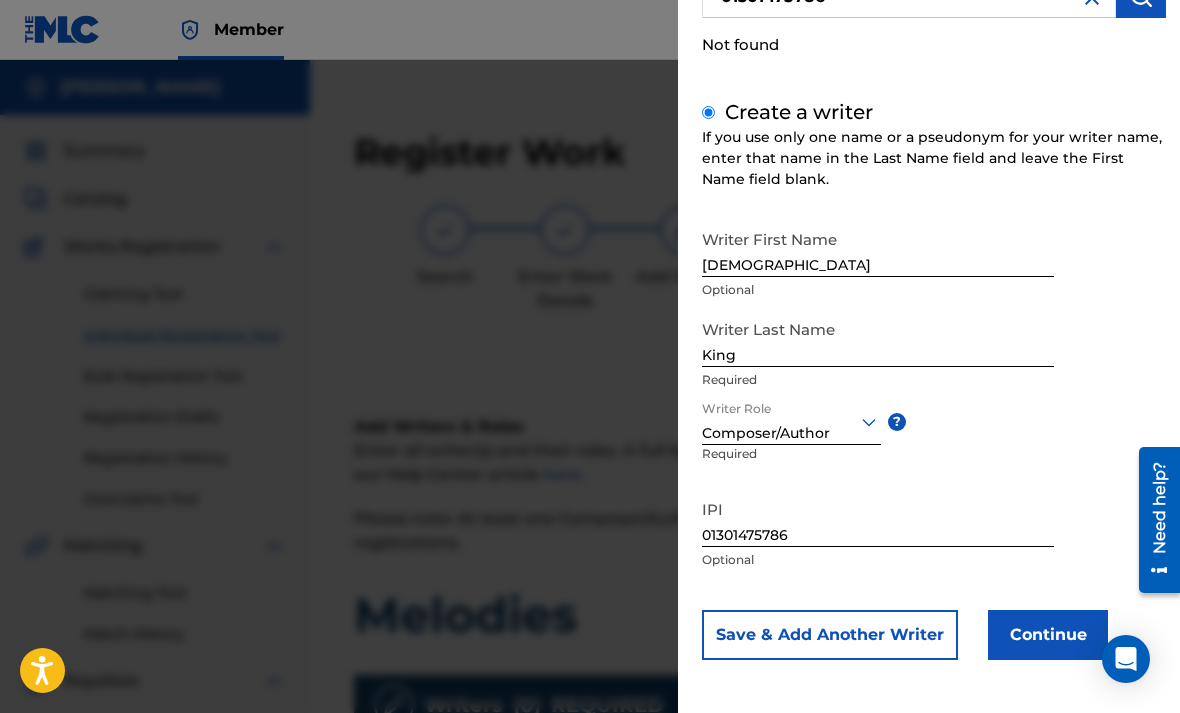 click on "Continue" at bounding box center (1048, 635) 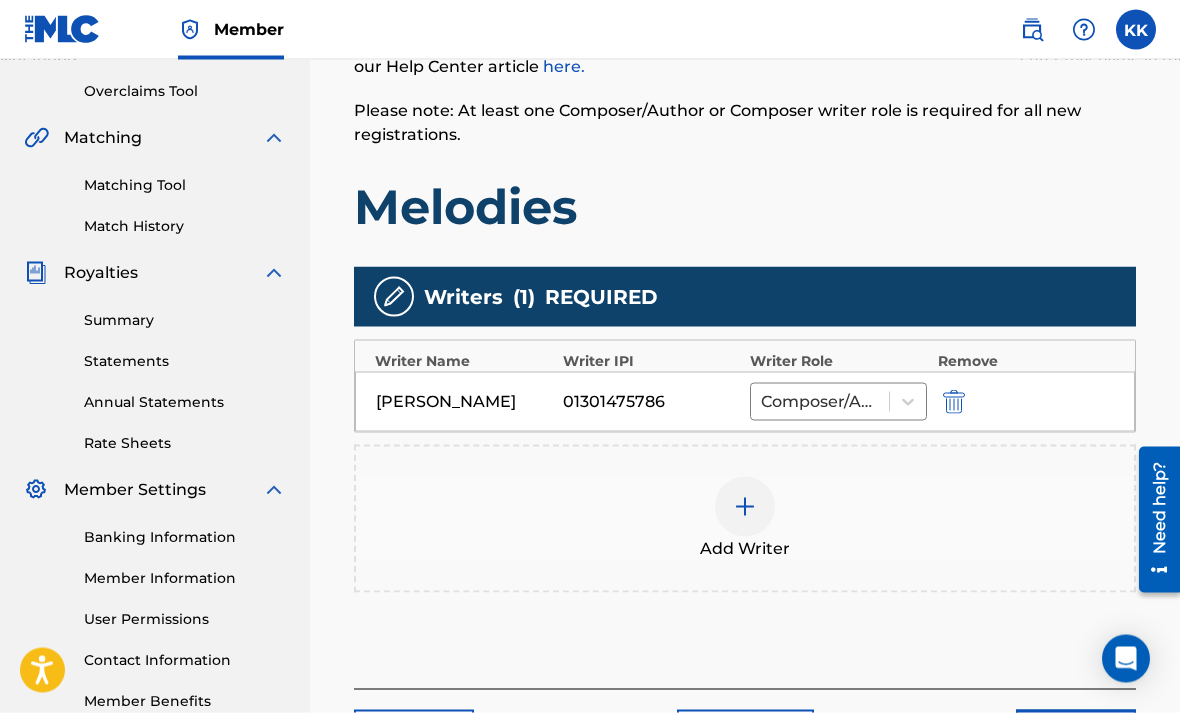 scroll, scrollTop: 442, scrollLeft: 0, axis: vertical 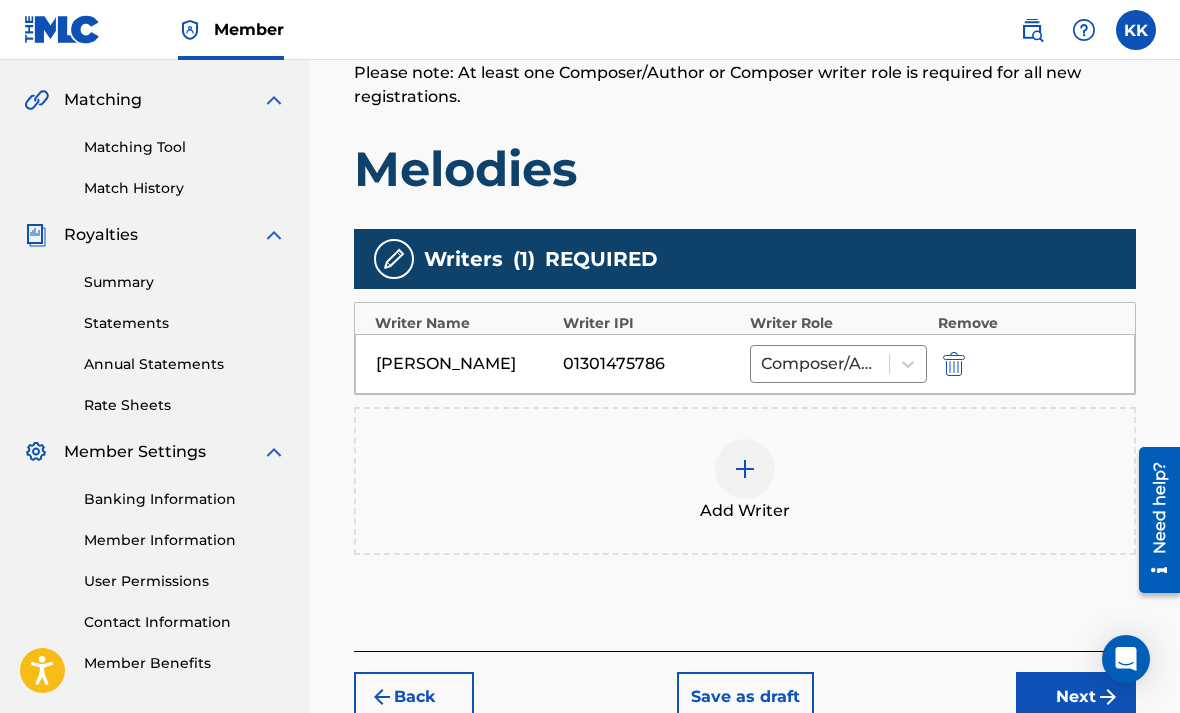 click on "Next" at bounding box center (1076, 697) 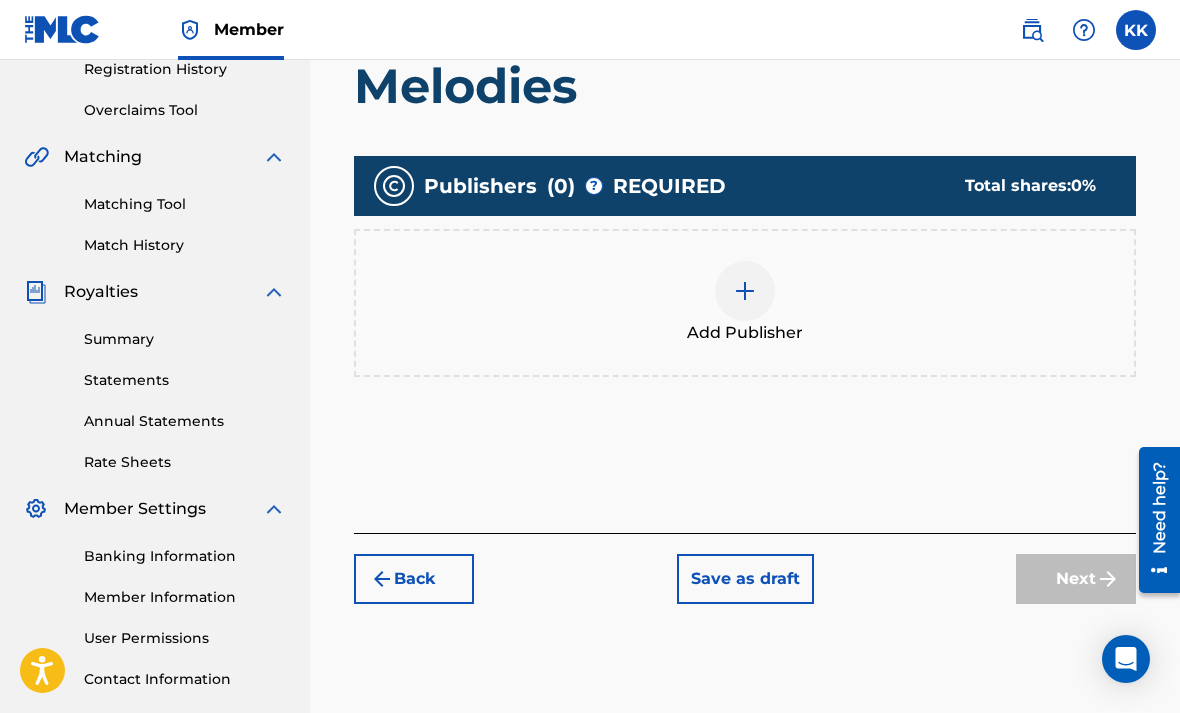 scroll, scrollTop: 389, scrollLeft: 0, axis: vertical 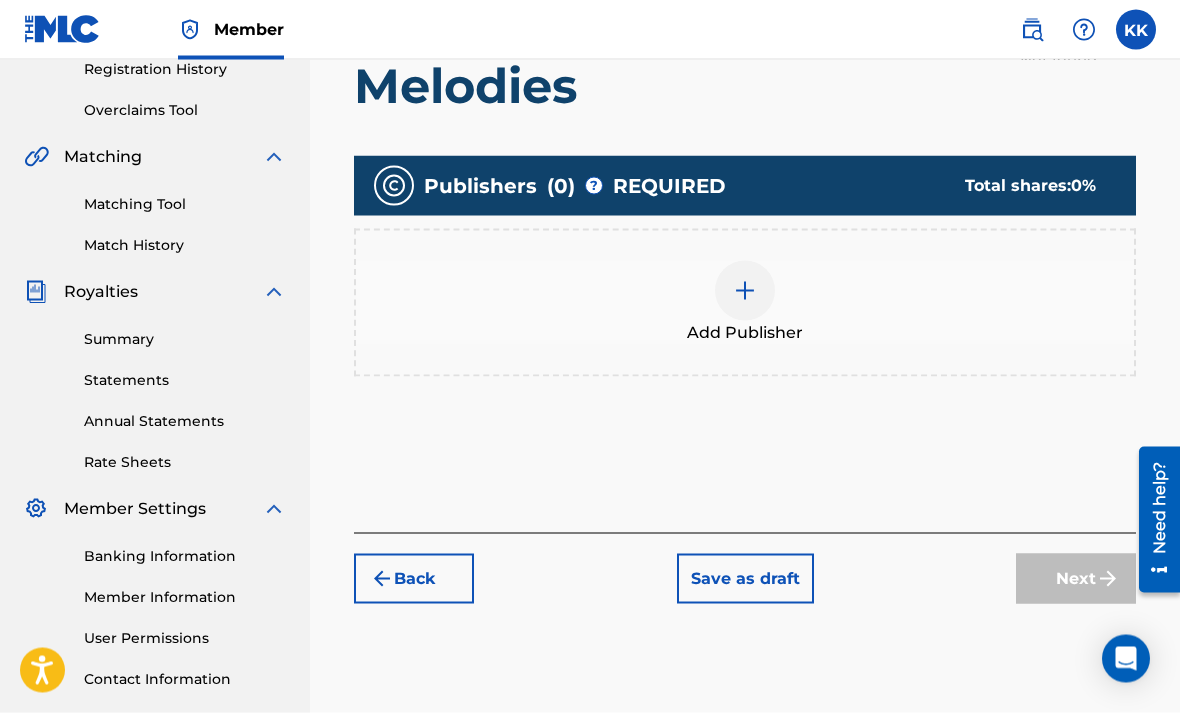 click on "Back" at bounding box center [414, 579] 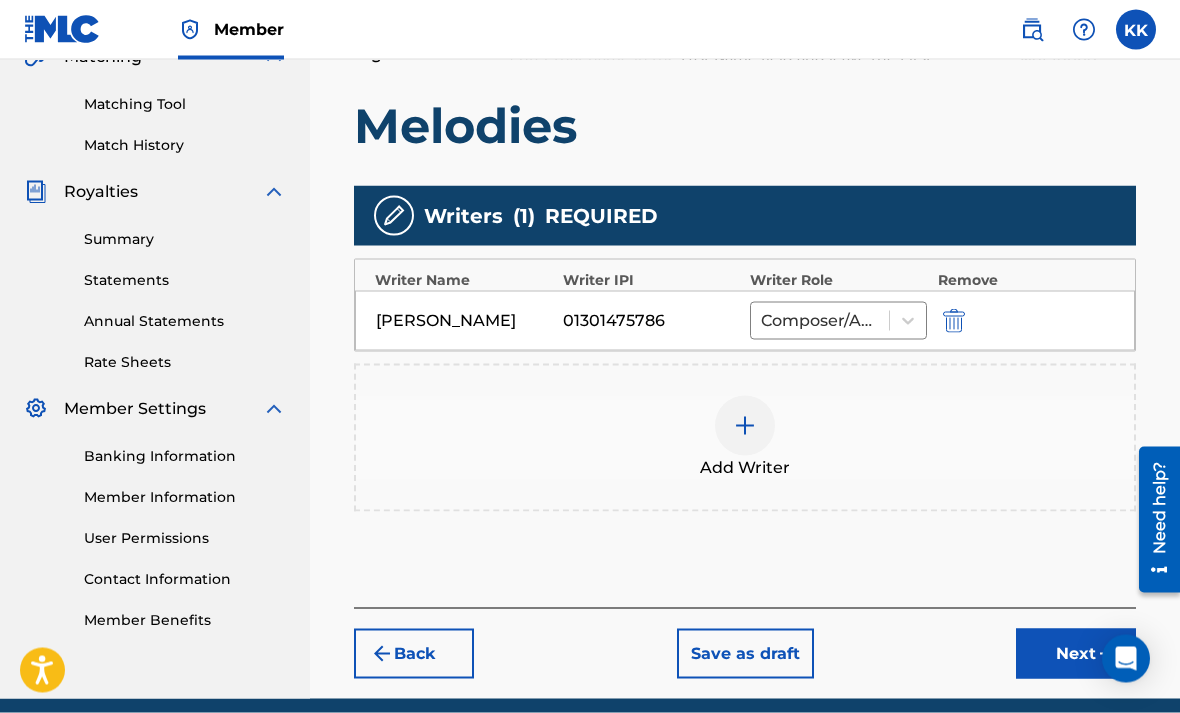 click on "Next" at bounding box center (1076, 654) 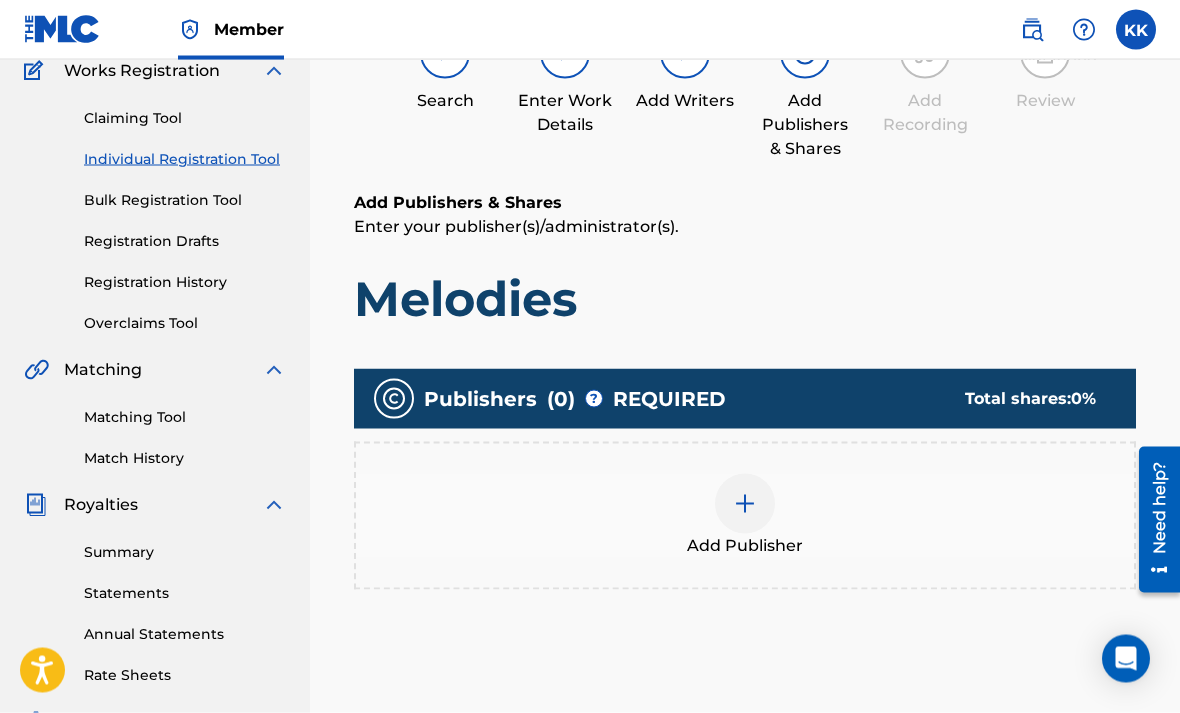 scroll, scrollTop: 236, scrollLeft: 0, axis: vertical 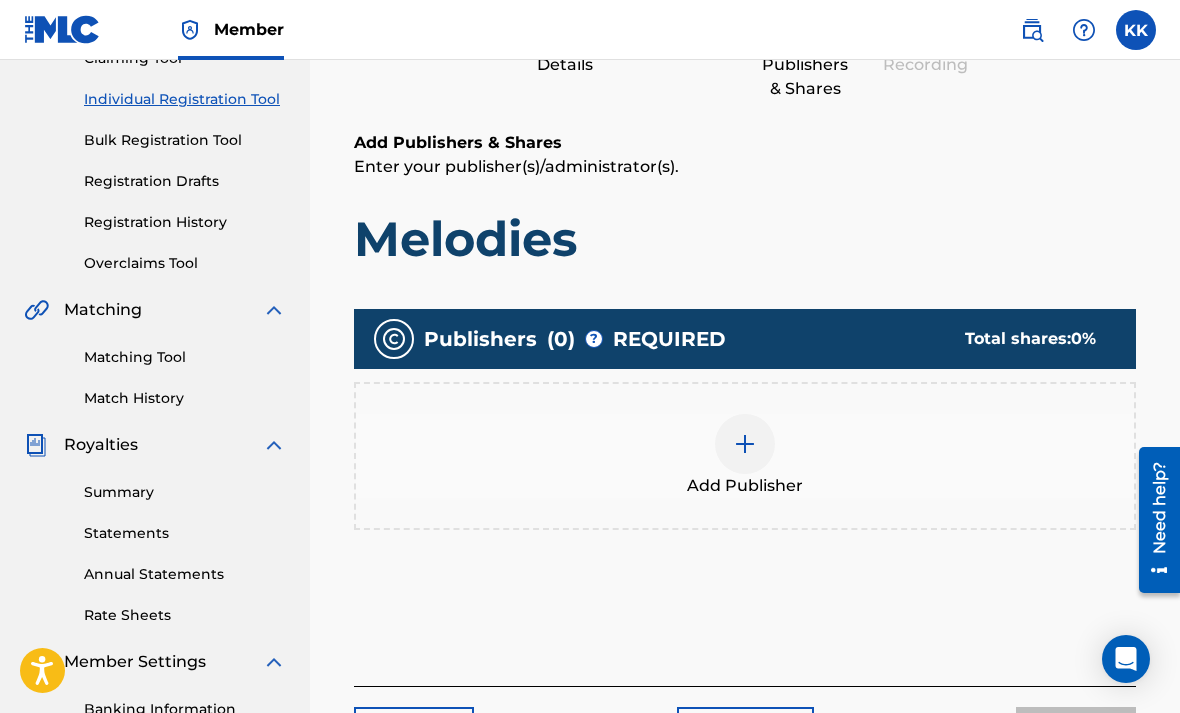 click at bounding box center [745, 444] 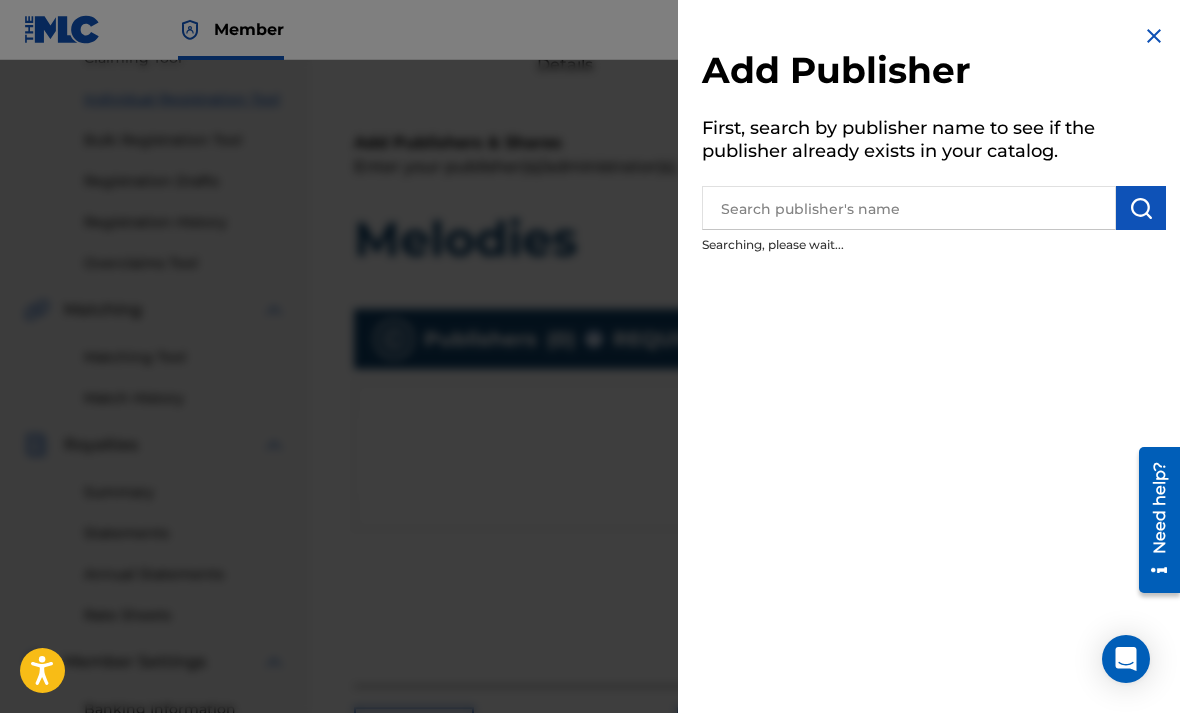 click at bounding box center (909, 208) 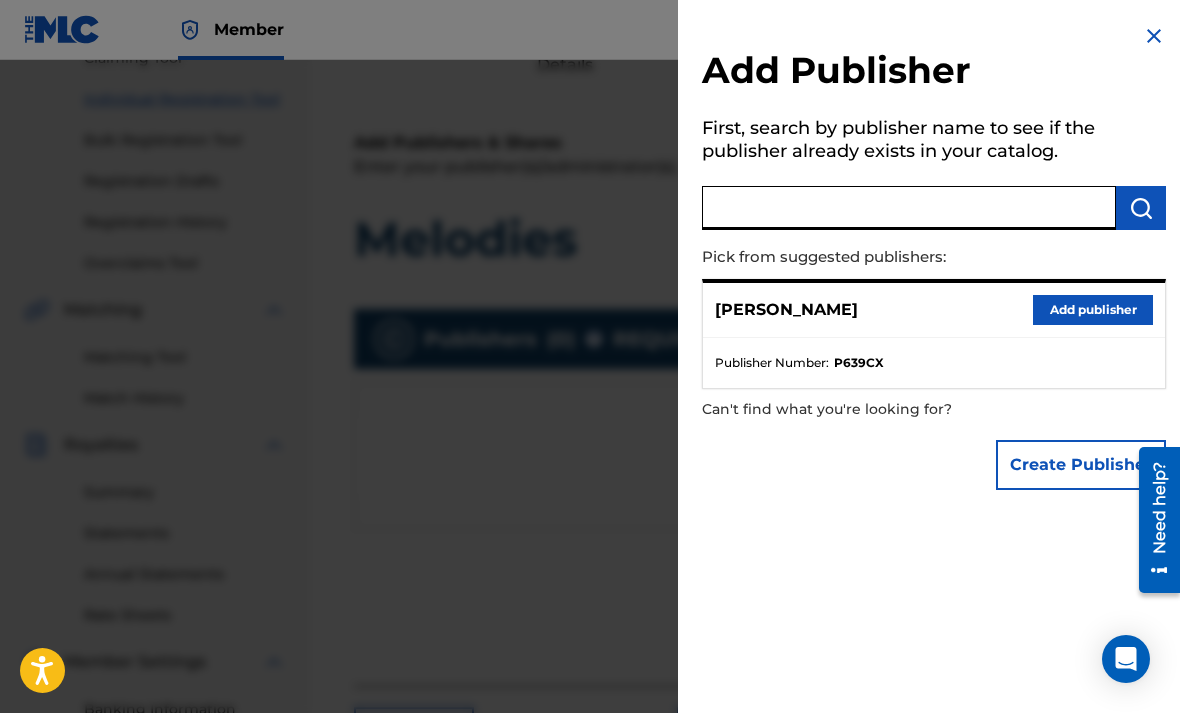click on "Add publisher" at bounding box center (1093, 310) 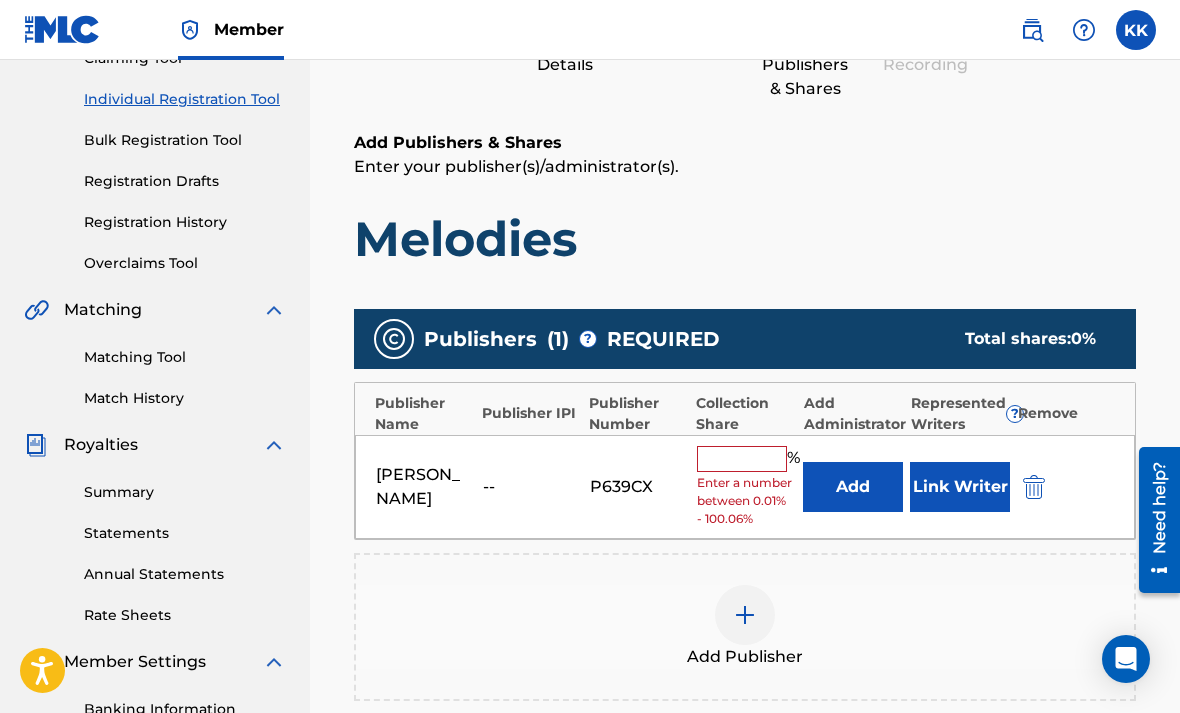 click at bounding box center [742, 459] 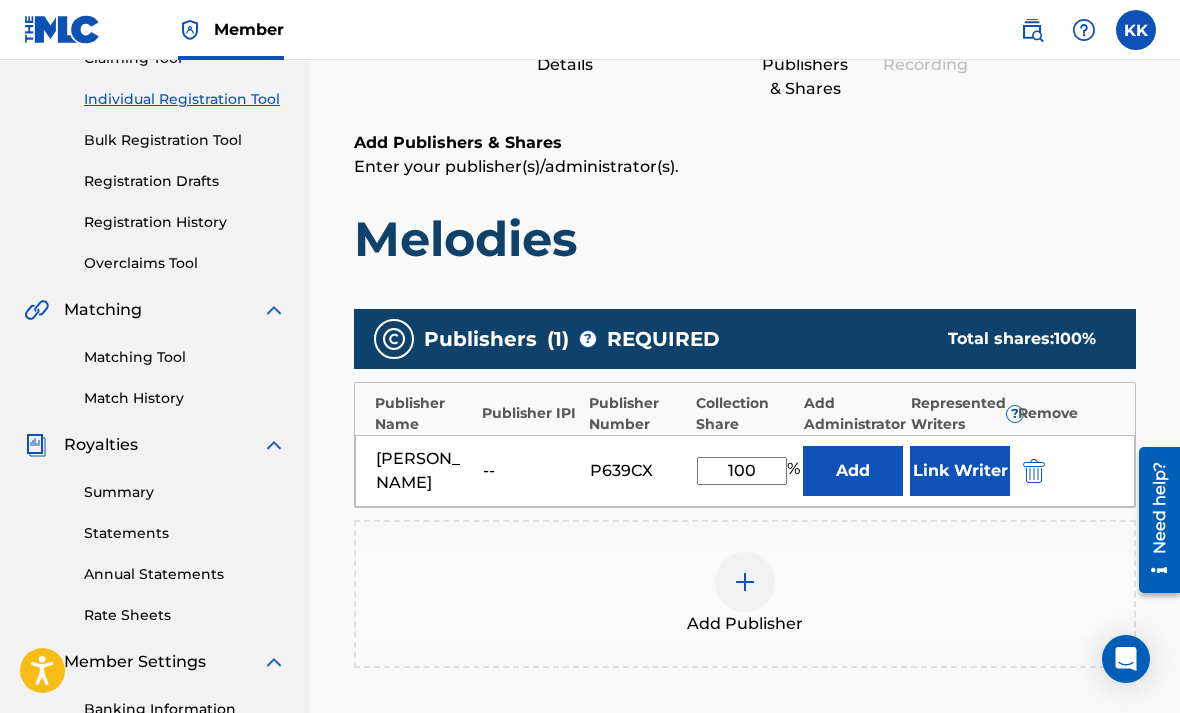 type on "100" 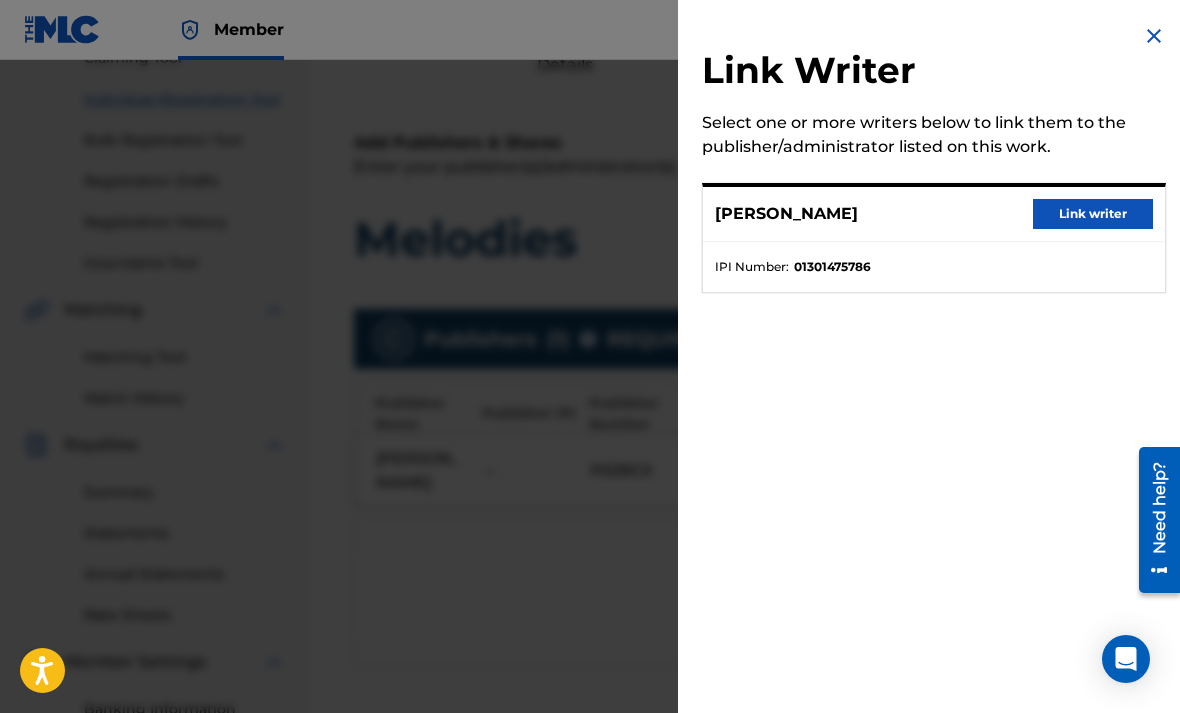 click on "Link writer" at bounding box center [1093, 214] 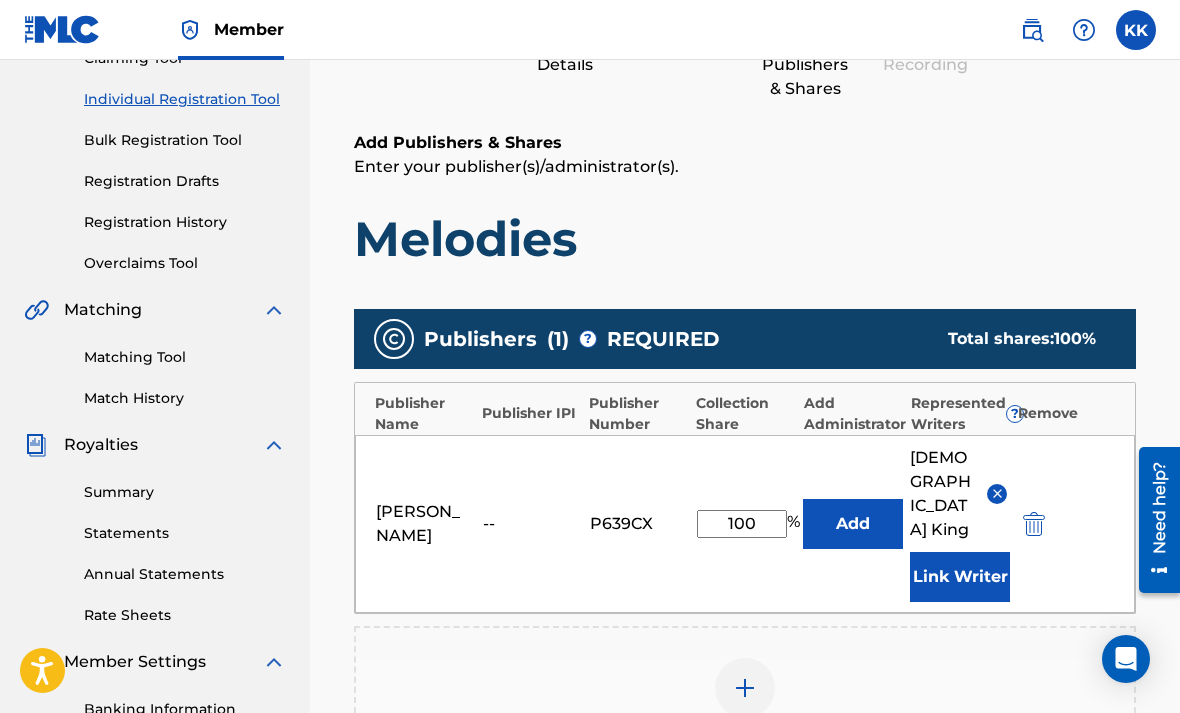 click on "Add" at bounding box center [853, 524] 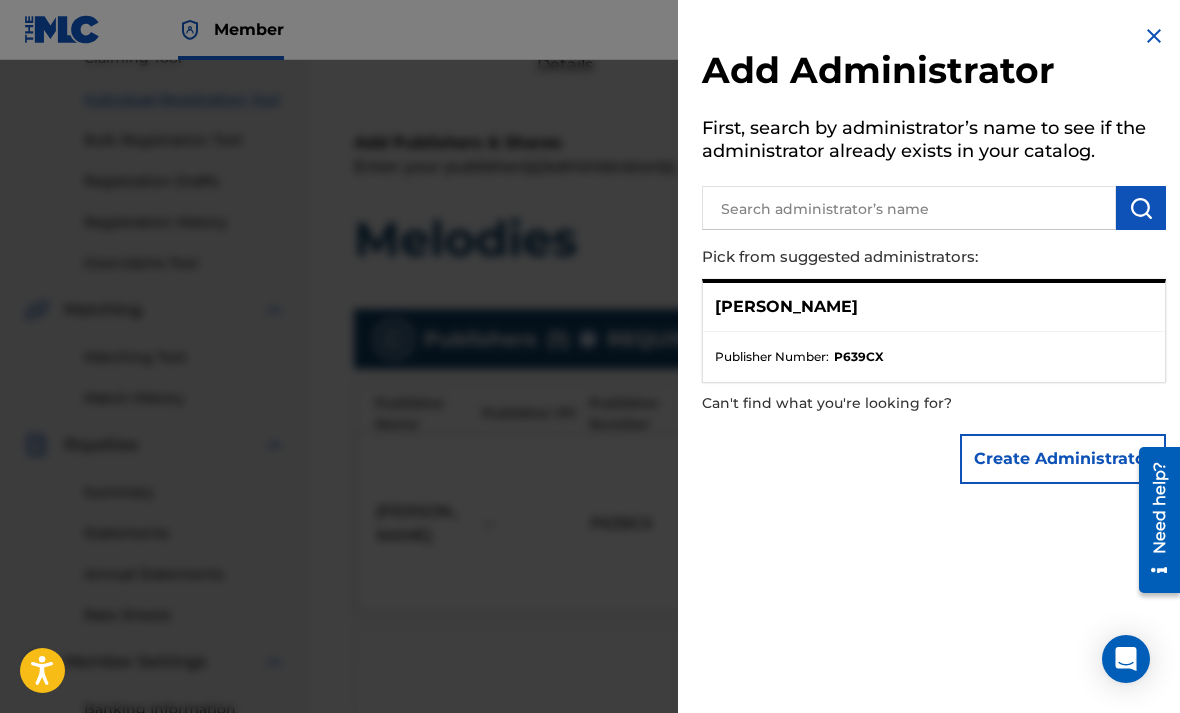 click on "Publisher Number : P639CX" at bounding box center (934, 357) 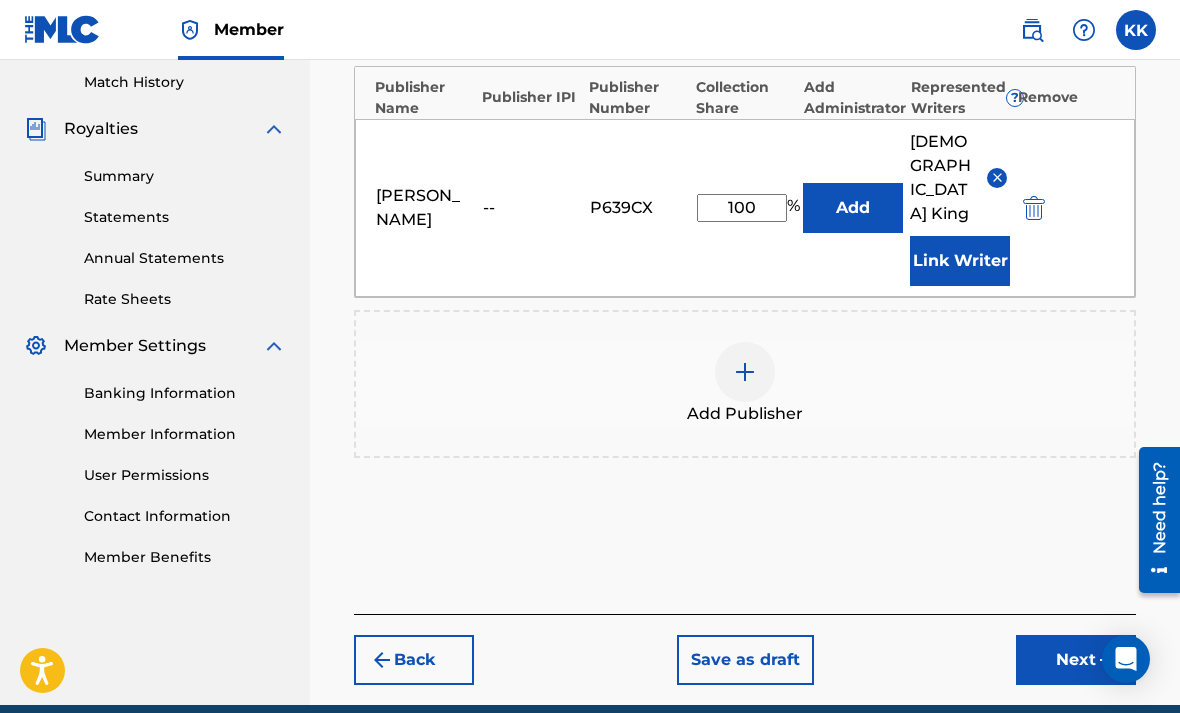 click on "Next" at bounding box center (1076, 660) 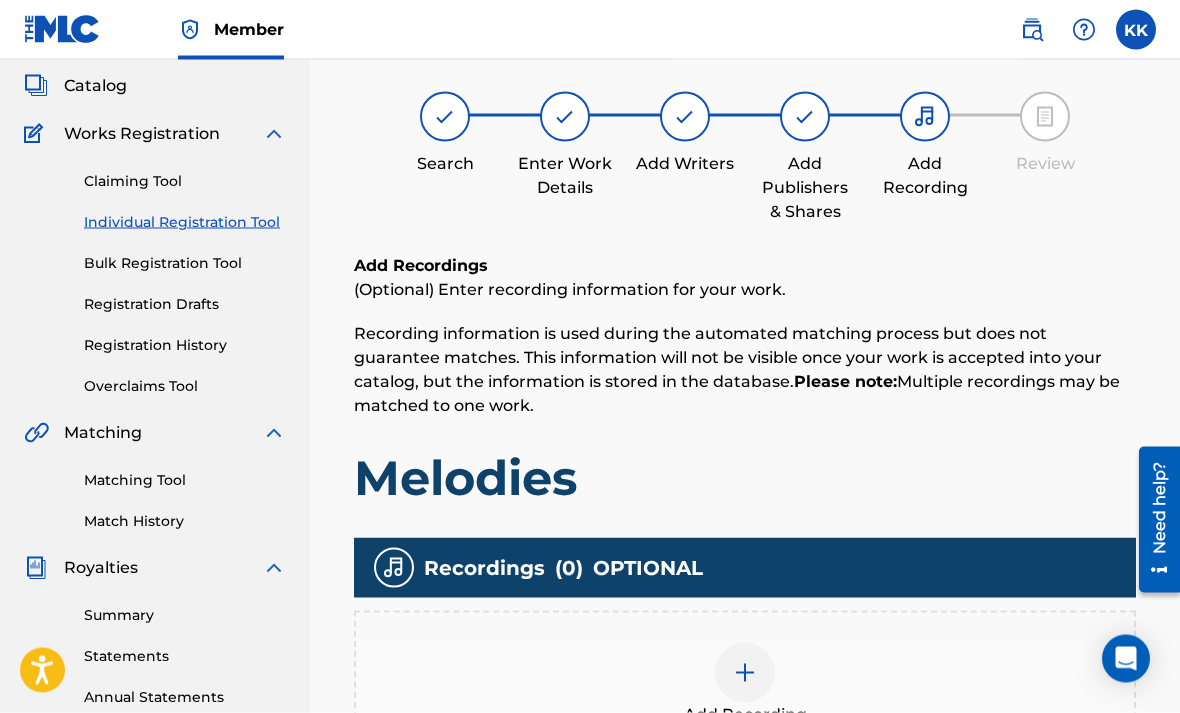 scroll, scrollTop: 0, scrollLeft: 0, axis: both 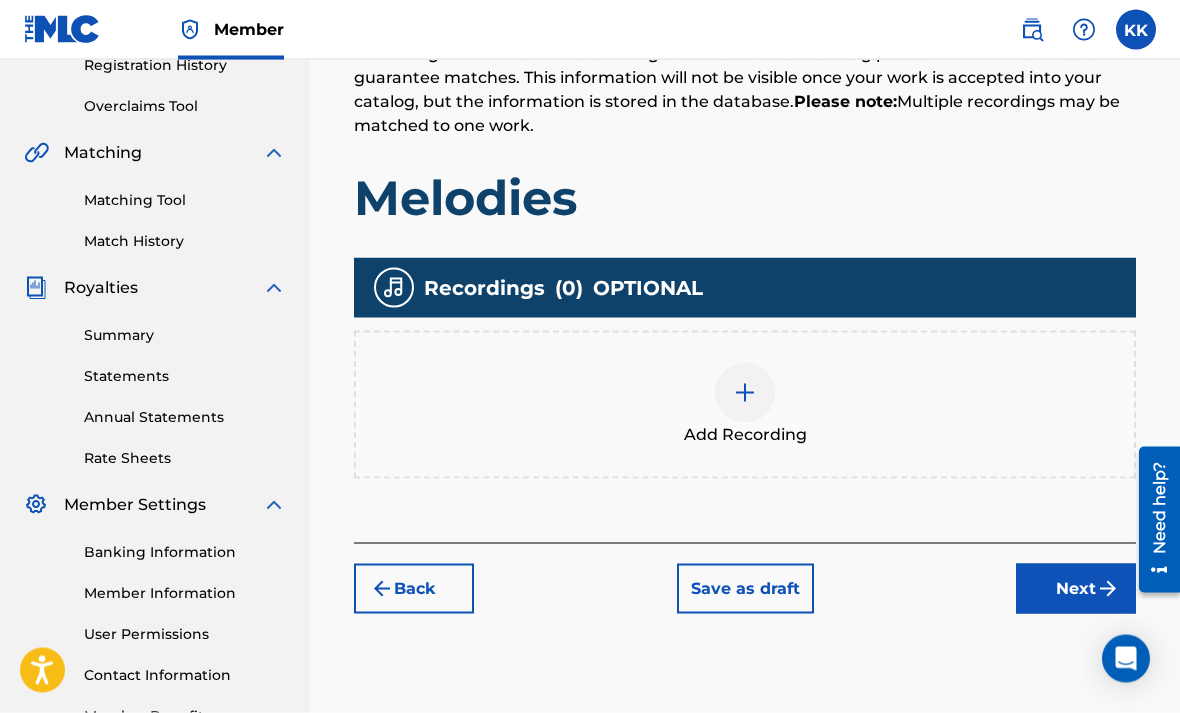 click at bounding box center (745, 393) 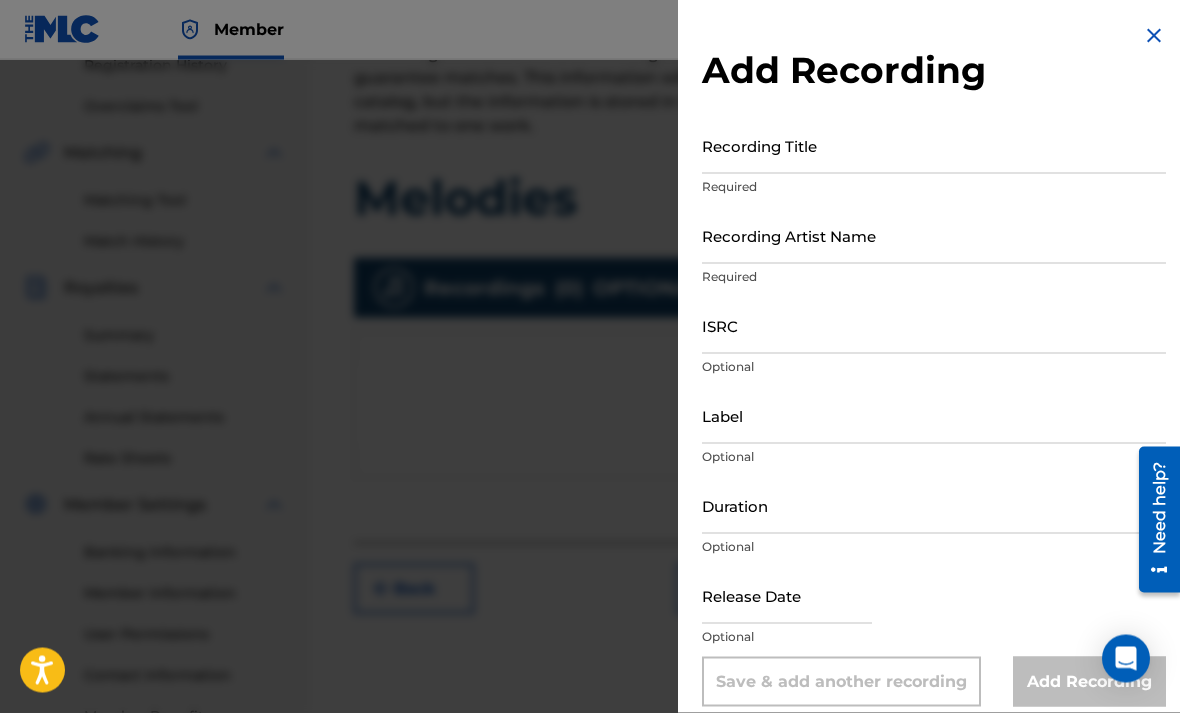 scroll, scrollTop: 394, scrollLeft: 0, axis: vertical 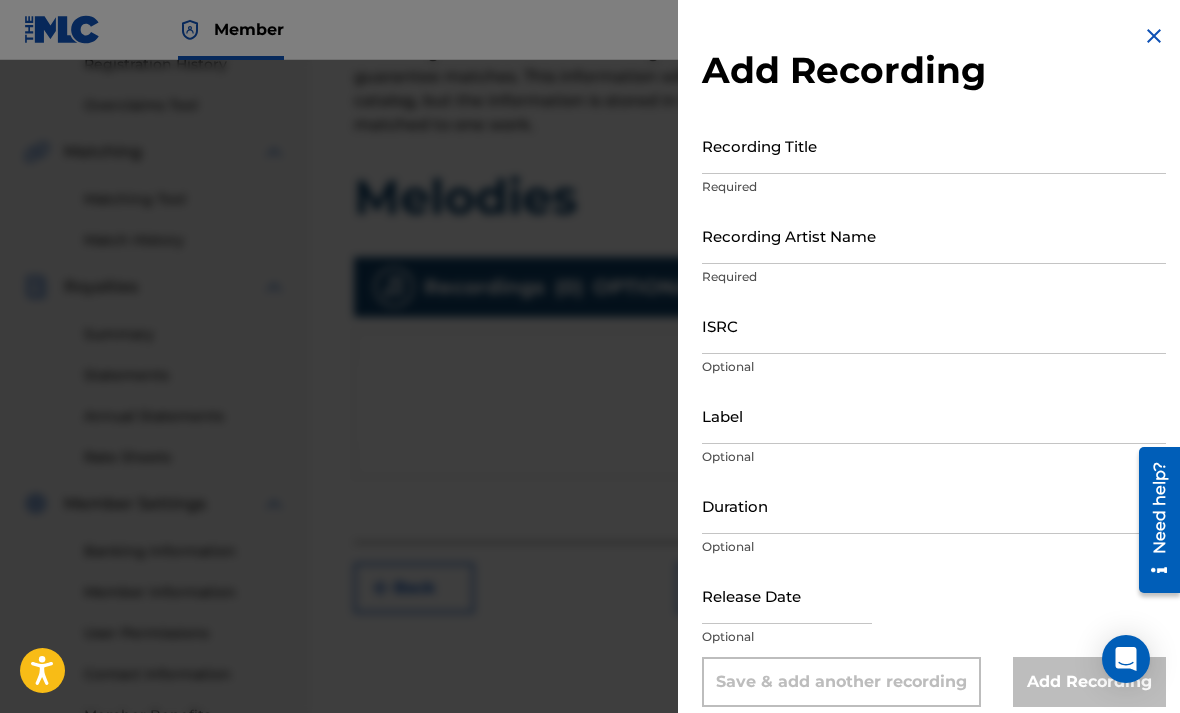 click on "Recording Title" at bounding box center [934, 145] 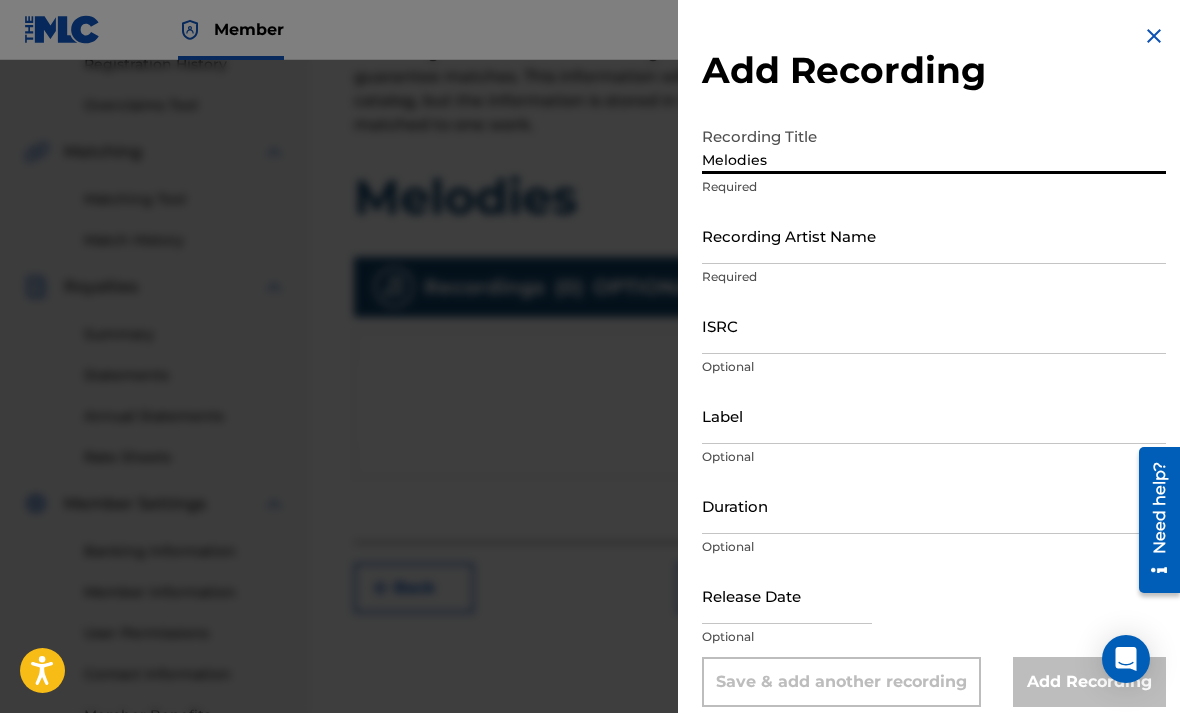 type on "Melodies" 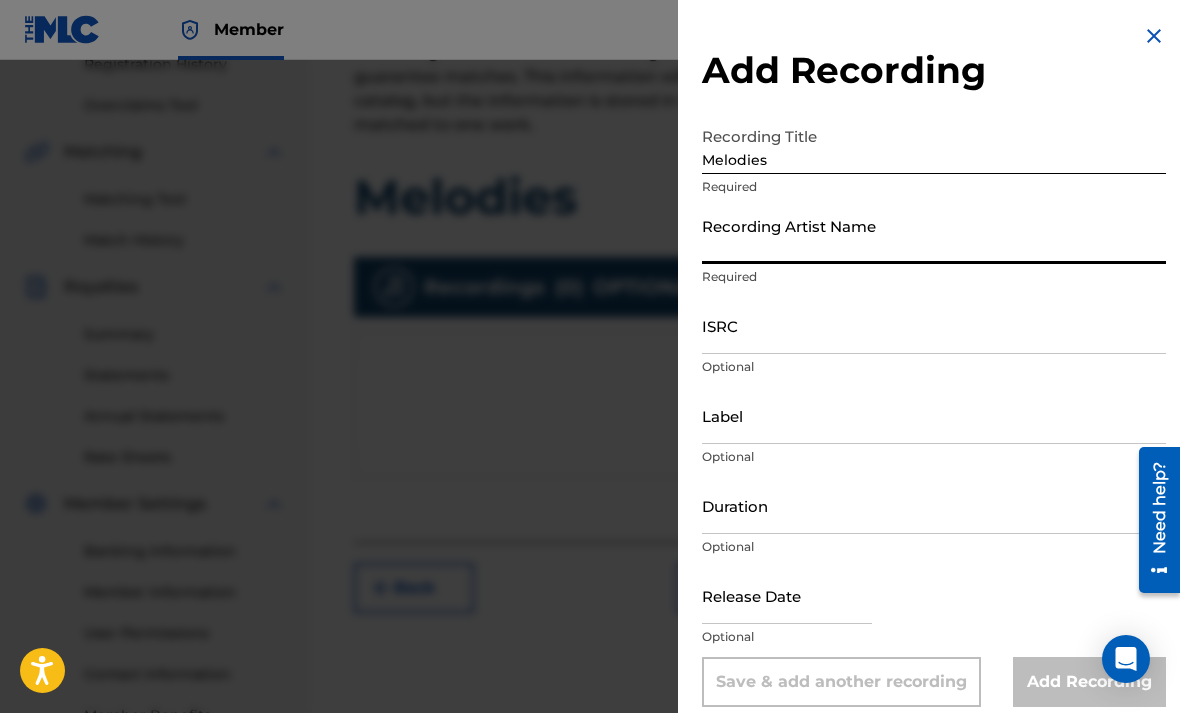 type on "k" 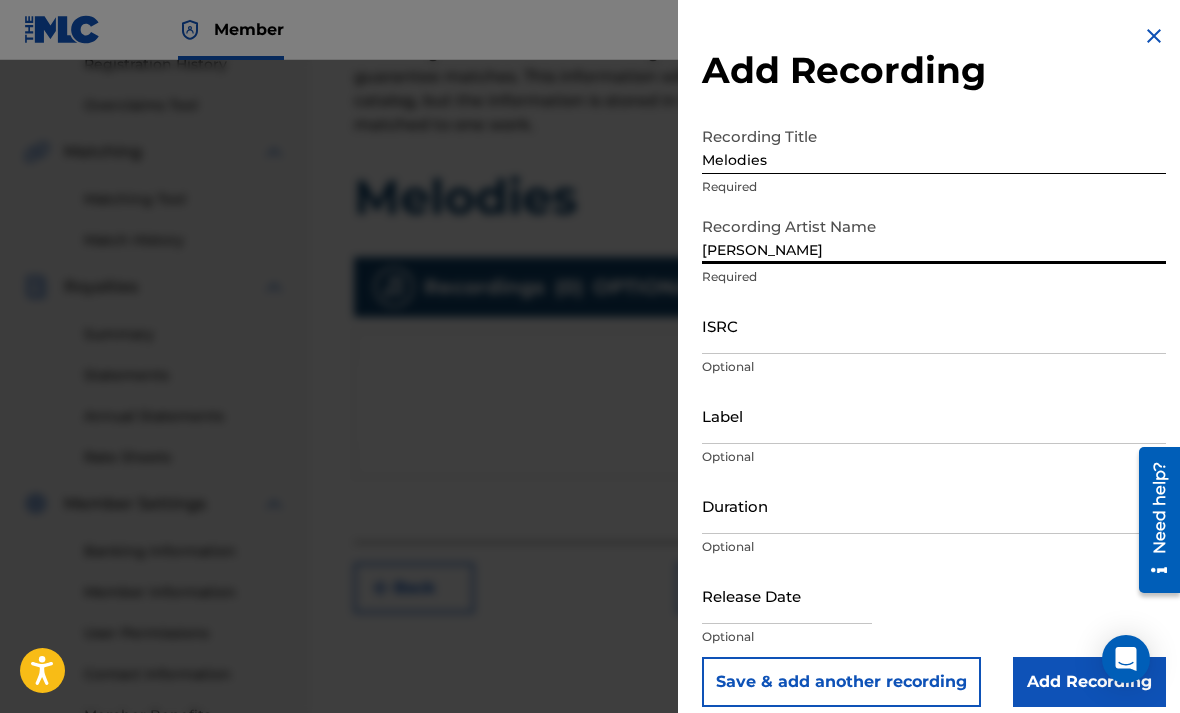 type on "[PERSON_NAME]" 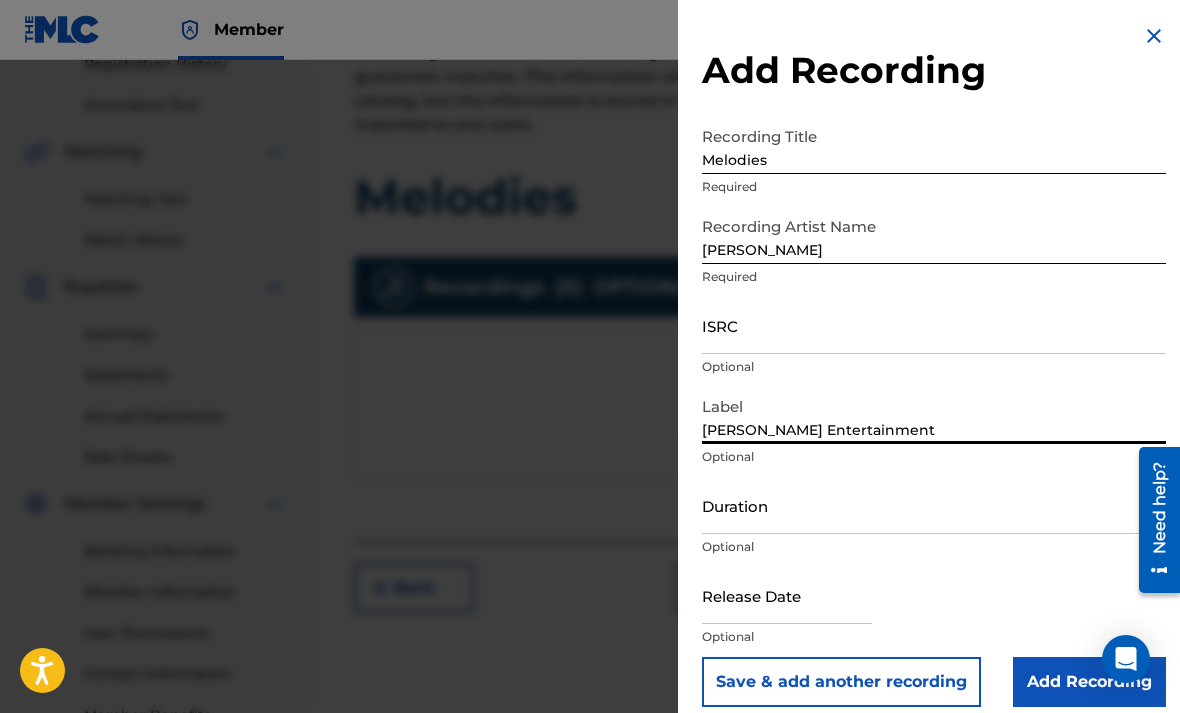 type on "[PERSON_NAME] Entertainment" 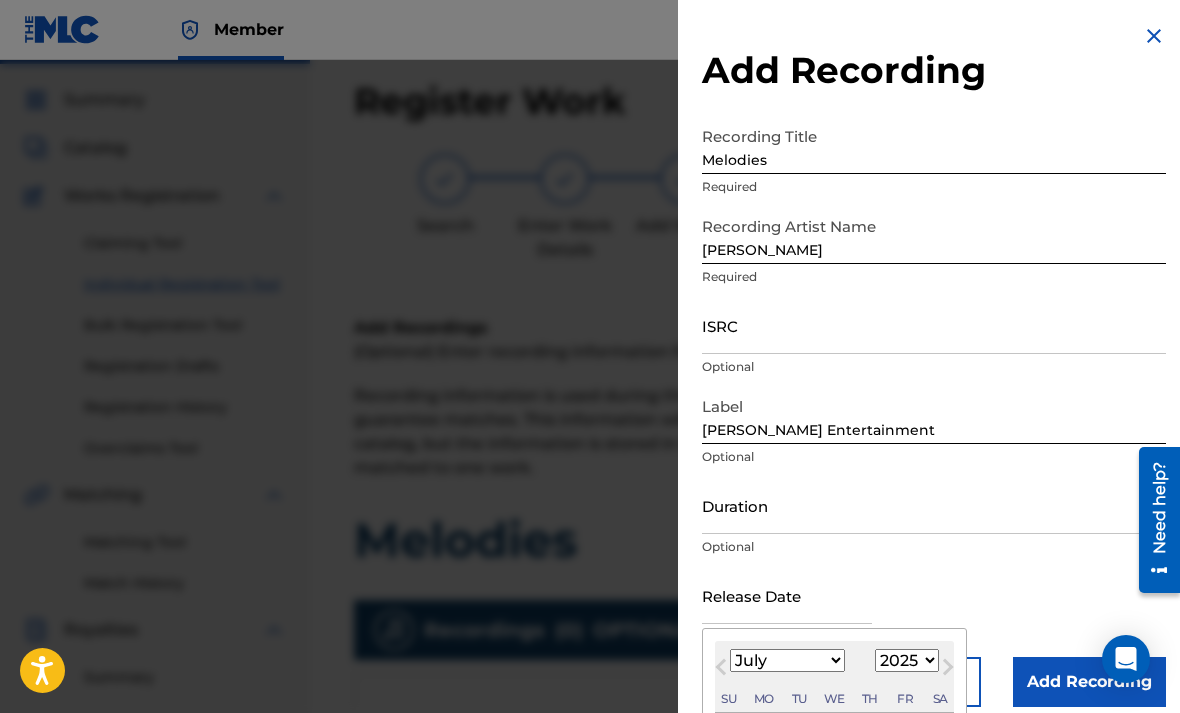 scroll, scrollTop: 0, scrollLeft: 0, axis: both 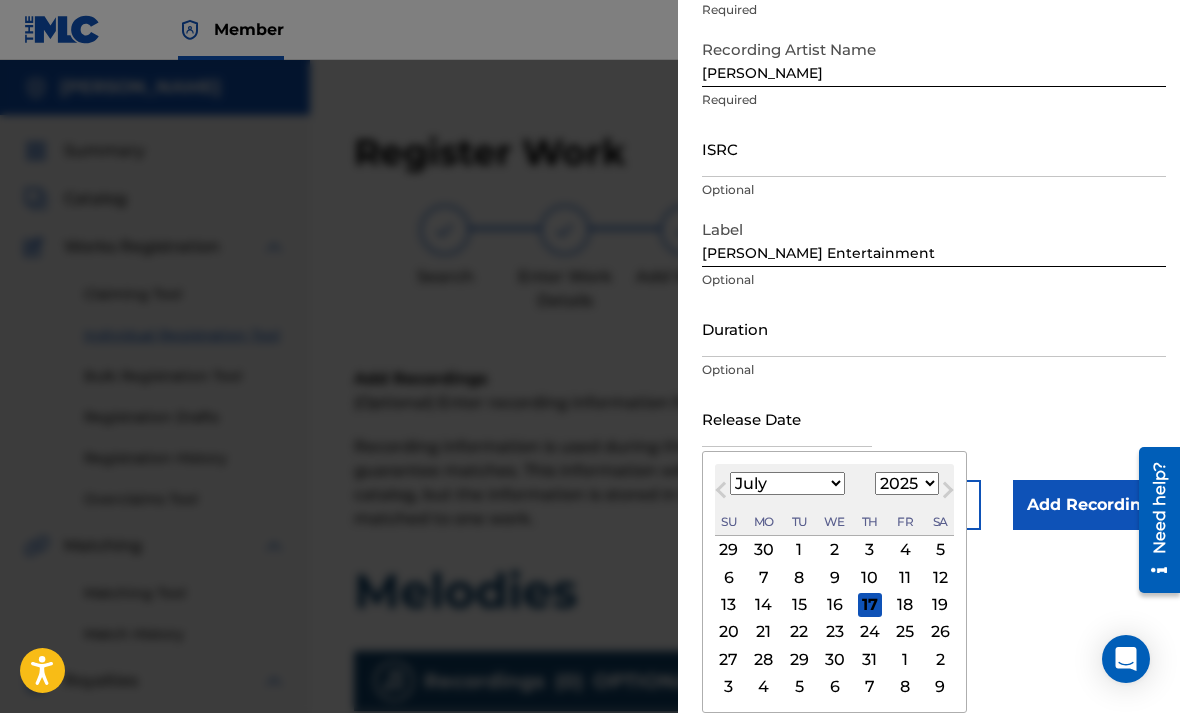click on "January February March April May June July August September October November December" at bounding box center [787, 483] 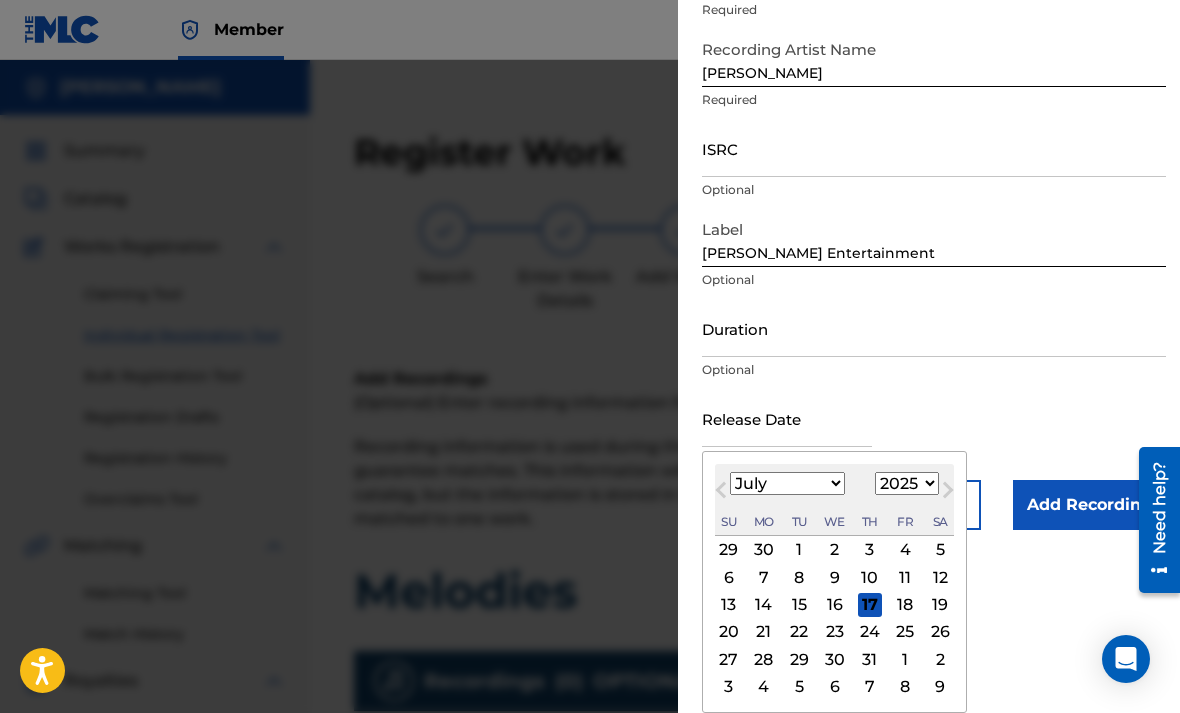 select on "11" 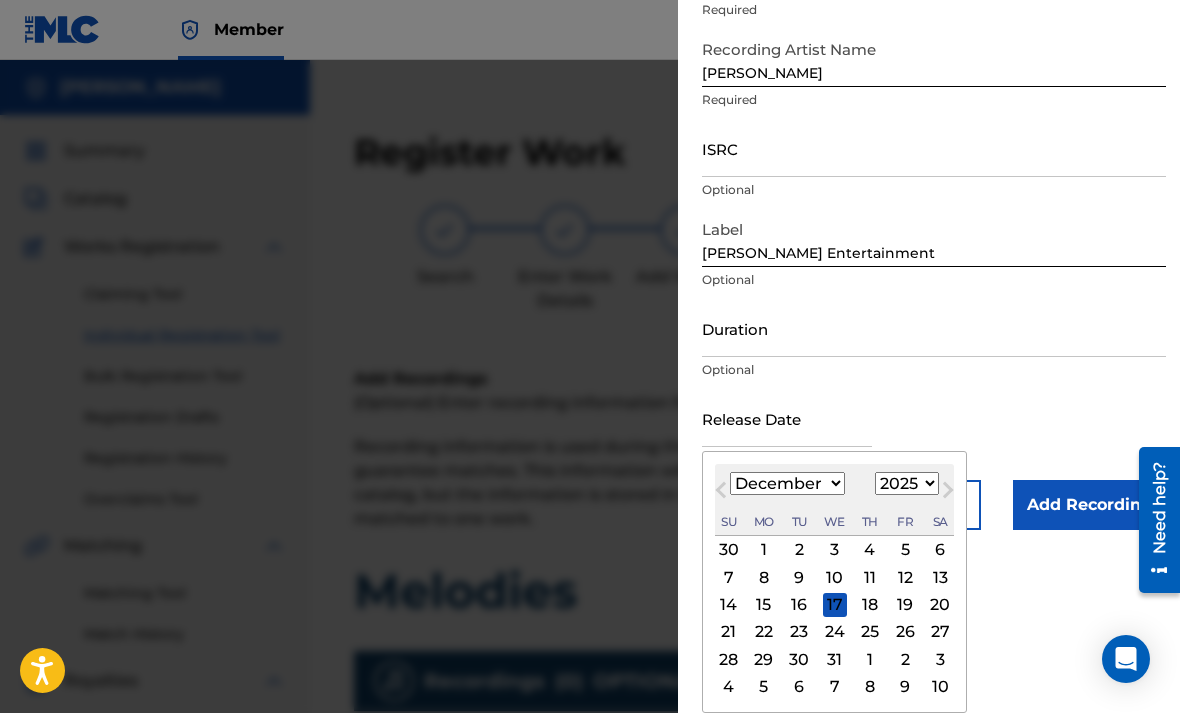 click on "1899 1900 1901 1902 1903 1904 1905 1906 1907 1908 1909 1910 1911 1912 1913 1914 1915 1916 1917 1918 1919 1920 1921 1922 1923 1924 1925 1926 1927 1928 1929 1930 1931 1932 1933 1934 1935 1936 1937 1938 1939 1940 1941 1942 1943 1944 1945 1946 1947 1948 1949 1950 1951 1952 1953 1954 1955 1956 1957 1958 1959 1960 1961 1962 1963 1964 1965 1966 1967 1968 1969 1970 1971 1972 1973 1974 1975 1976 1977 1978 1979 1980 1981 1982 1983 1984 1985 1986 1987 1988 1989 1990 1991 1992 1993 1994 1995 1996 1997 1998 1999 2000 2001 2002 2003 2004 2005 2006 2007 2008 2009 2010 2011 2012 2013 2014 2015 2016 2017 2018 2019 2020 2021 2022 2023 2024 2025 2026 2027 2028 2029 2030 2031 2032 2033 2034 2035 2036 2037 2038 2039 2040 2041 2042 2043 2044 2045 2046 2047 2048 2049 2050 2051 2052 2053 2054 2055 2056 2057 2058 2059 2060 2061 2062 2063 2064 2065 2066 2067 2068 2069 2070 2071 2072 2073 2074 2075 2076 2077 2078 2079 2080 2081 2082 2083 2084 2085 2086 2087 2088 2089 2090 2091 2092 2093 2094 2095 2096 2097 2098 2099 2100" at bounding box center [907, 483] 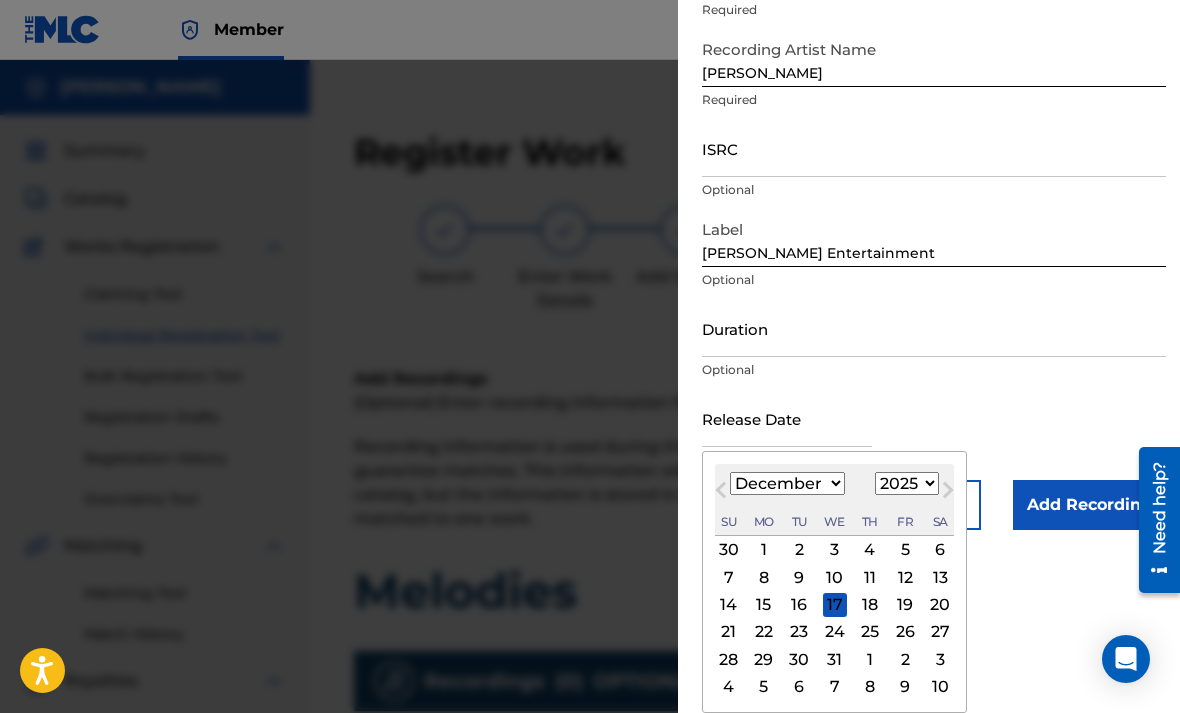 select on "2023" 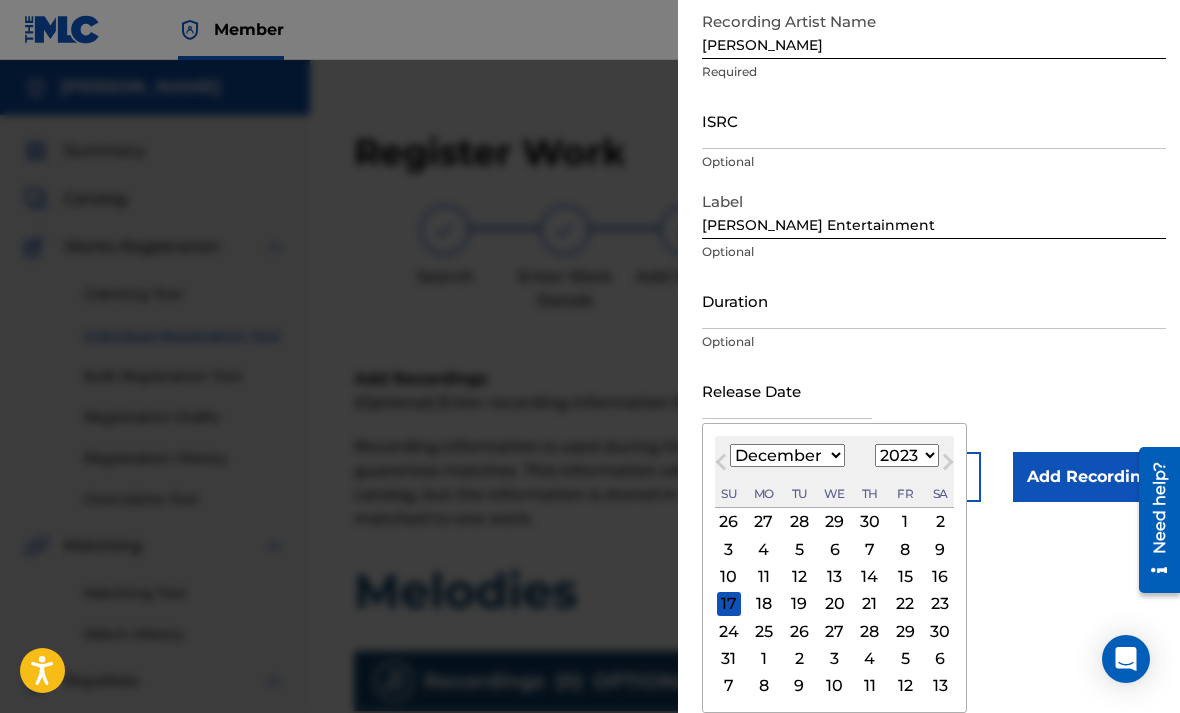 click on "29" at bounding box center [905, 631] 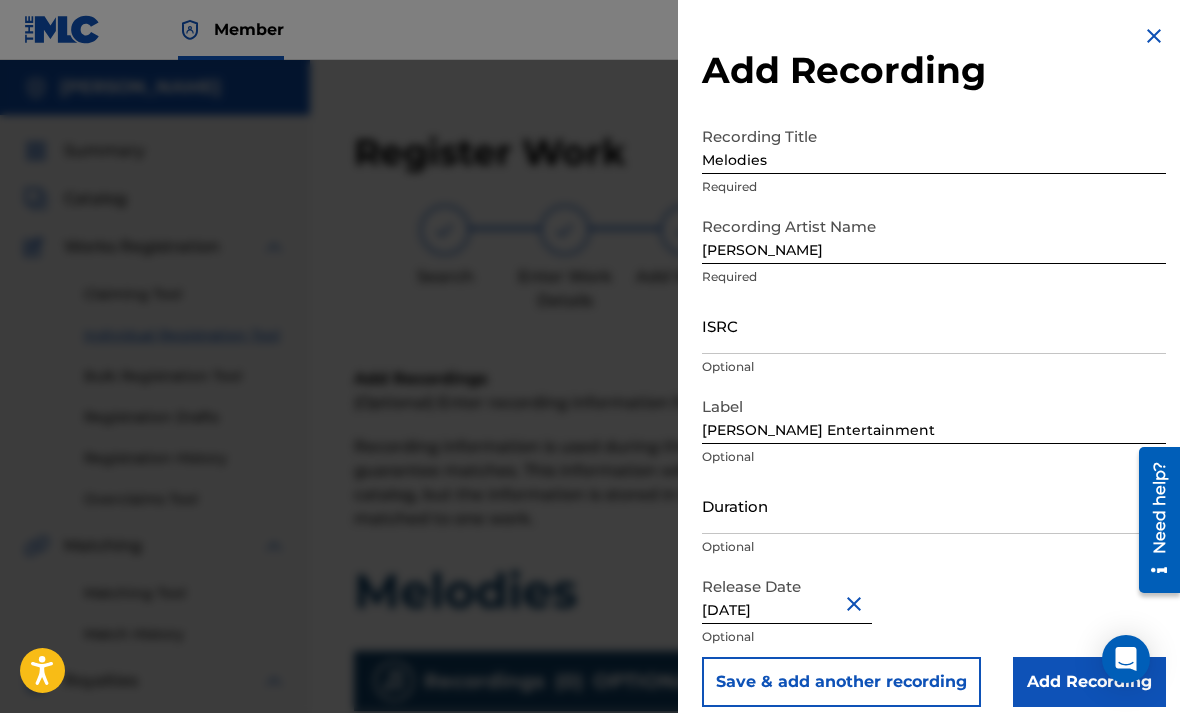 scroll, scrollTop: 0, scrollLeft: 0, axis: both 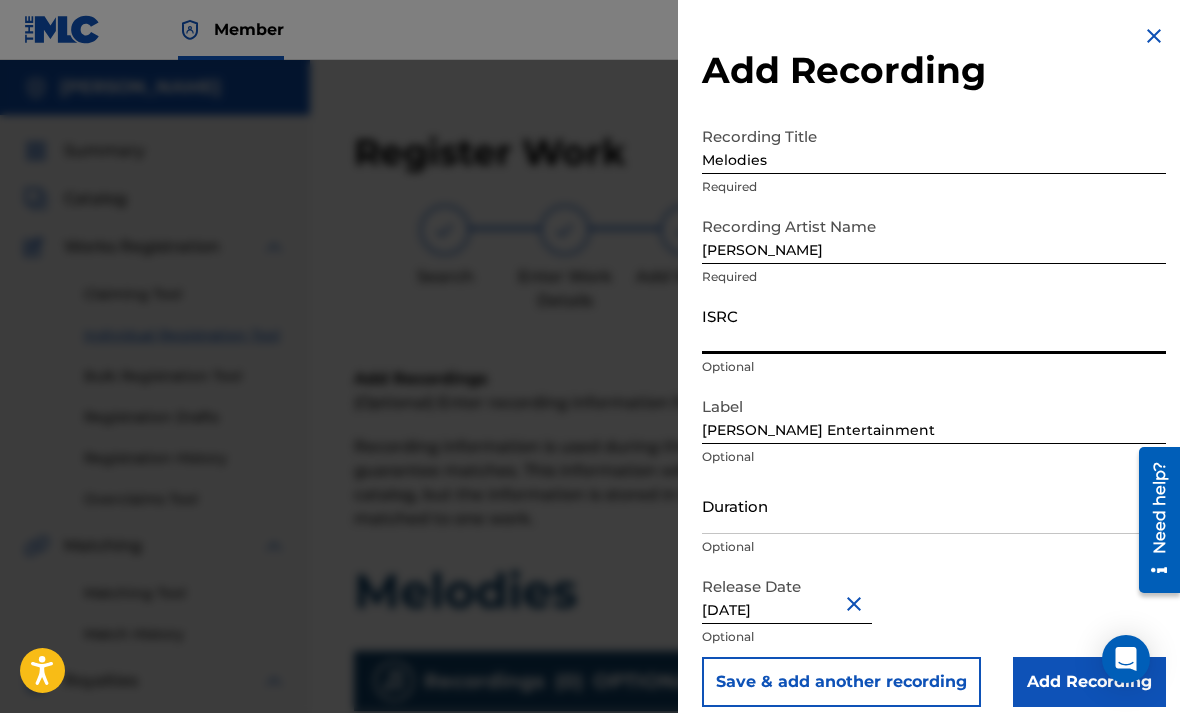 click on "ISRC" at bounding box center (934, 325) 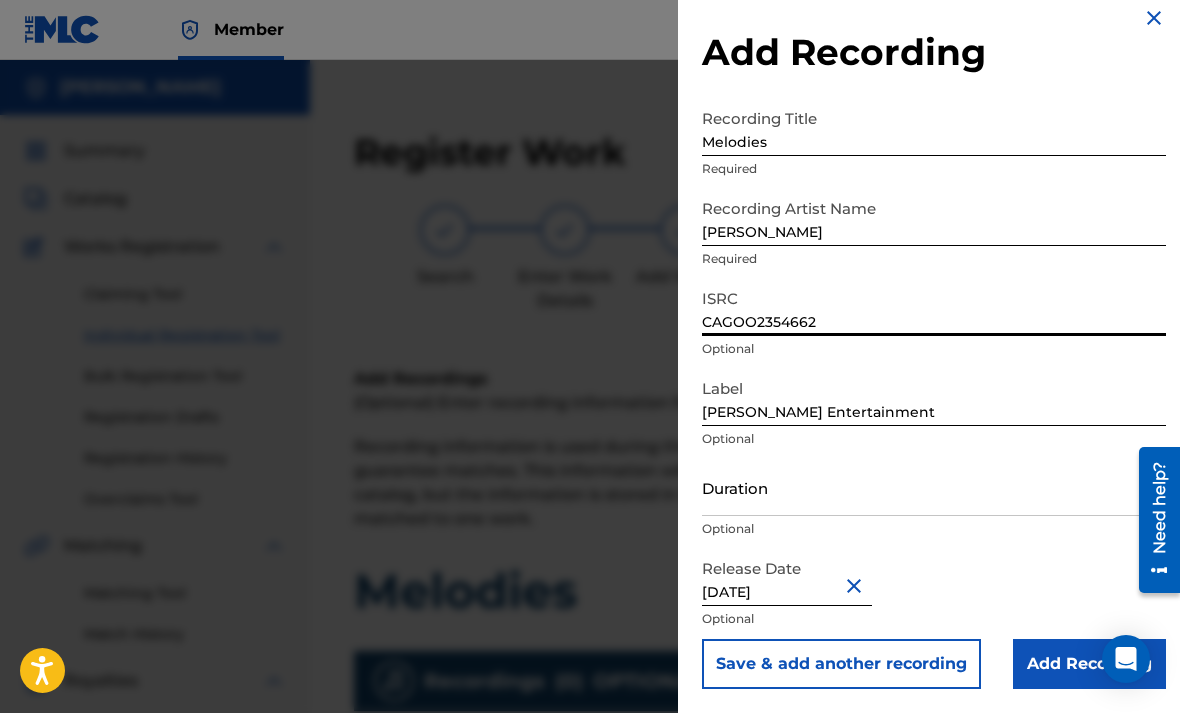 scroll, scrollTop: 18, scrollLeft: 0, axis: vertical 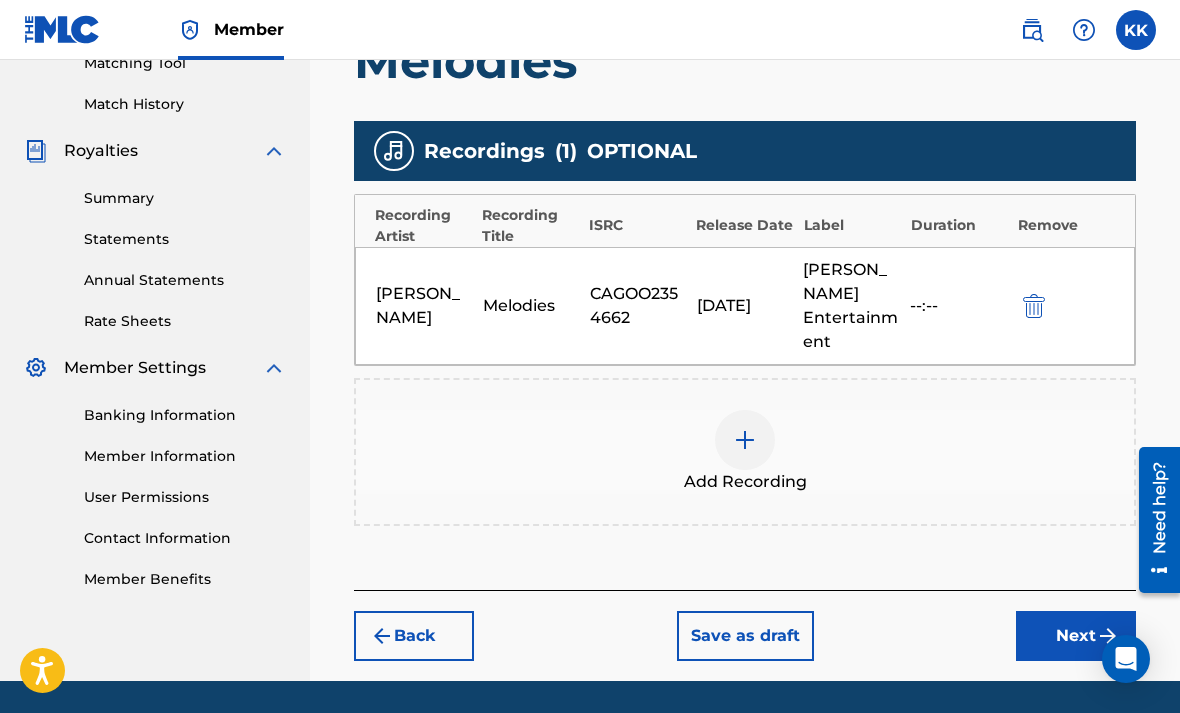 click on "Next" at bounding box center (1076, 636) 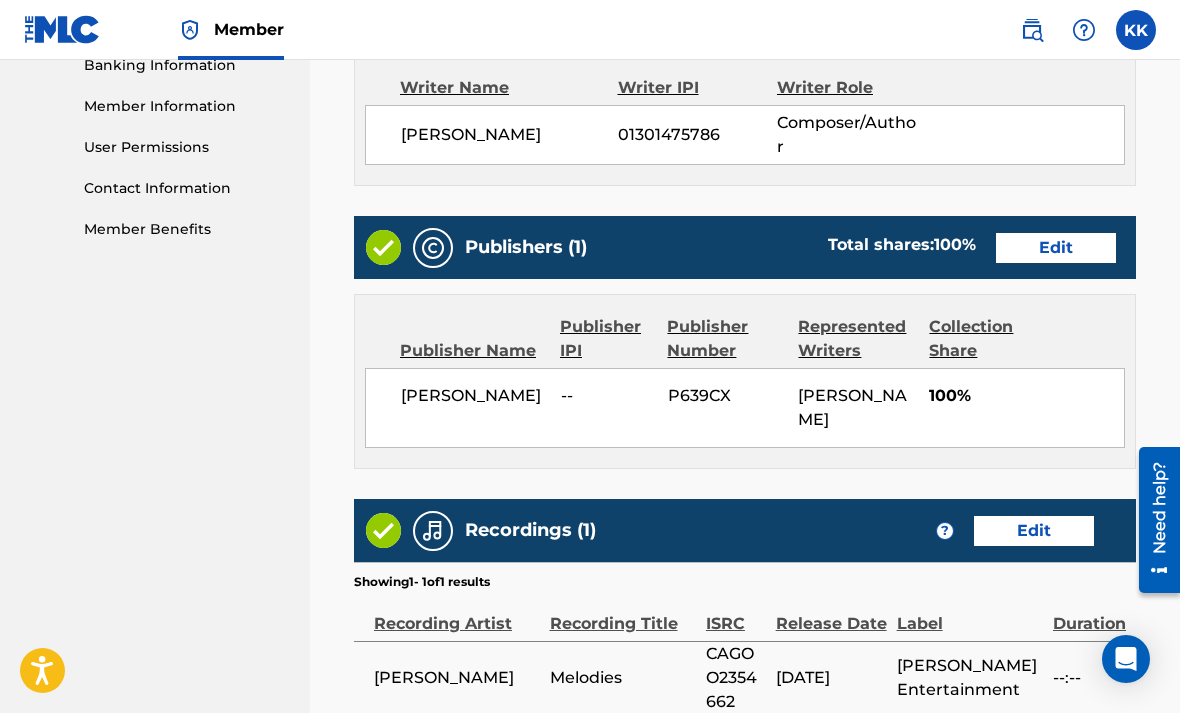 scroll, scrollTop: 1000, scrollLeft: 0, axis: vertical 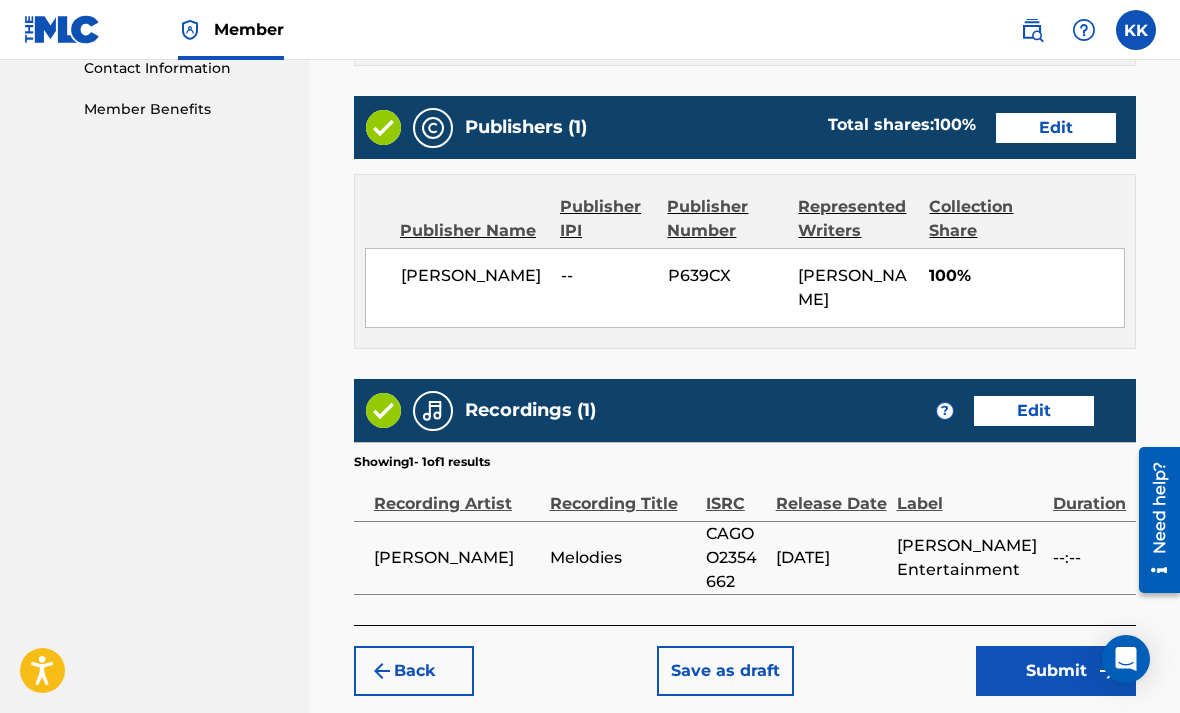 click on "Submit" at bounding box center (1056, 671) 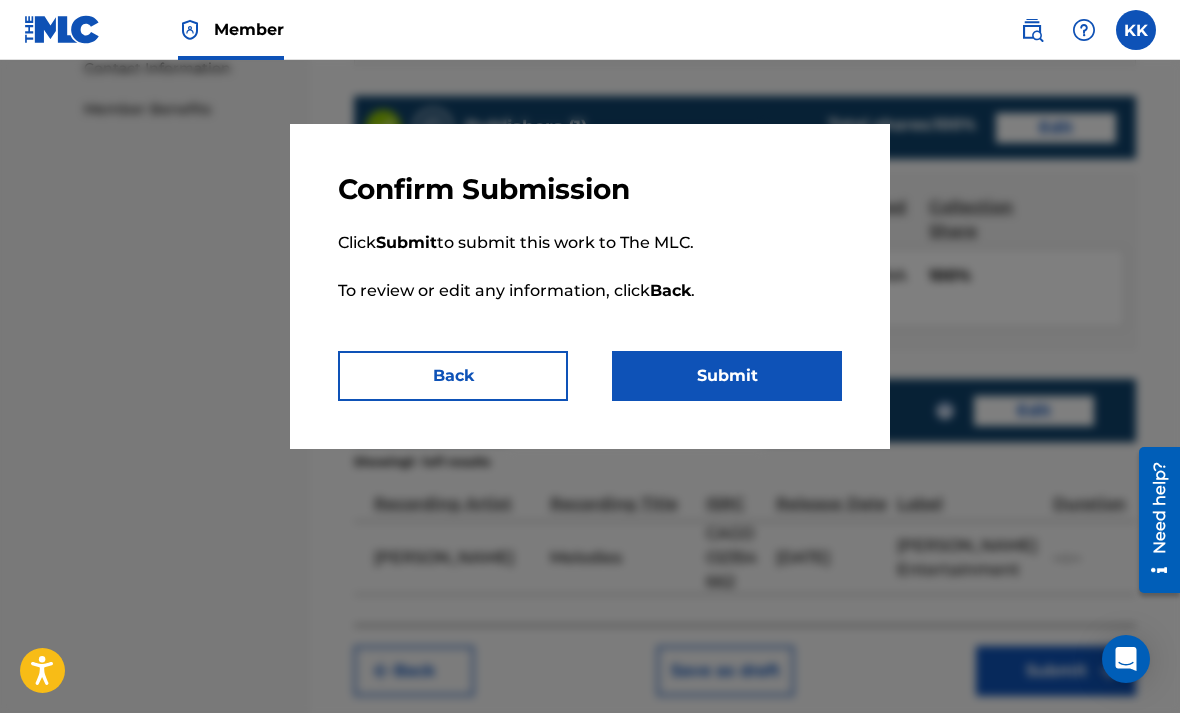 click on "Submit" at bounding box center [727, 376] 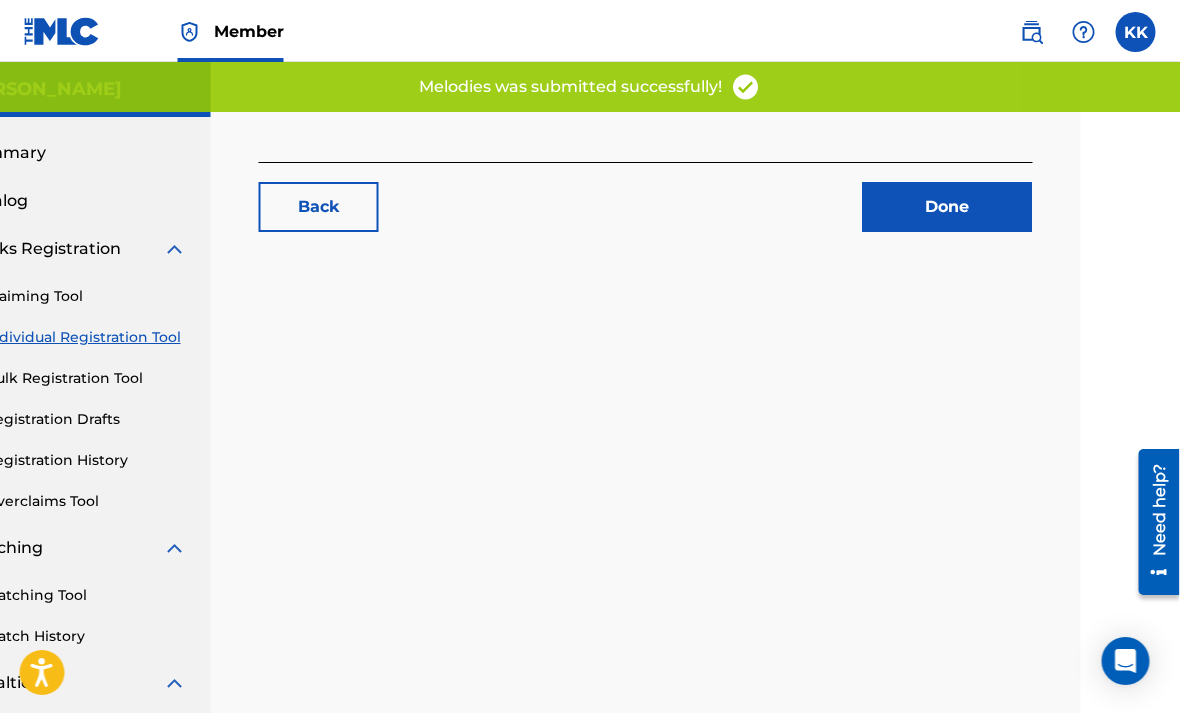 scroll, scrollTop: 0, scrollLeft: 0, axis: both 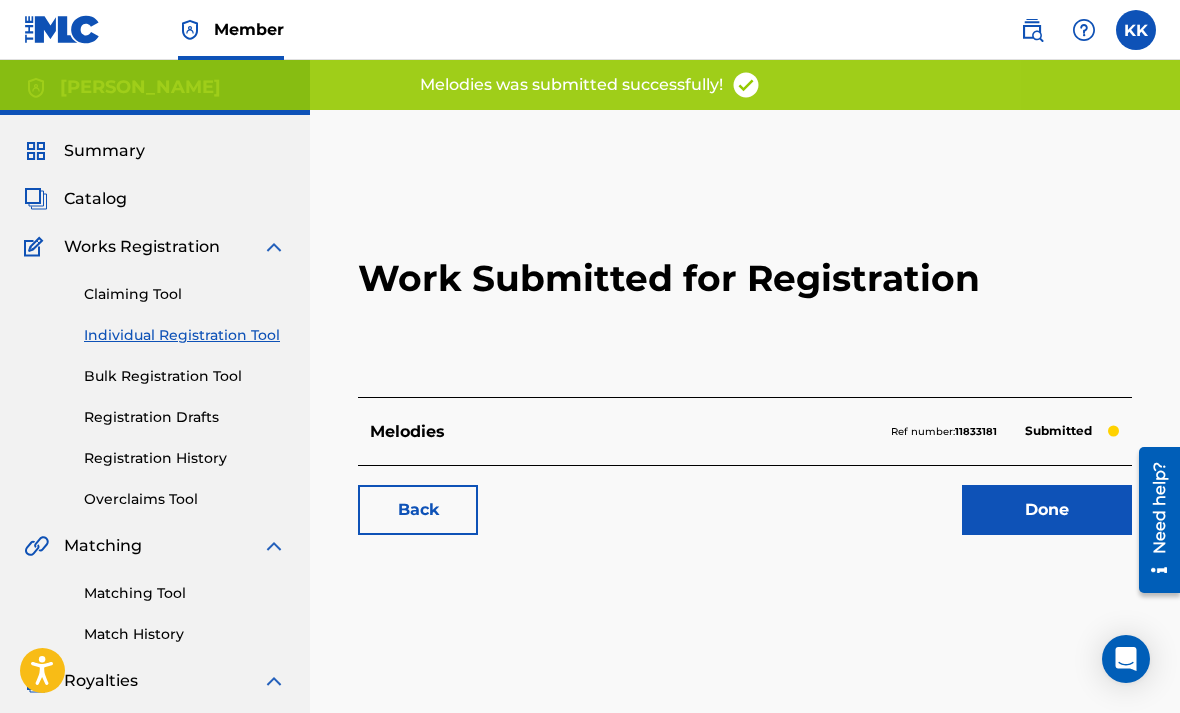 click on "Done" at bounding box center (1047, 510) 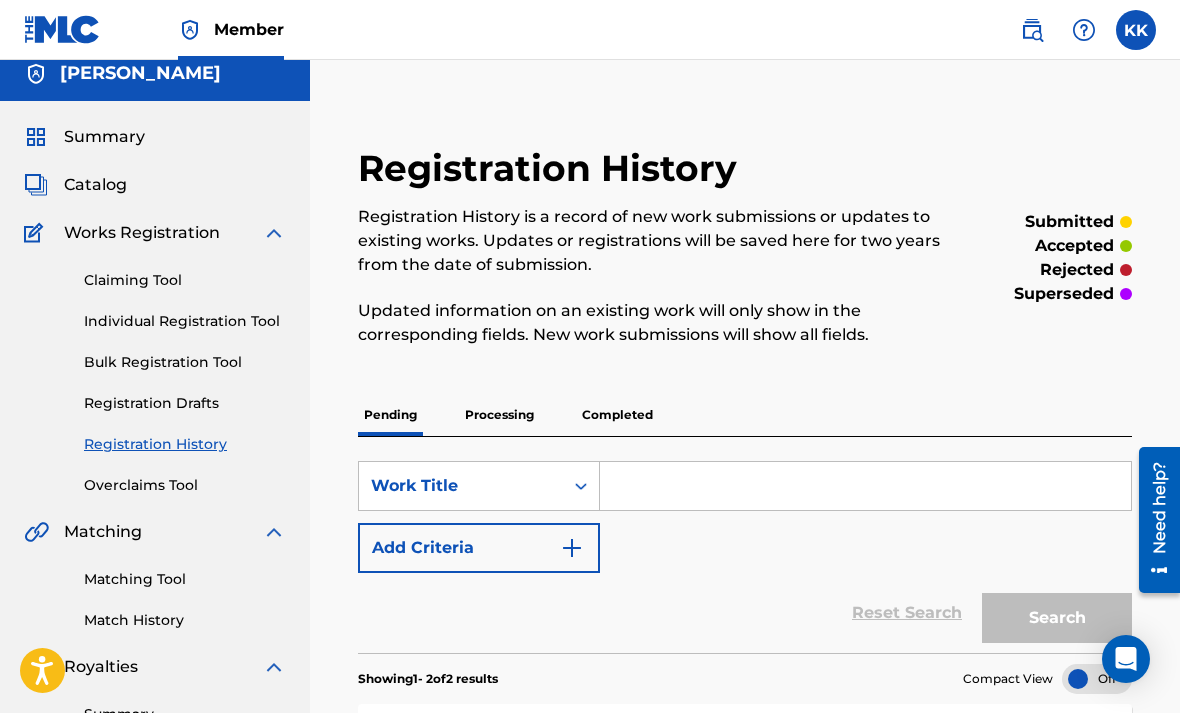 scroll, scrollTop: 0, scrollLeft: 0, axis: both 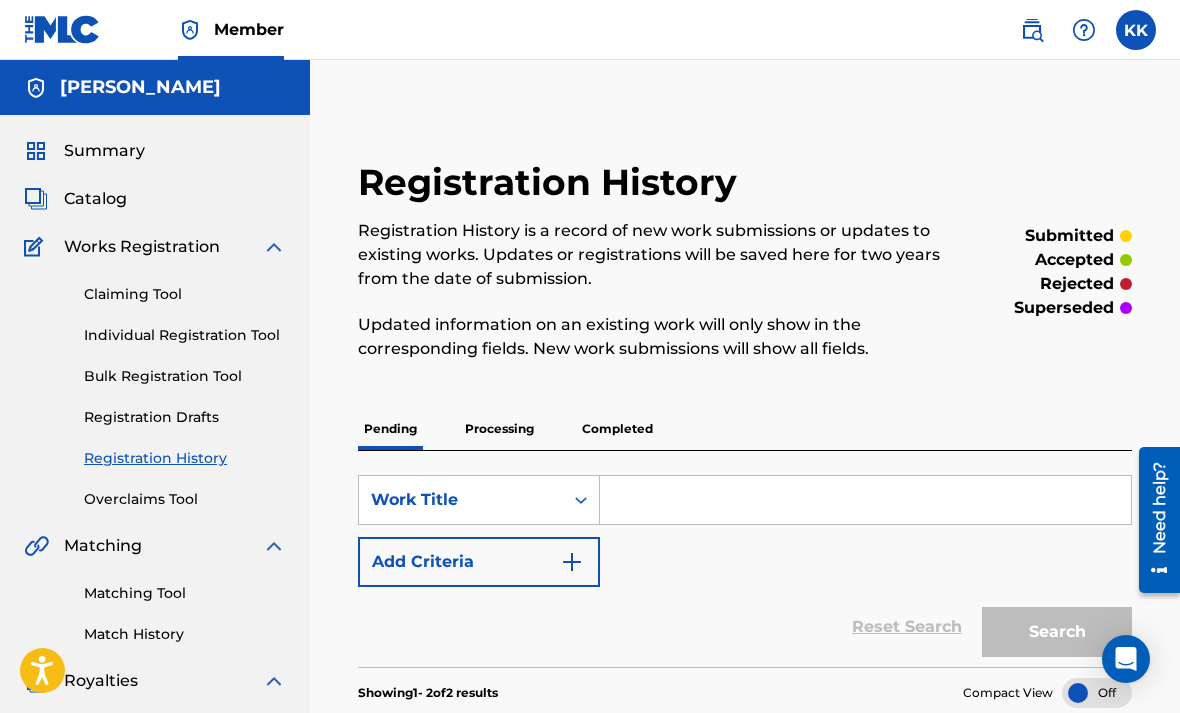 click on "Claiming Tool" at bounding box center [185, 294] 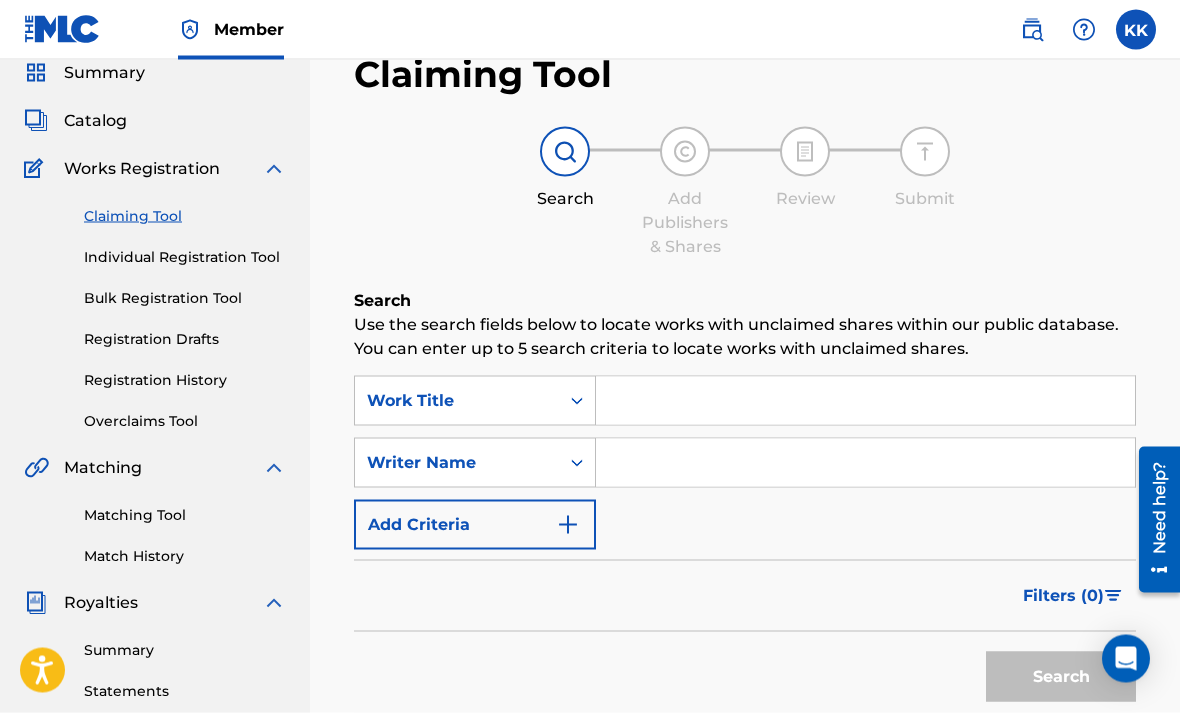 scroll, scrollTop: 87, scrollLeft: 0, axis: vertical 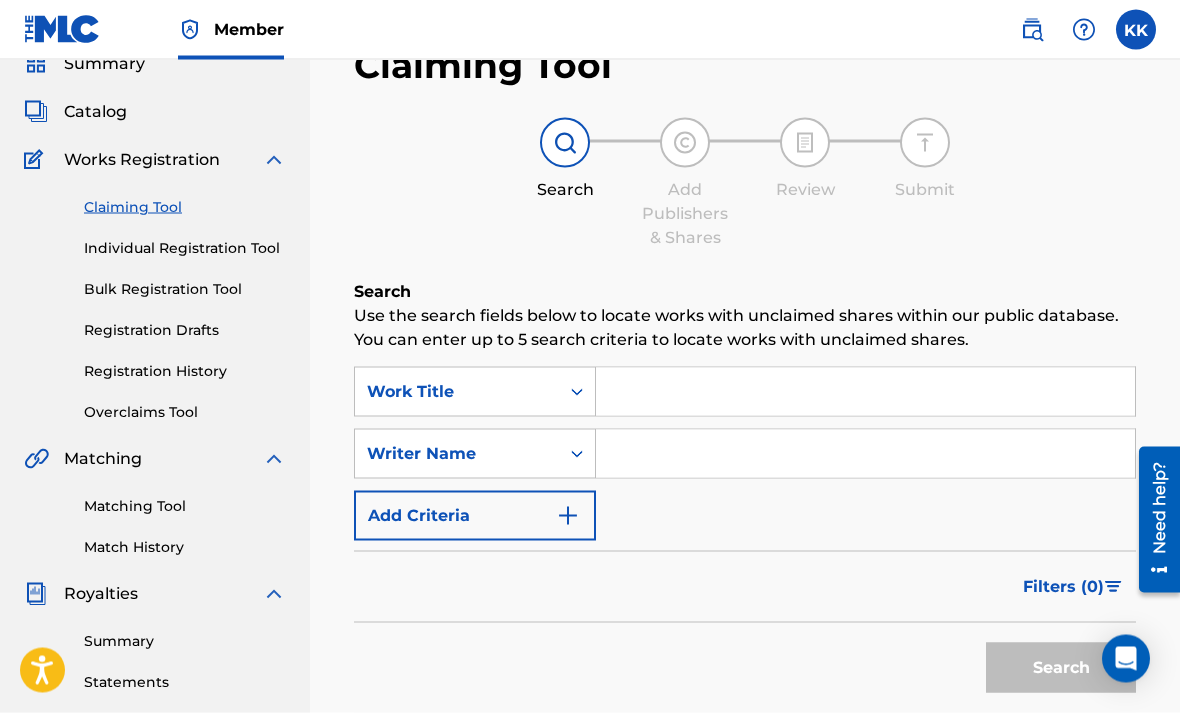 click at bounding box center [865, 392] 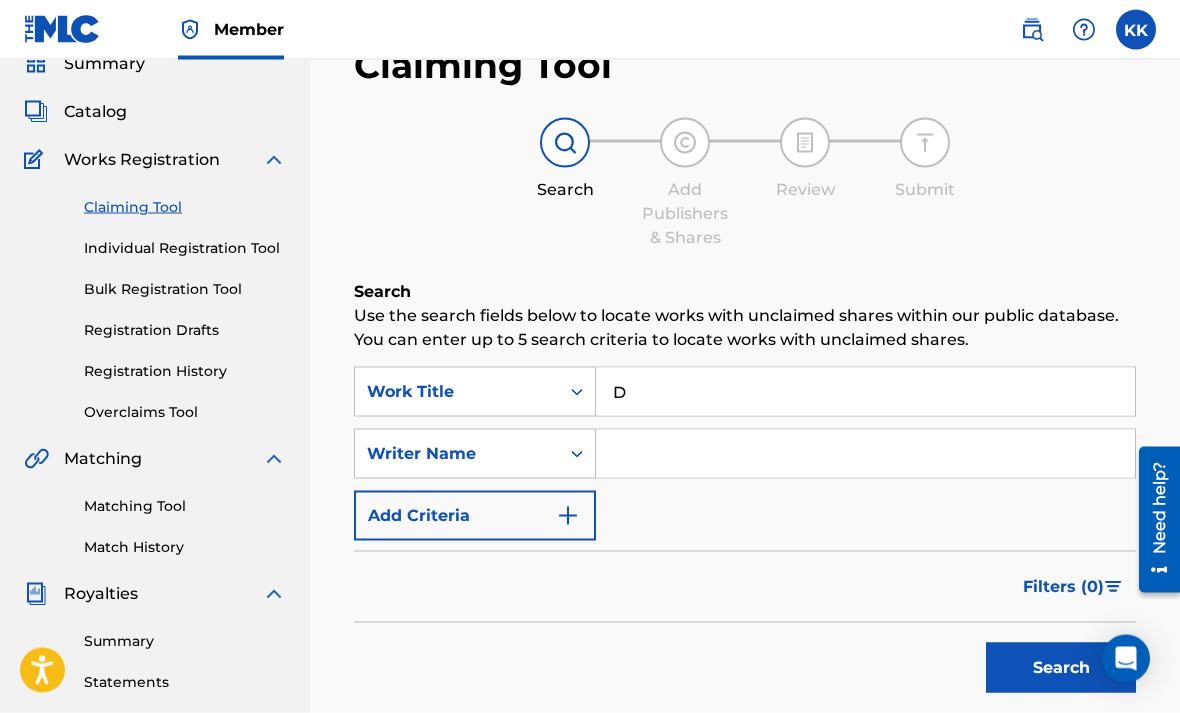 scroll, scrollTop: 88, scrollLeft: 0, axis: vertical 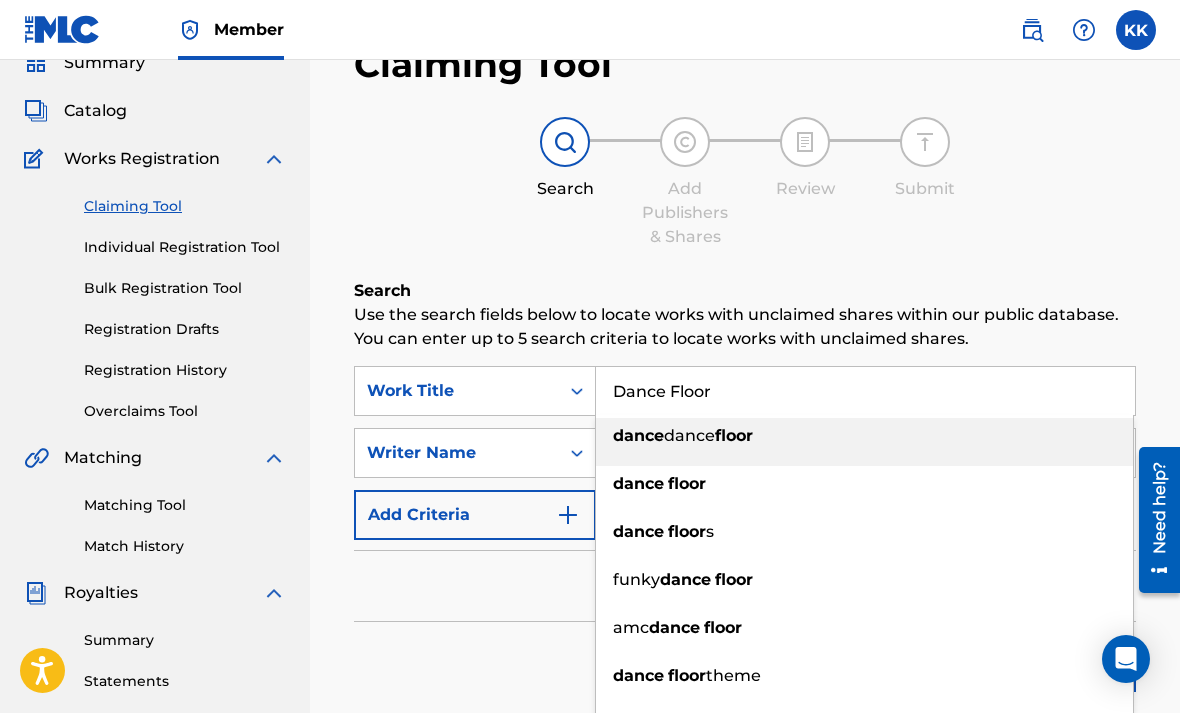 type on "Dance Floor" 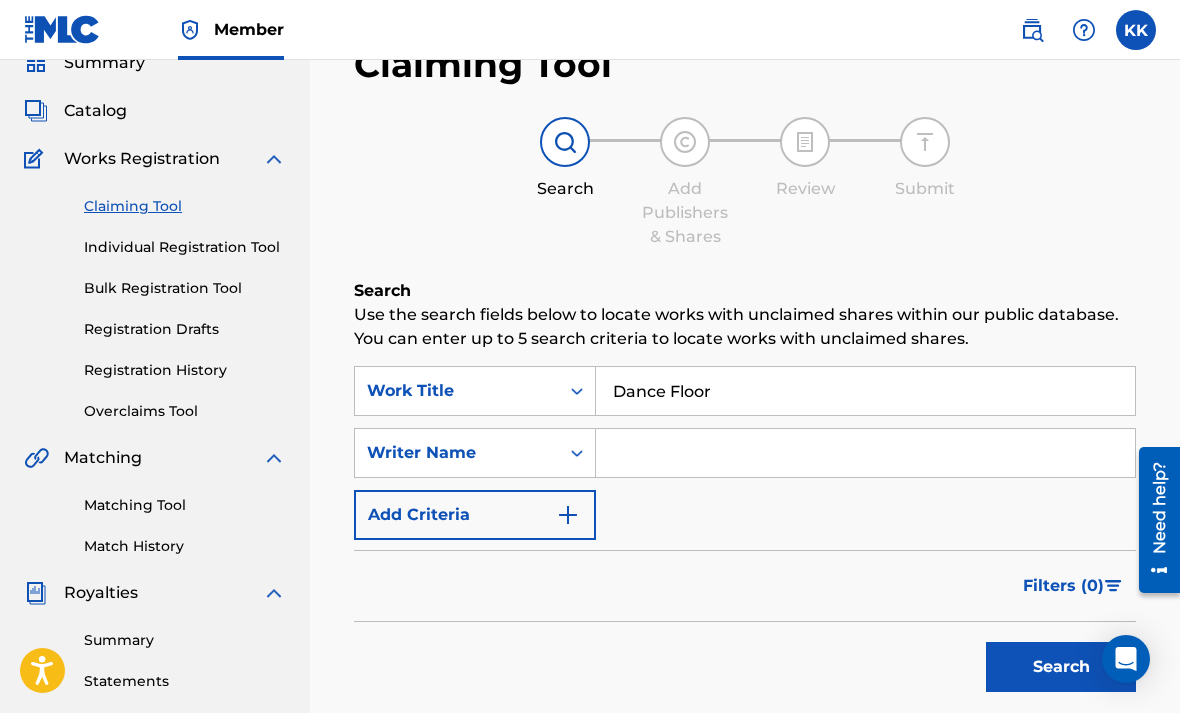 click at bounding box center (865, 453) 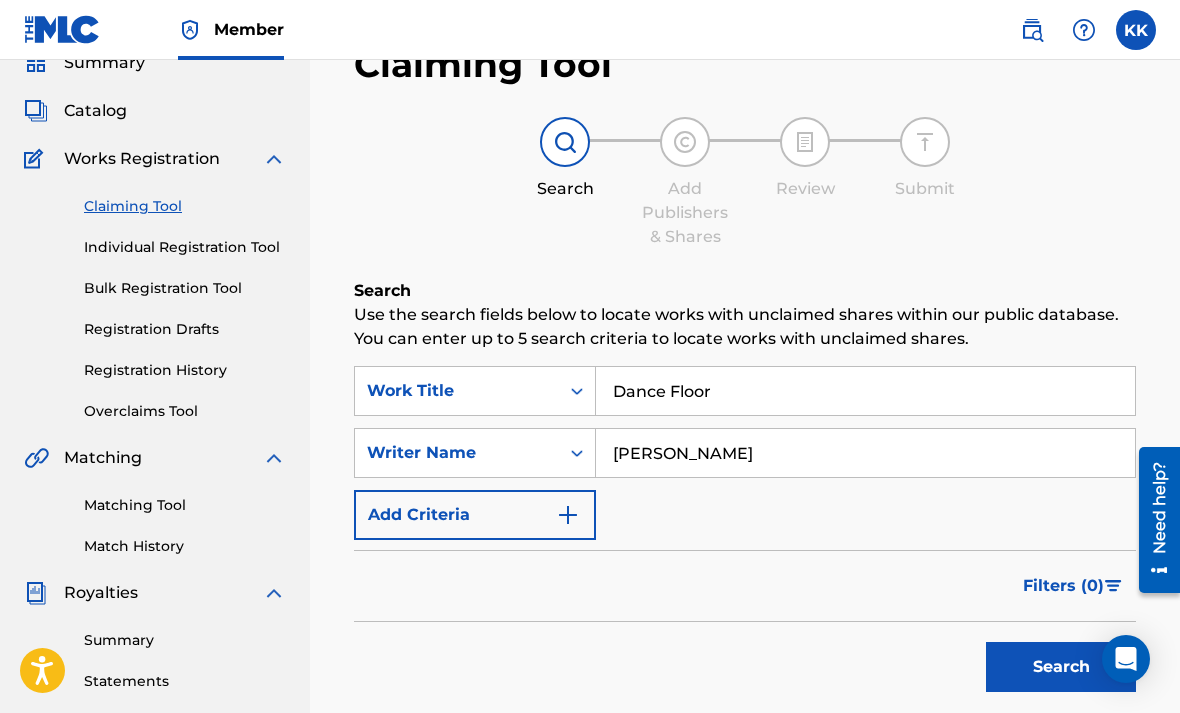 type on "[PERSON_NAME]" 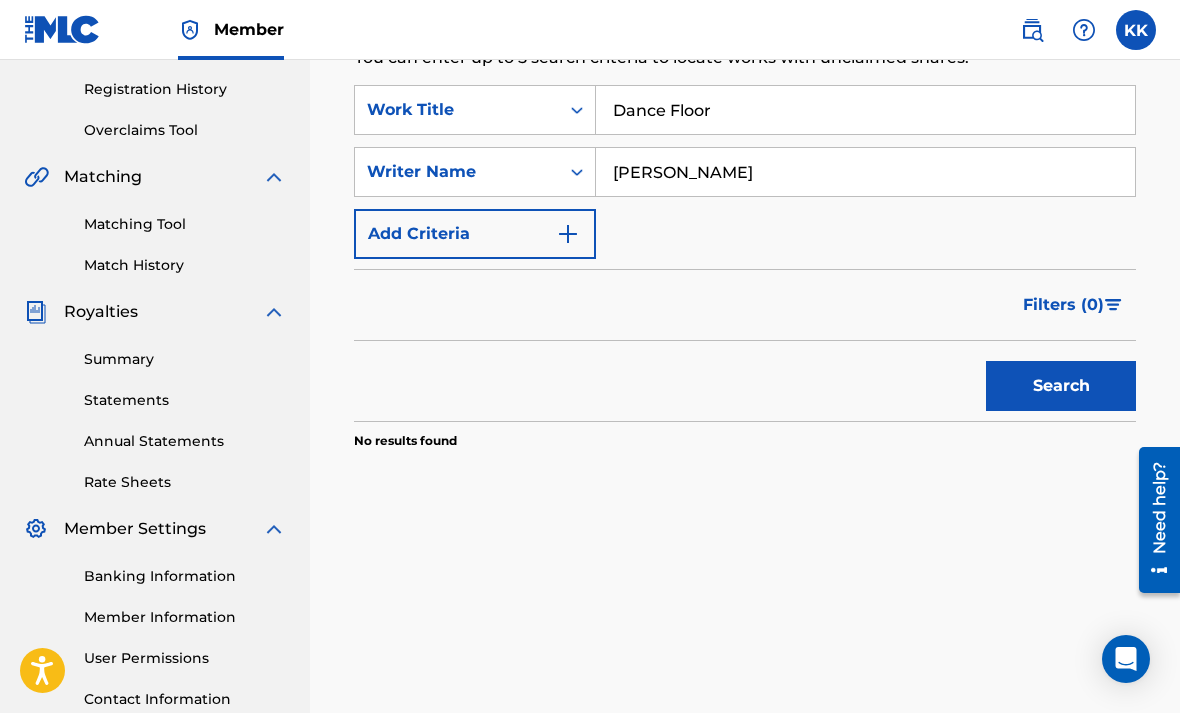 scroll, scrollTop: 0, scrollLeft: 0, axis: both 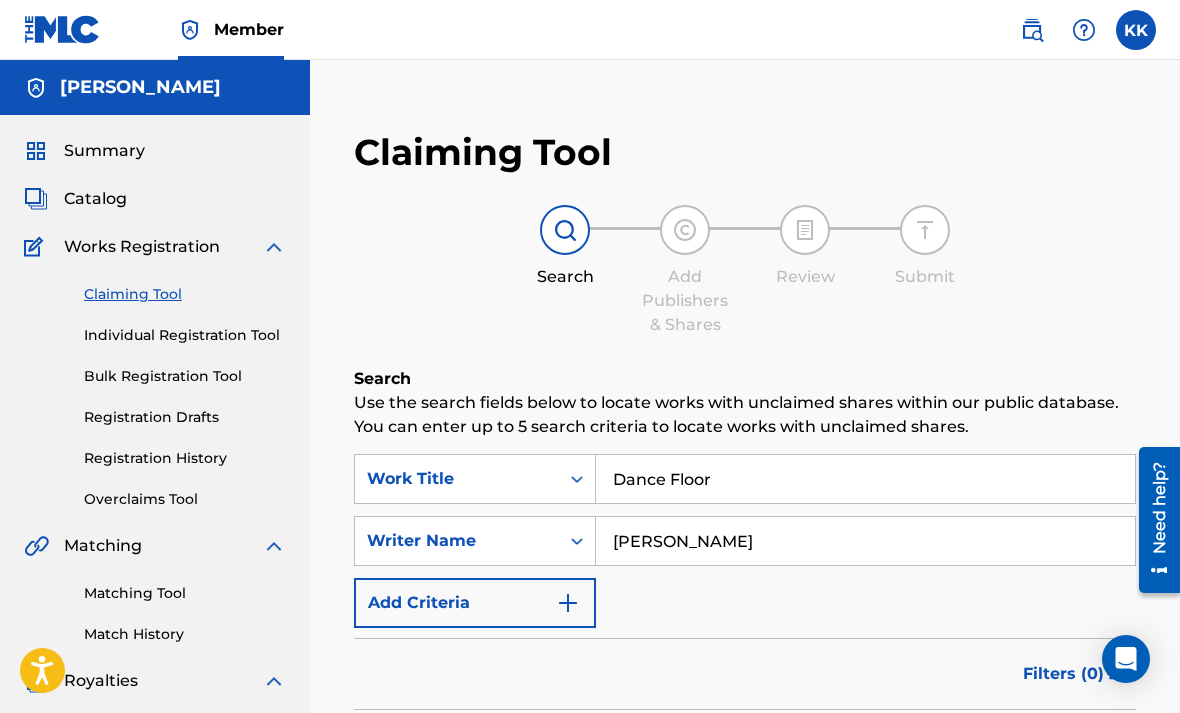 click on "Individual Registration Tool" at bounding box center (185, 335) 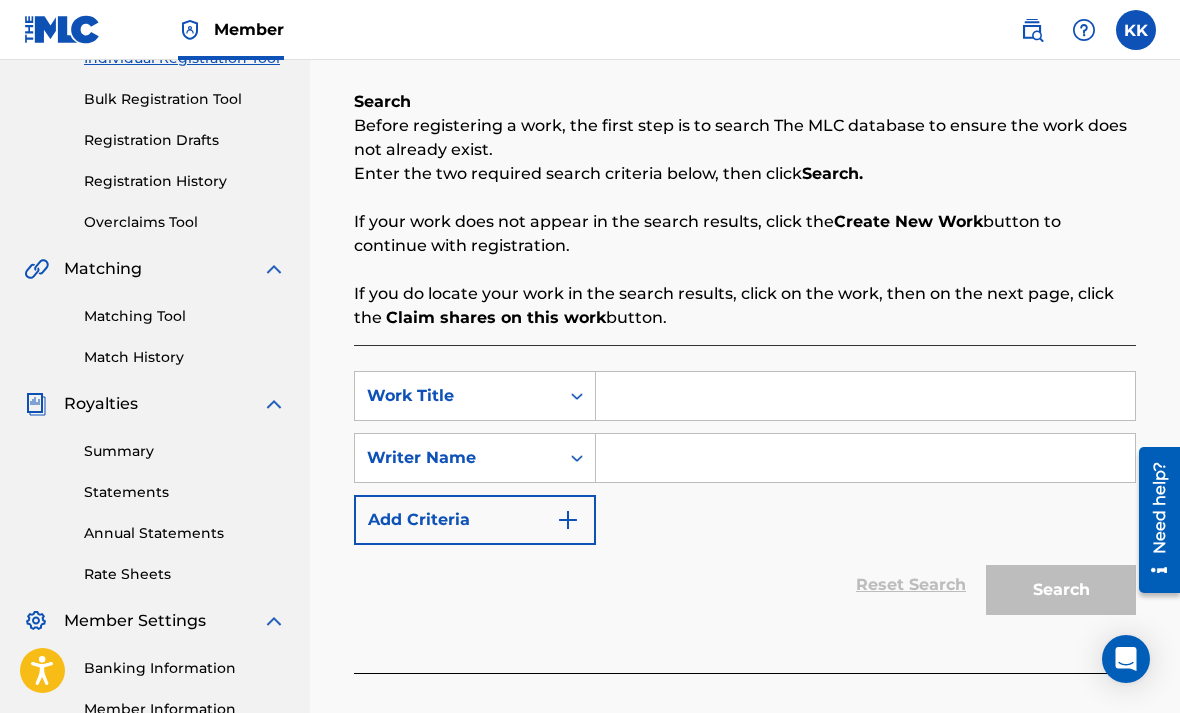 scroll, scrollTop: 273, scrollLeft: 0, axis: vertical 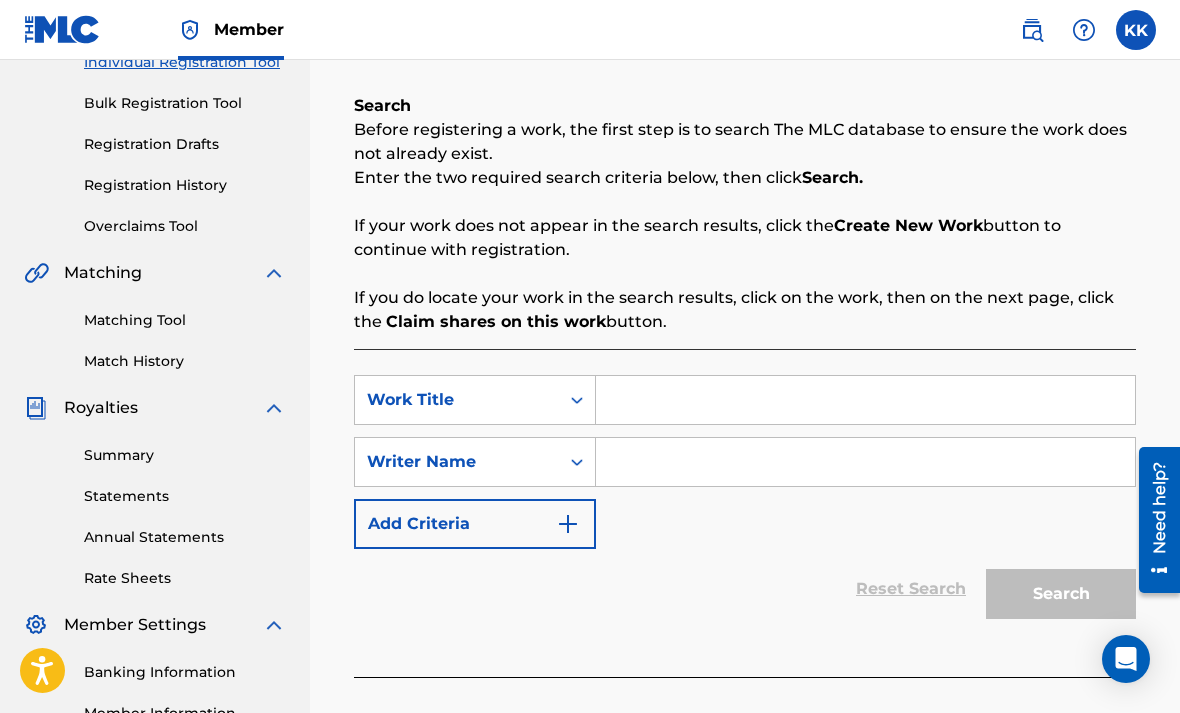 click at bounding box center [865, 400] 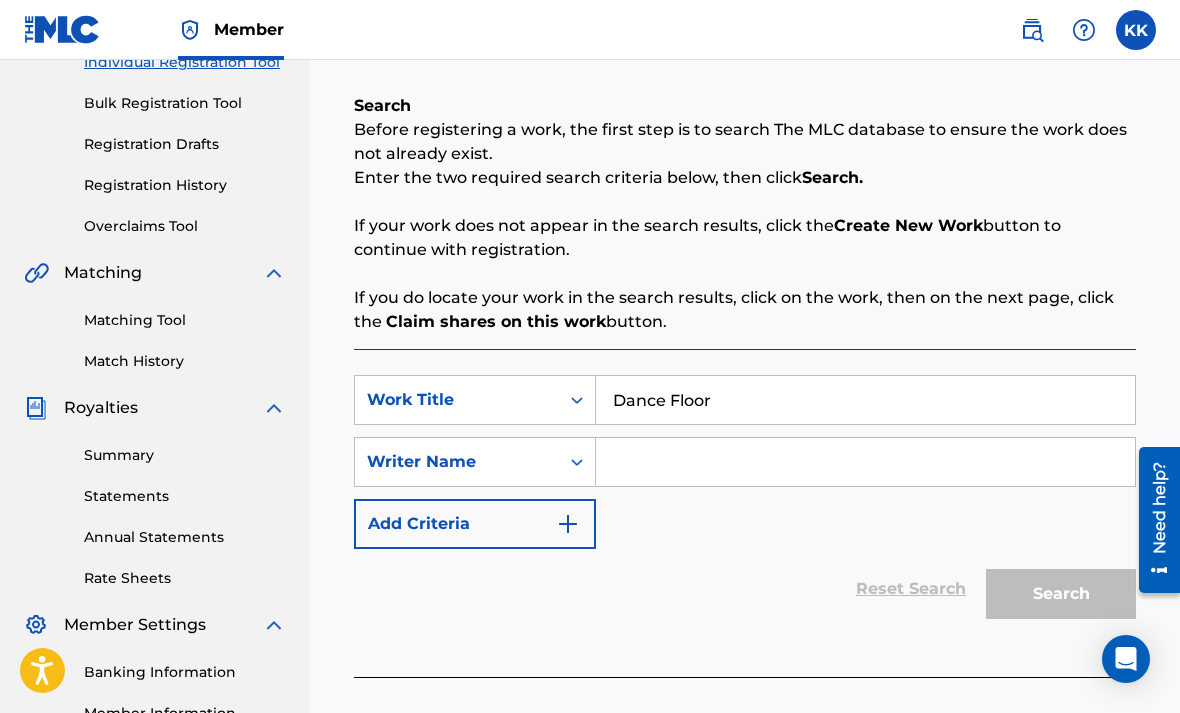 type on "Dance Floor" 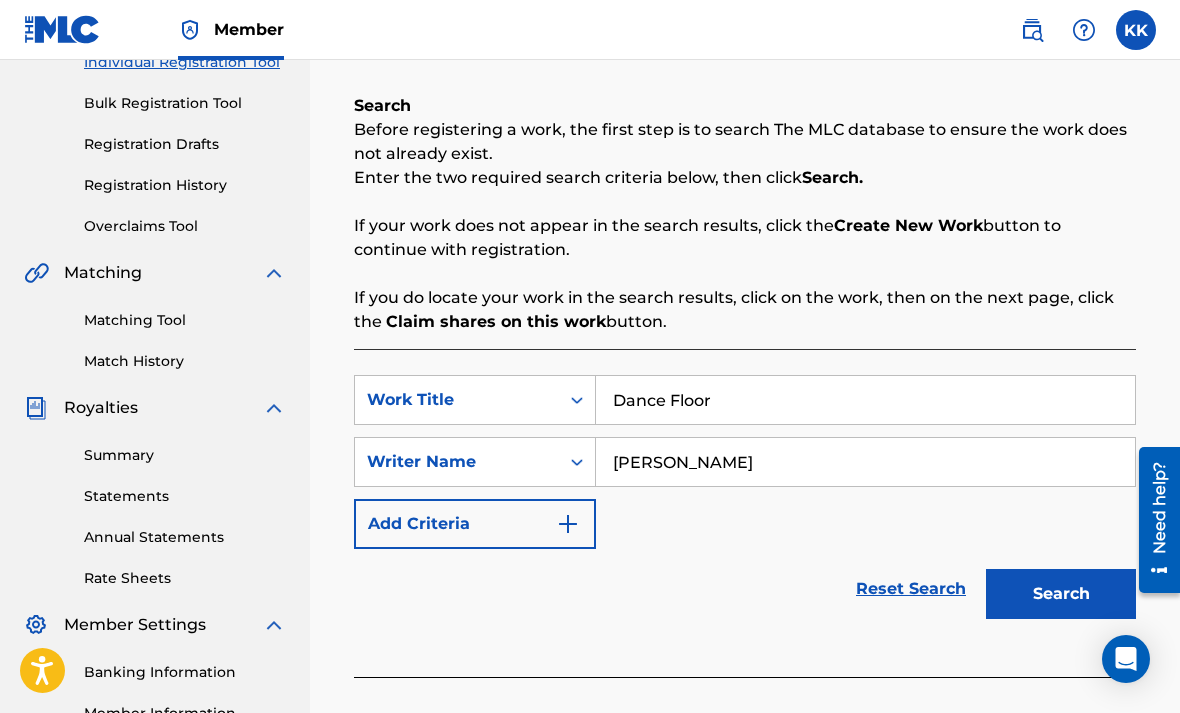 type on "[PERSON_NAME]" 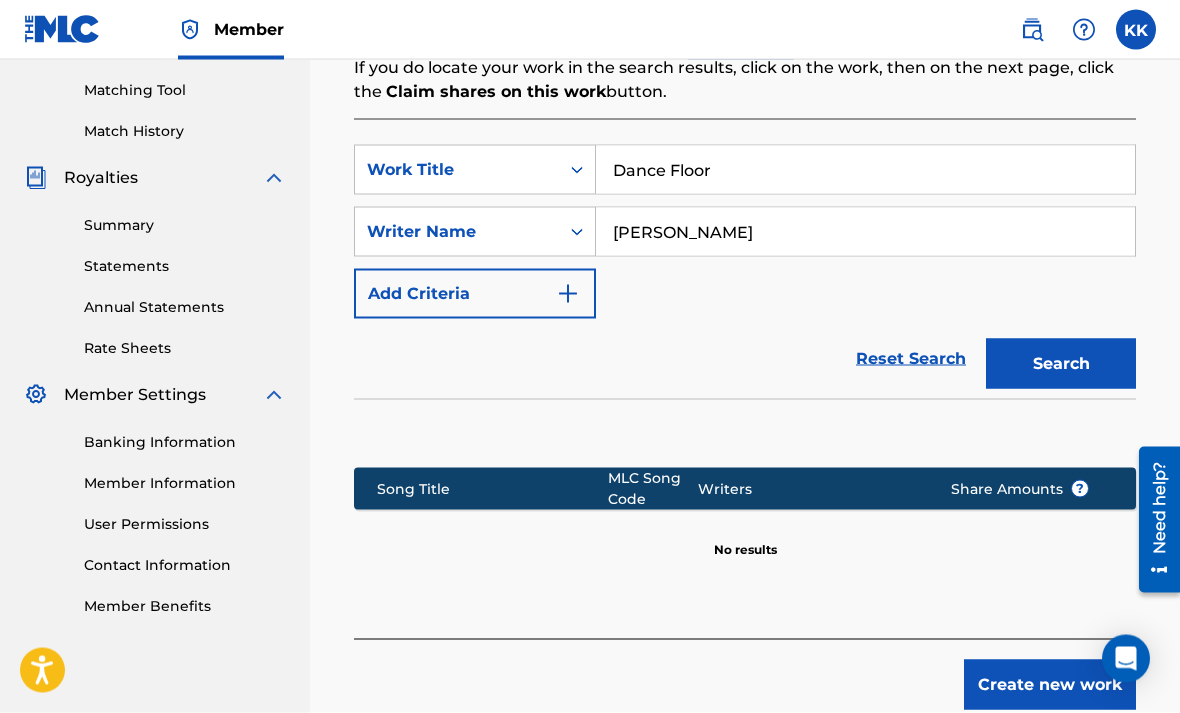 scroll, scrollTop: 552, scrollLeft: 0, axis: vertical 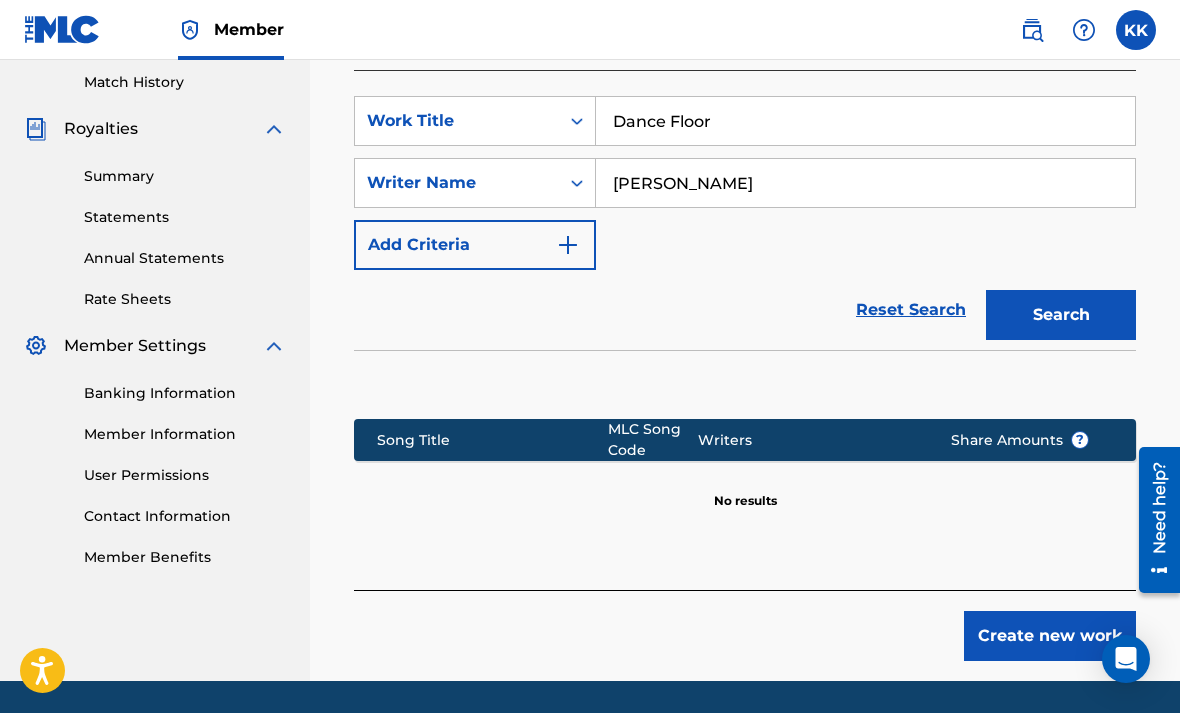 click on "Create new work" at bounding box center [1050, 636] 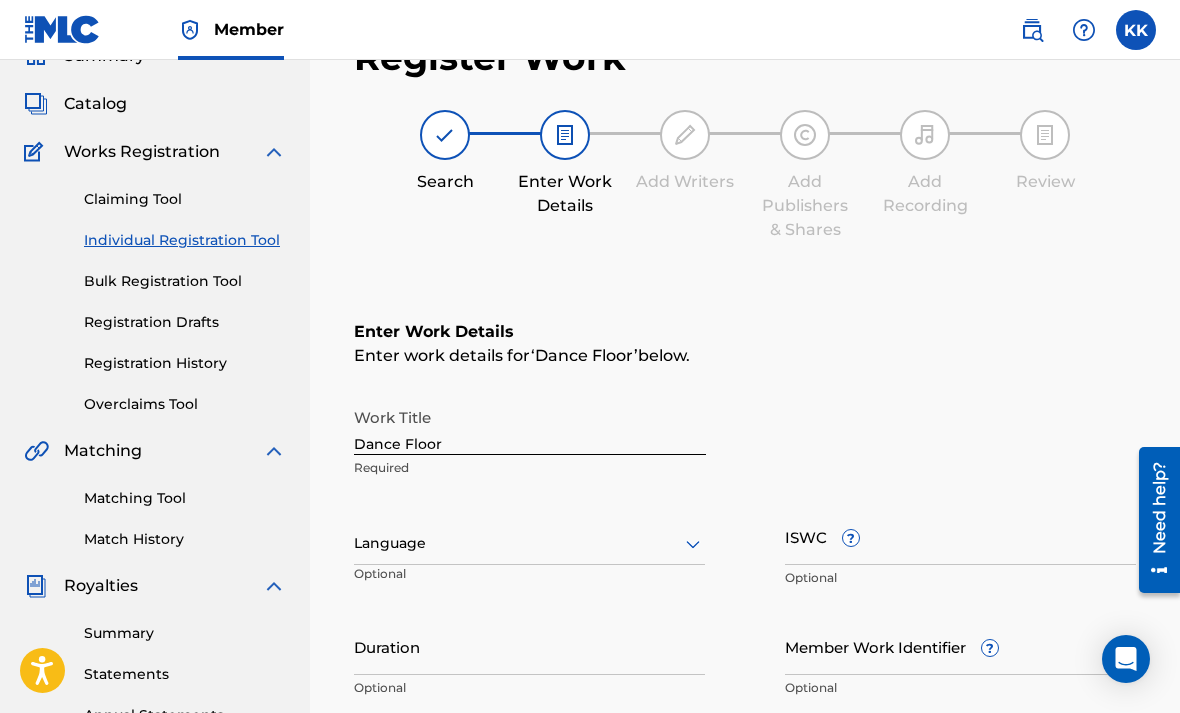 scroll, scrollTop: 93, scrollLeft: 0, axis: vertical 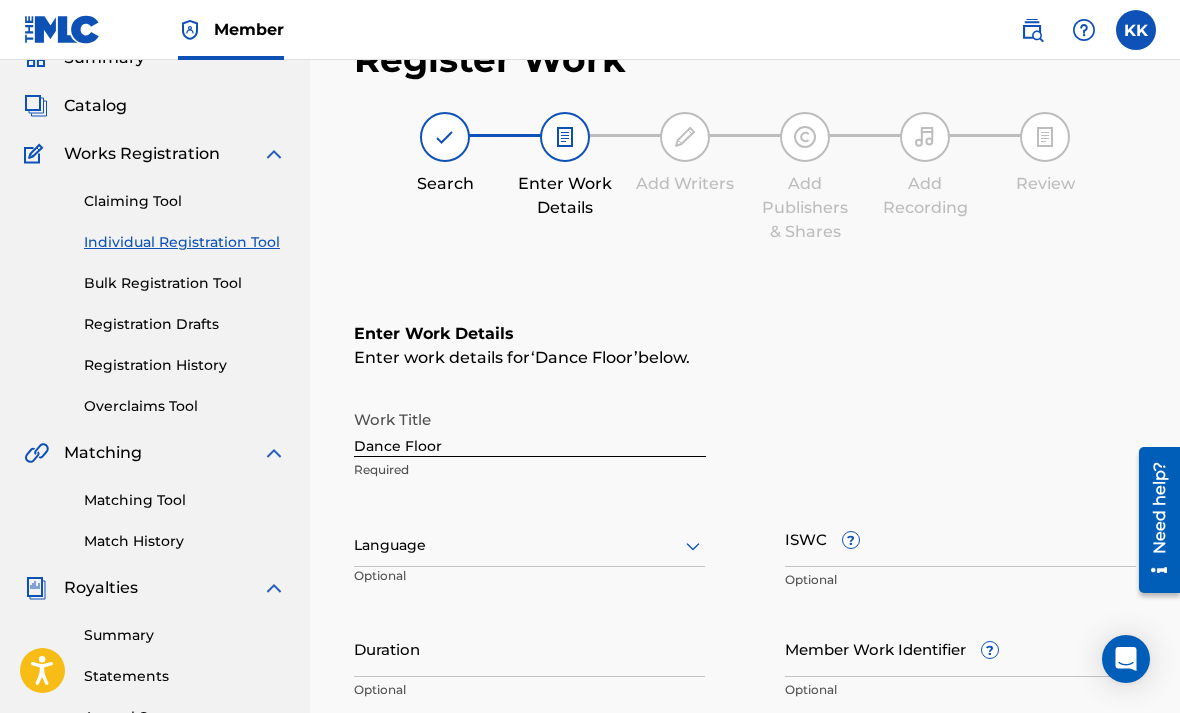 click on "Dance Floor" at bounding box center (530, 428) 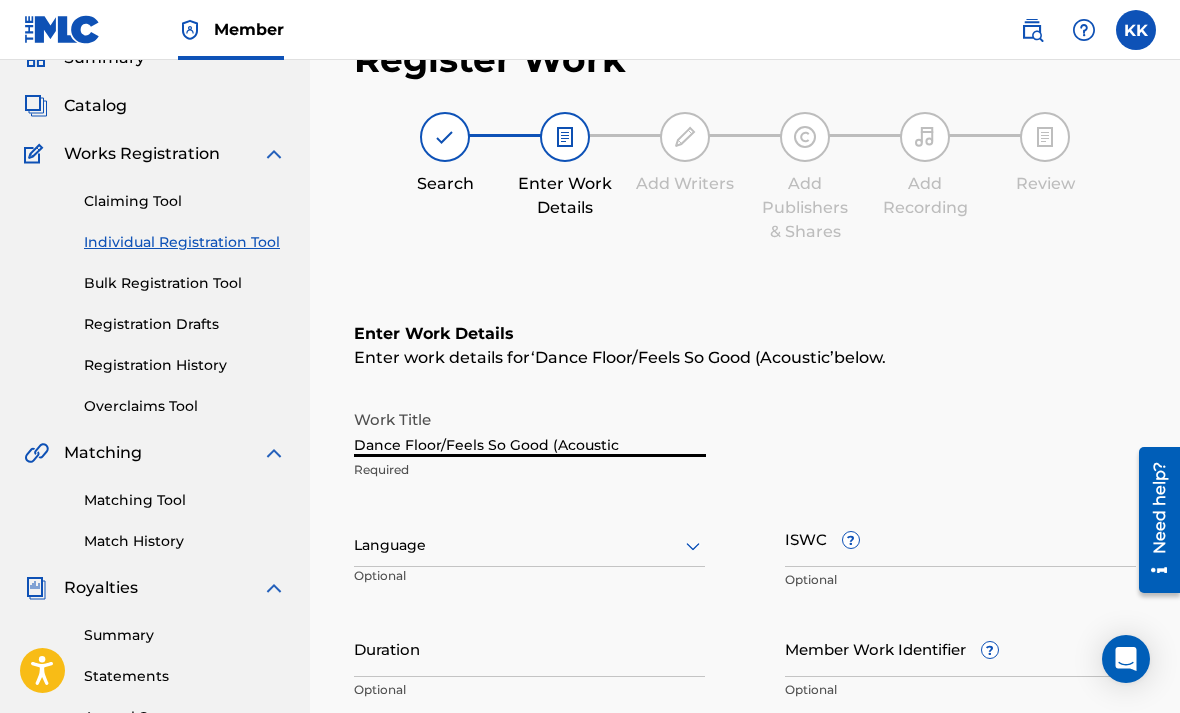 type on "Dance Floor/Feels So Good (Acoustic)" 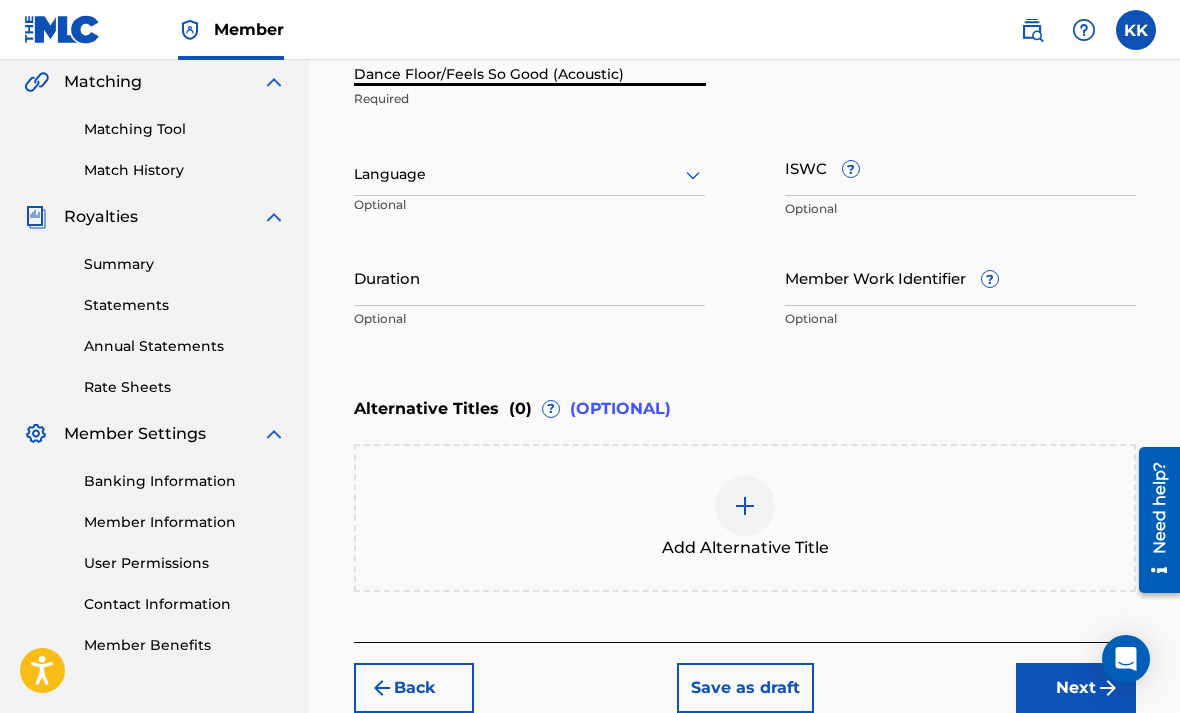 scroll, scrollTop: 516, scrollLeft: 0, axis: vertical 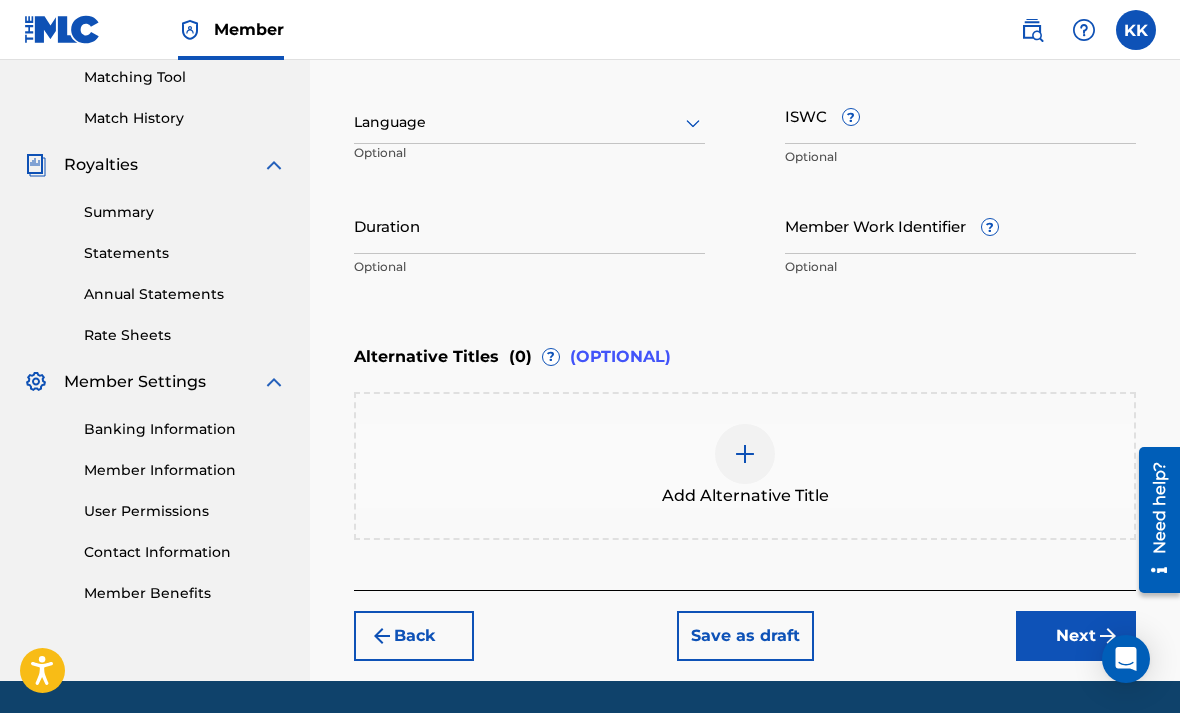 click on "Next" at bounding box center [1076, 636] 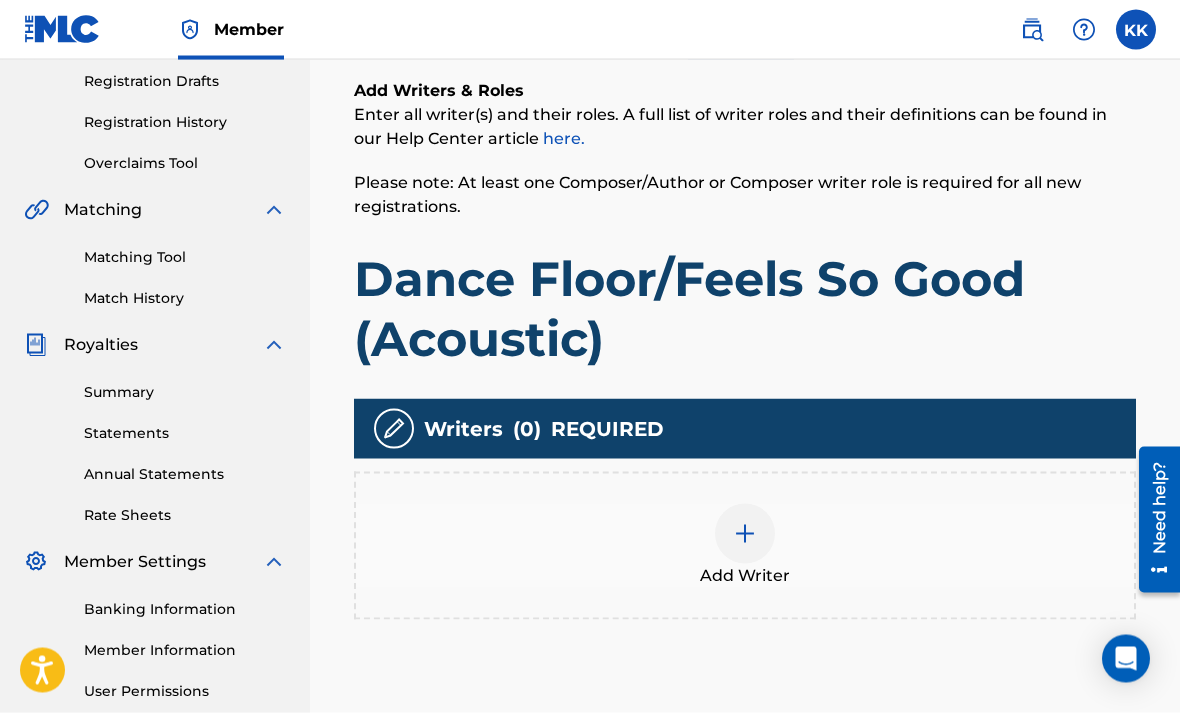 click at bounding box center [745, 534] 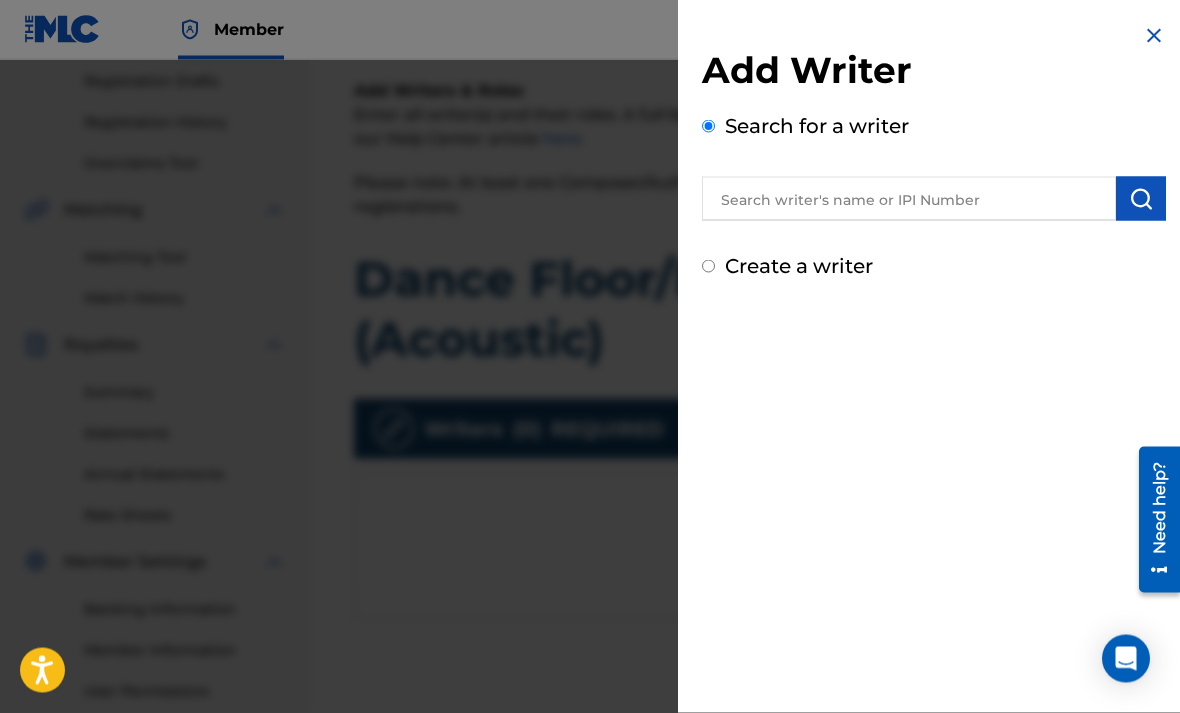 scroll, scrollTop: 337, scrollLeft: 0, axis: vertical 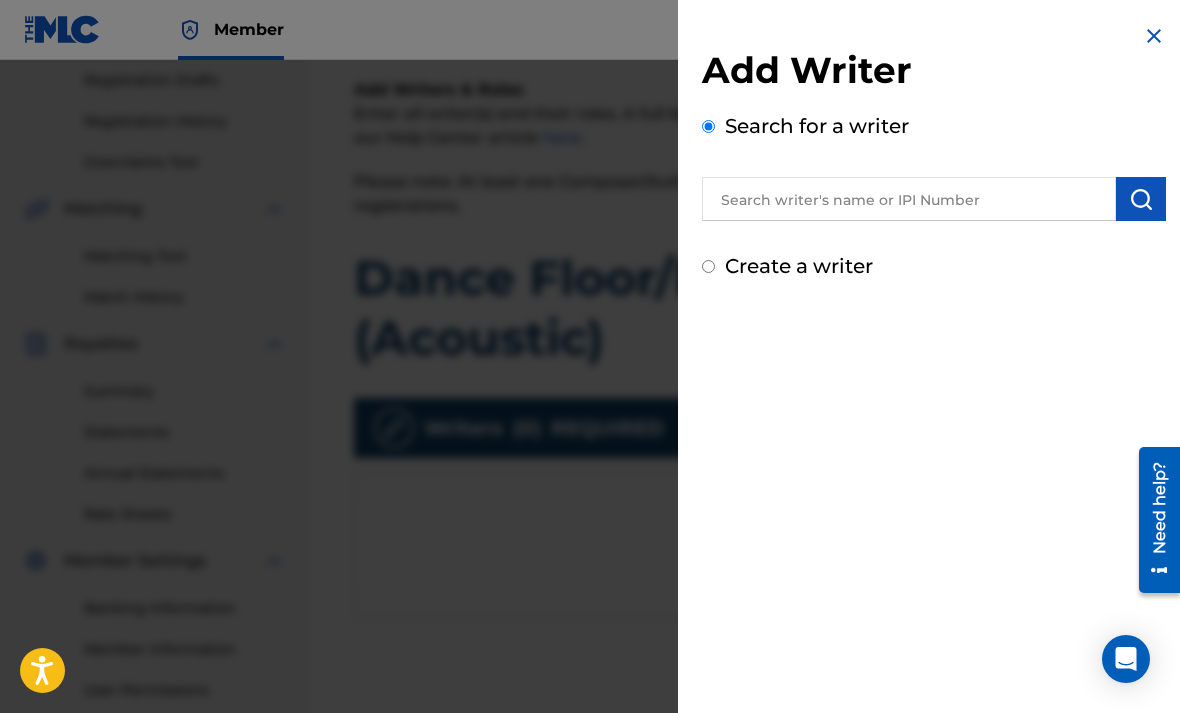 click on "Create a writer" at bounding box center (799, 266) 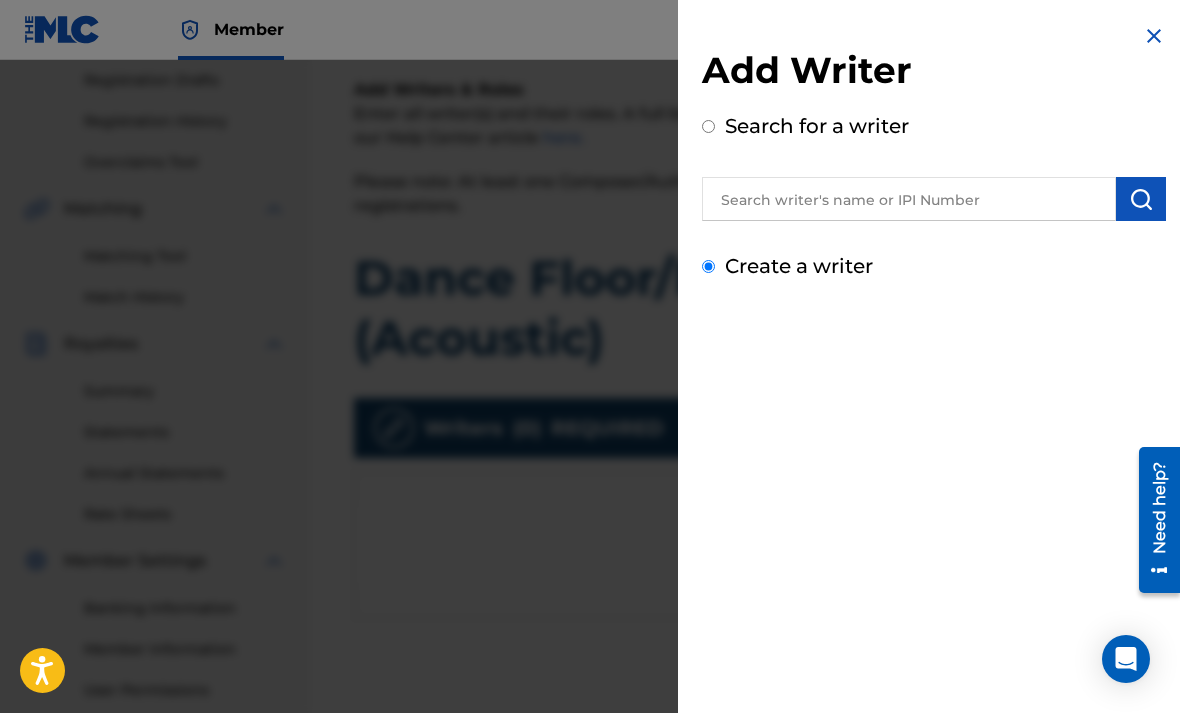 click on "Create a writer" at bounding box center [708, 266] 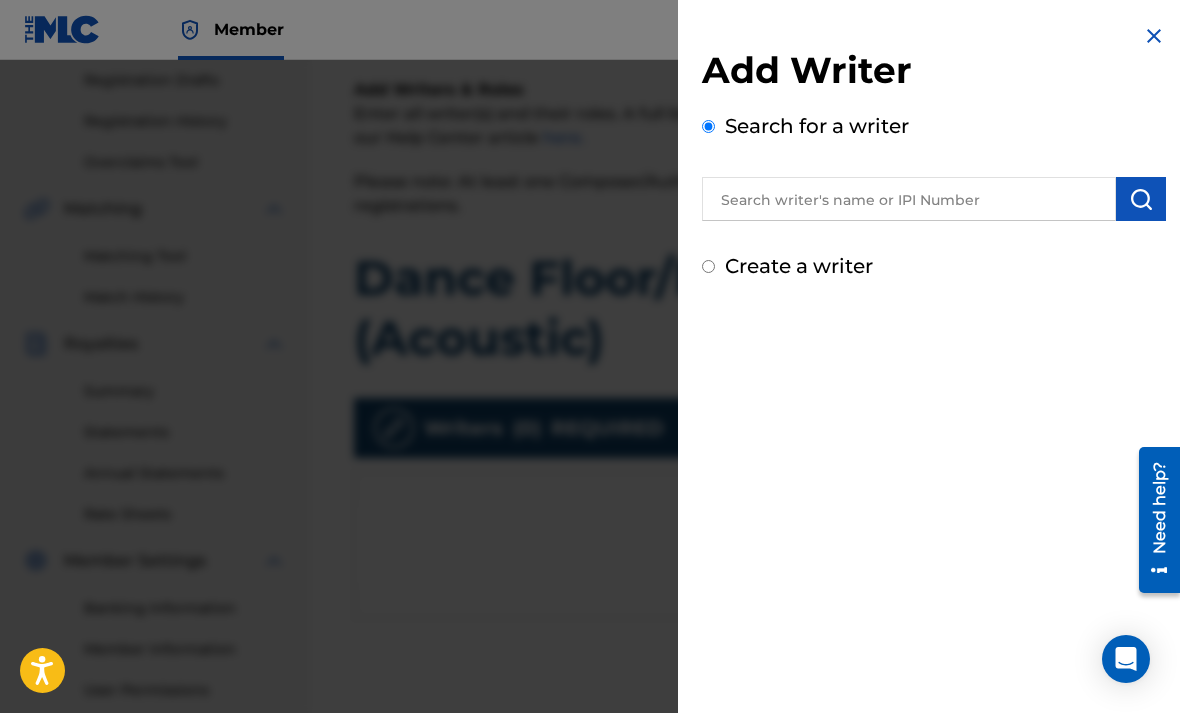 radio on "false" 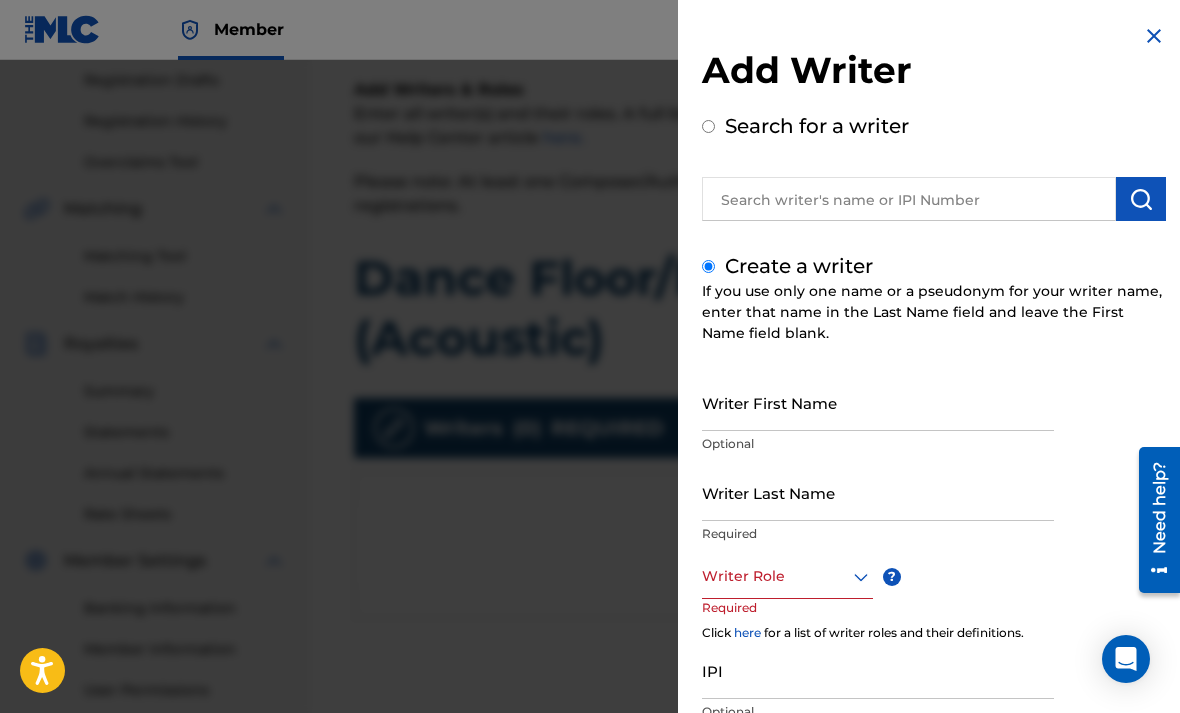click on "Writer First Name" at bounding box center [878, 402] 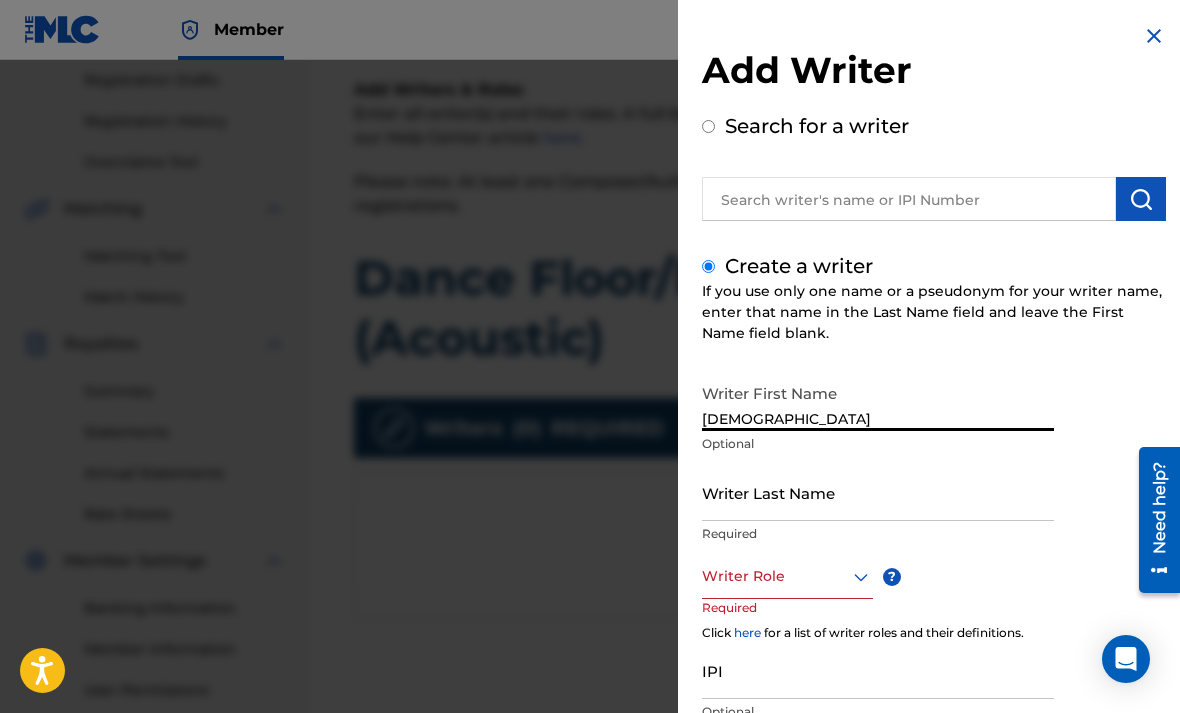 type on "[DEMOGRAPHIC_DATA]" 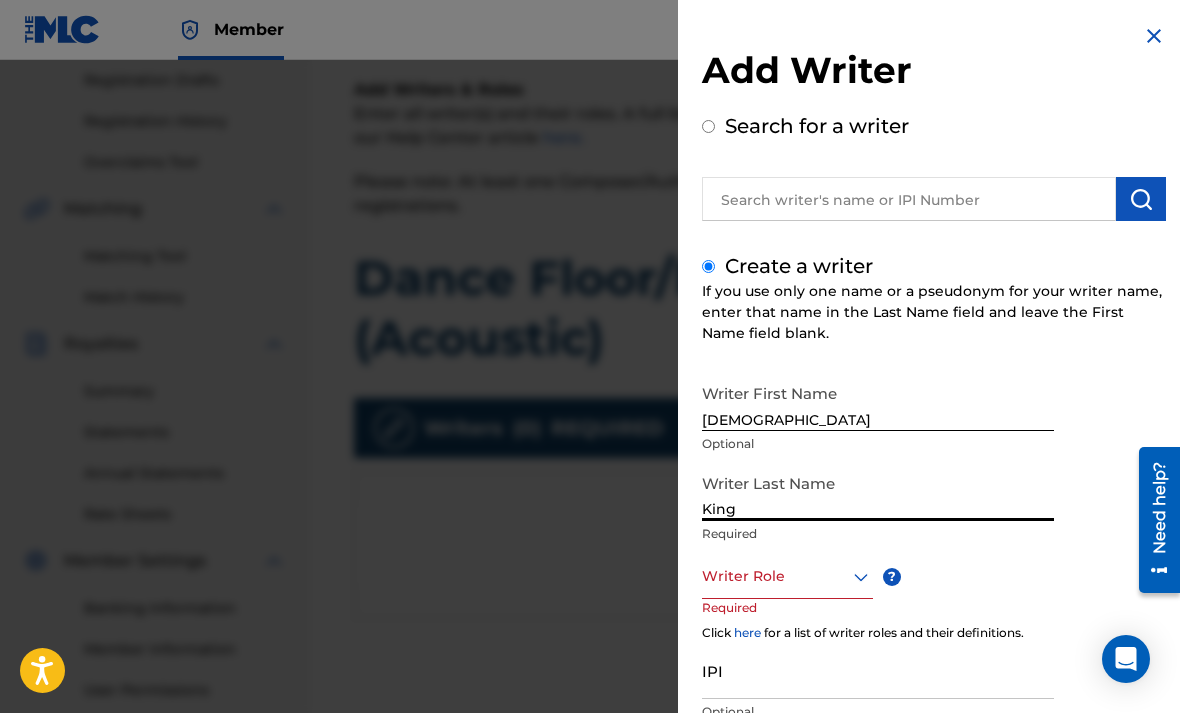 type on "King" 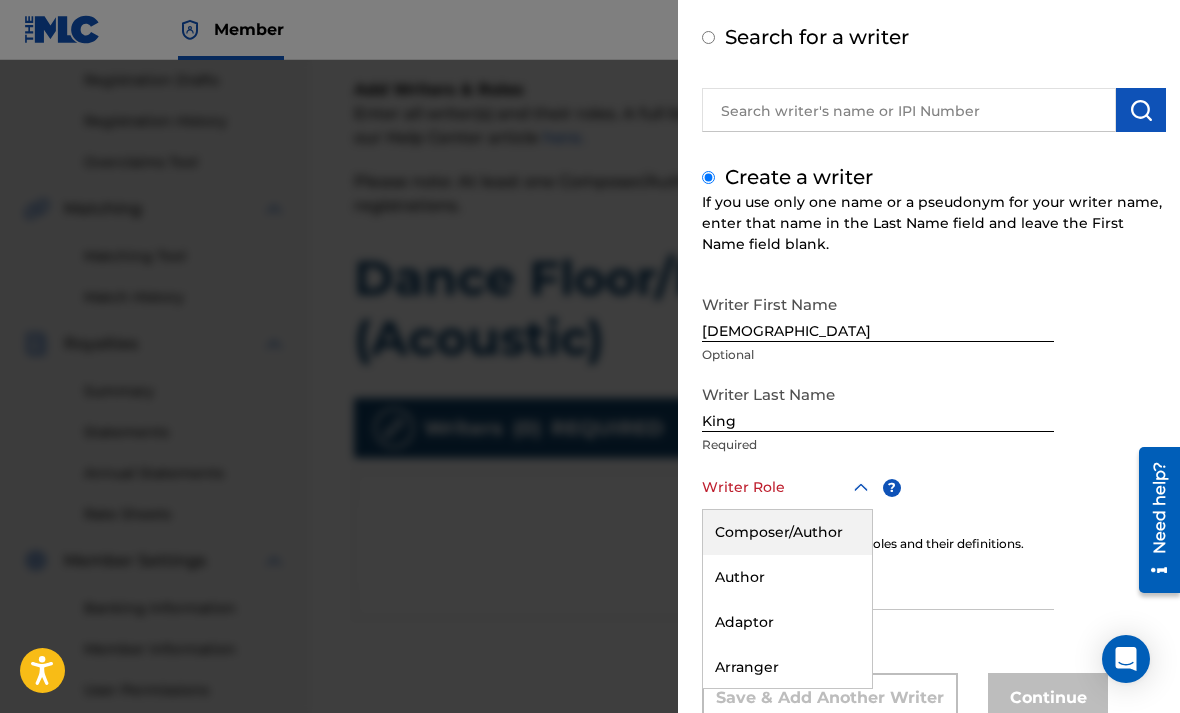 scroll, scrollTop: 0, scrollLeft: 0, axis: both 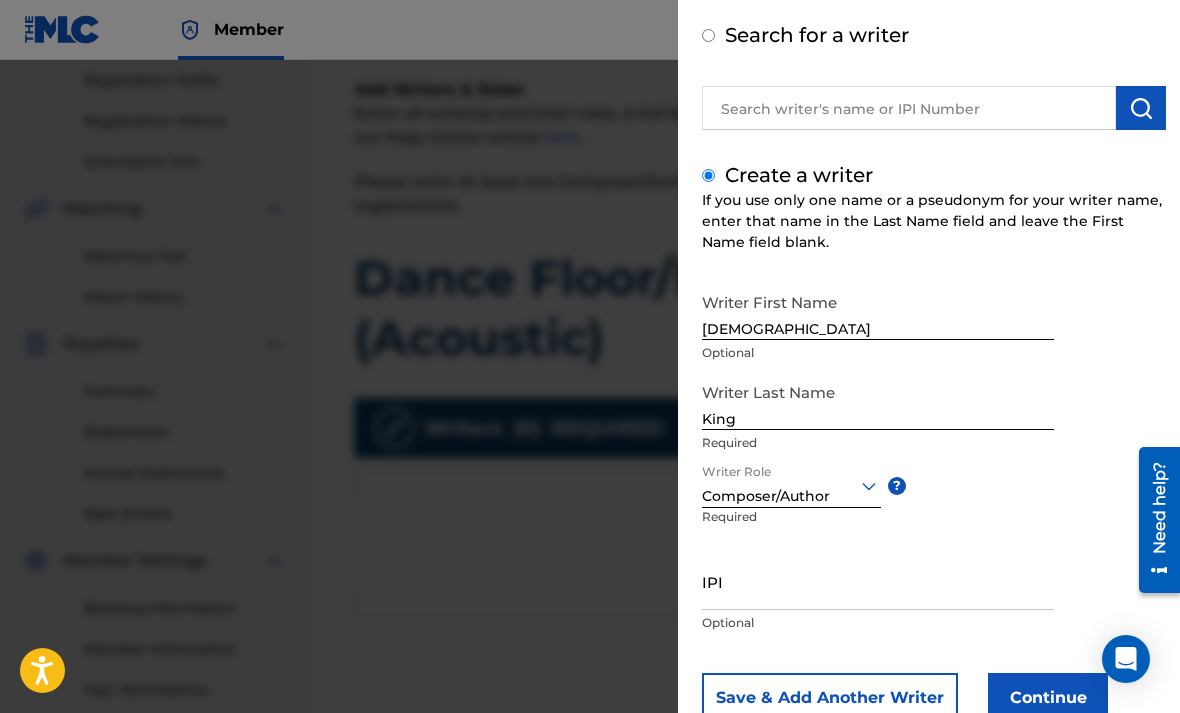 click on "IPI" at bounding box center (878, 581) 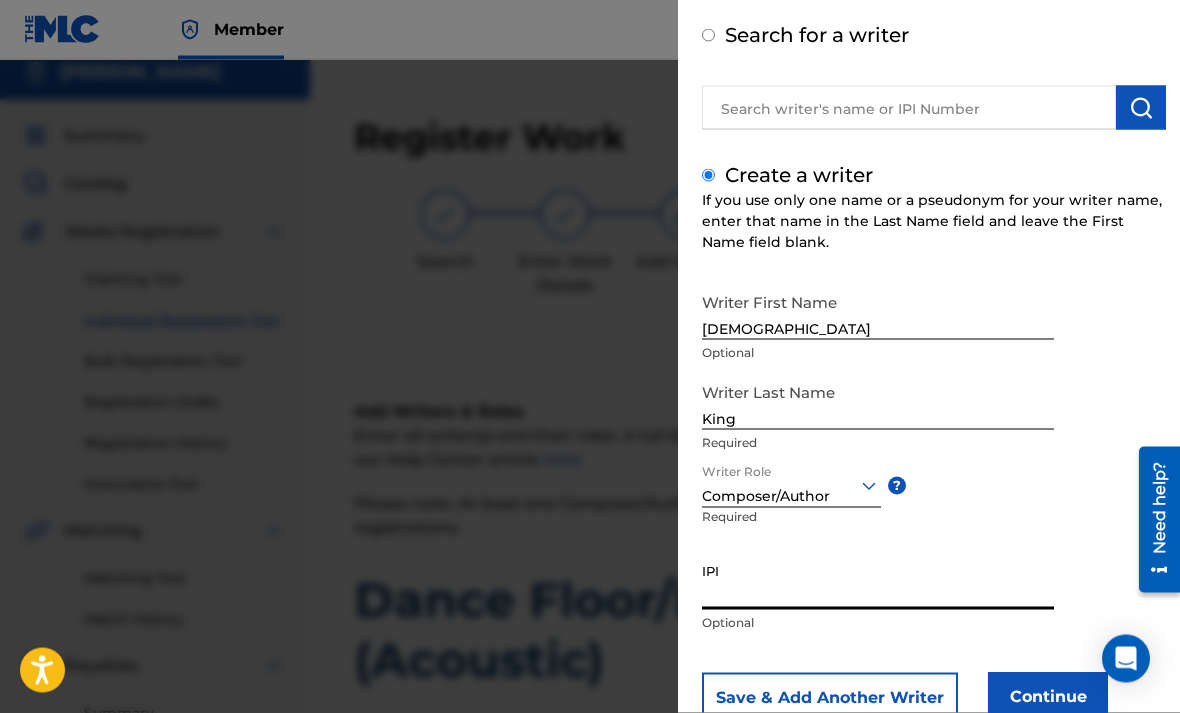 scroll, scrollTop: 9, scrollLeft: 0, axis: vertical 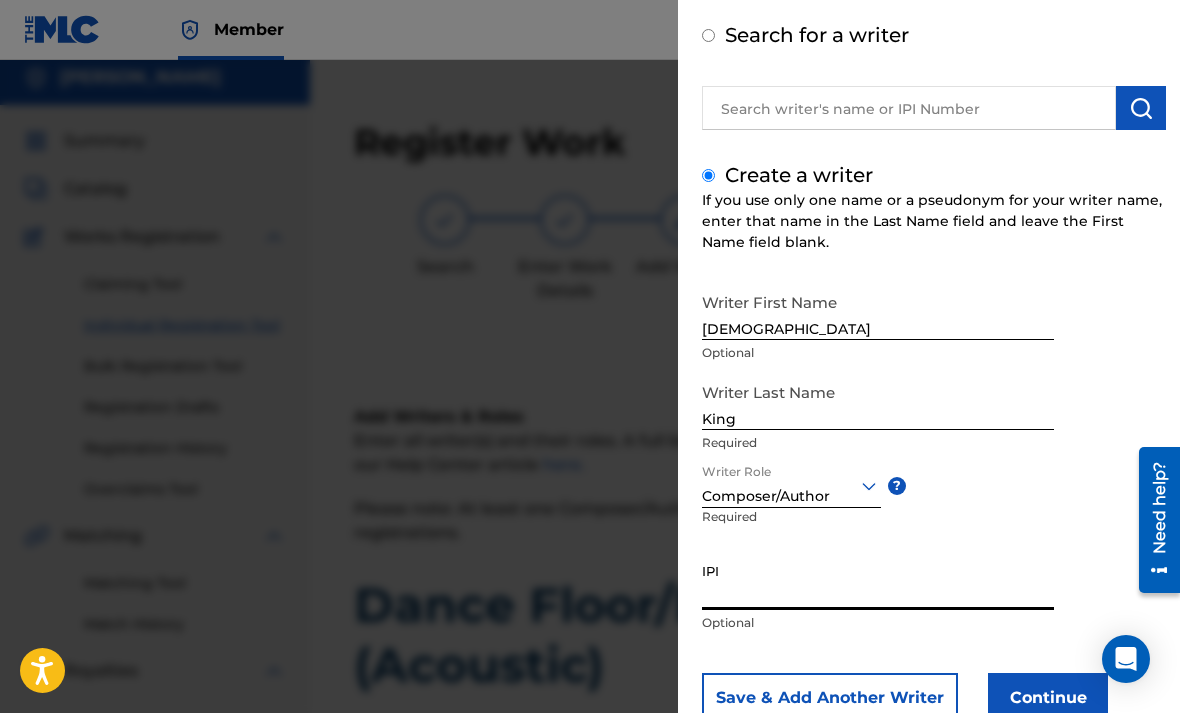 click on "IPI" at bounding box center [878, 581] 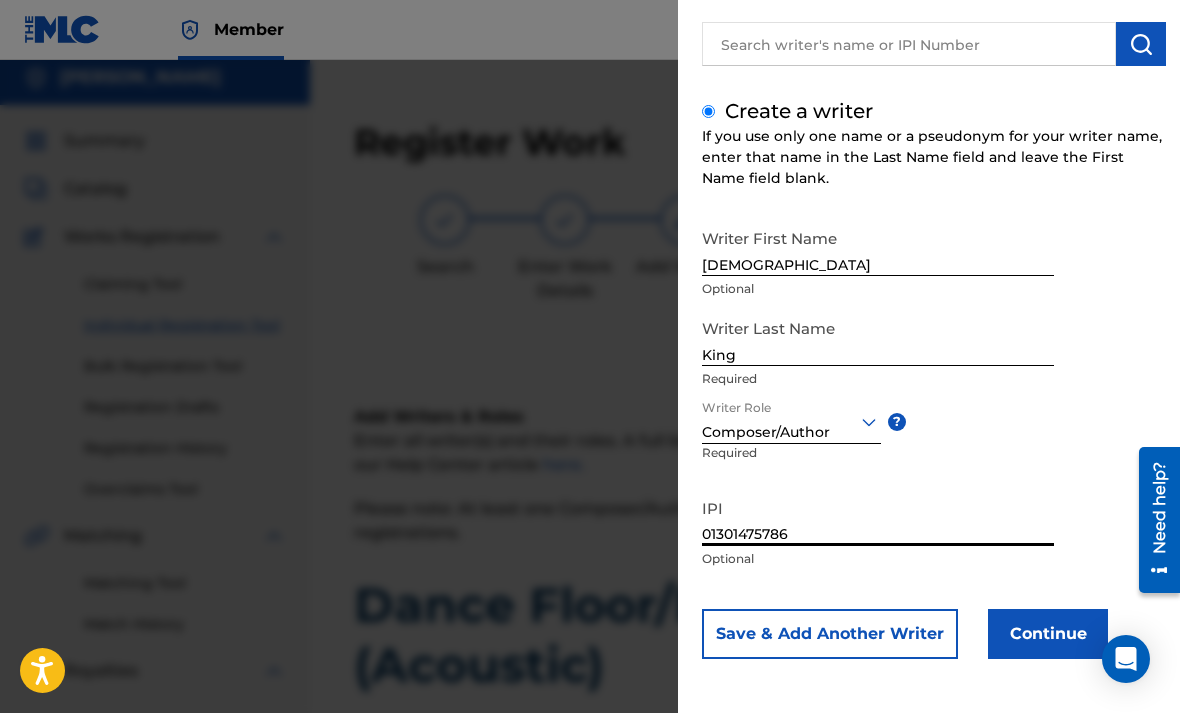 scroll, scrollTop: 155, scrollLeft: 0, axis: vertical 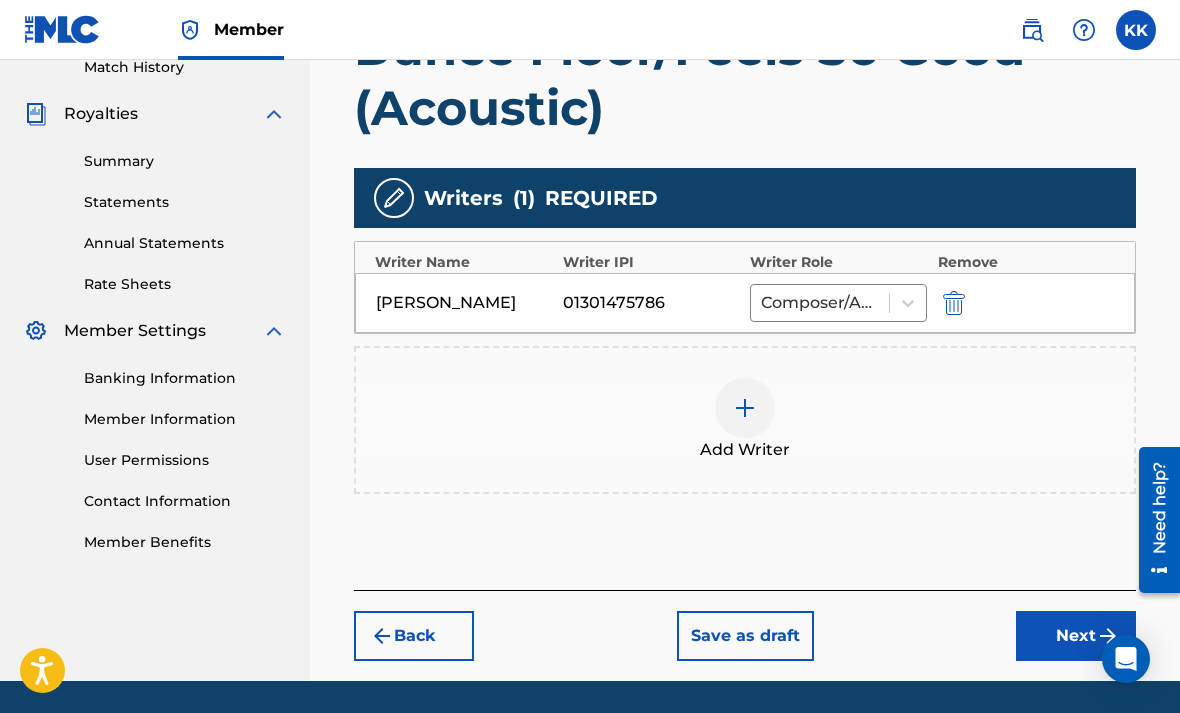 click on "Next" at bounding box center [1076, 636] 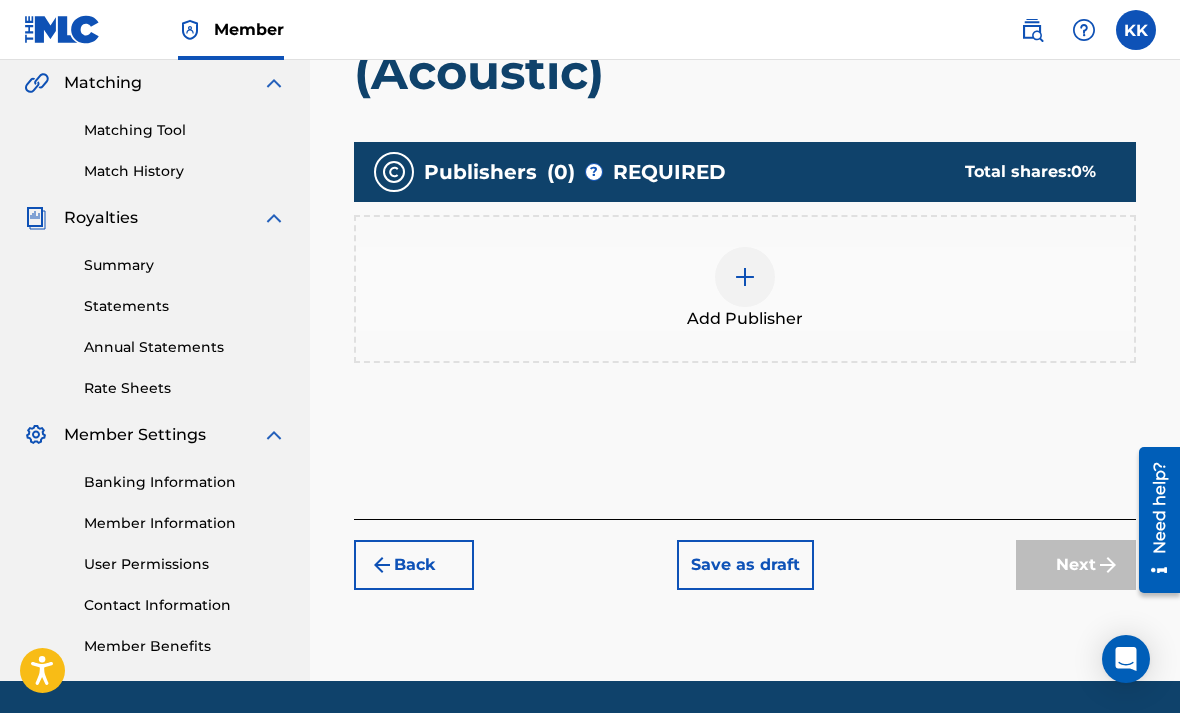 click at bounding box center (745, 277) 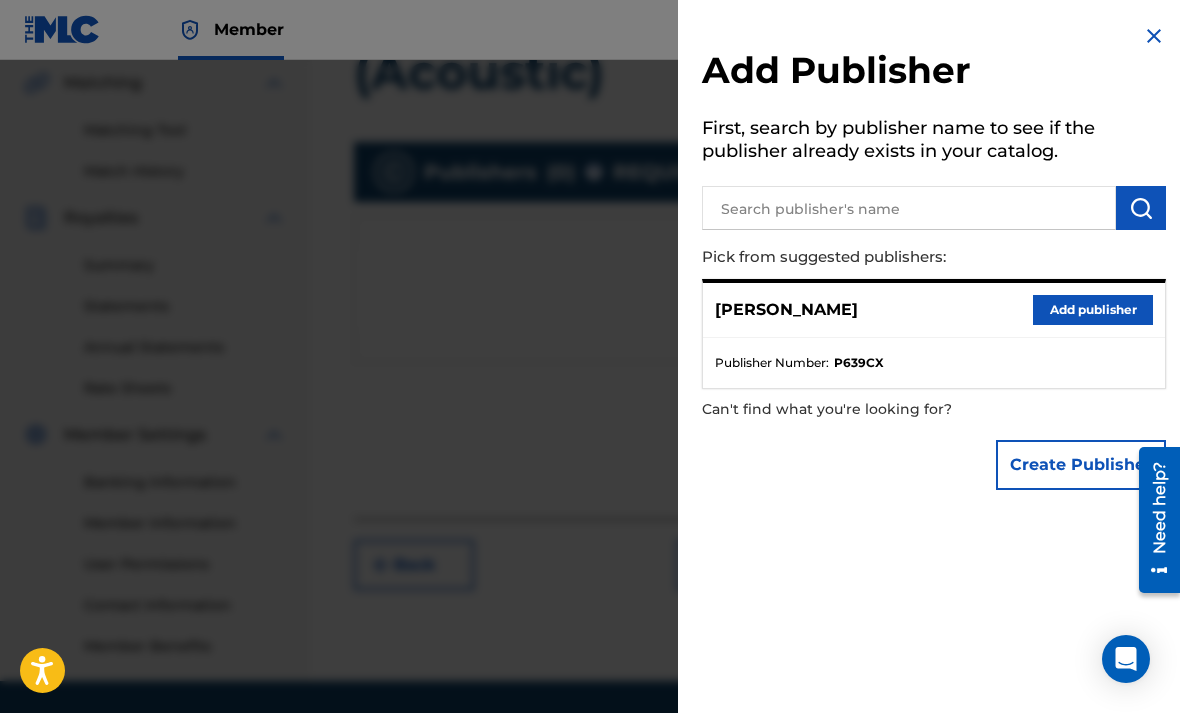 click on "Add publisher" at bounding box center (1093, 310) 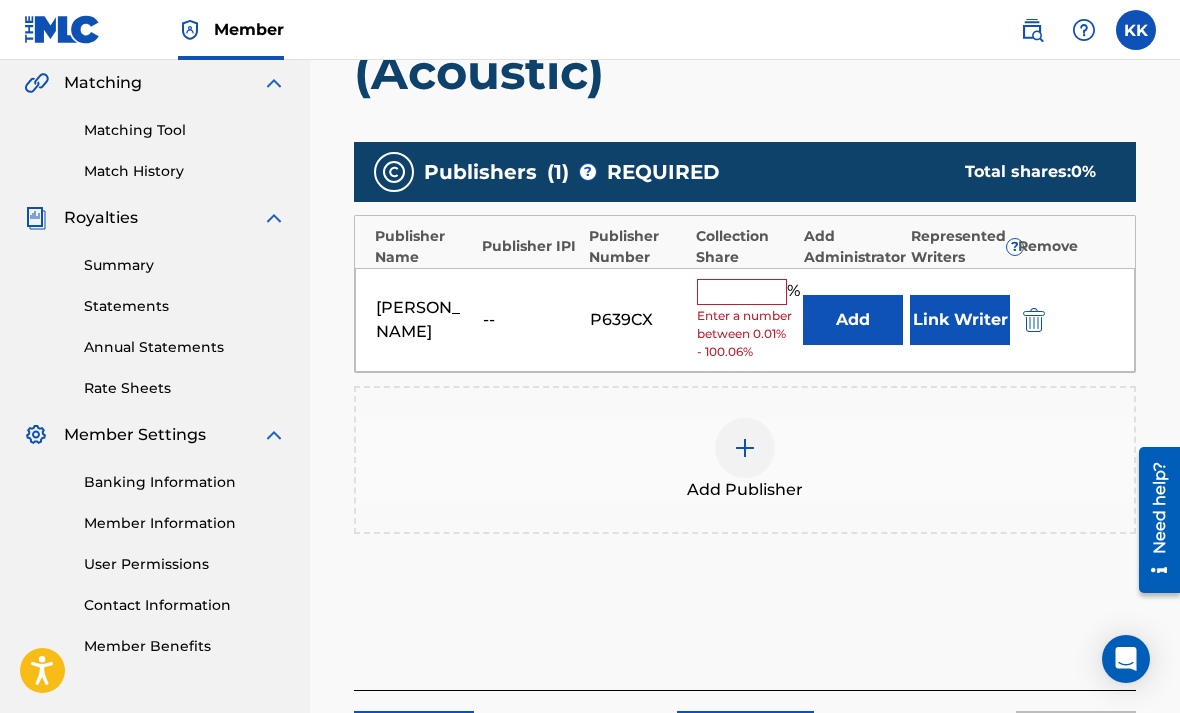 click at bounding box center [742, 292] 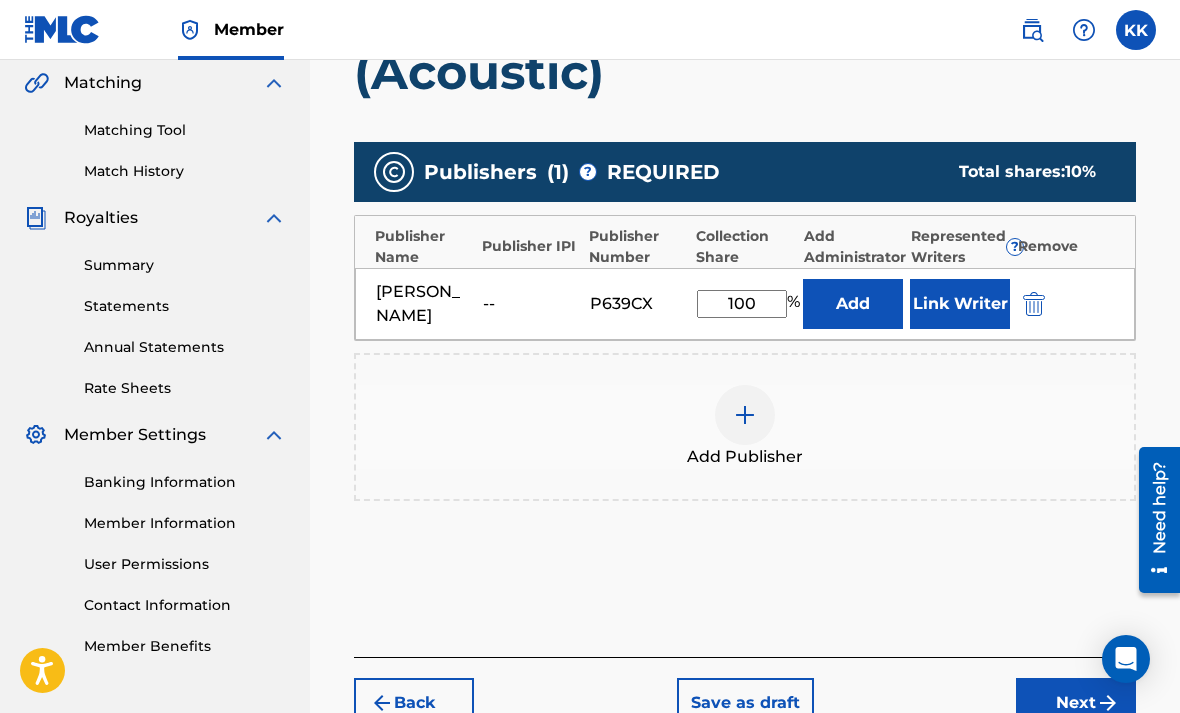type on "100" 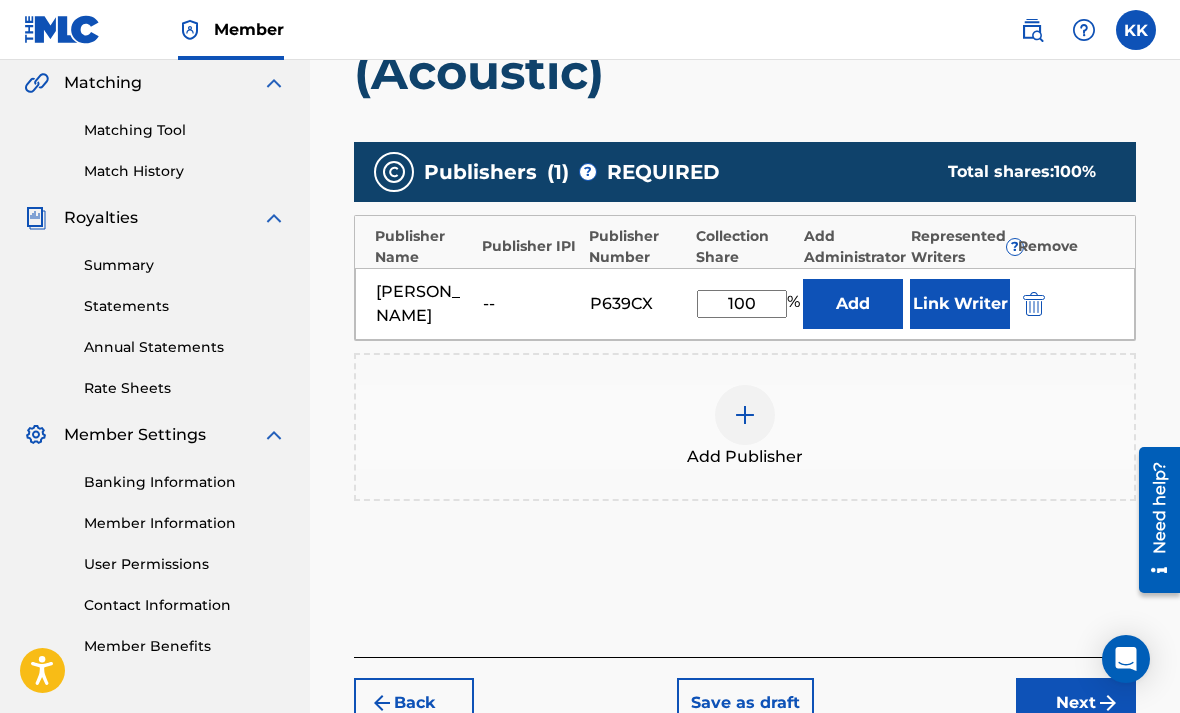 click on "Link Writer" at bounding box center [960, 304] 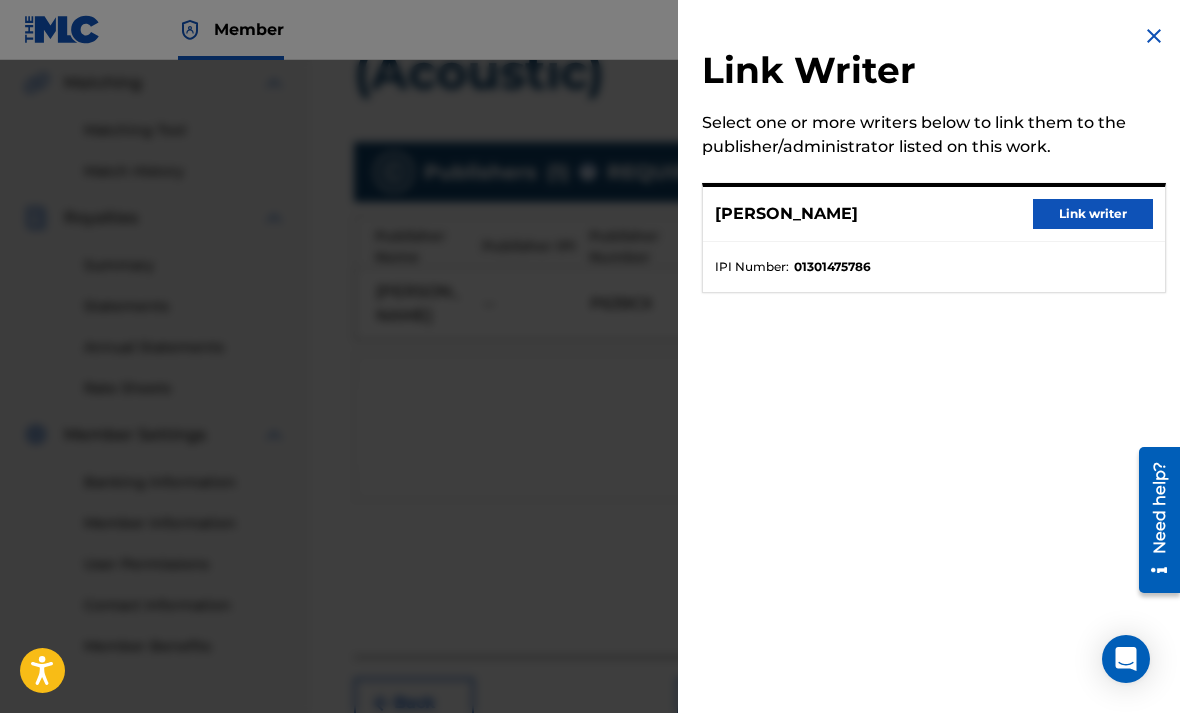 click on "Link writer" at bounding box center [1093, 214] 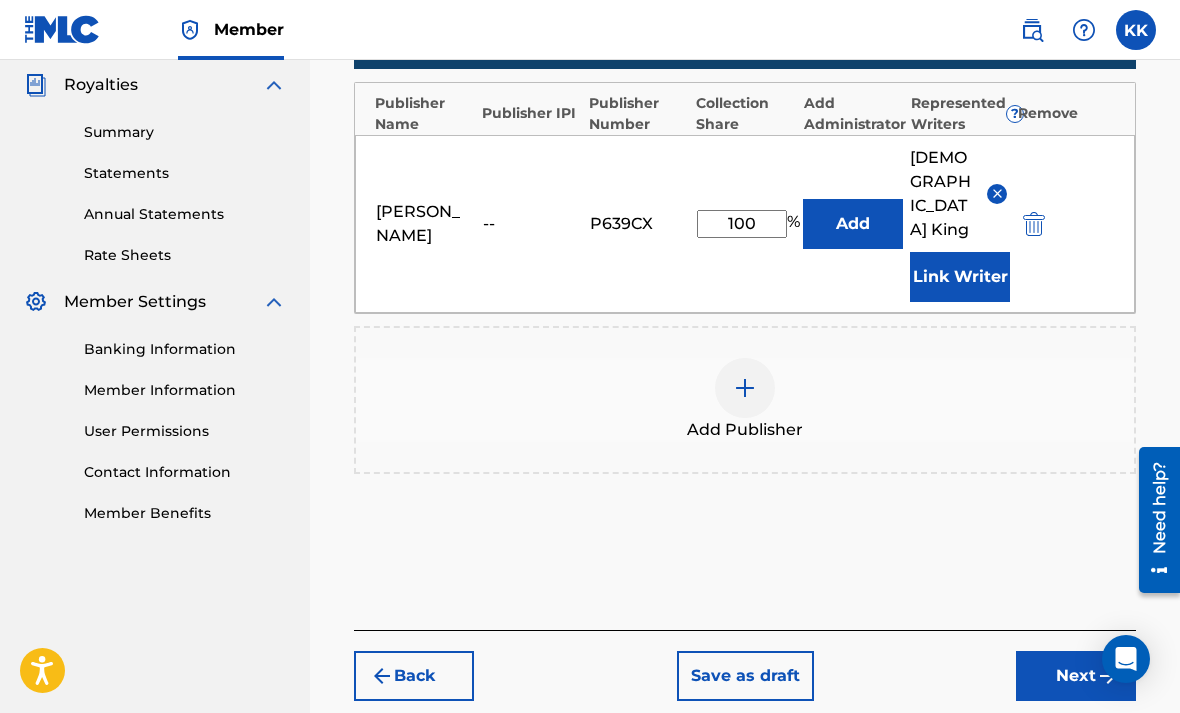 scroll, scrollTop: 612, scrollLeft: 0, axis: vertical 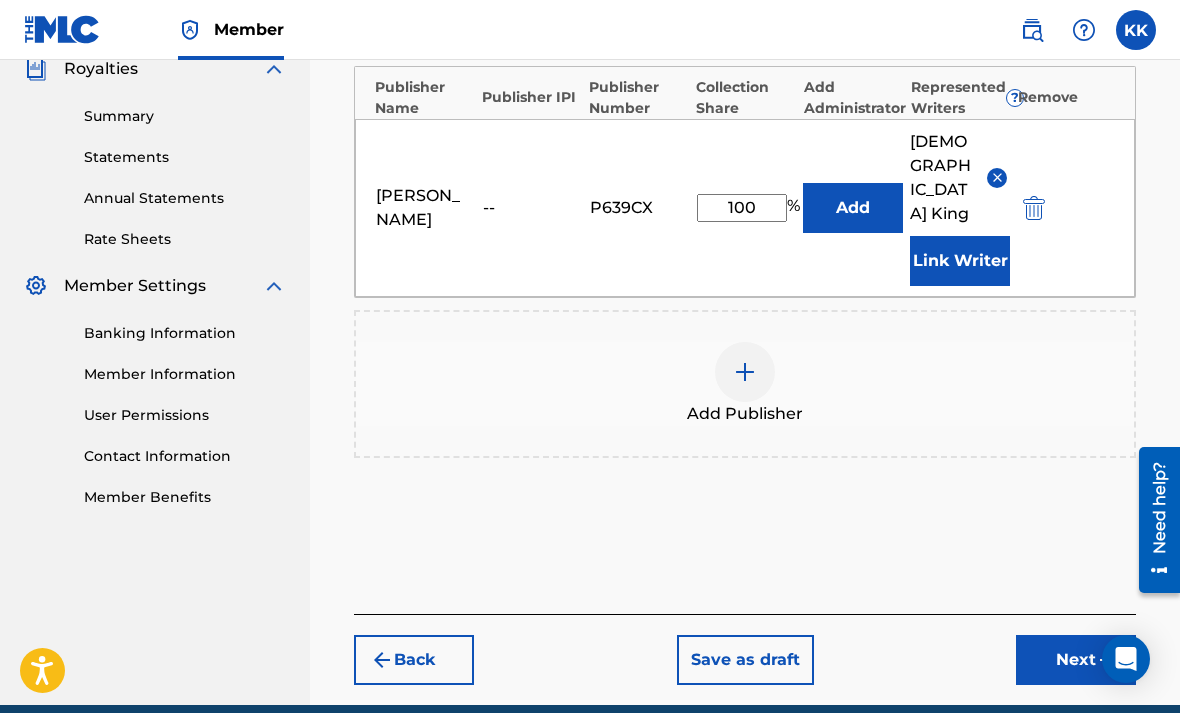 click on "Next" at bounding box center (1076, 660) 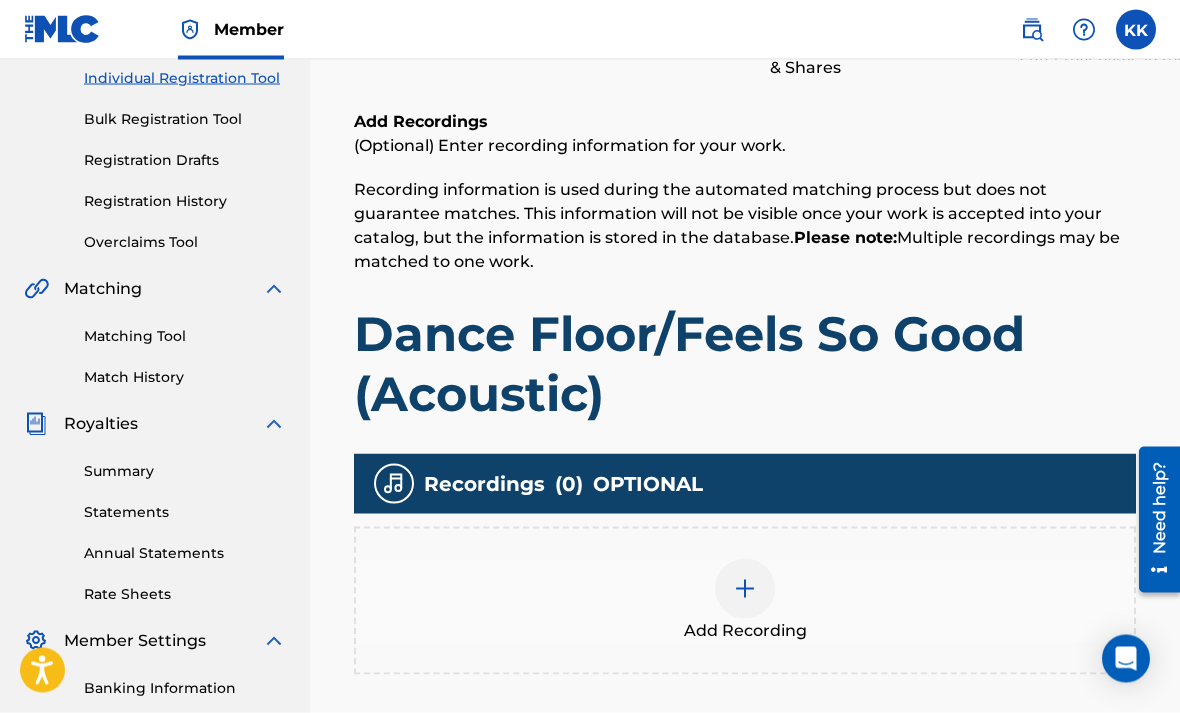 click at bounding box center [745, 589] 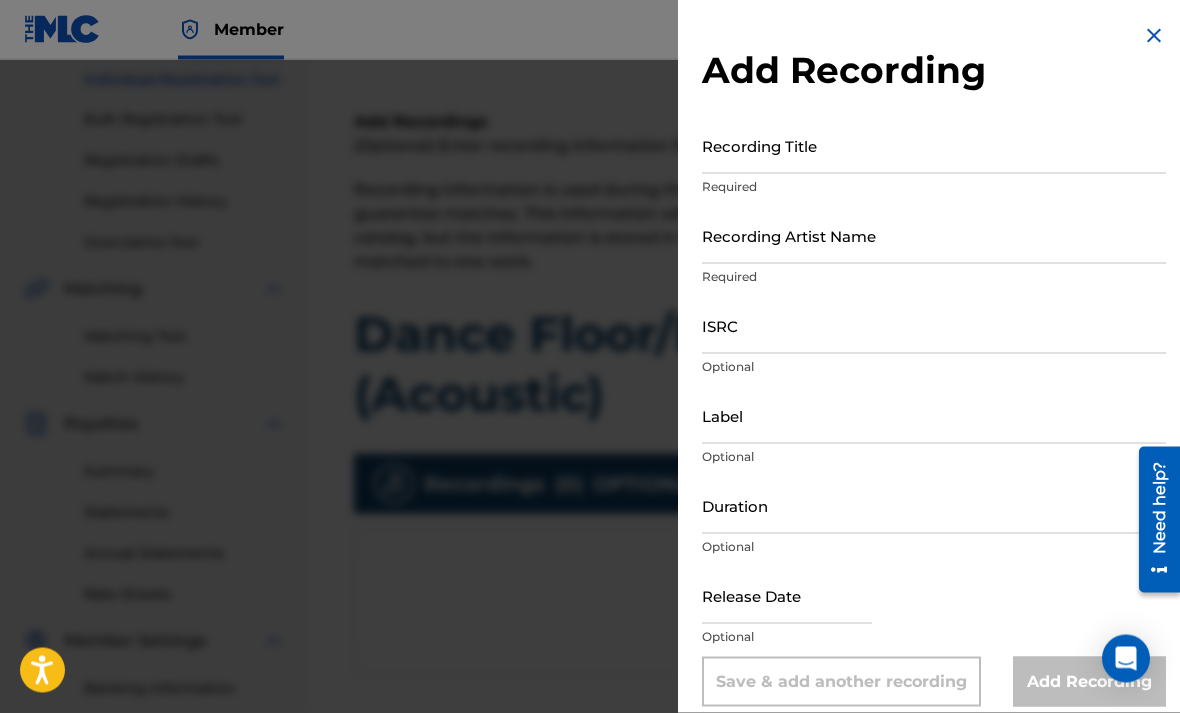 scroll, scrollTop: 258, scrollLeft: 0, axis: vertical 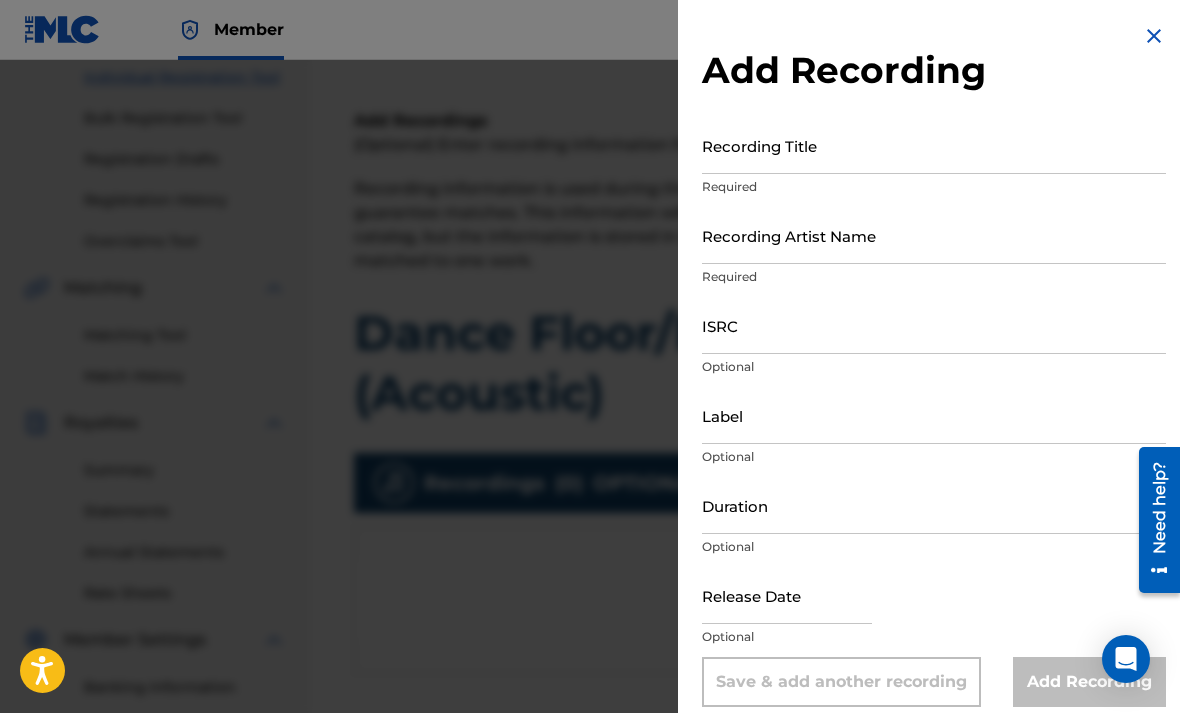 click on "Recording Title" at bounding box center [934, 145] 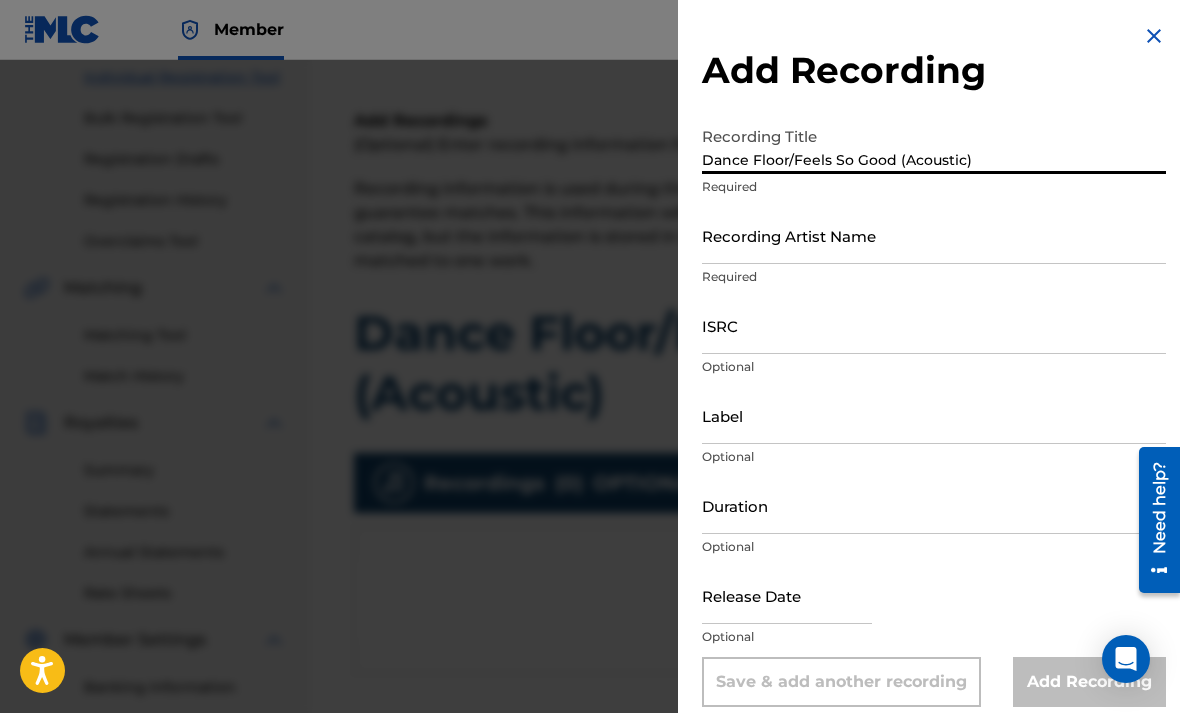 type on "Dance Floor/Feels So Good (Acoustic)" 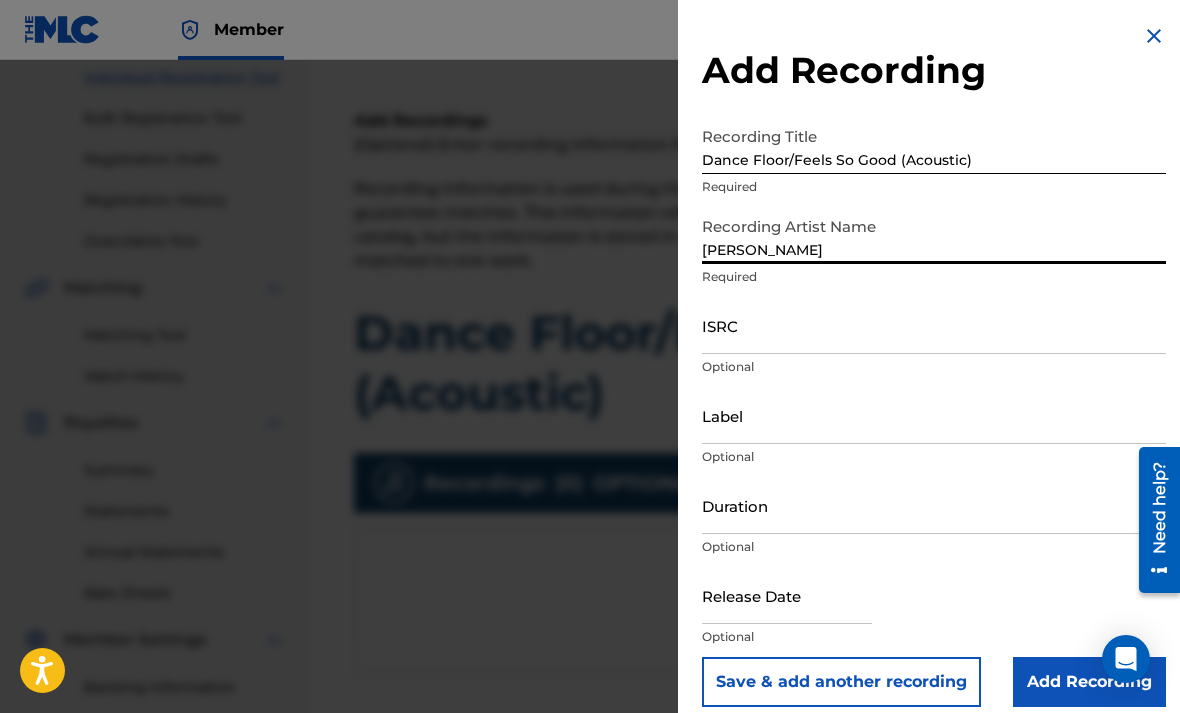 type on "[PERSON_NAME]" 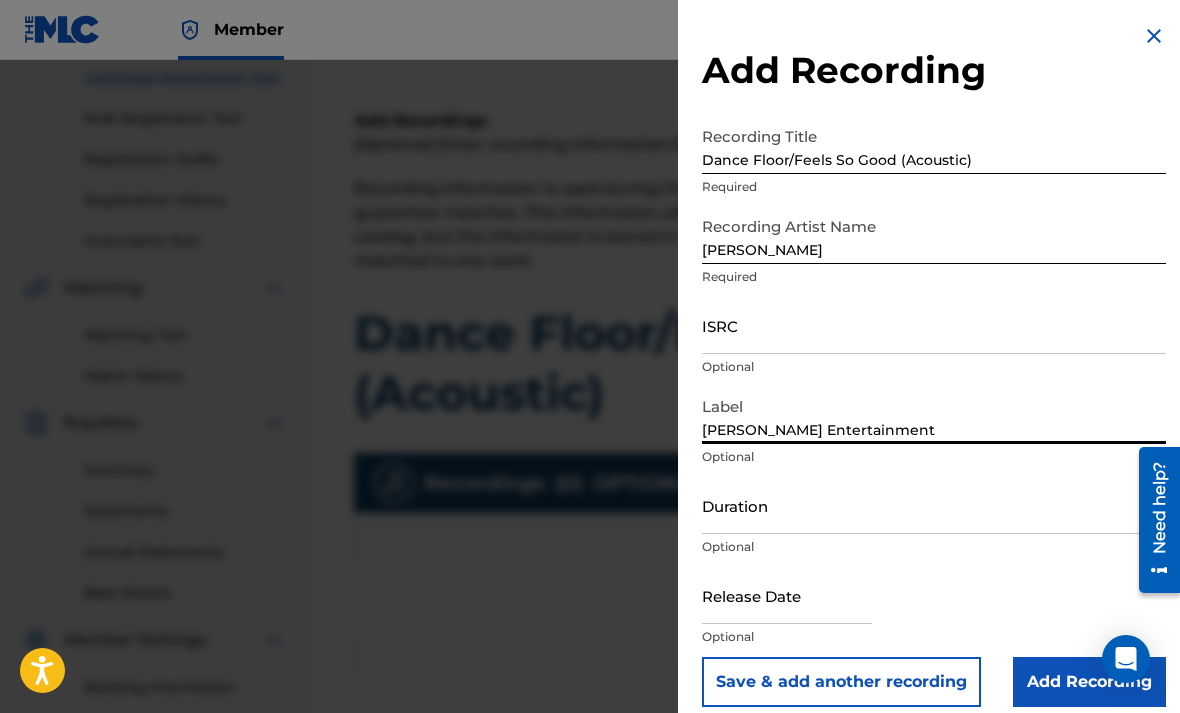 type on "[PERSON_NAME] Entertainment" 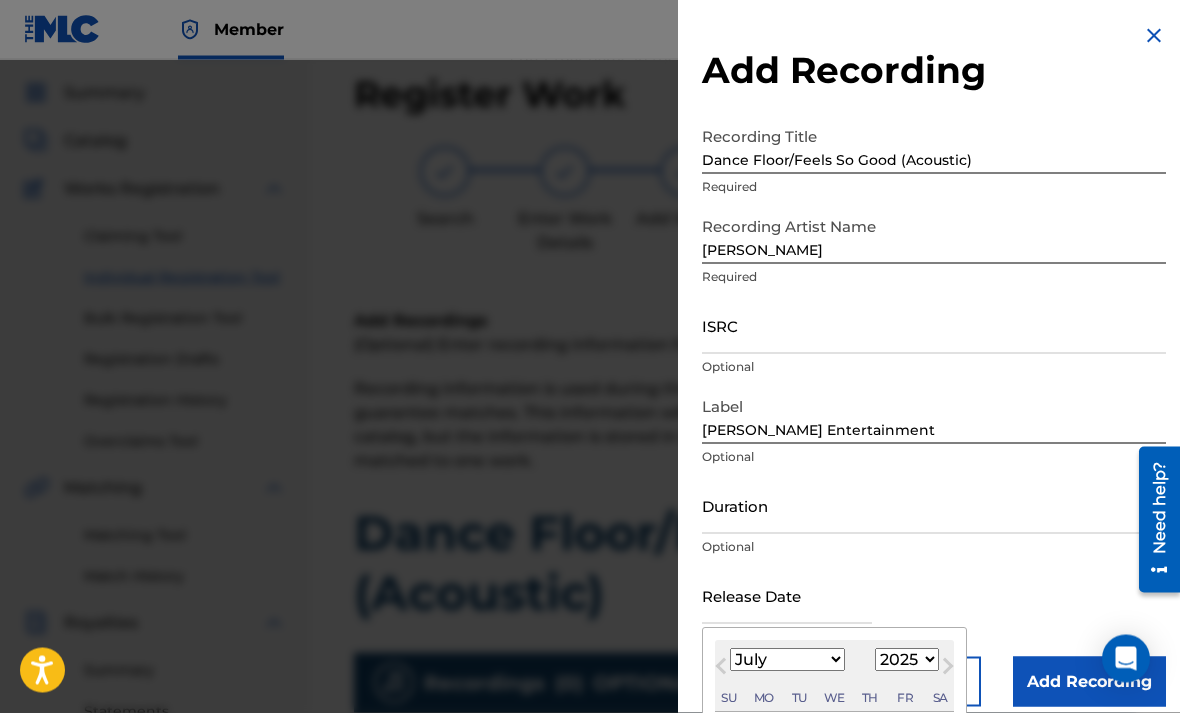 scroll, scrollTop: 0, scrollLeft: 0, axis: both 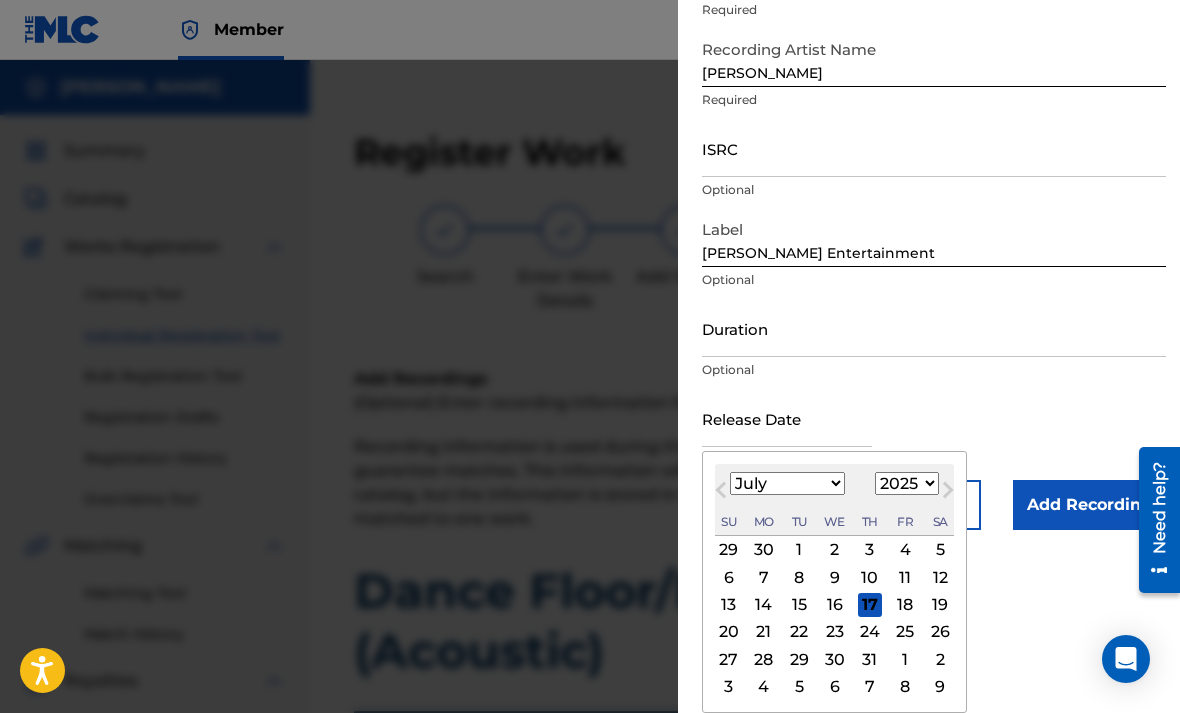 click on "January February March April May June July August September October November December" at bounding box center [787, 483] 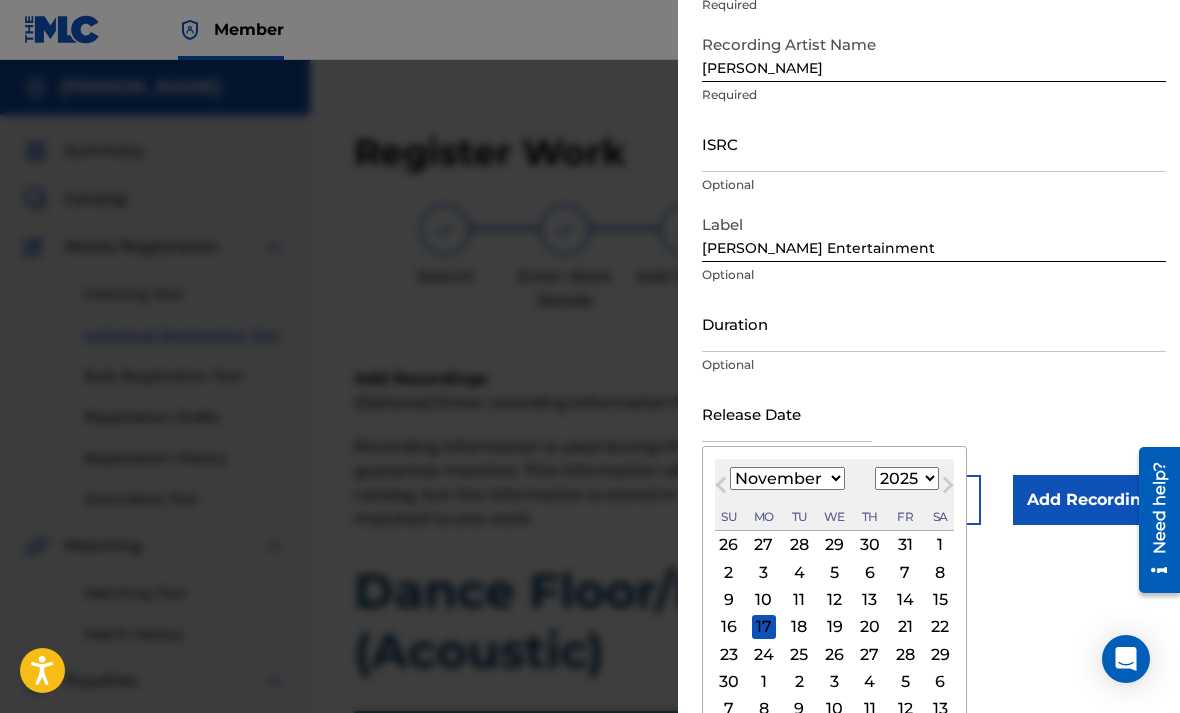 click on "1899 1900 1901 1902 1903 1904 1905 1906 1907 1908 1909 1910 1911 1912 1913 1914 1915 1916 1917 1918 1919 1920 1921 1922 1923 1924 1925 1926 1927 1928 1929 1930 1931 1932 1933 1934 1935 1936 1937 1938 1939 1940 1941 1942 1943 1944 1945 1946 1947 1948 1949 1950 1951 1952 1953 1954 1955 1956 1957 1958 1959 1960 1961 1962 1963 1964 1965 1966 1967 1968 1969 1970 1971 1972 1973 1974 1975 1976 1977 1978 1979 1980 1981 1982 1983 1984 1985 1986 1987 1988 1989 1990 1991 1992 1993 1994 1995 1996 1997 1998 1999 2000 2001 2002 2003 2004 2005 2006 2007 2008 2009 2010 2011 2012 2013 2014 2015 2016 2017 2018 2019 2020 2021 2022 2023 2024 2025 2026 2027 2028 2029 2030 2031 2032 2033 2034 2035 2036 2037 2038 2039 2040 2041 2042 2043 2044 2045 2046 2047 2048 2049 2050 2051 2052 2053 2054 2055 2056 2057 2058 2059 2060 2061 2062 2063 2064 2065 2066 2067 2068 2069 2070 2071 2072 2073 2074 2075 2076 2077 2078 2079 2080 2081 2082 2083 2084 2085 2086 2087 2088 2089 2090 2091 2092 2093 2094 2095 2096 2097 2098 2099 2100" at bounding box center [907, 478] 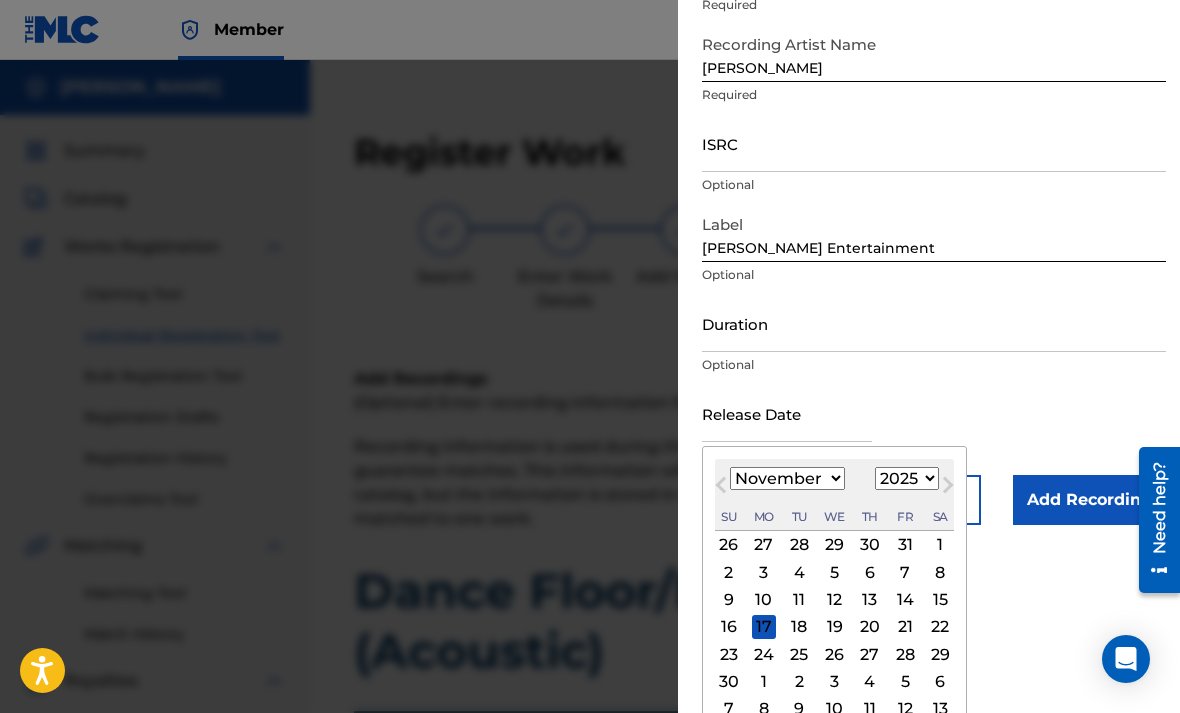 select on "2023" 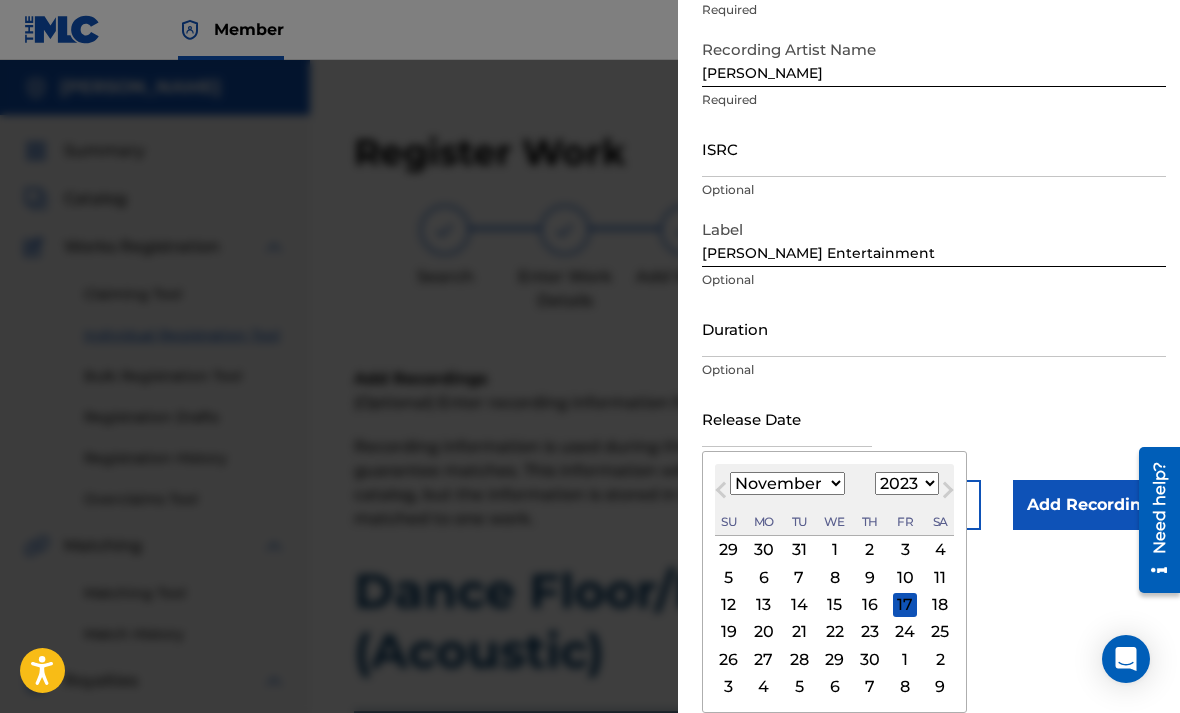 scroll, scrollTop: 25, scrollLeft: 0, axis: vertical 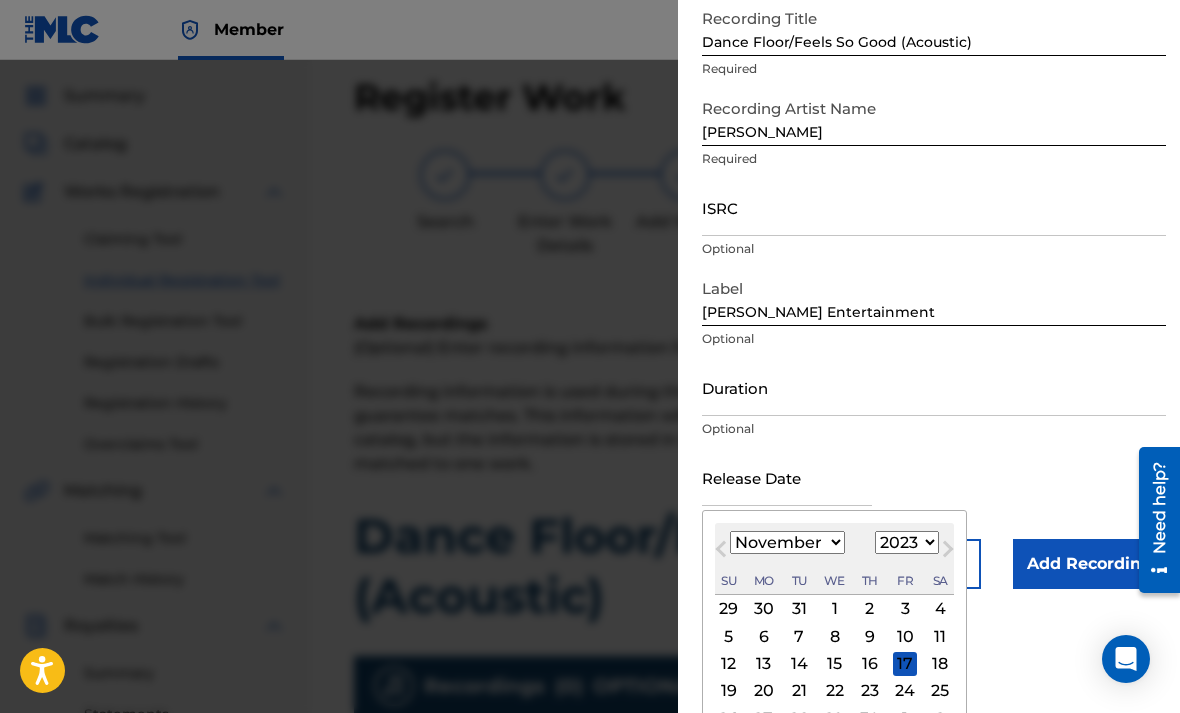 click on "30" at bounding box center [870, 718] 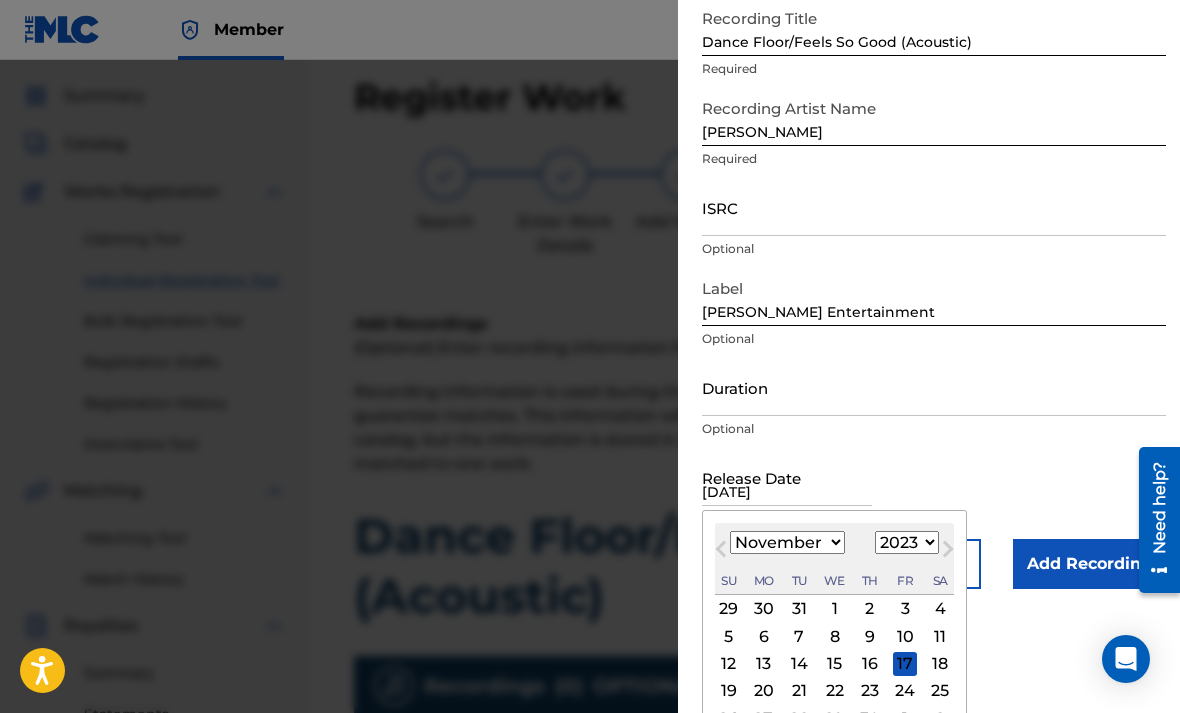 scroll, scrollTop: 0, scrollLeft: 0, axis: both 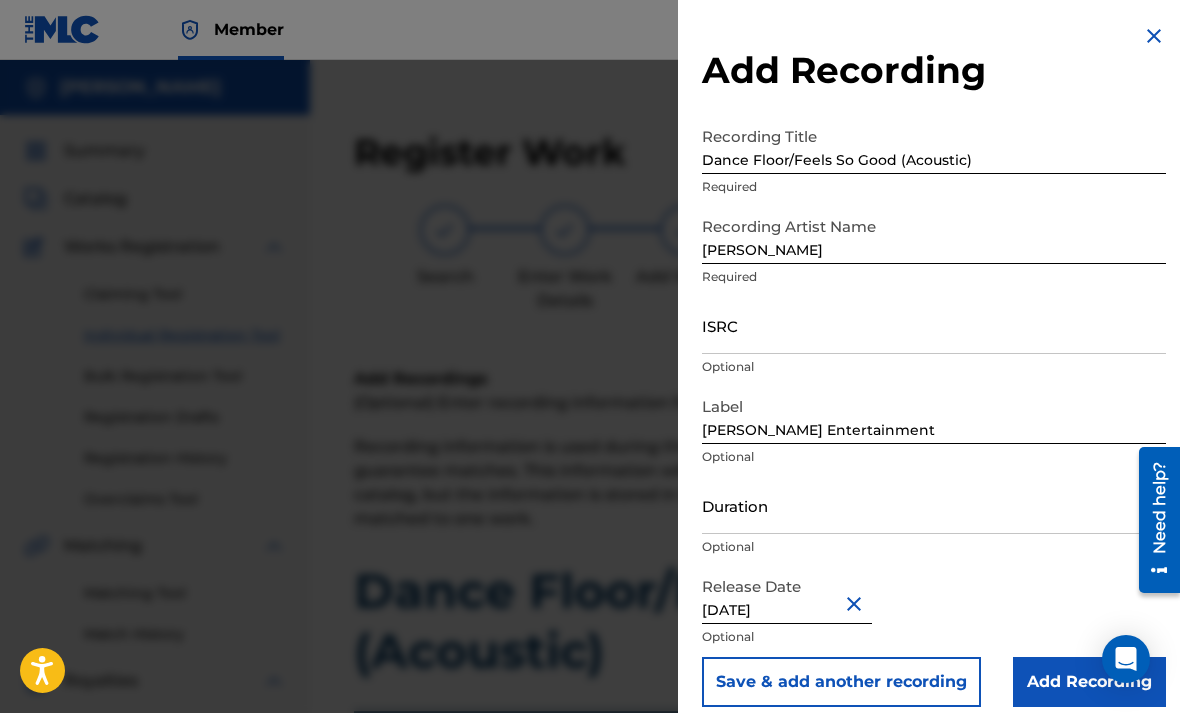 click on "ISRC" at bounding box center (934, 325) 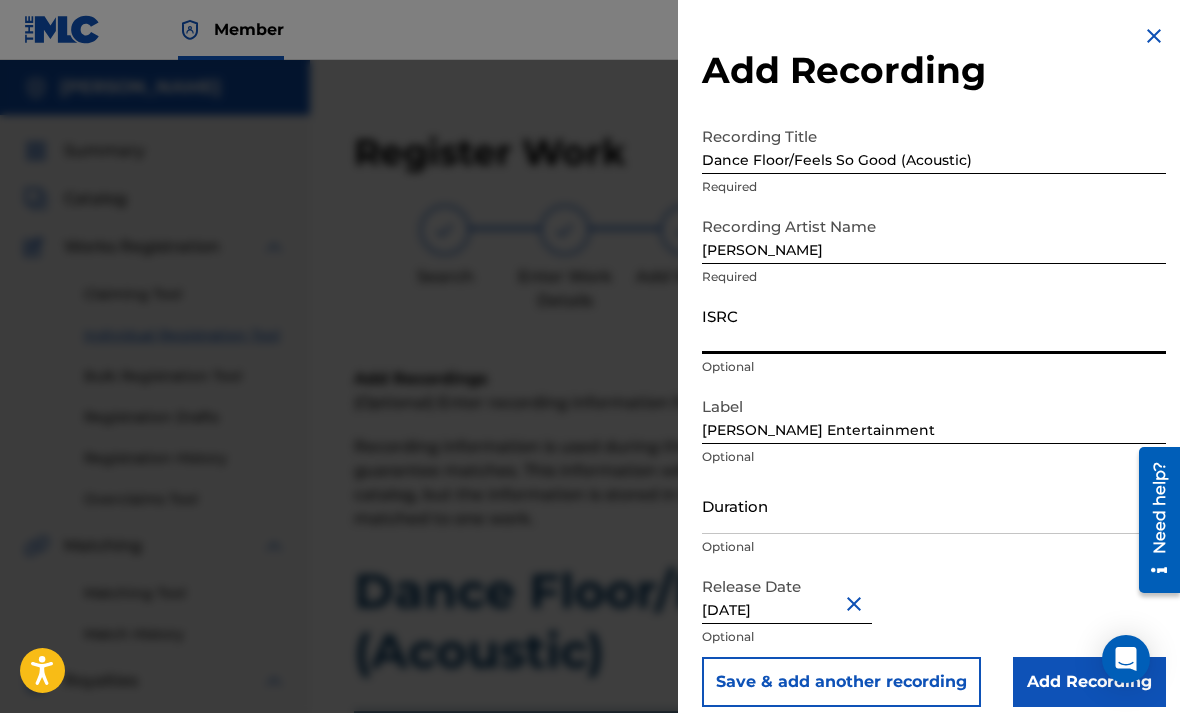 click on "ISRC" at bounding box center [934, 325] 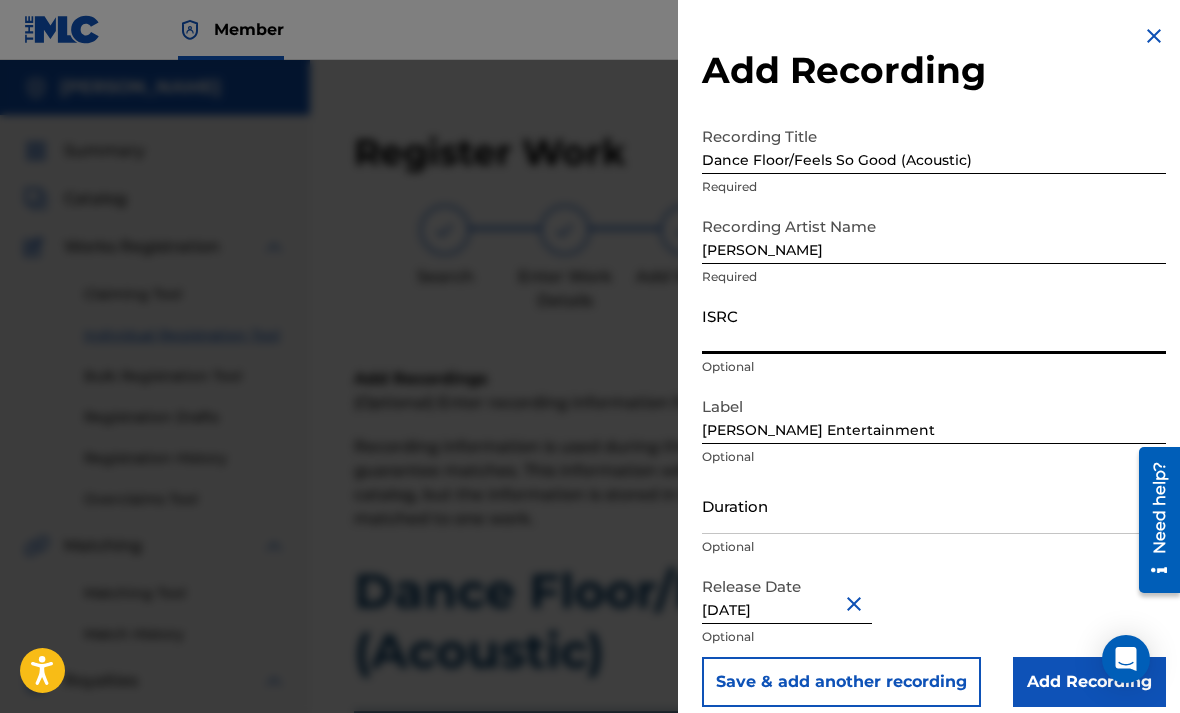paste on "CAGOO2309783" 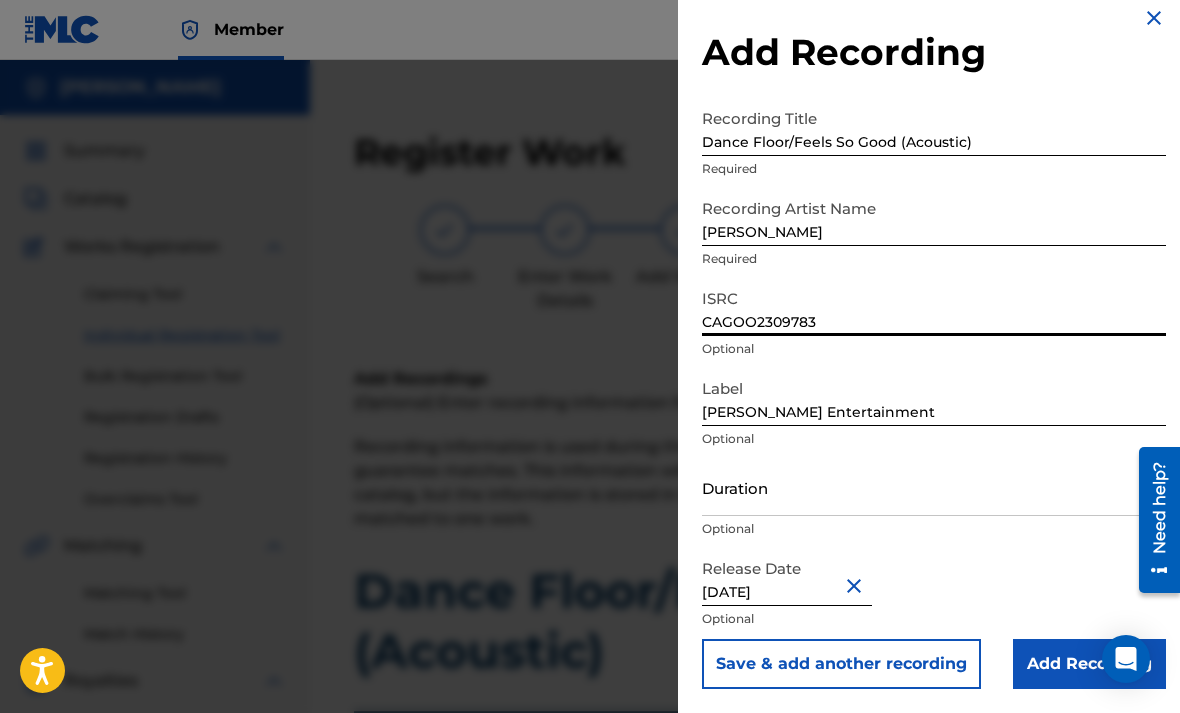 scroll, scrollTop: 18, scrollLeft: 0, axis: vertical 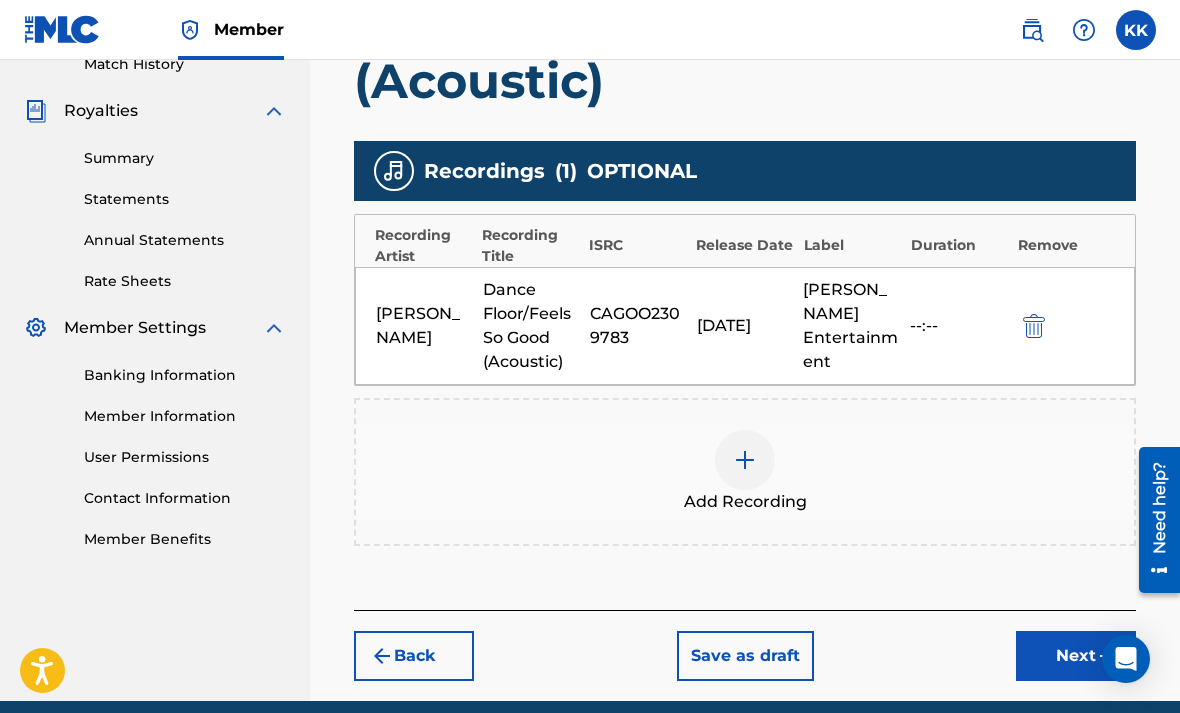 click on "Next" at bounding box center [1076, 656] 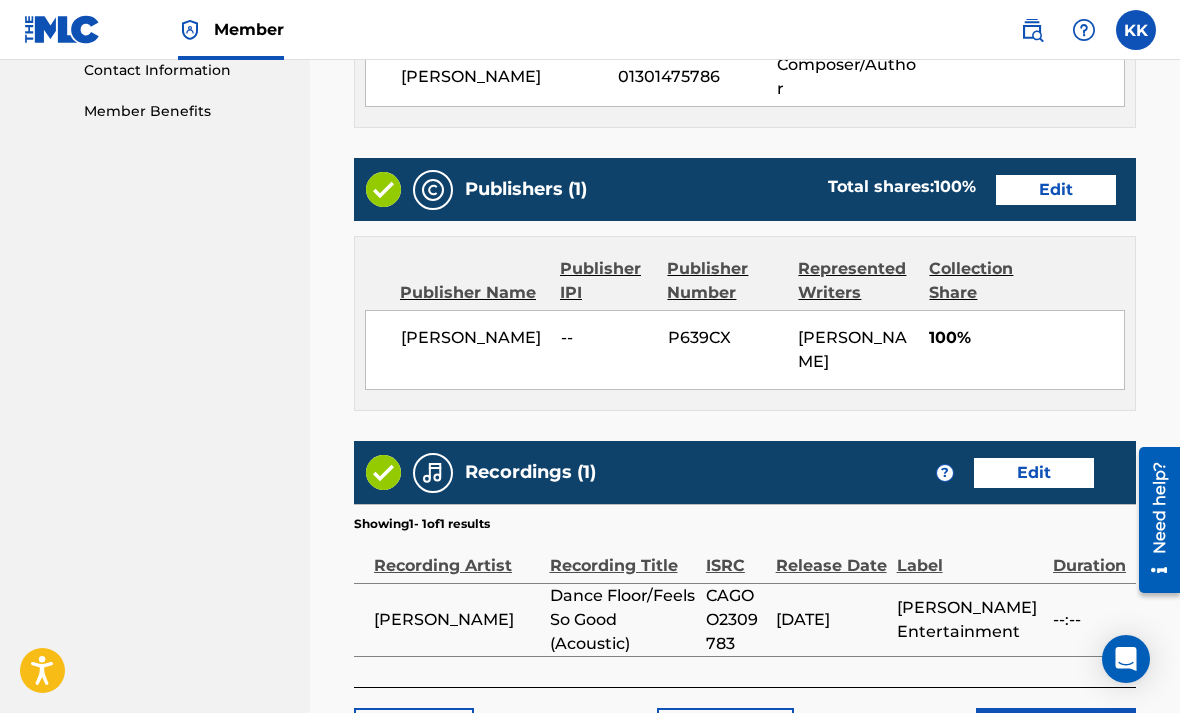 scroll, scrollTop: 1060, scrollLeft: 0, axis: vertical 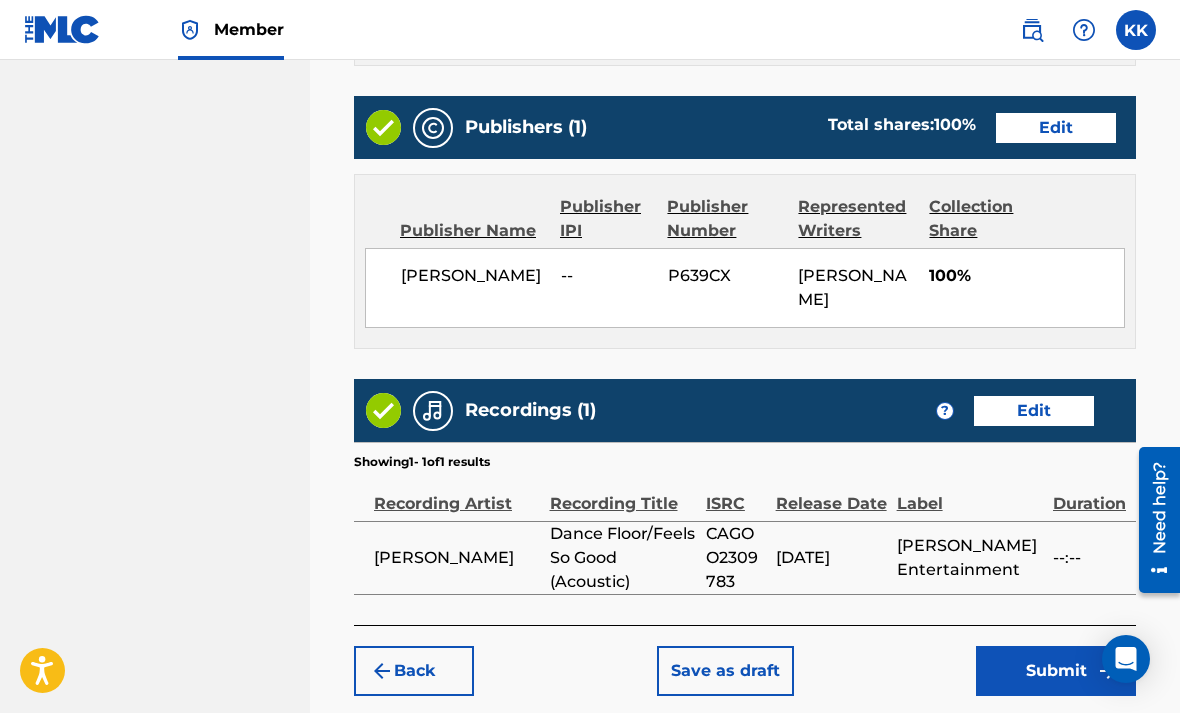 click on "Submit" at bounding box center (1056, 671) 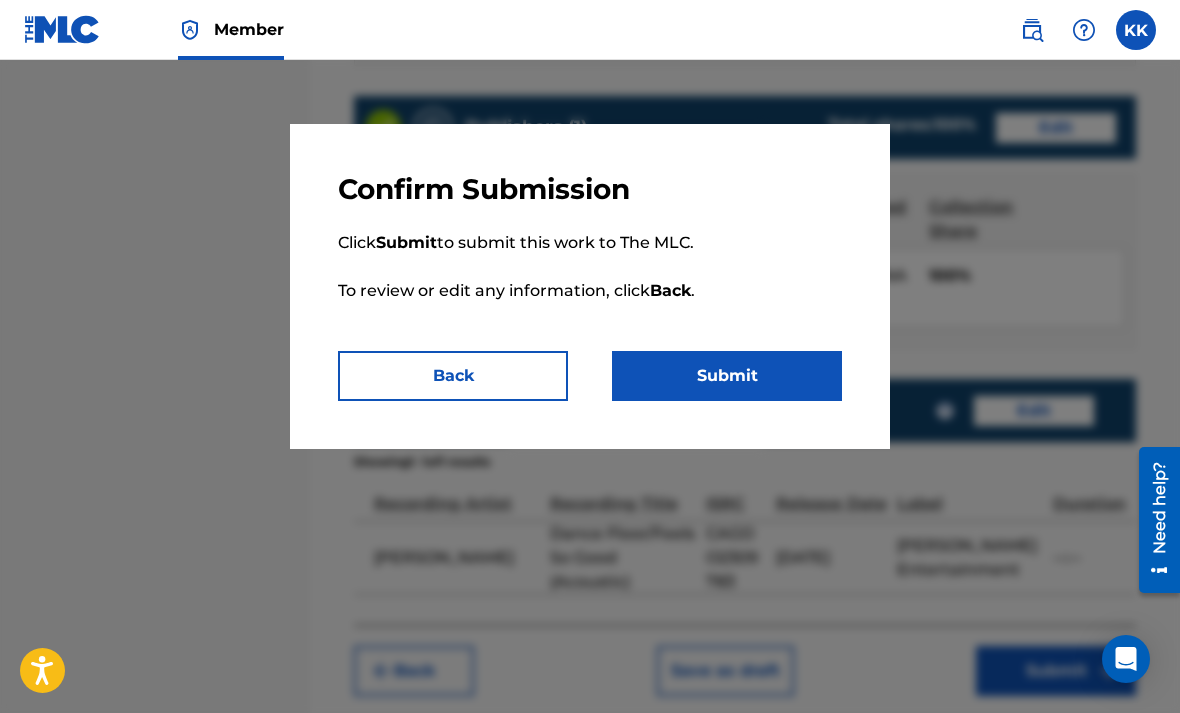 click on "Submit" at bounding box center [727, 376] 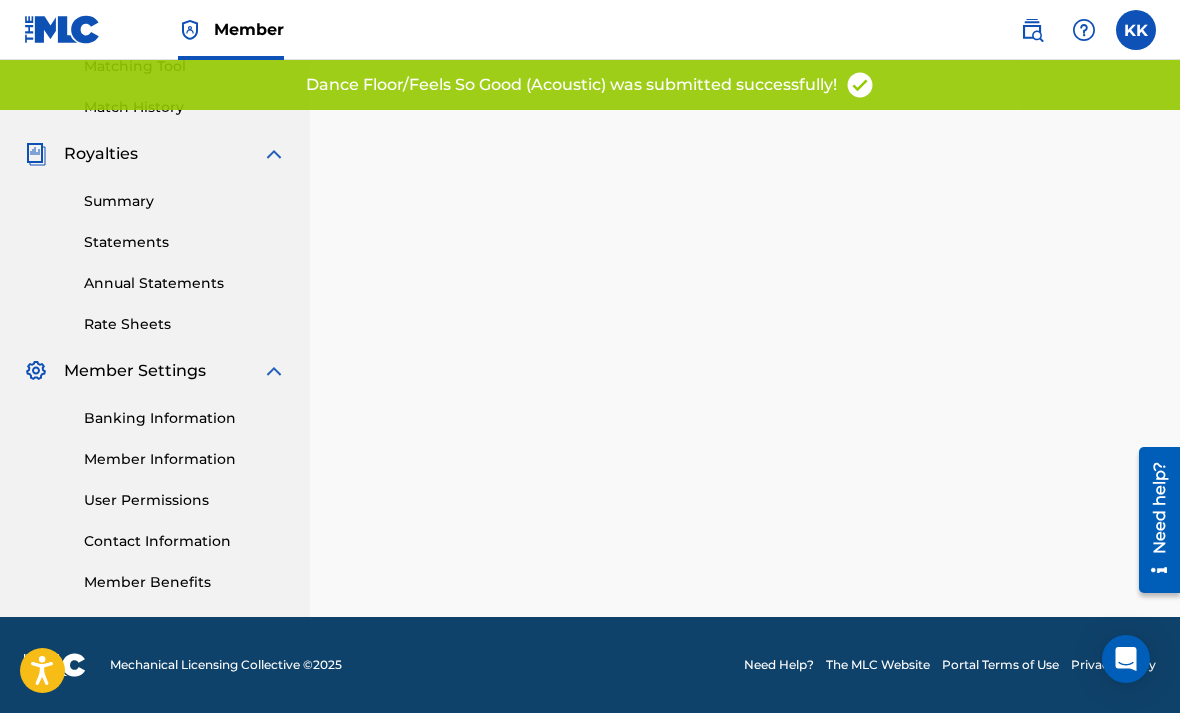 scroll, scrollTop: 0, scrollLeft: 0, axis: both 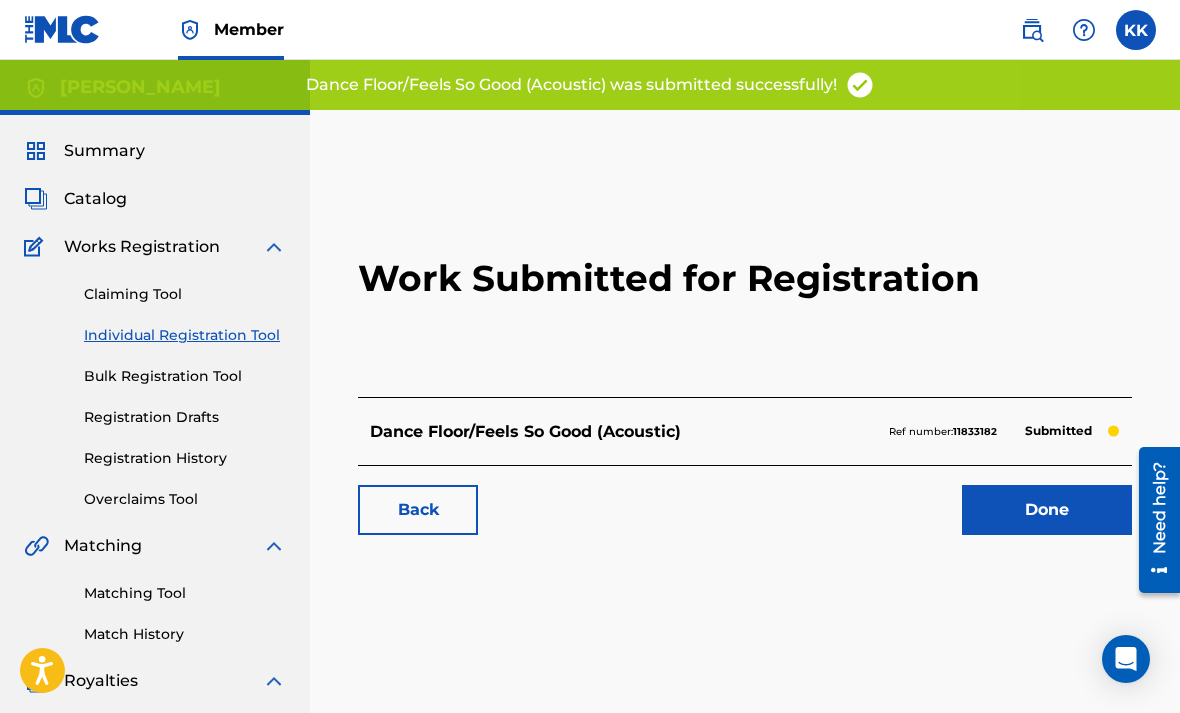 click on "Done" at bounding box center (1047, 510) 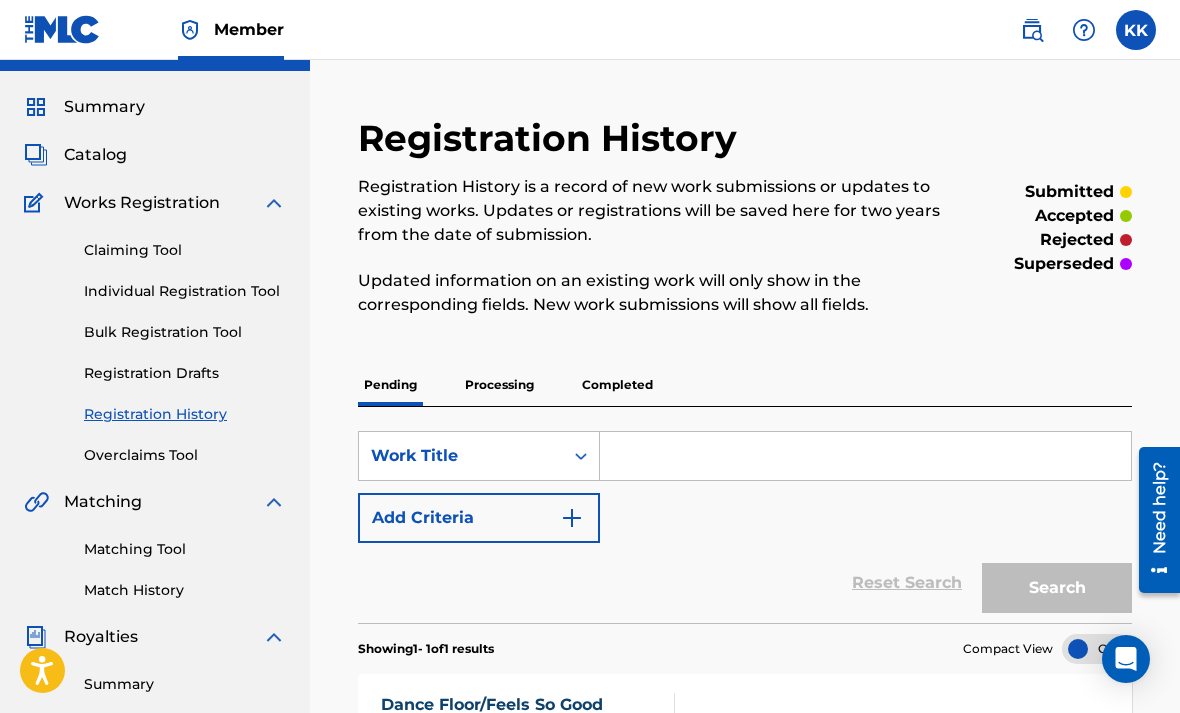 scroll, scrollTop: 0, scrollLeft: 0, axis: both 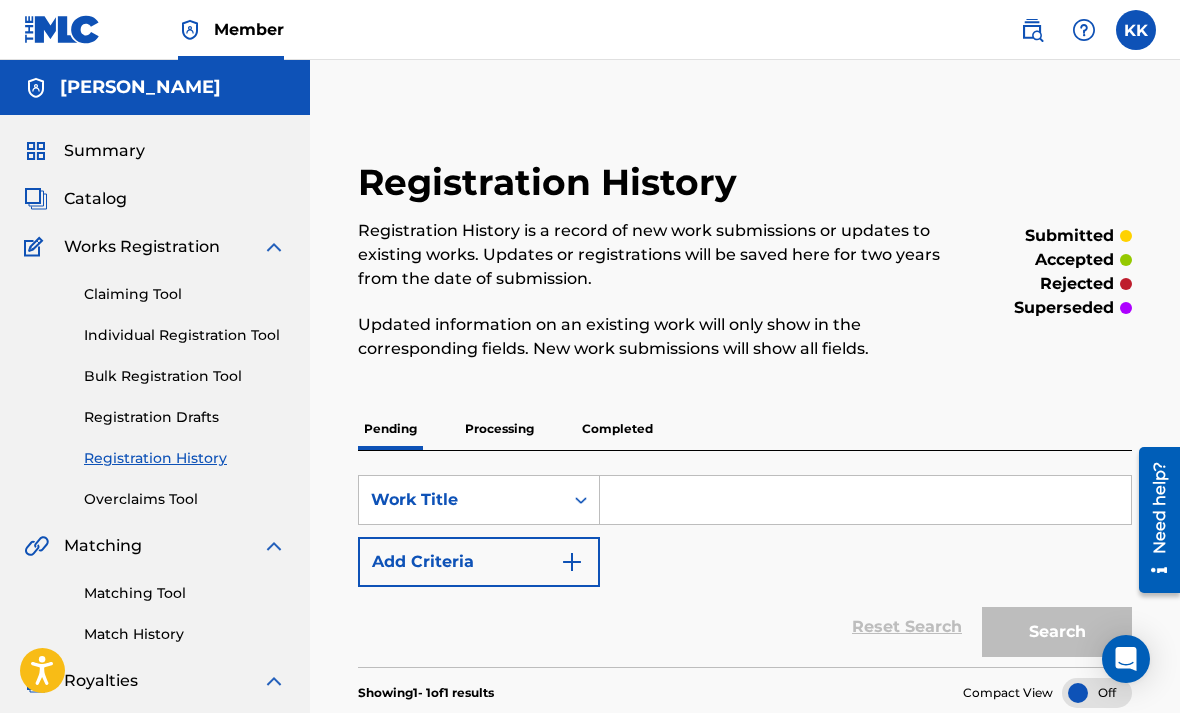 click on "Individual Registration Tool" at bounding box center [185, 335] 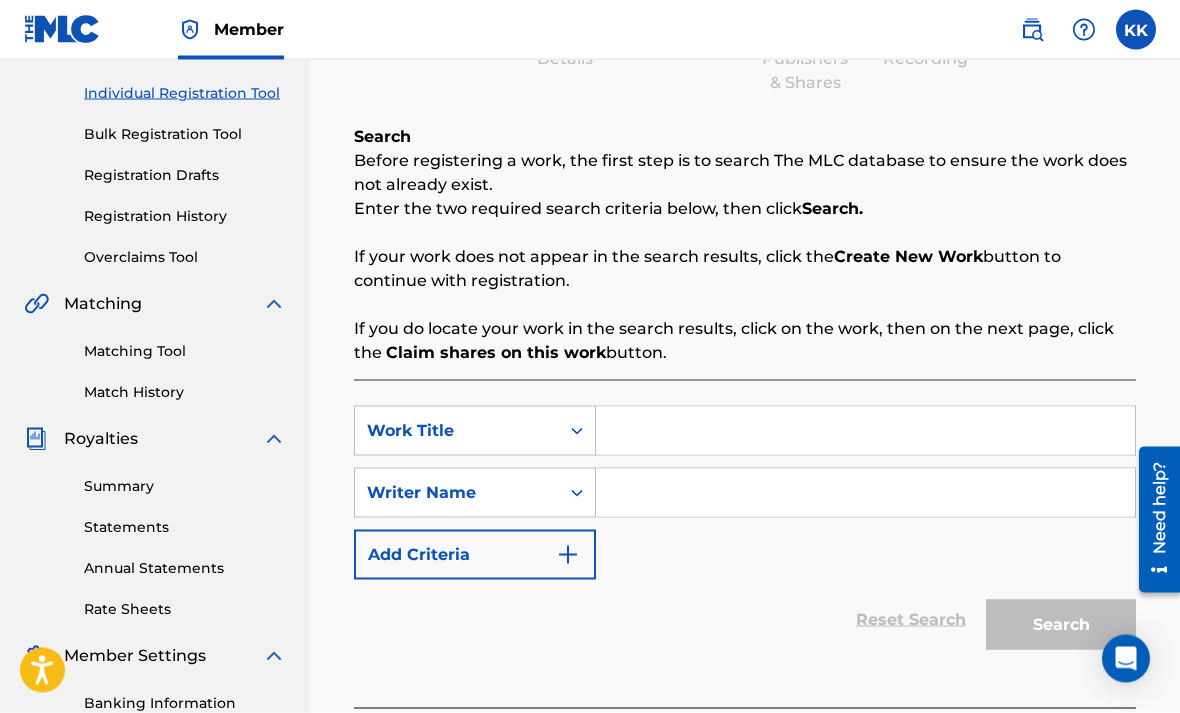 scroll, scrollTop: 252, scrollLeft: 0, axis: vertical 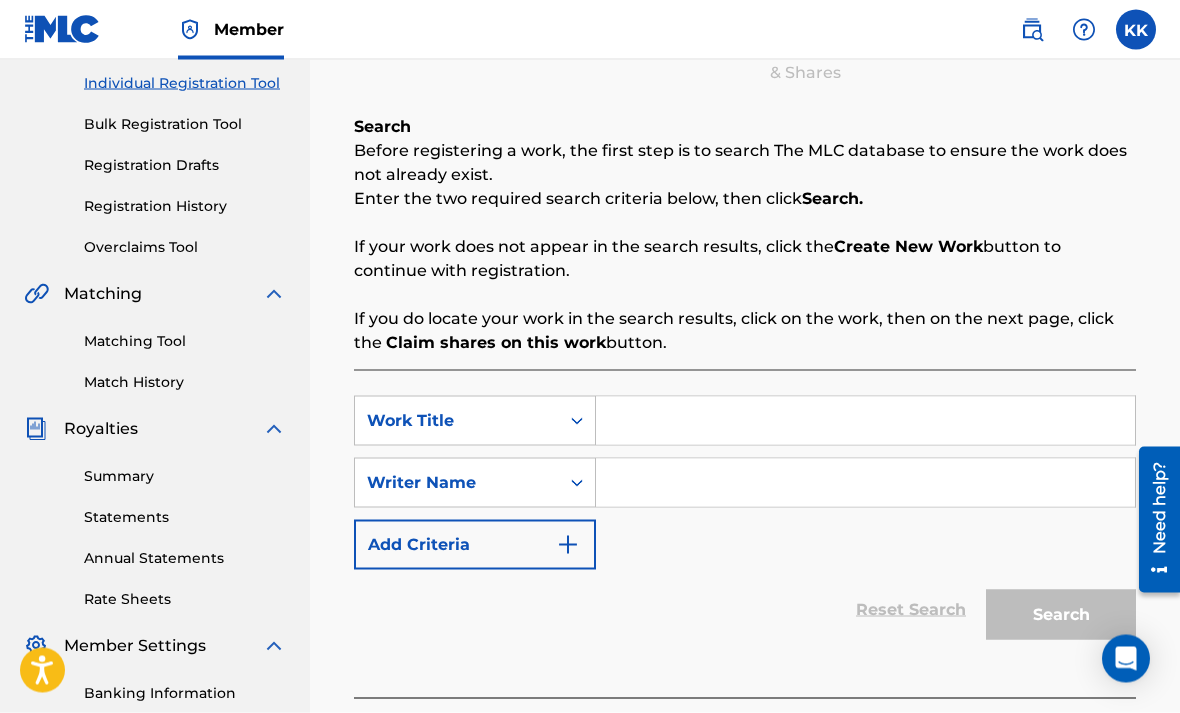 click at bounding box center [865, 421] 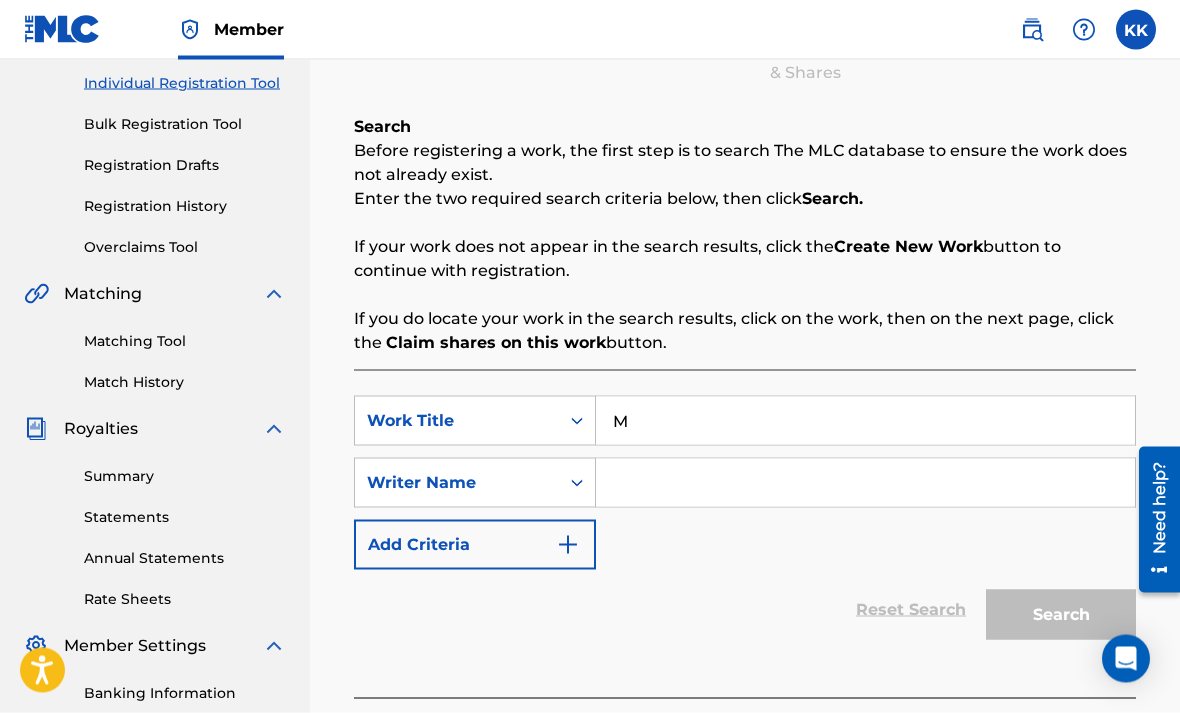 scroll, scrollTop: 253, scrollLeft: 0, axis: vertical 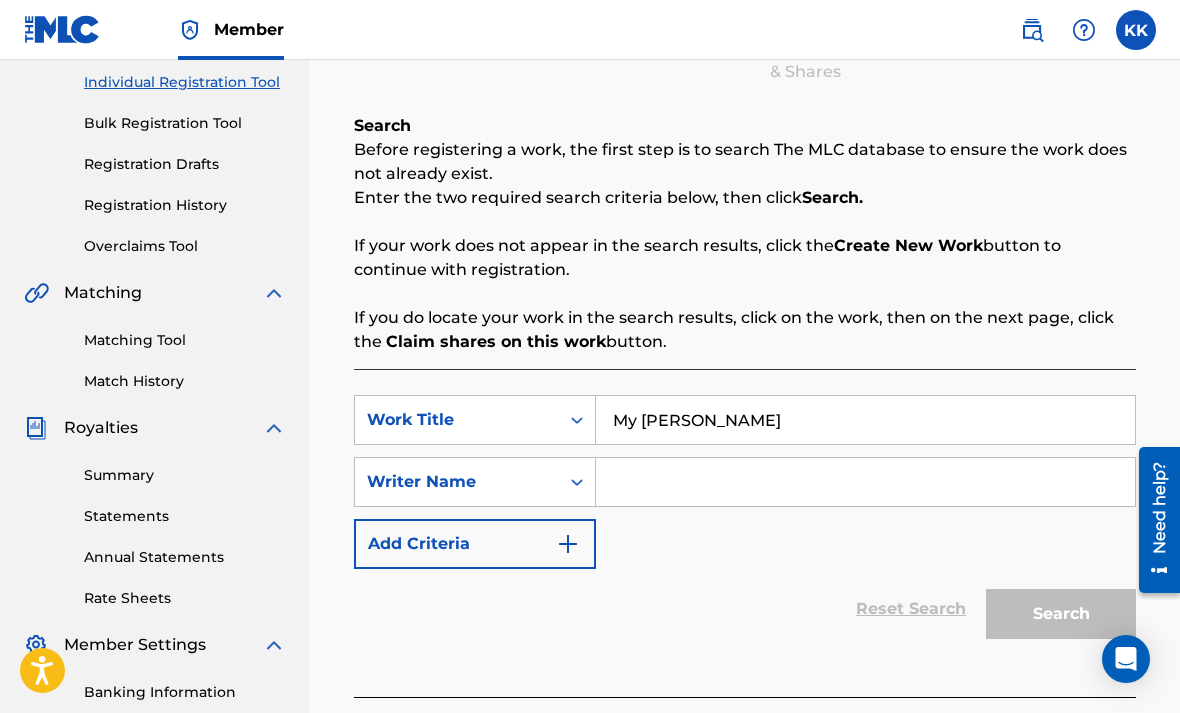 type on "My [PERSON_NAME]" 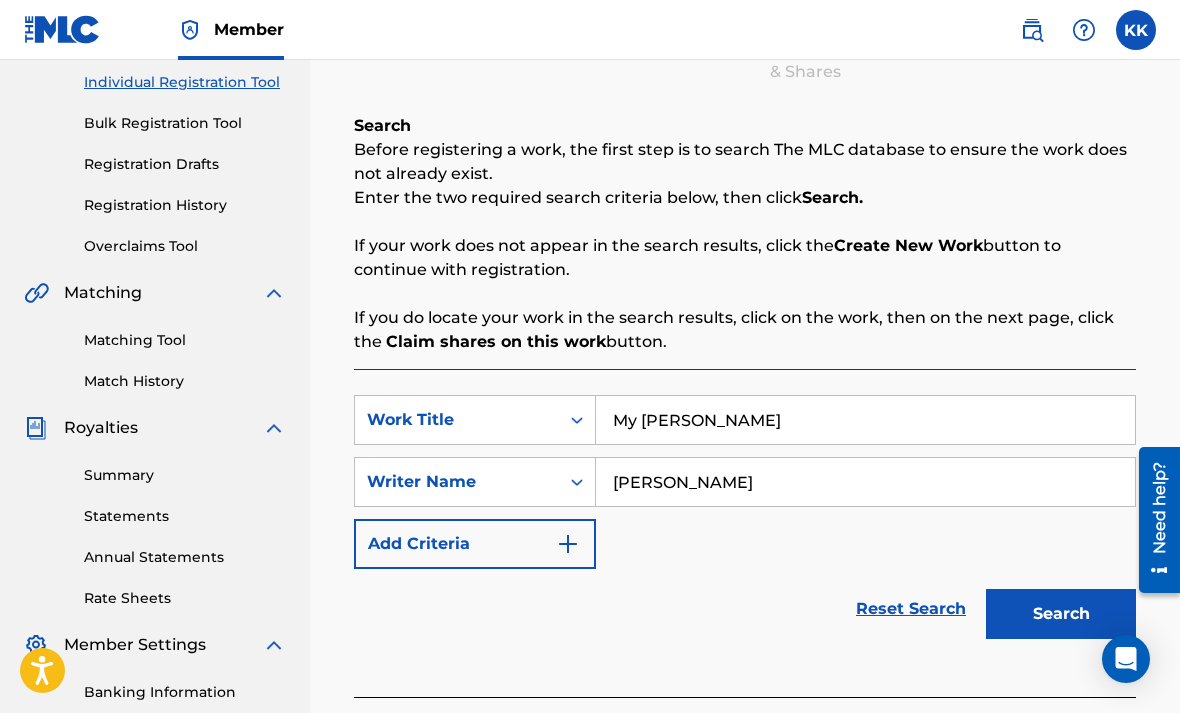 type on "[PERSON_NAME]" 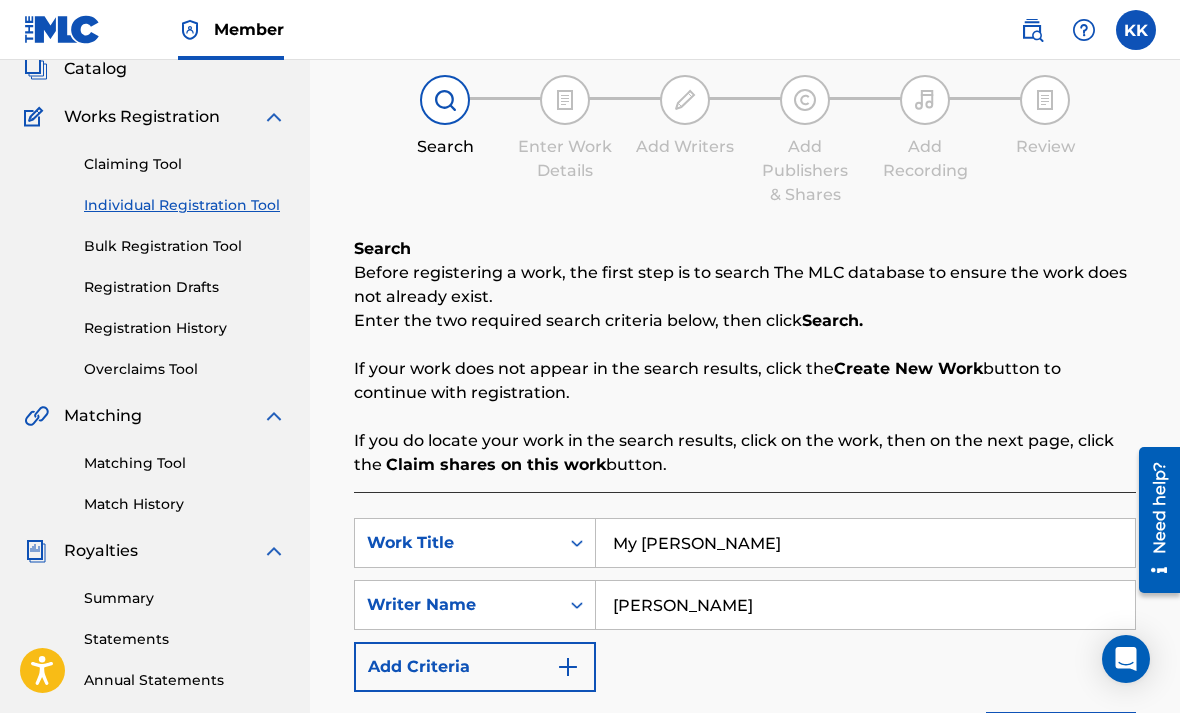 scroll, scrollTop: 0, scrollLeft: 0, axis: both 